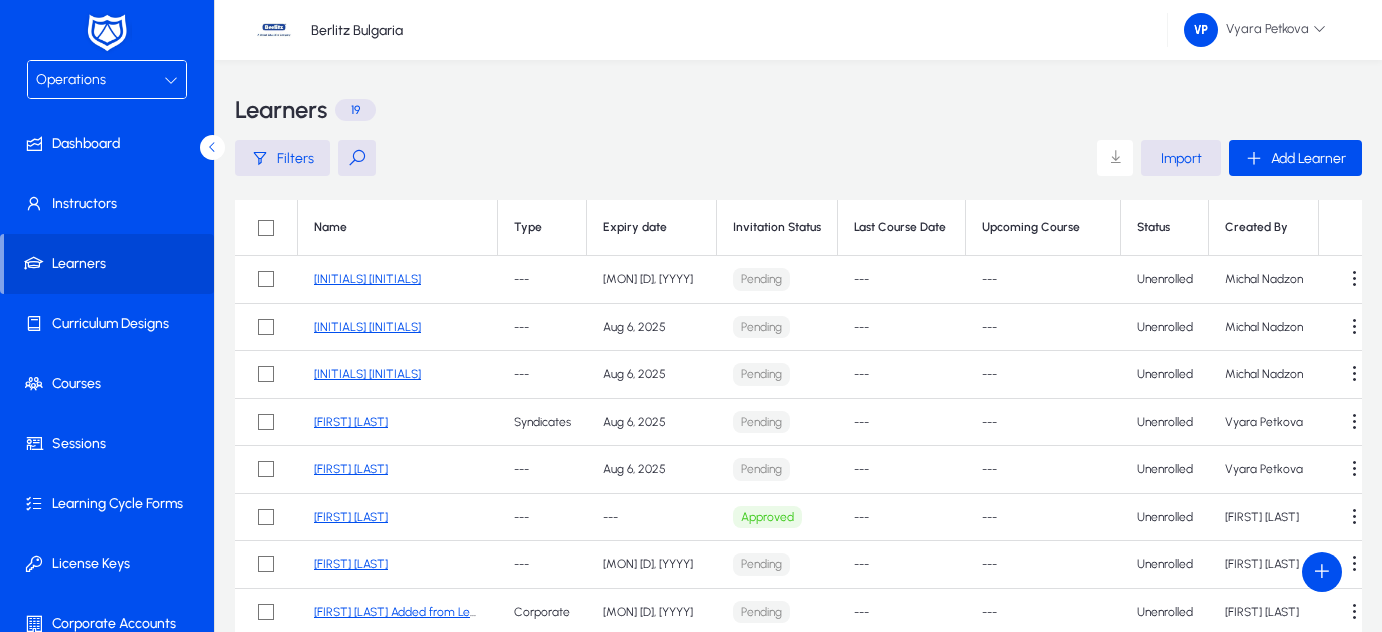 scroll, scrollTop: 0, scrollLeft: 0, axis: both 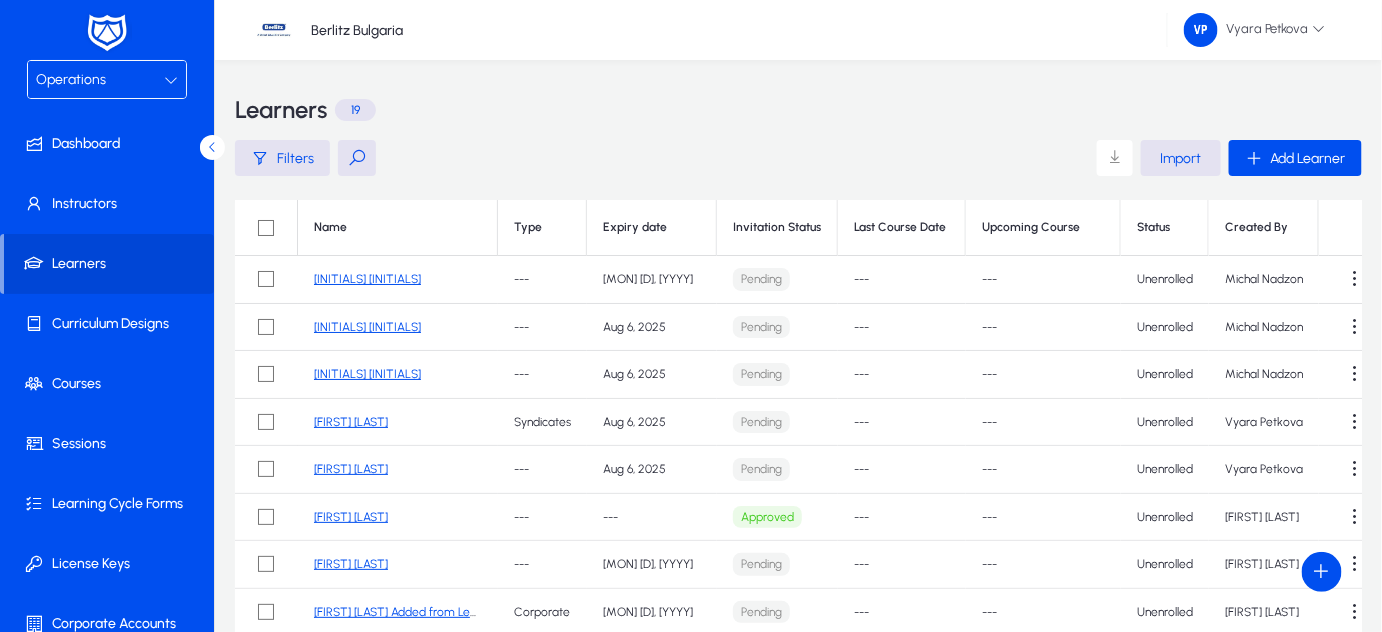 click on "[INITIALS] [INITIALS]" 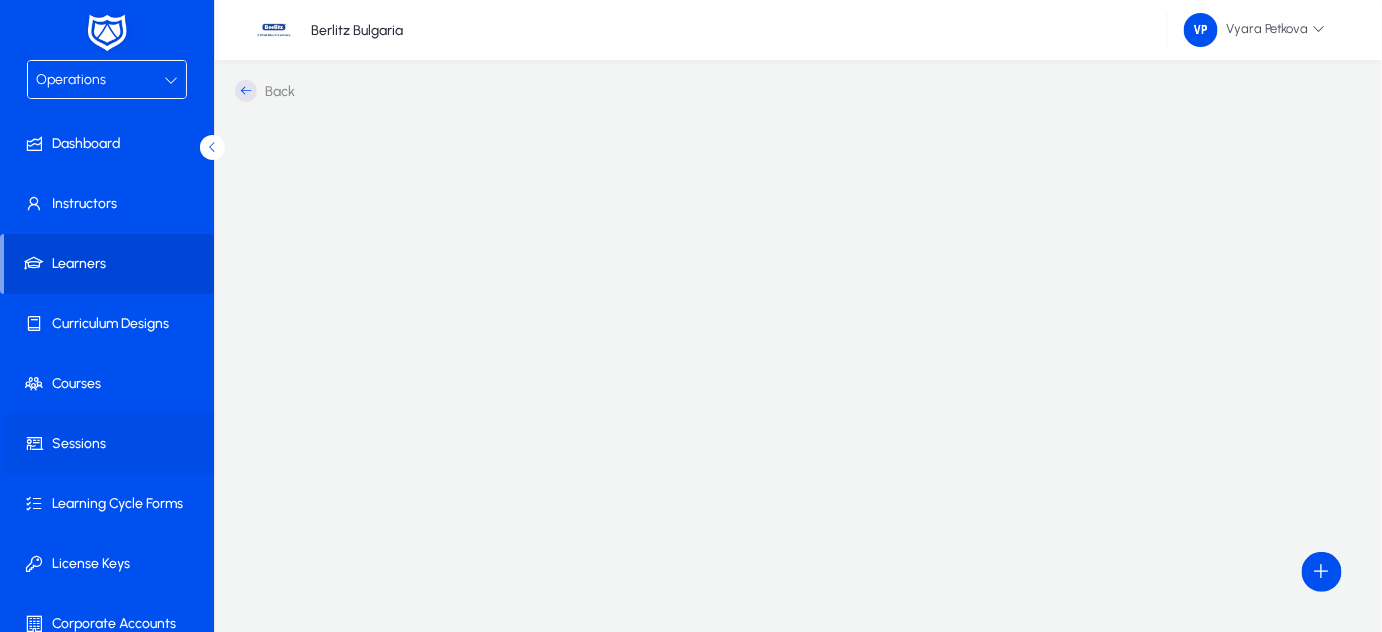 click on "Sessions" 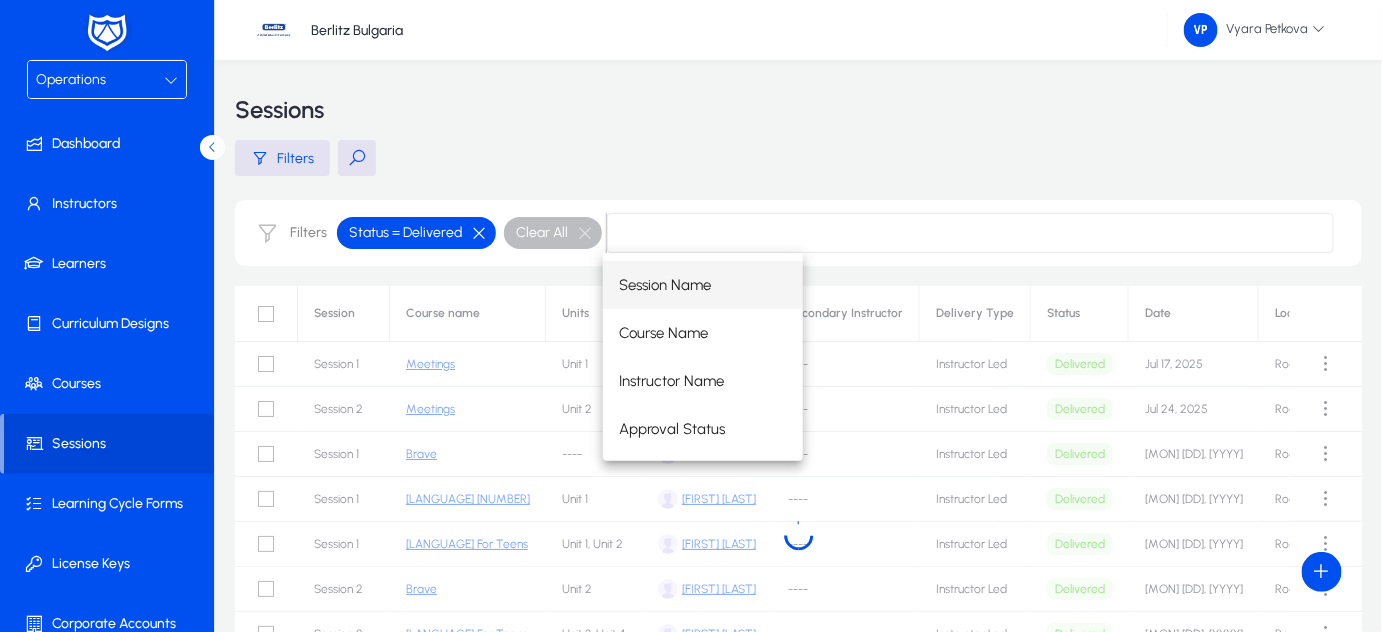 click at bounding box center (479, 233) 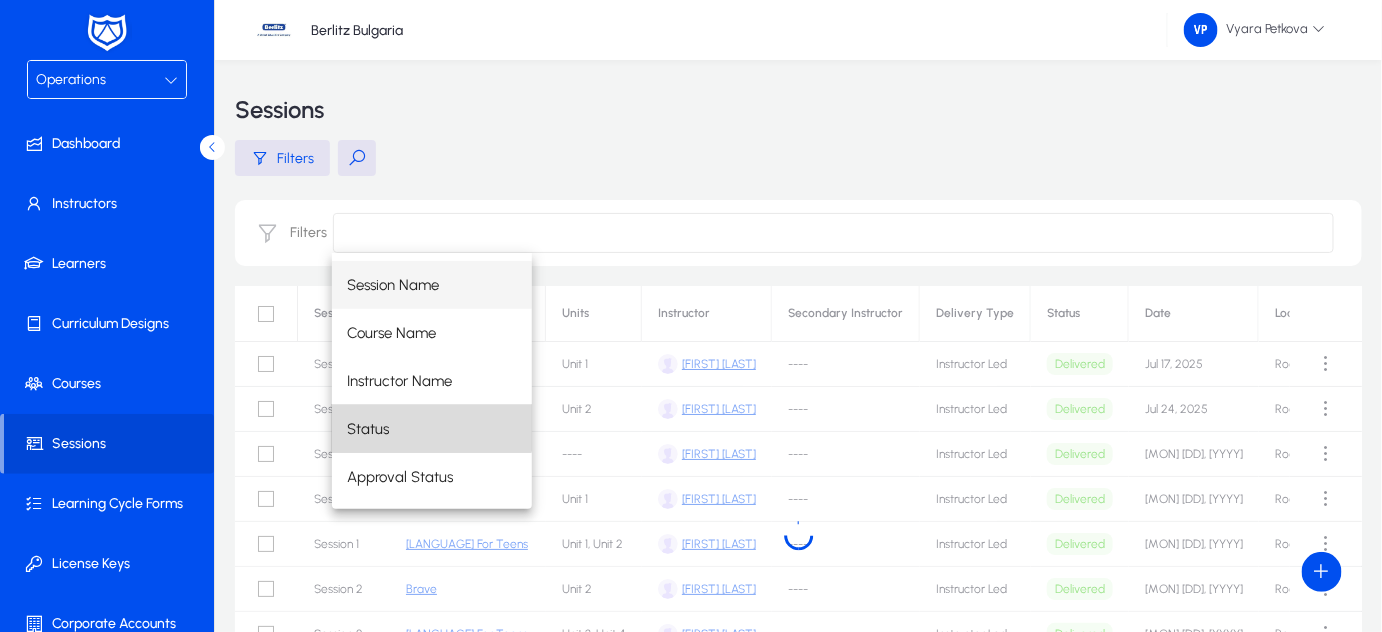click on "Status" at bounding box center (432, 429) 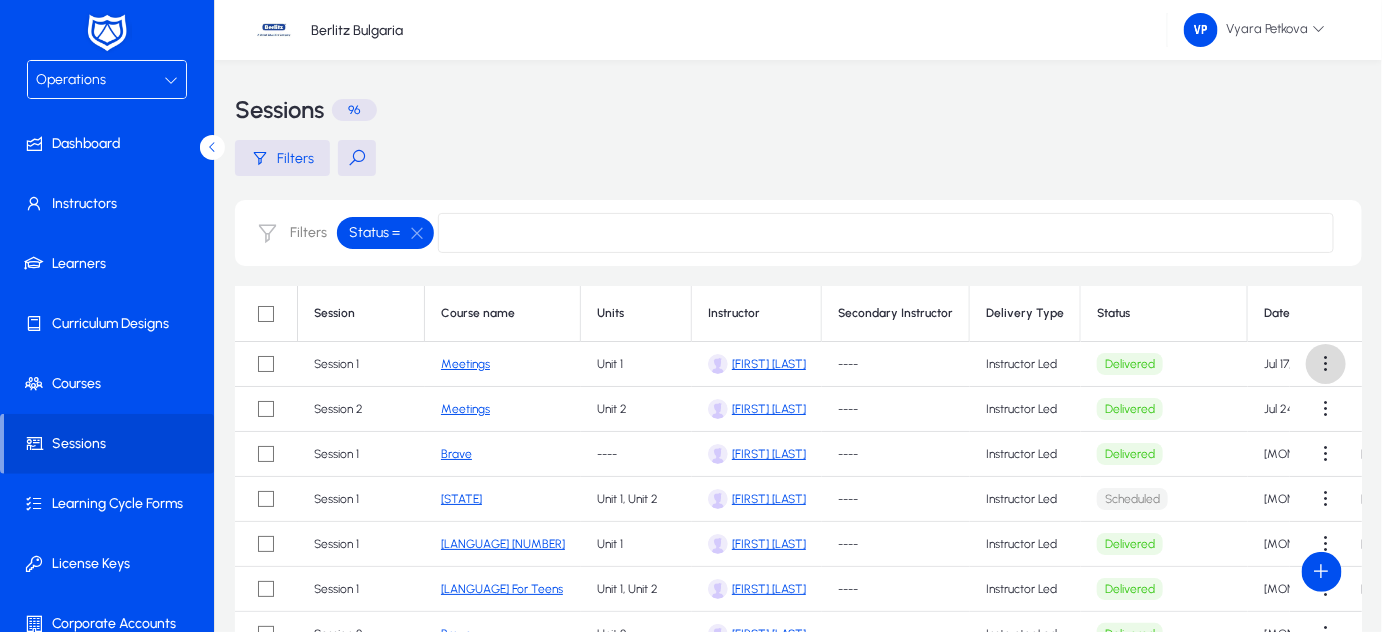 click 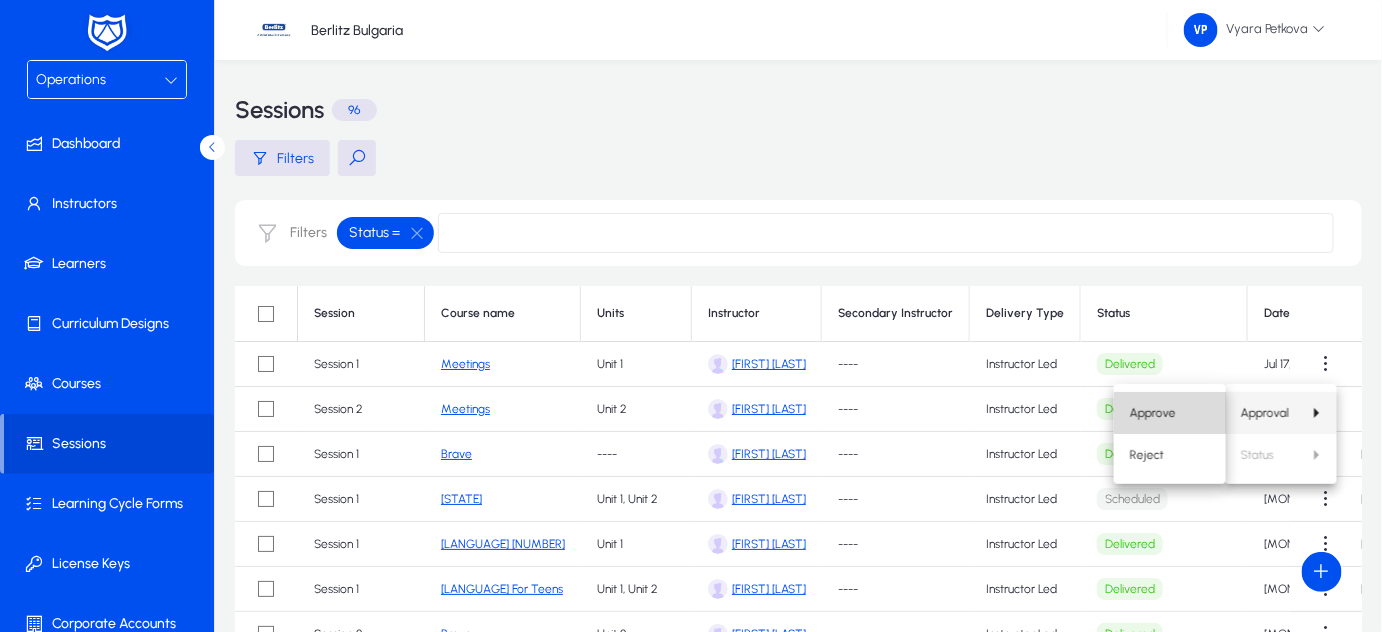 click on "Approve" at bounding box center (1170, 413) 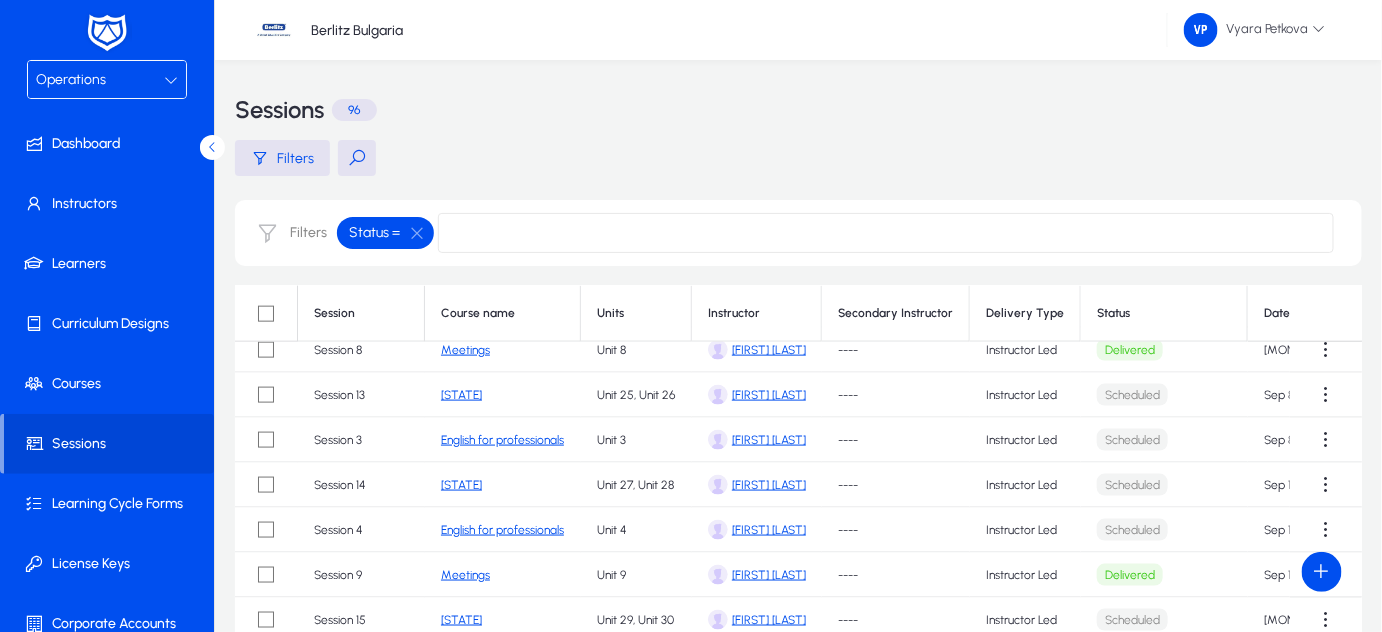 scroll, scrollTop: 3071, scrollLeft: 0, axis: vertical 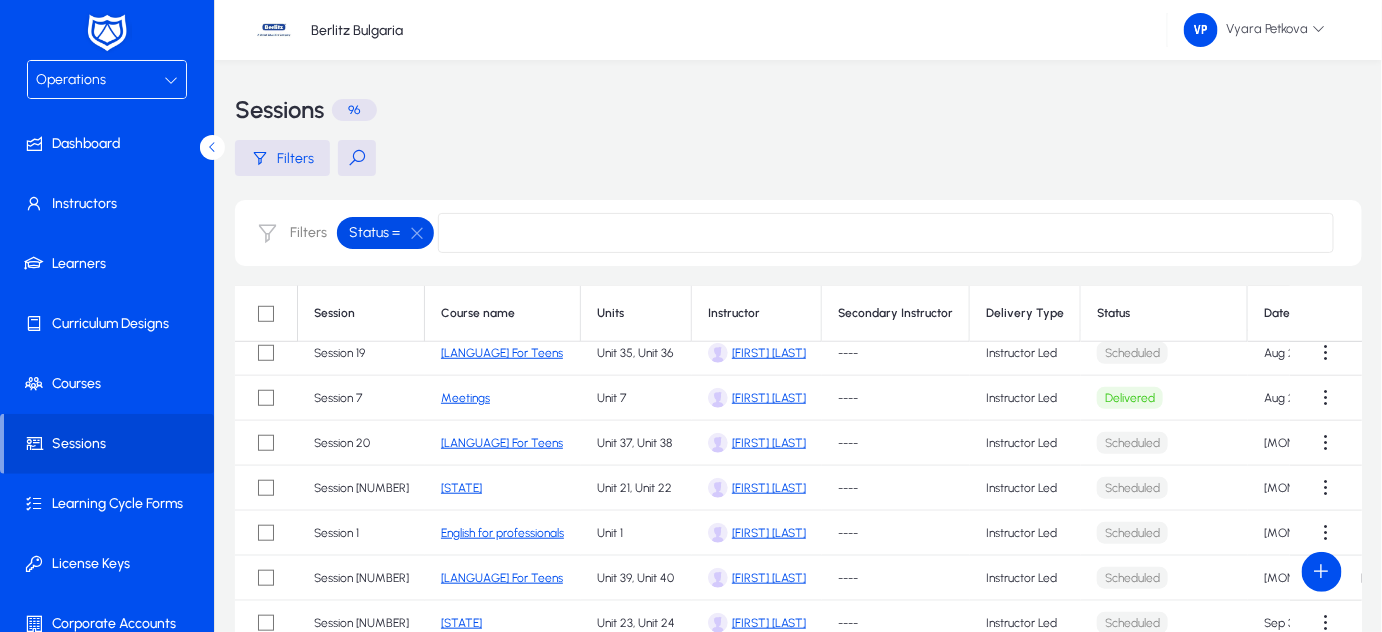 click on "Status =" at bounding box center (374, 233) 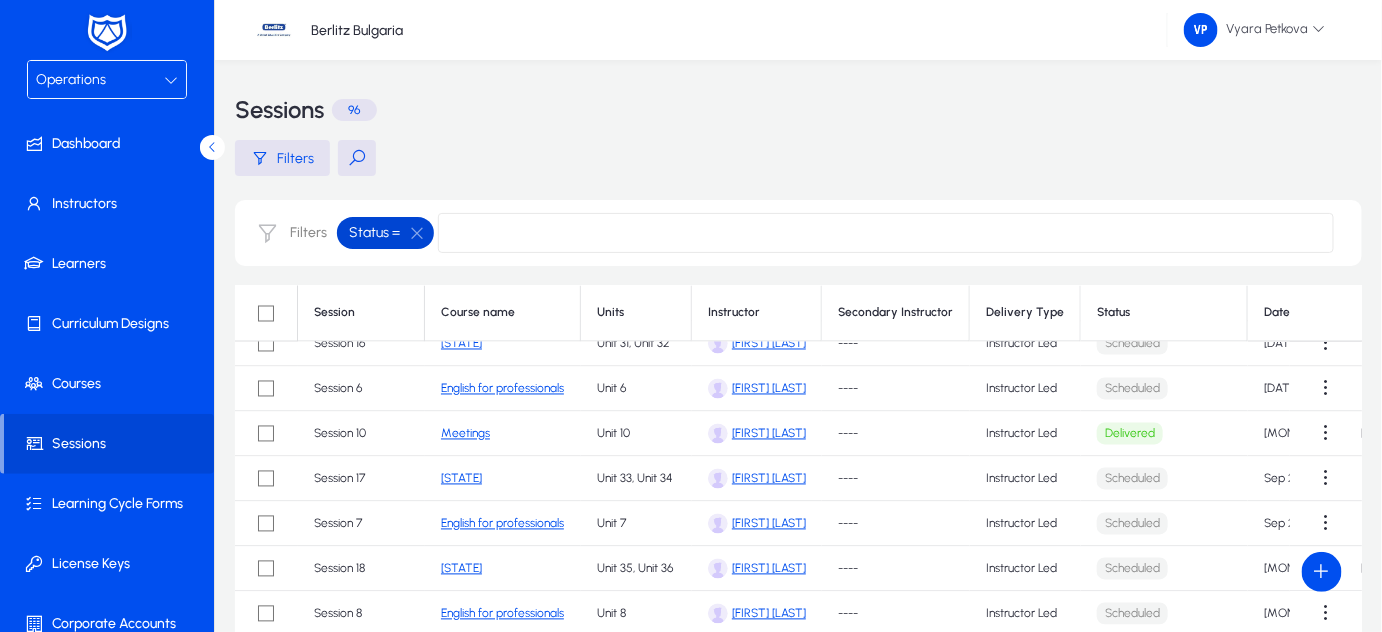 scroll, scrollTop: 3889, scrollLeft: 0, axis: vertical 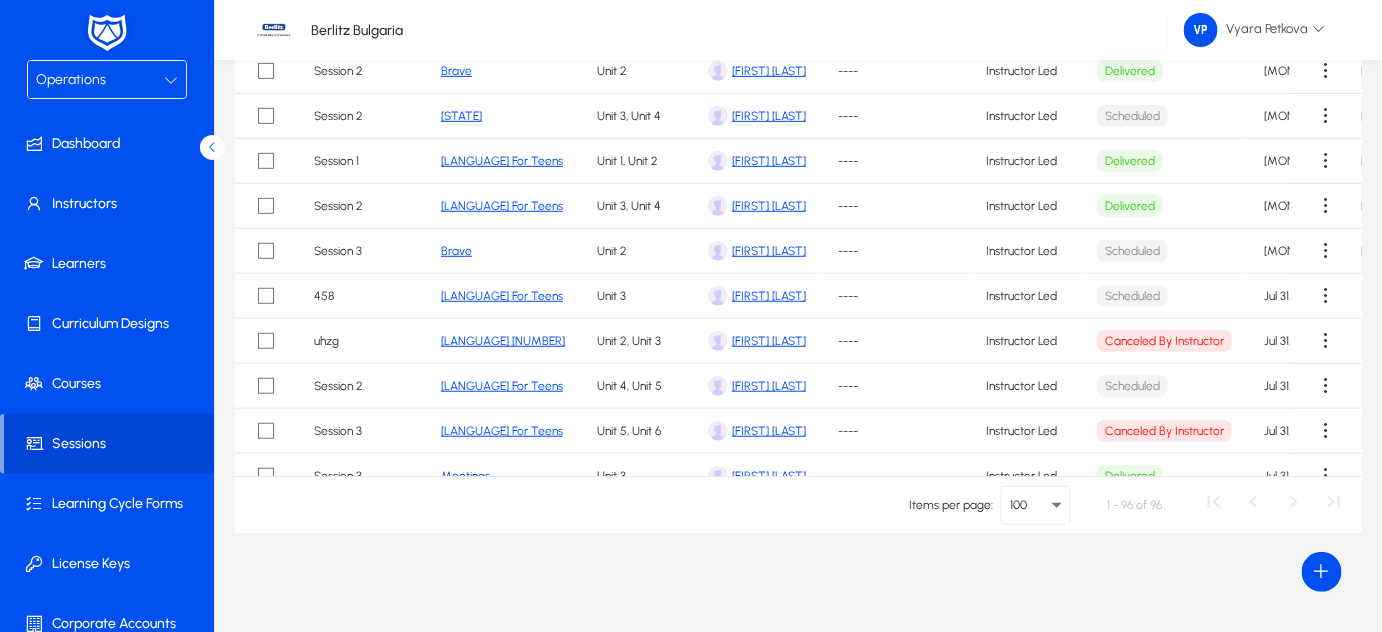 click on "uhzg" 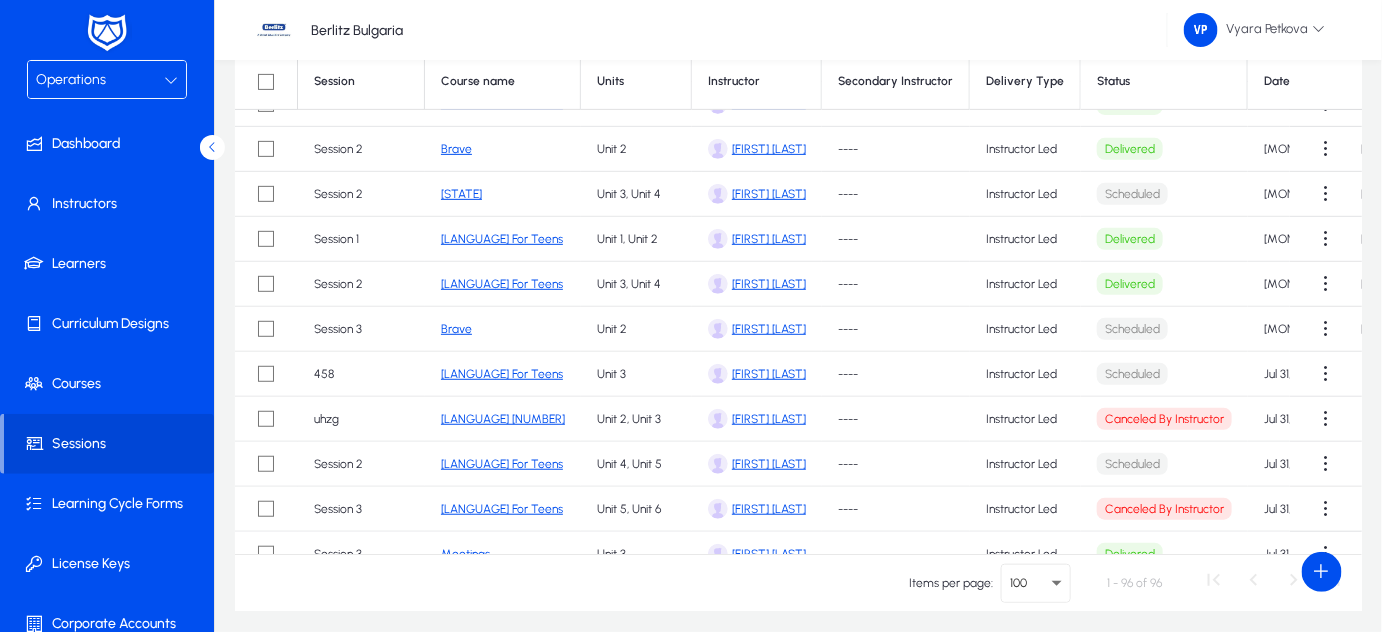 scroll, scrollTop: 128, scrollLeft: 0, axis: vertical 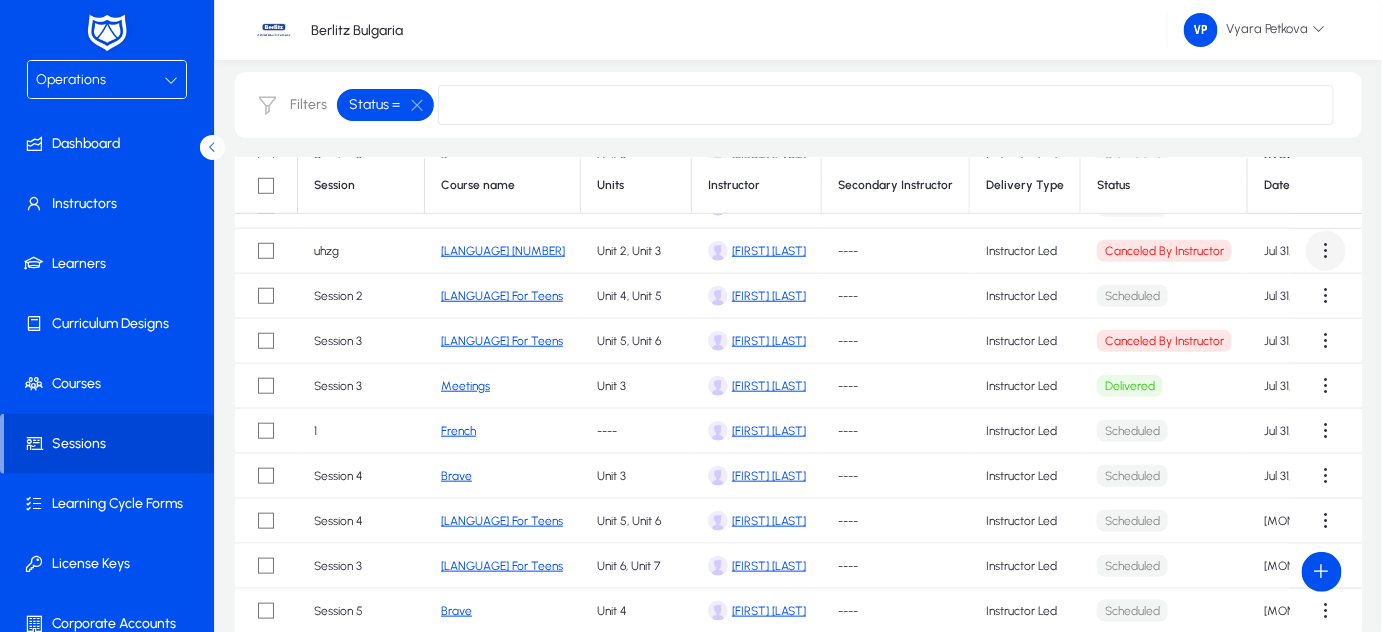 click 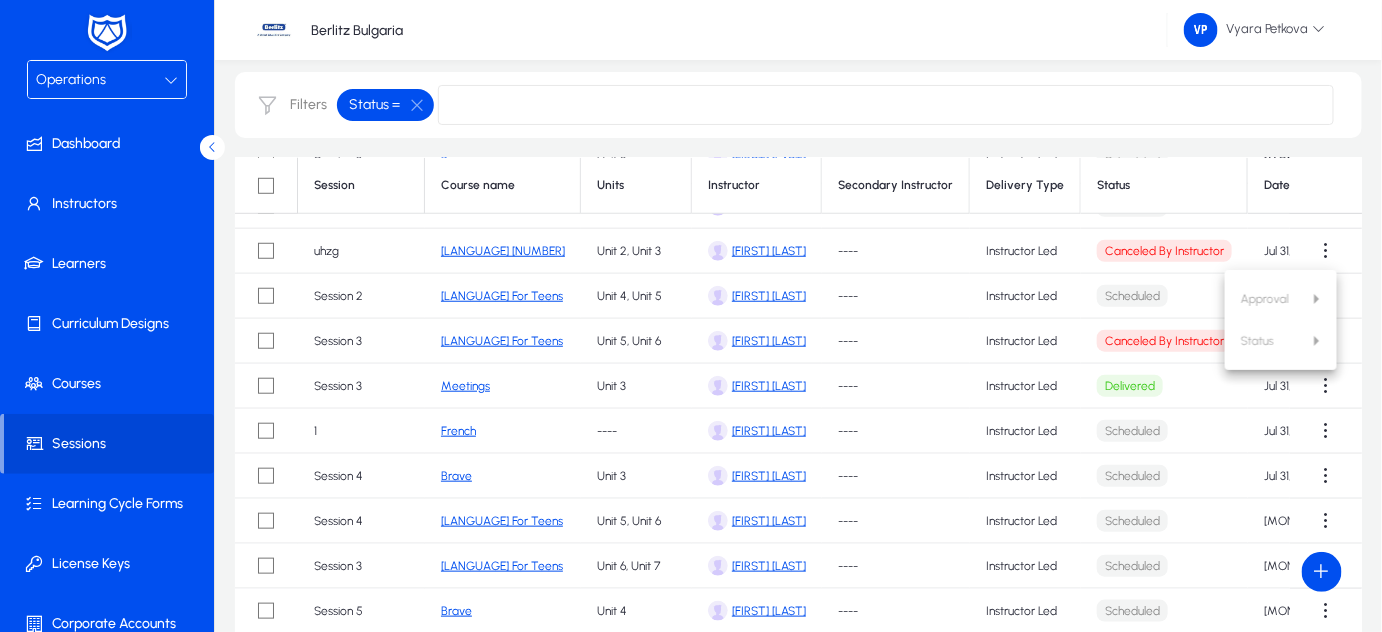 click at bounding box center (691, 316) 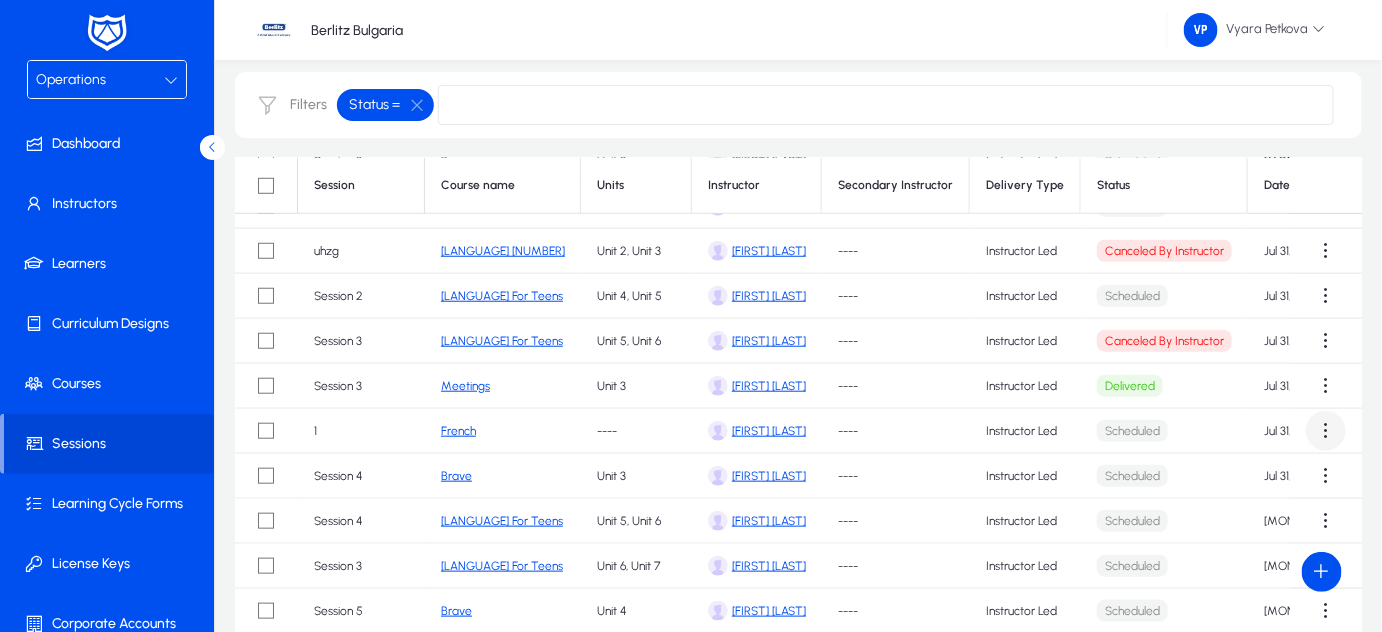 click 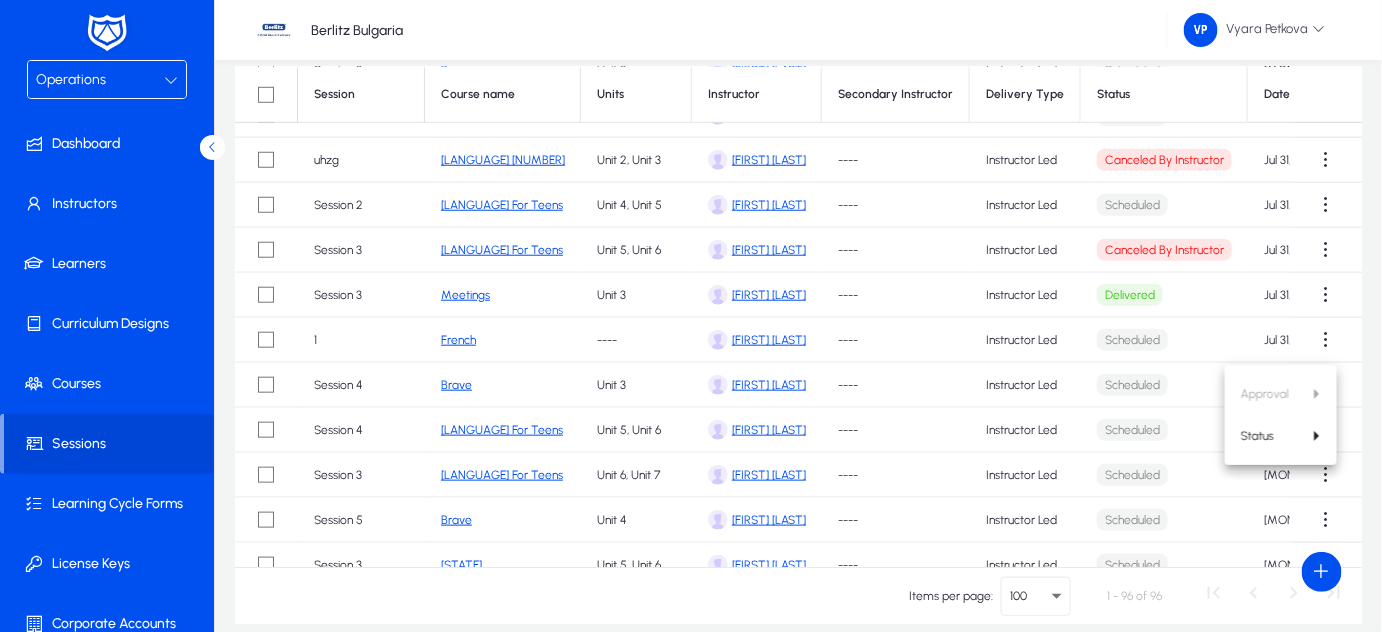 scroll, scrollTop: 37, scrollLeft: 0, axis: vertical 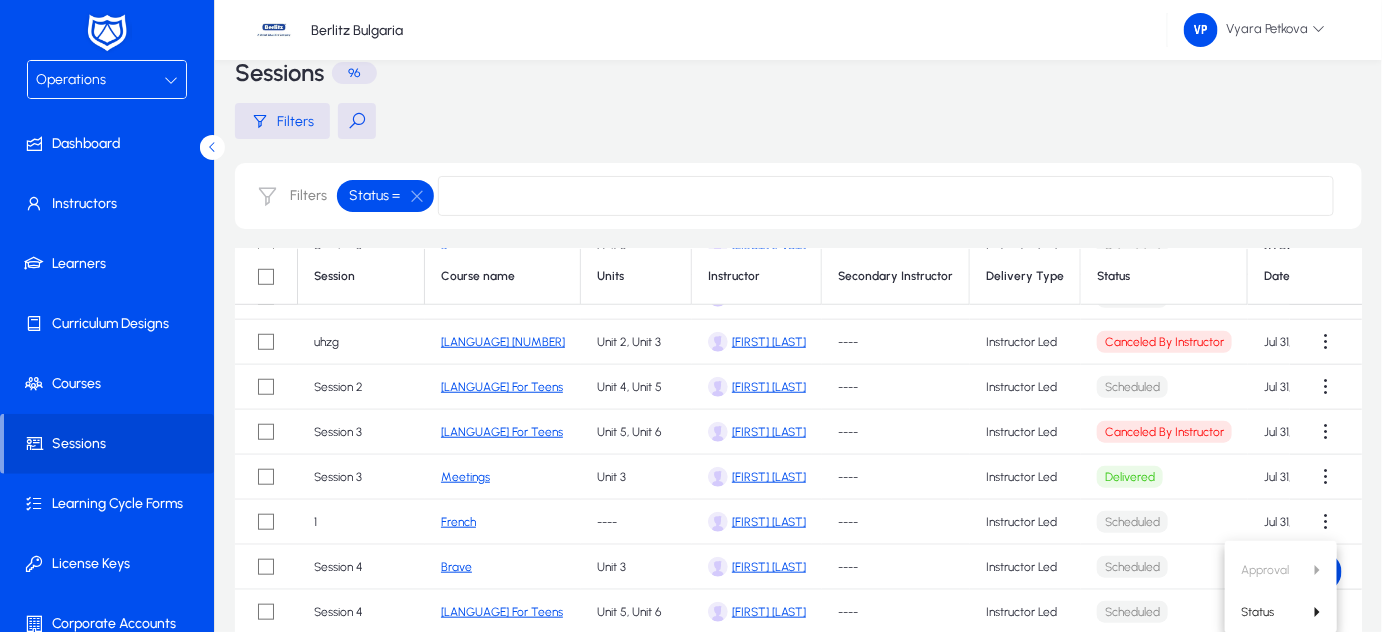 click at bounding box center (691, 316) 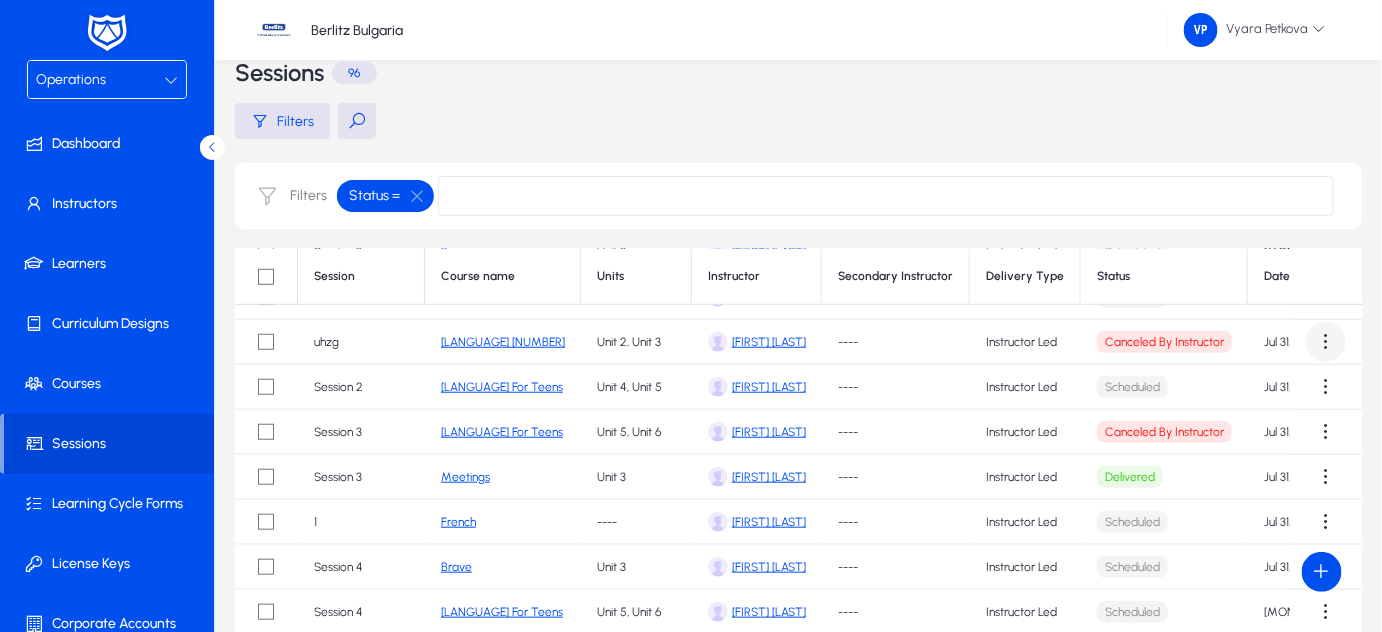 click 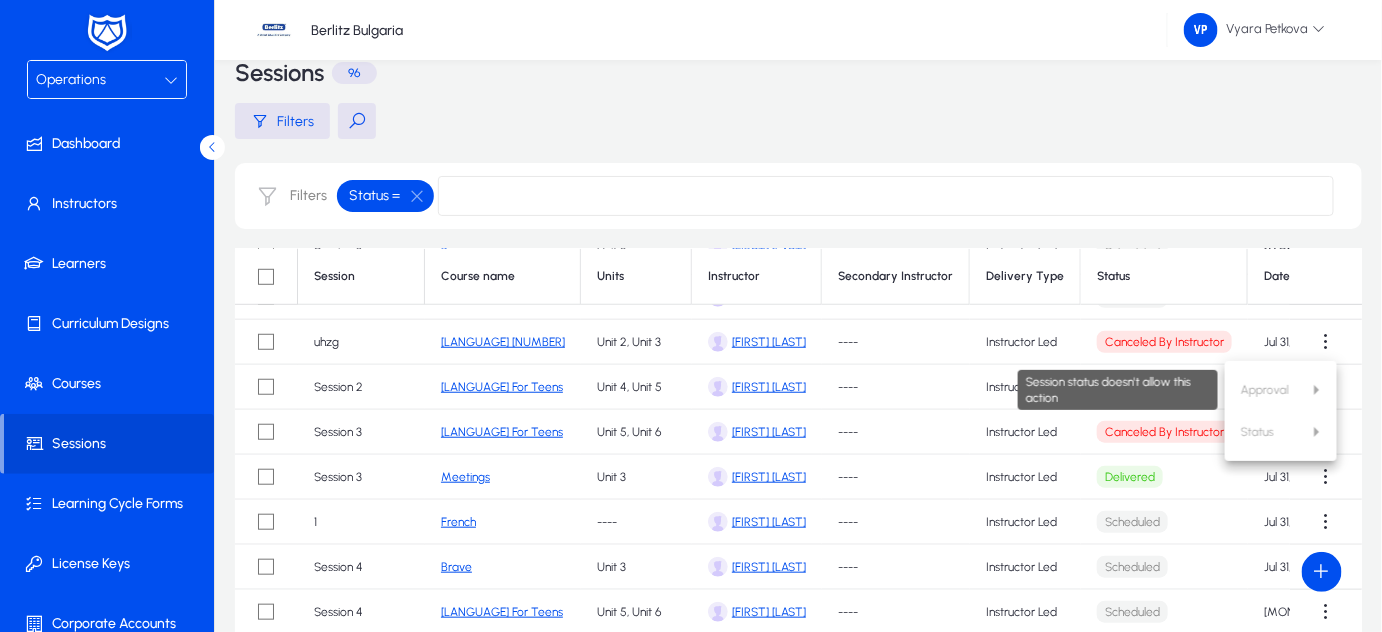 type 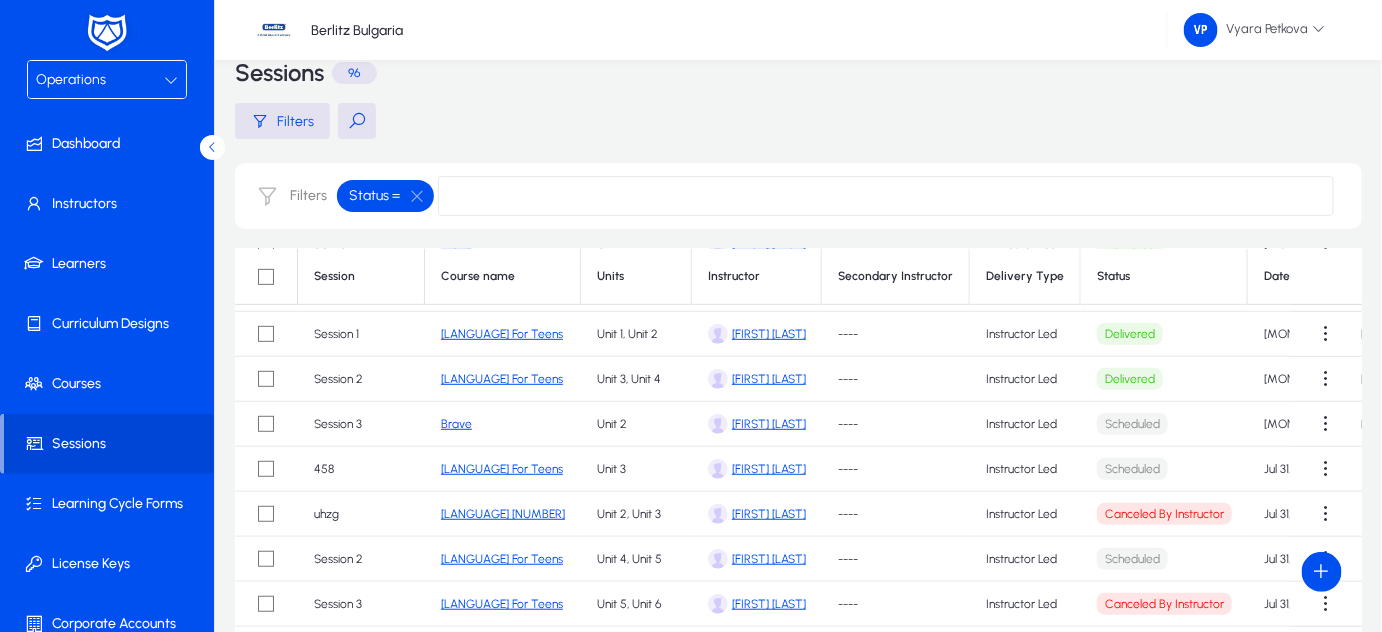 scroll, scrollTop: 0, scrollLeft: 0, axis: both 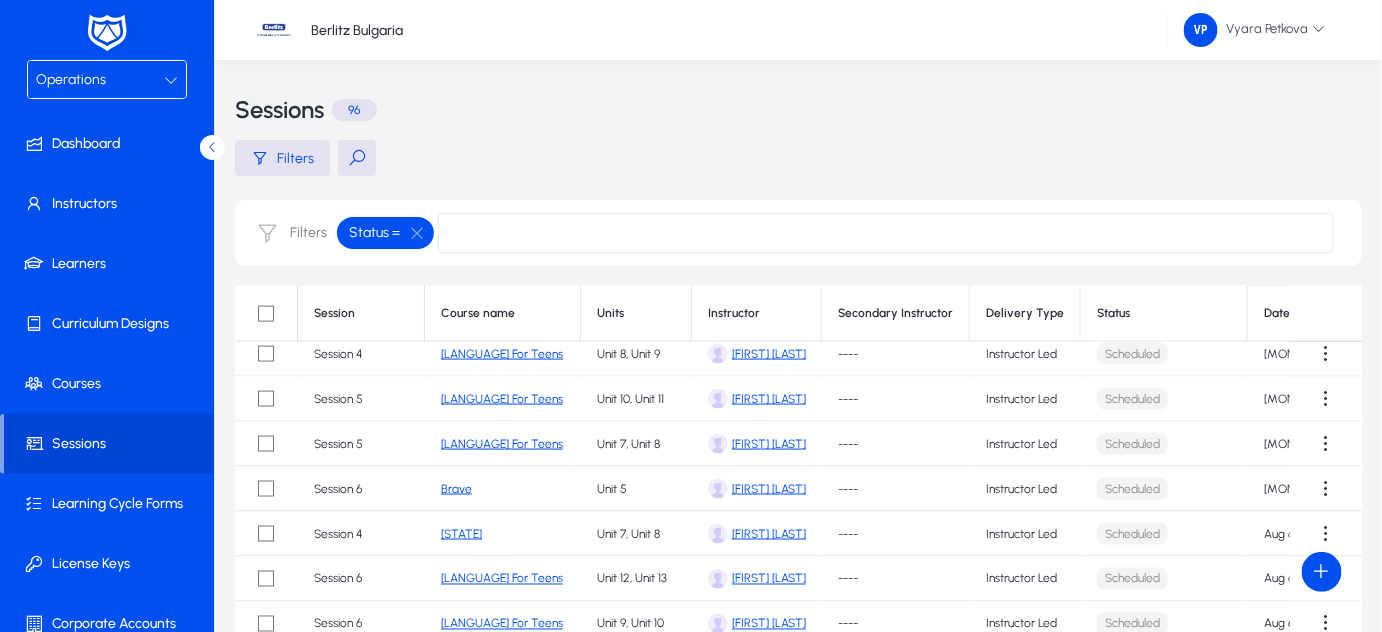 click at bounding box center (171, 80) 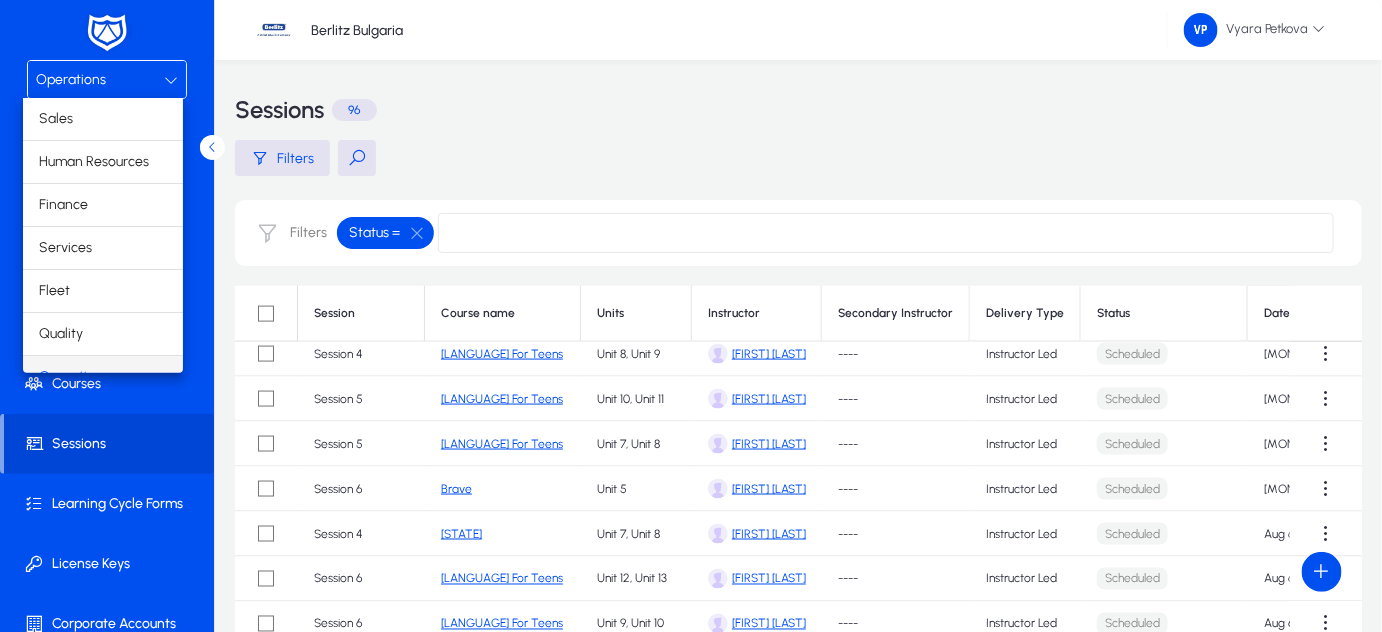 scroll, scrollTop: 23, scrollLeft: 0, axis: vertical 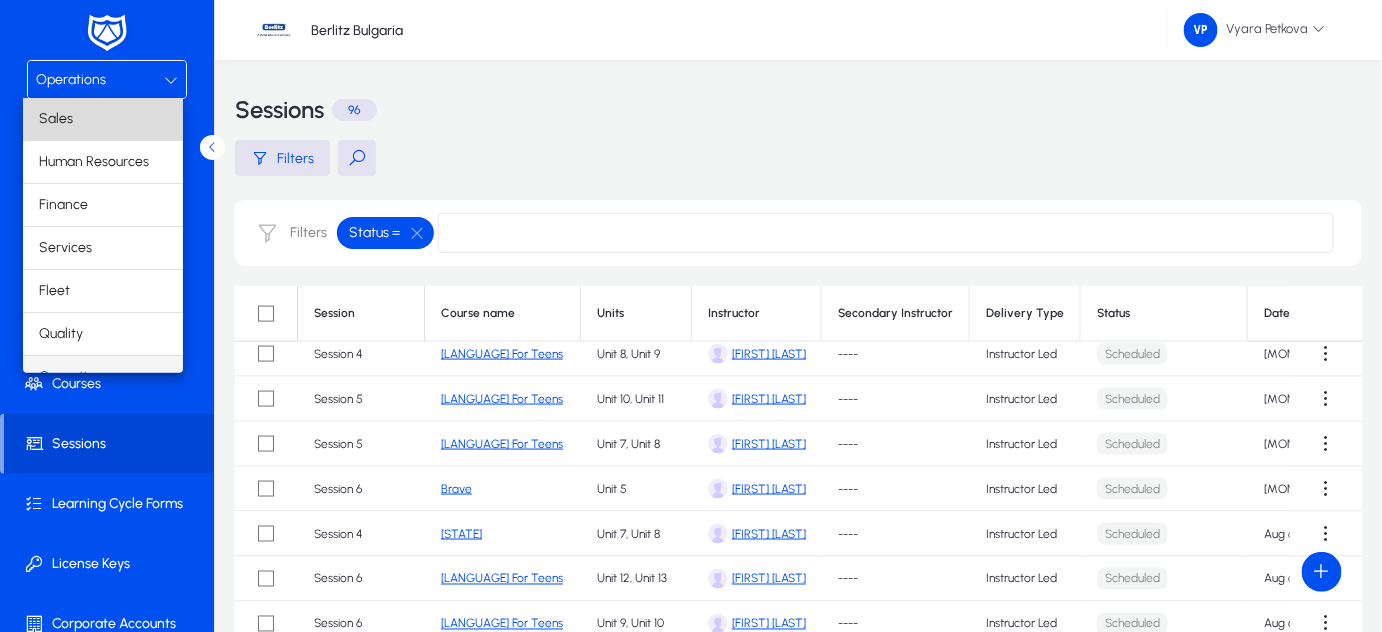 click on "Sales" at bounding box center (103, 119) 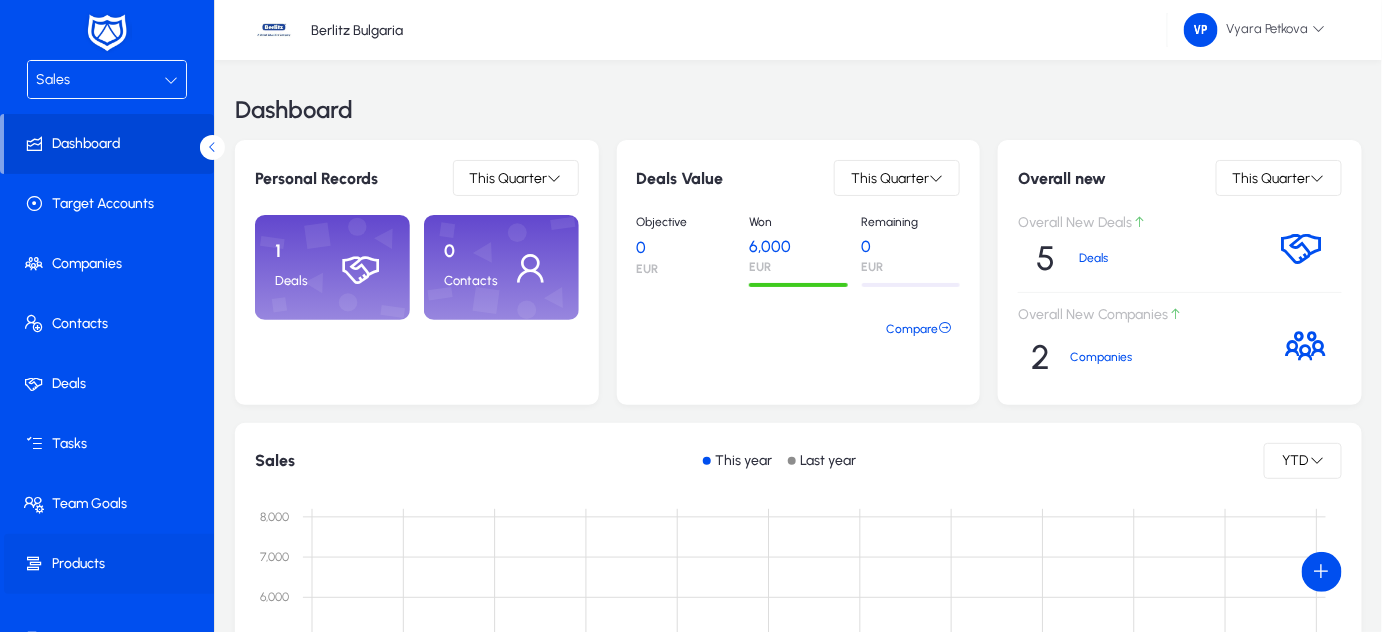 click on "Products" 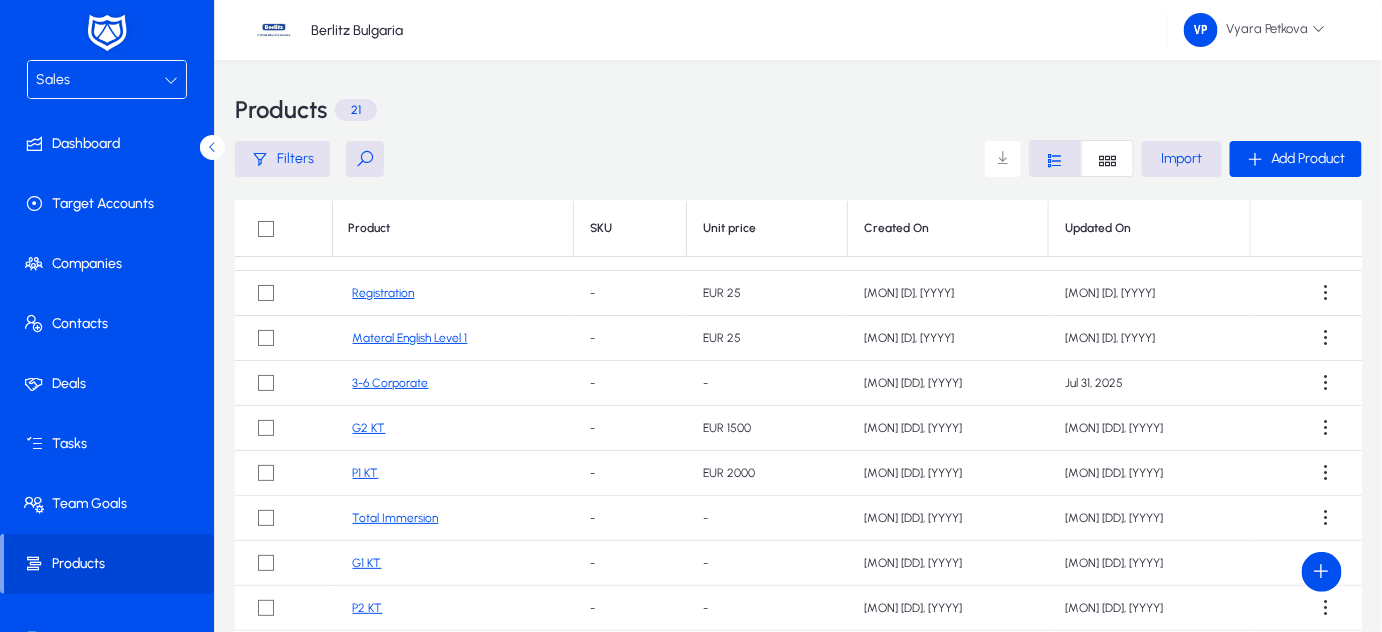 scroll, scrollTop: 0, scrollLeft: 0, axis: both 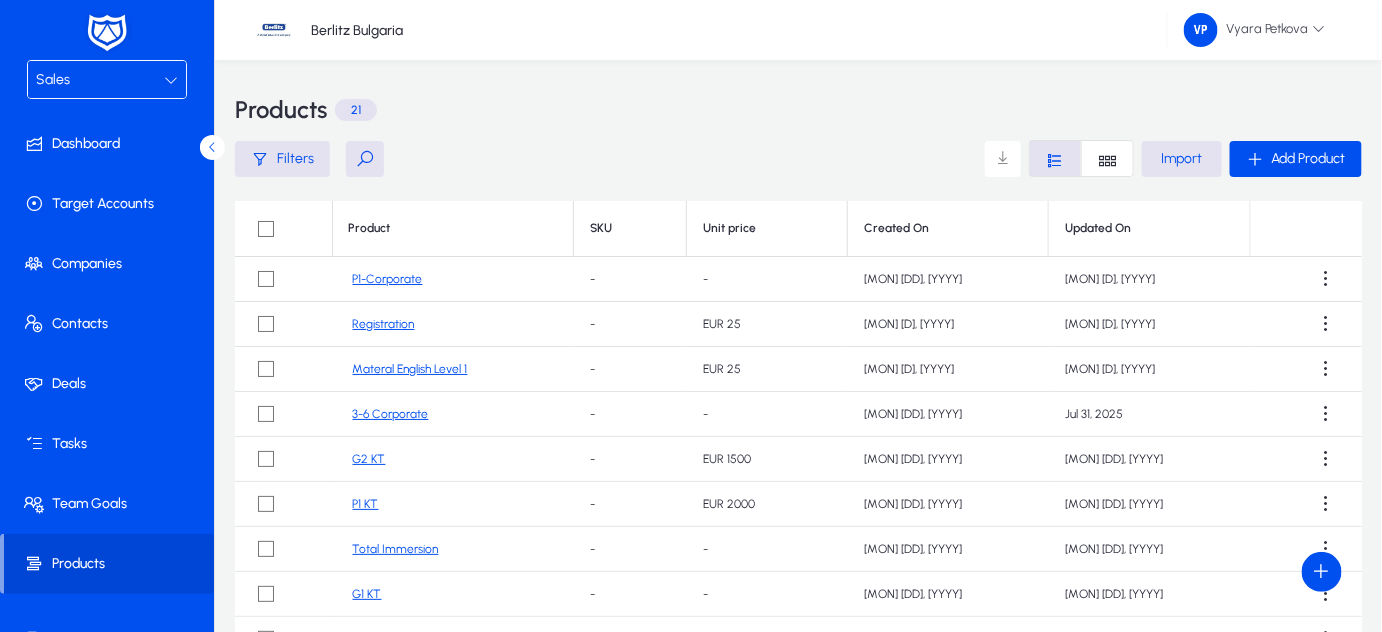 click at bounding box center (171, 80) 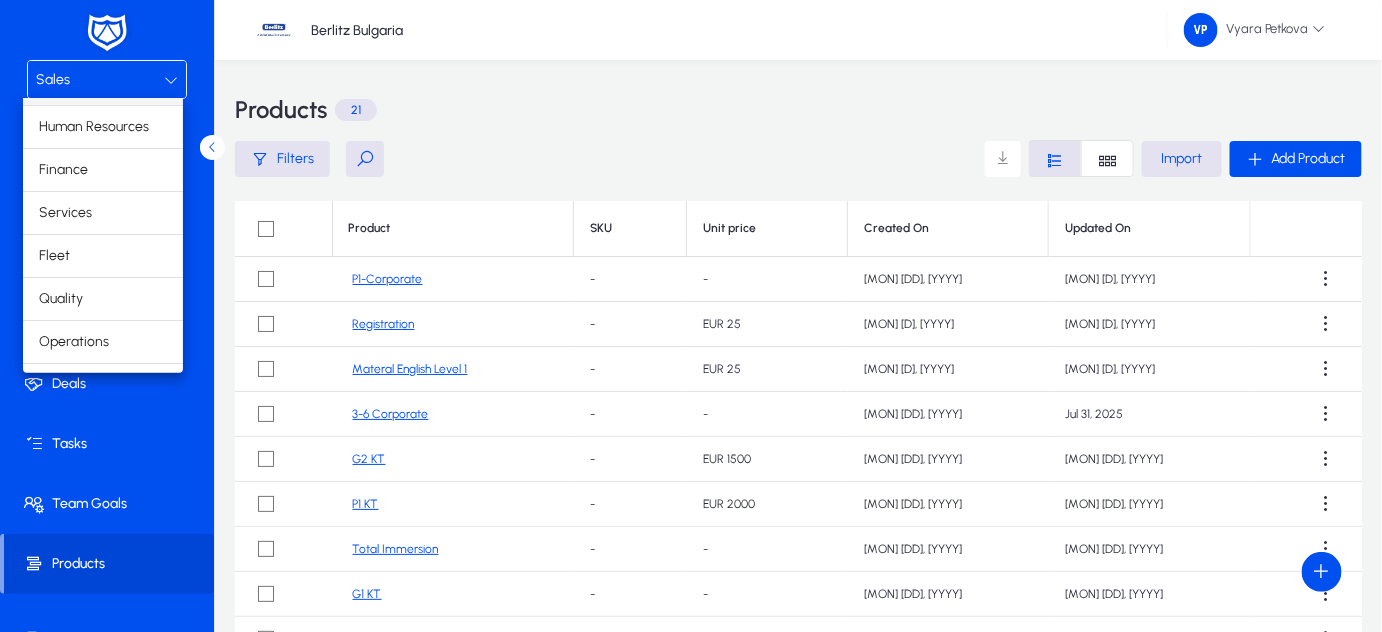 scroll, scrollTop: 65, scrollLeft: 0, axis: vertical 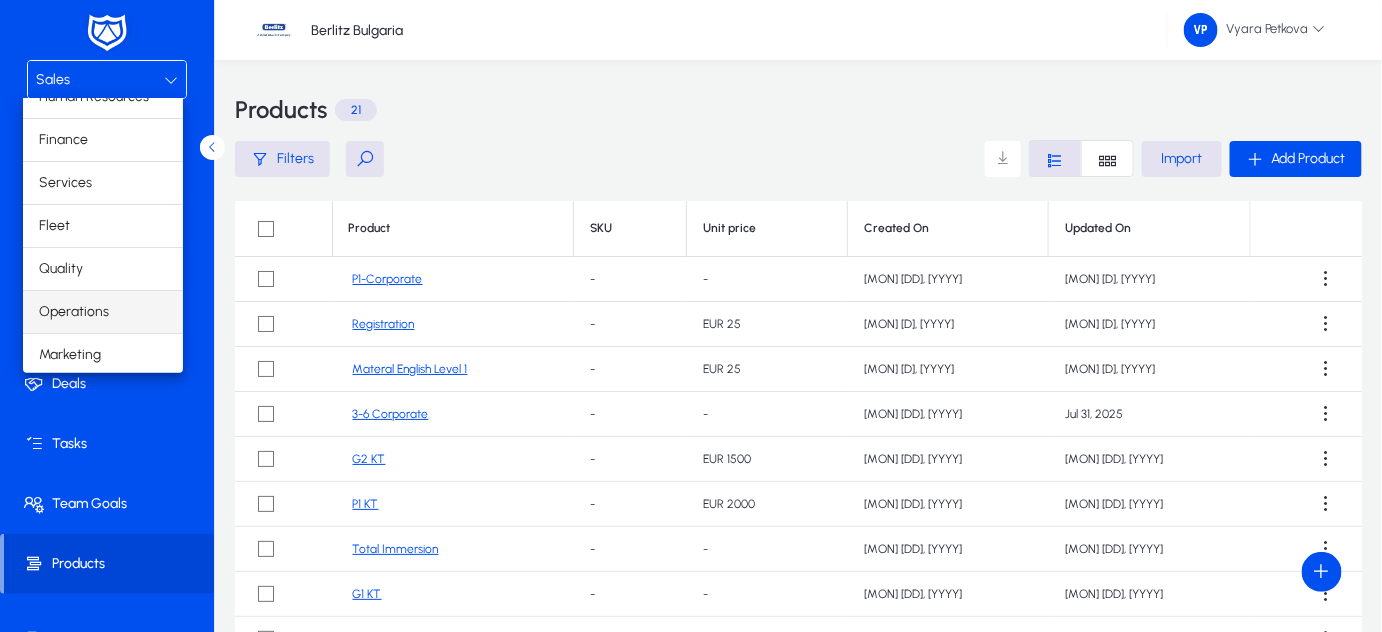 click on "Operations" at bounding box center (74, 312) 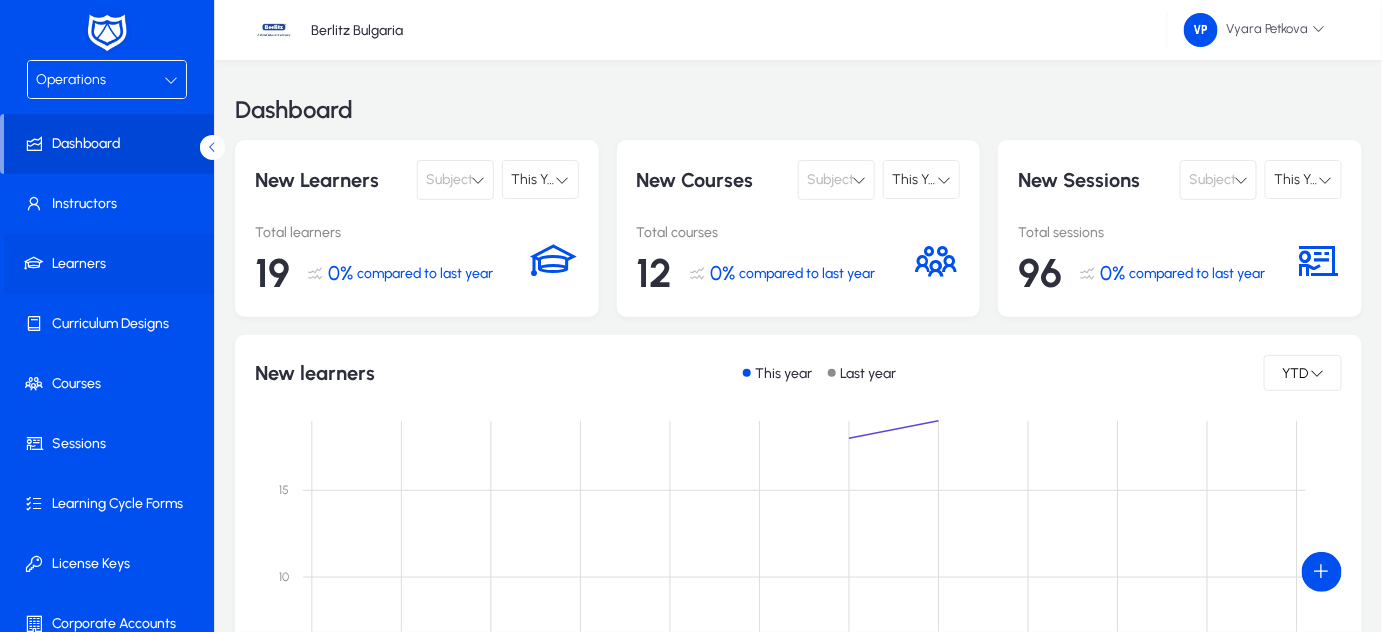 click on "Learners" 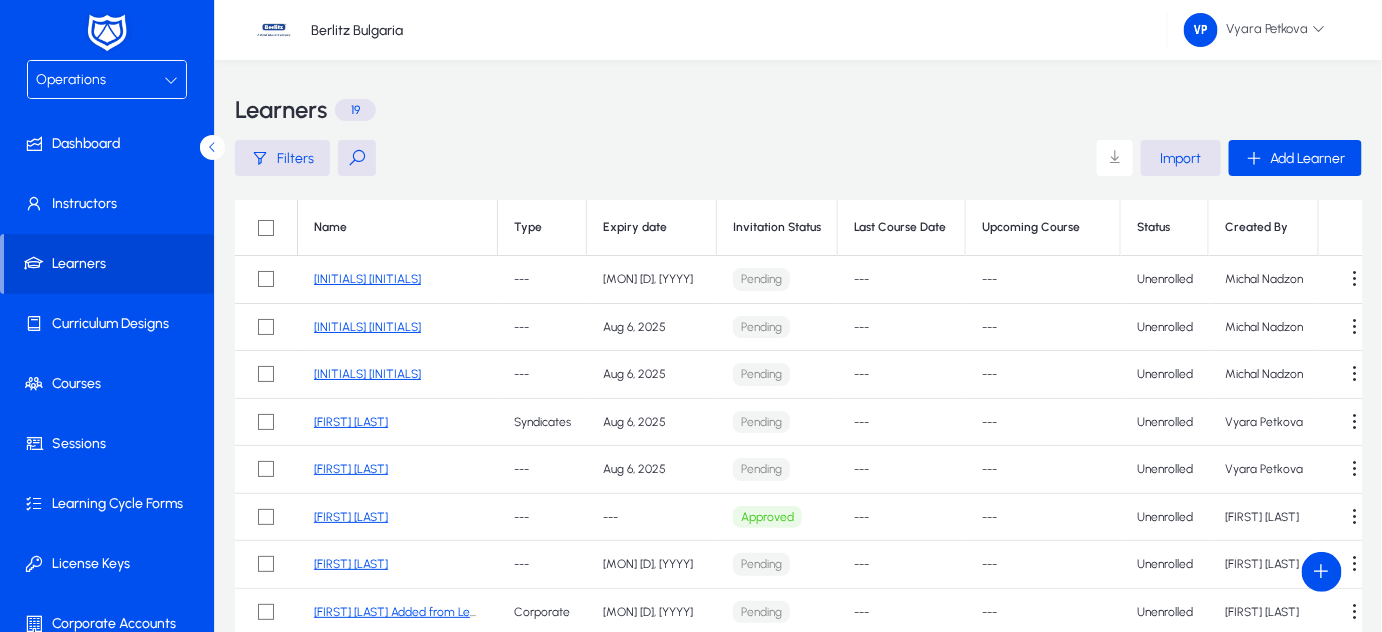 click on "[INITIALS] [INITIALS]" 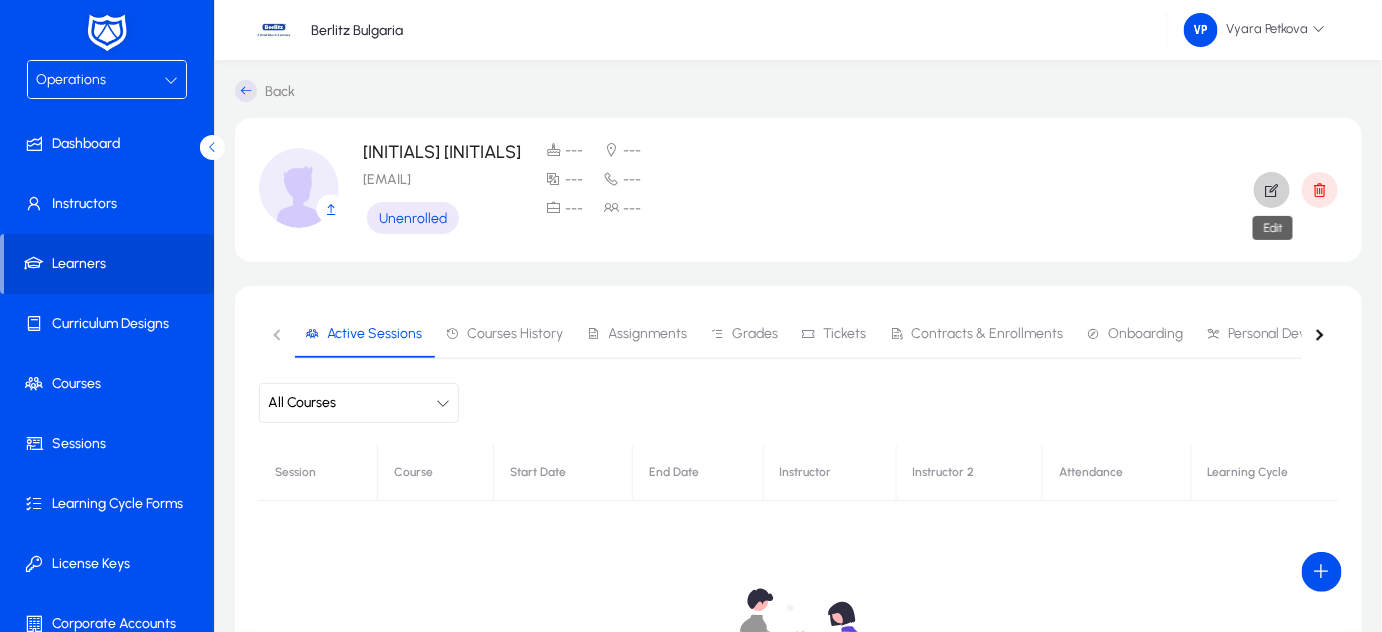 click 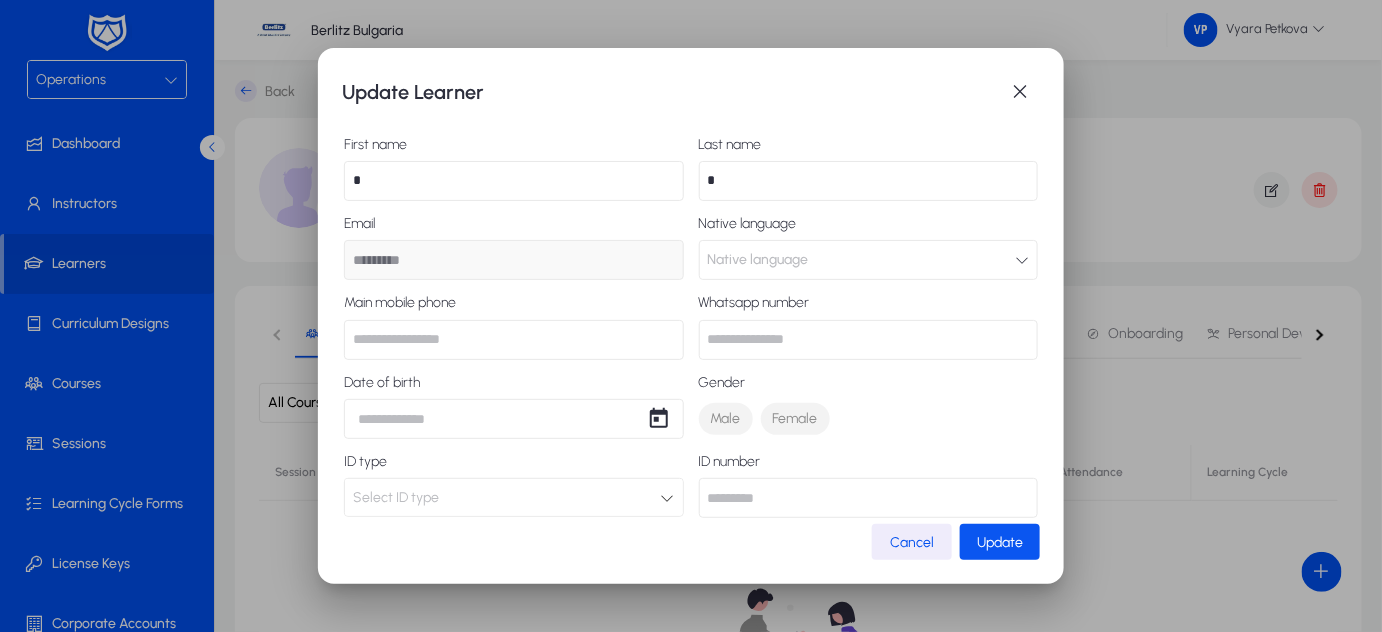 click on "Update" 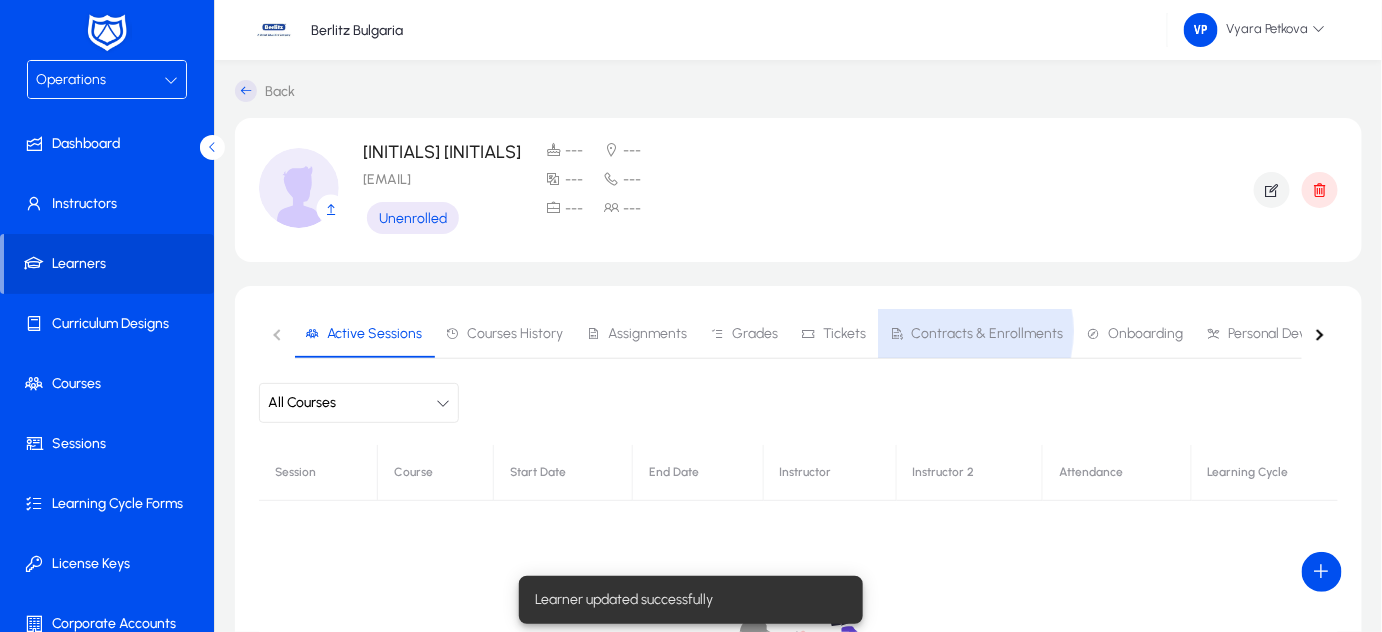 click on "Contracts & Enrollments" at bounding box center (987, 334) 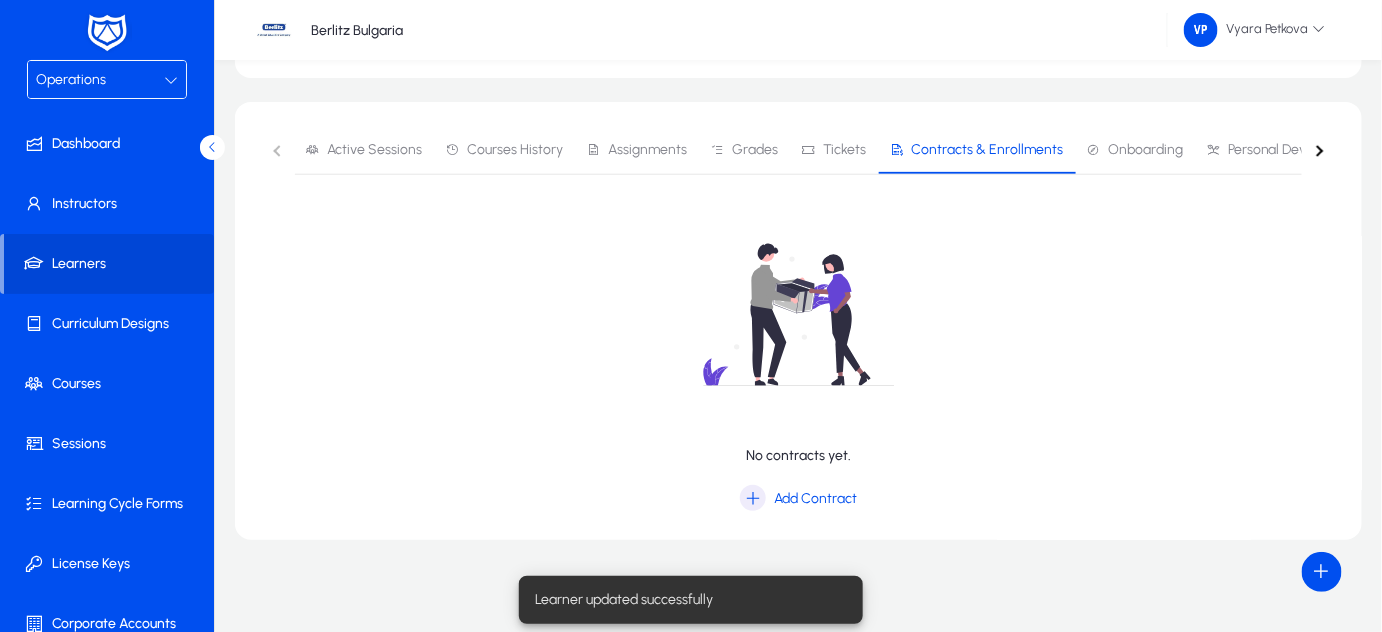 scroll, scrollTop: 191, scrollLeft: 0, axis: vertical 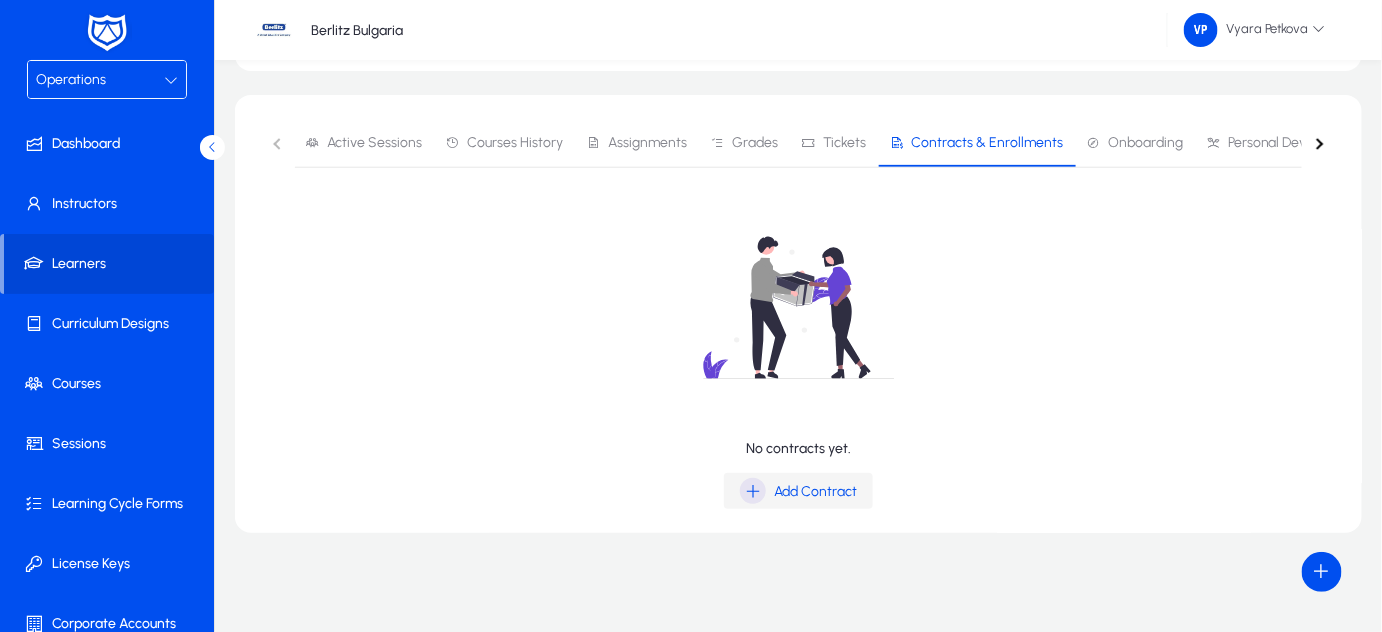 click on "Add Contract" 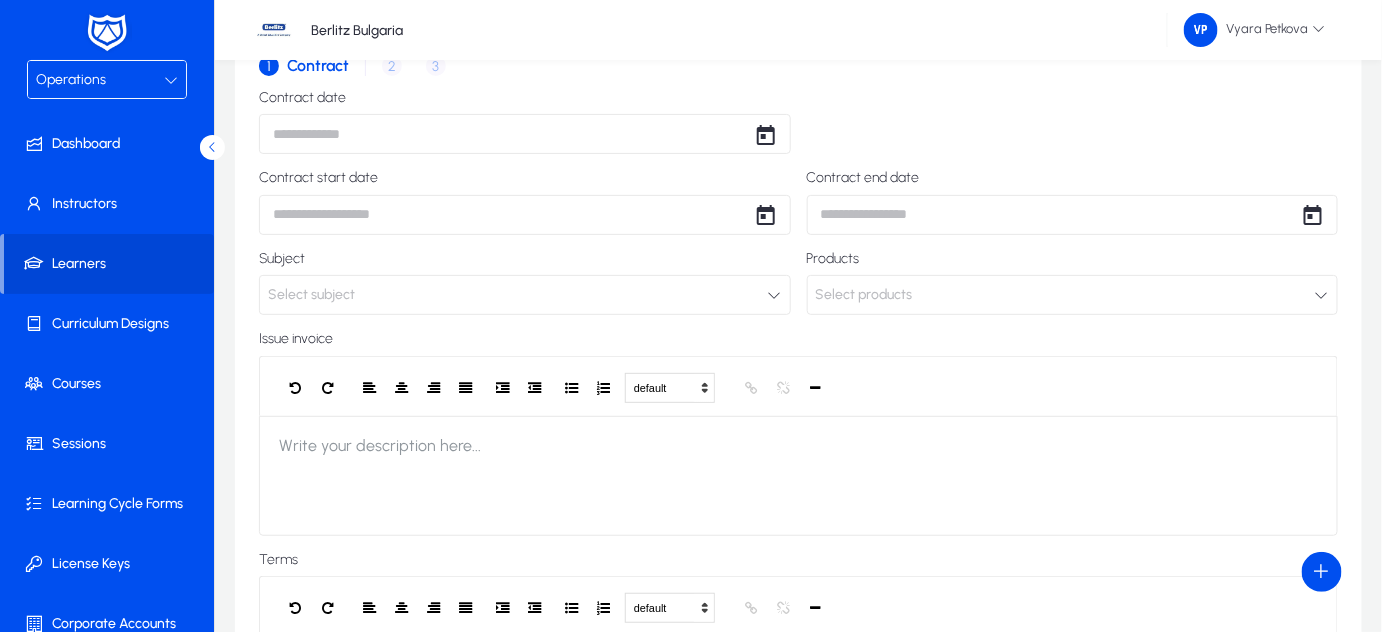 scroll, scrollTop: 9, scrollLeft: 0, axis: vertical 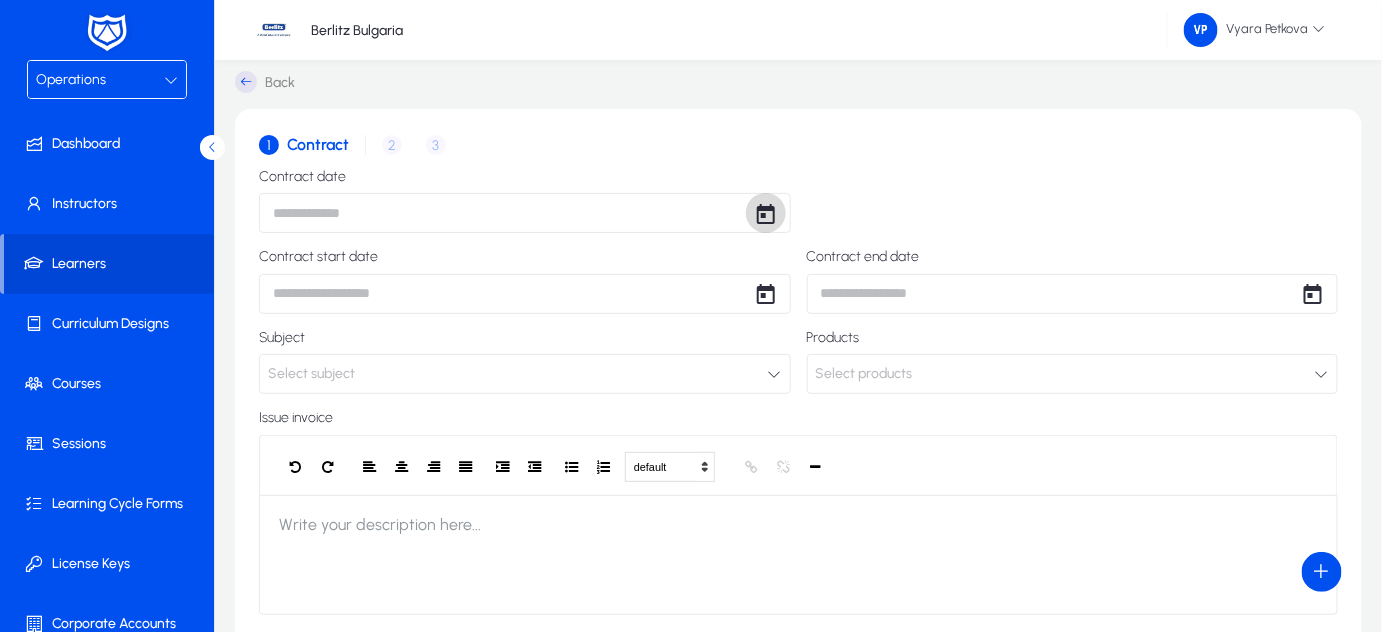 click 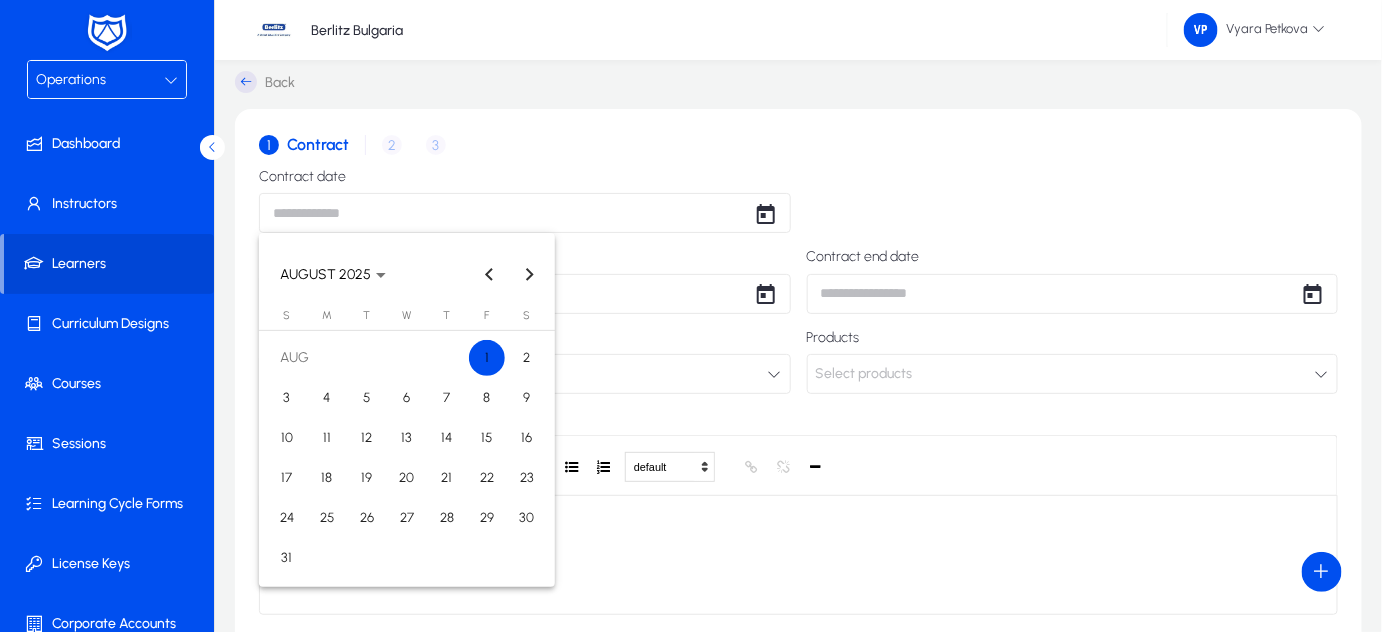 click on "1" at bounding box center (487, 358) 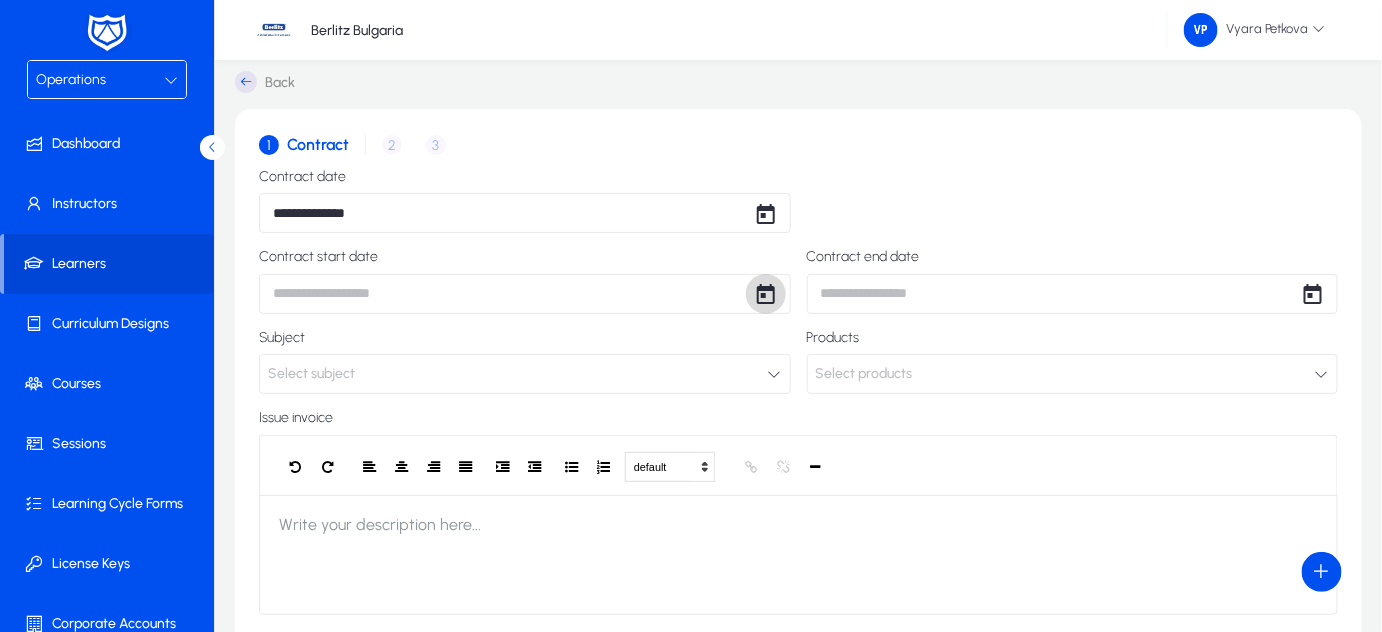 click 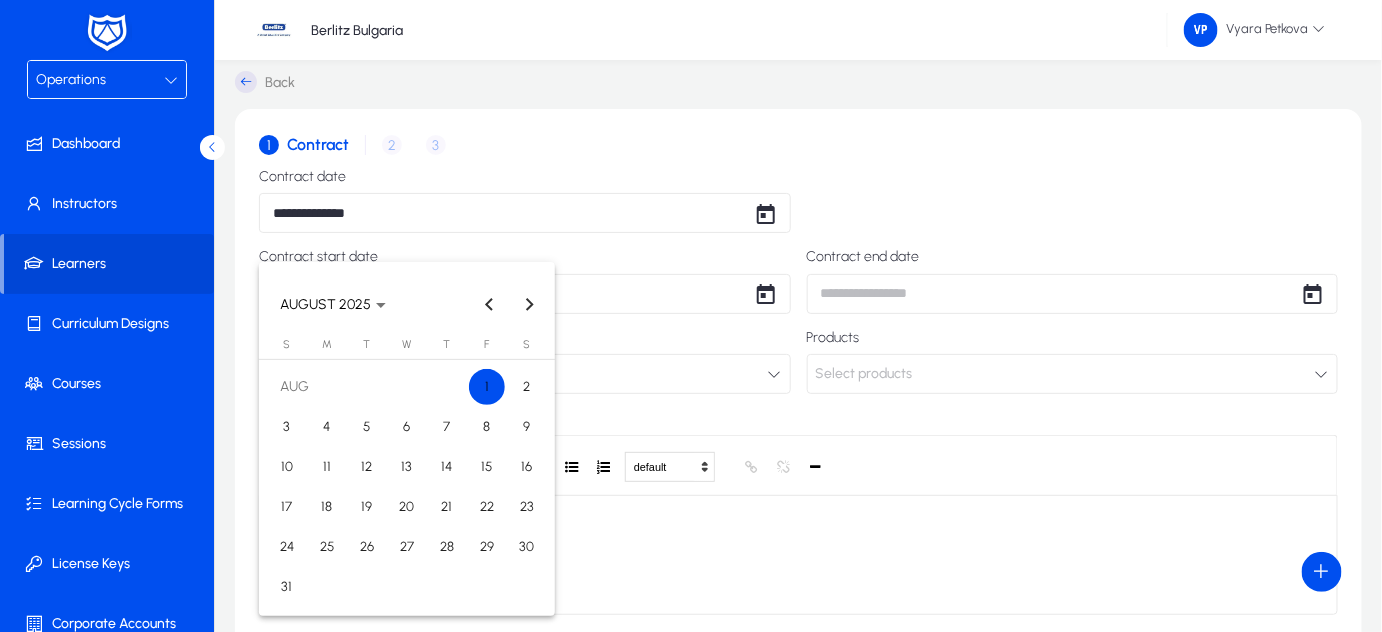click on "30" at bounding box center (527, 547) 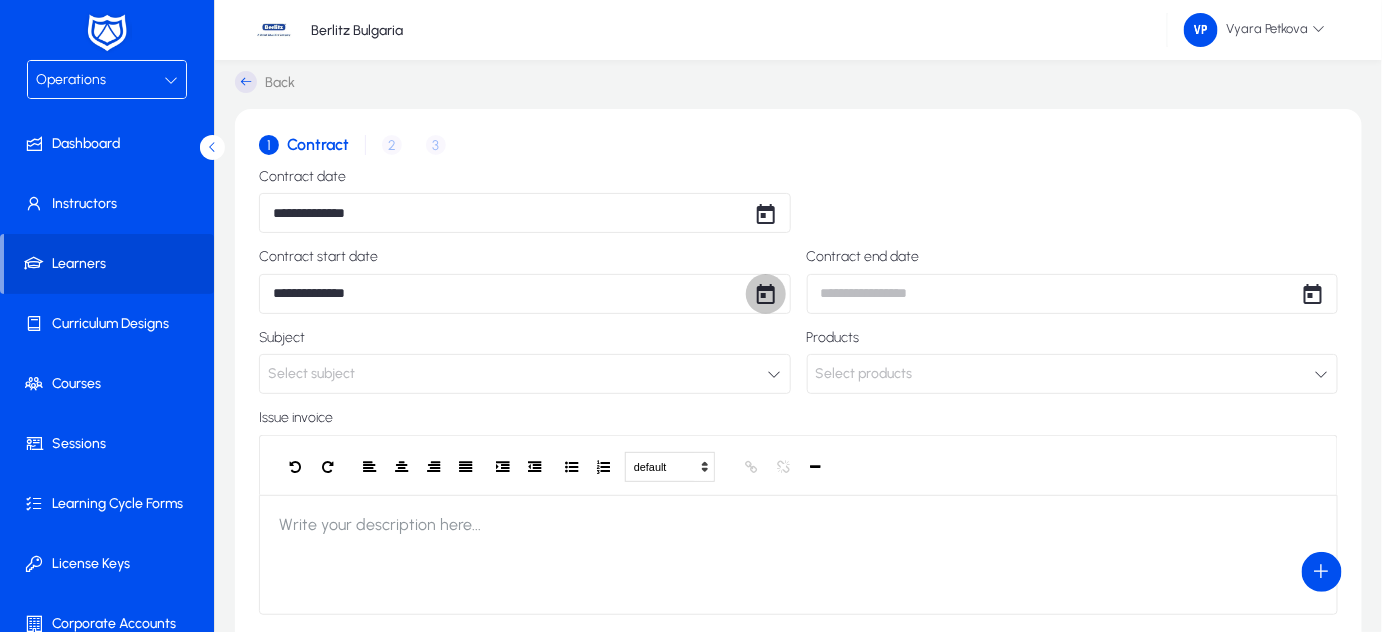 click 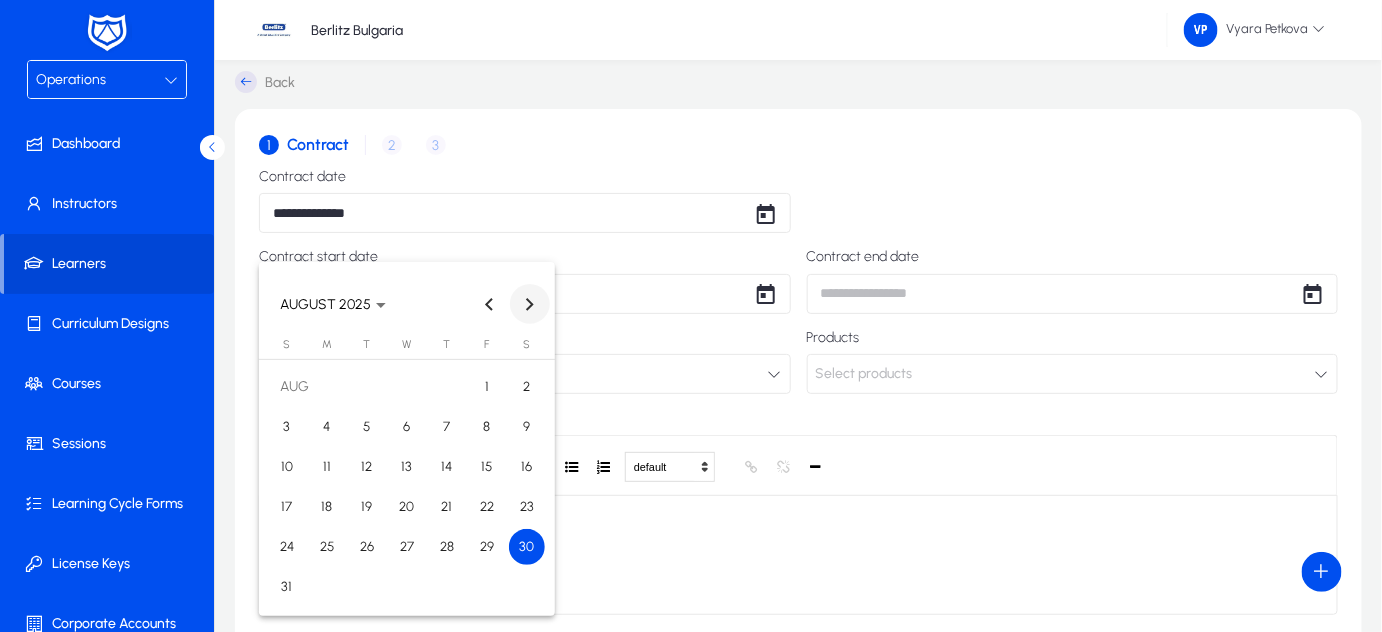 click at bounding box center (530, 304) 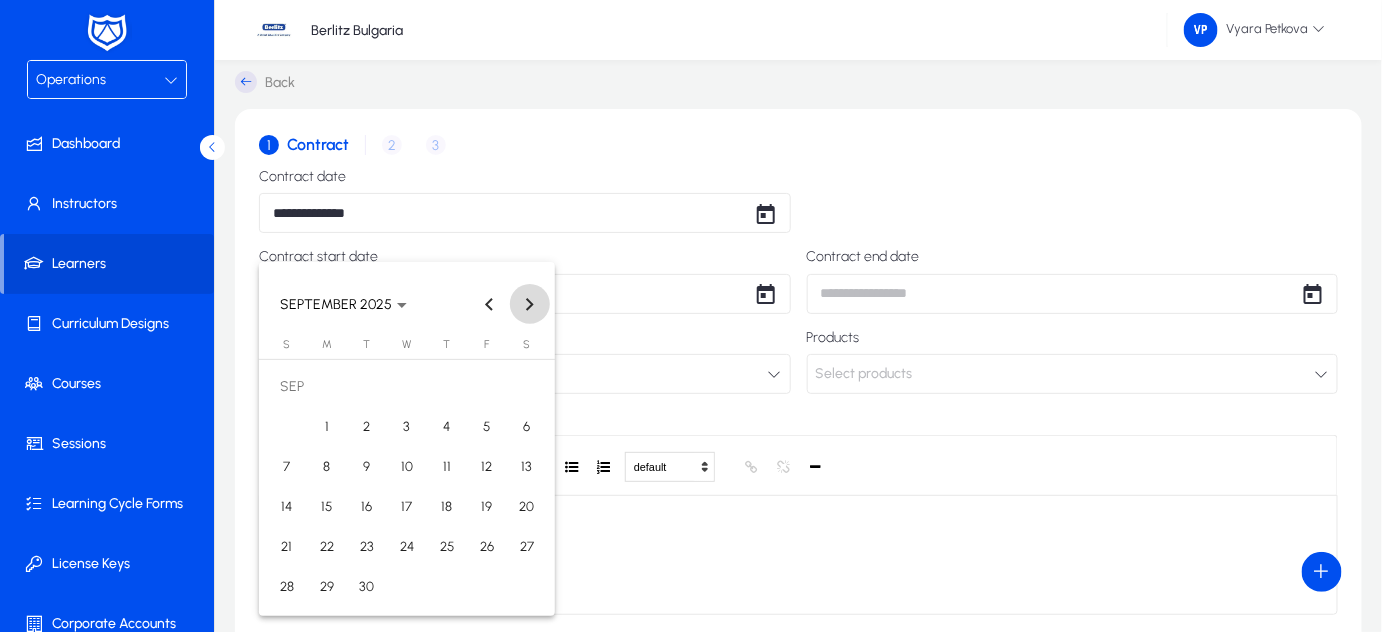 click at bounding box center (530, 304) 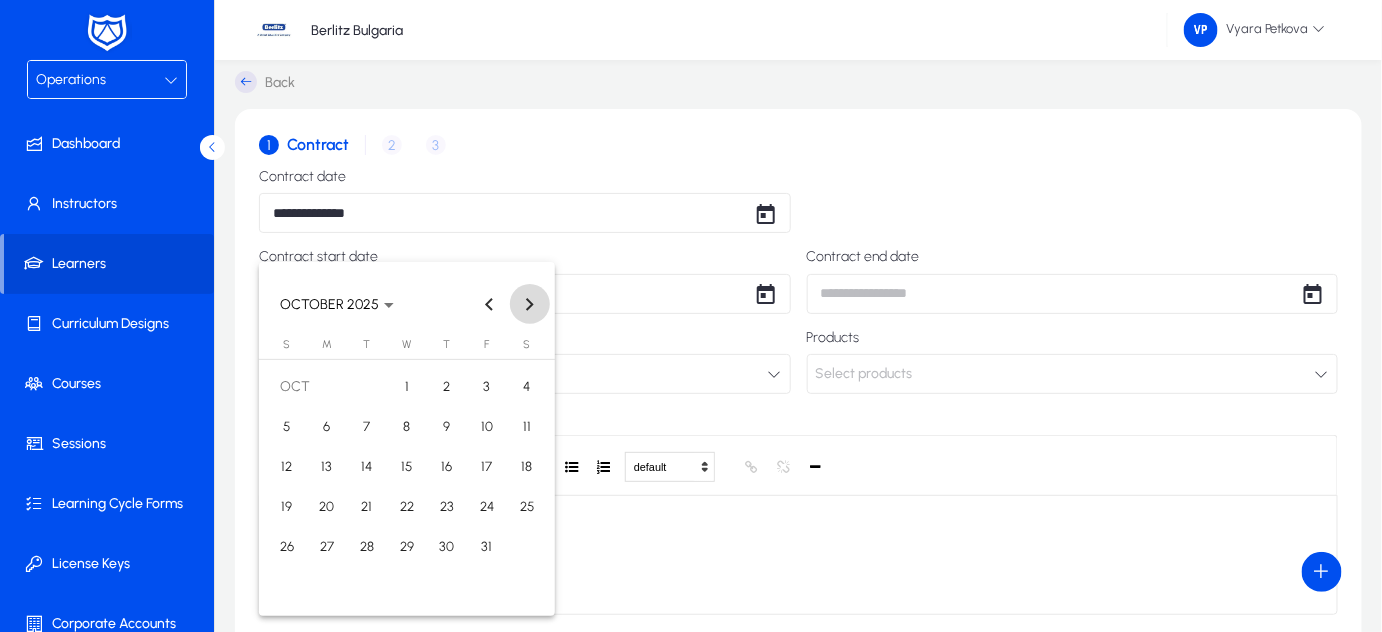 click at bounding box center [530, 304] 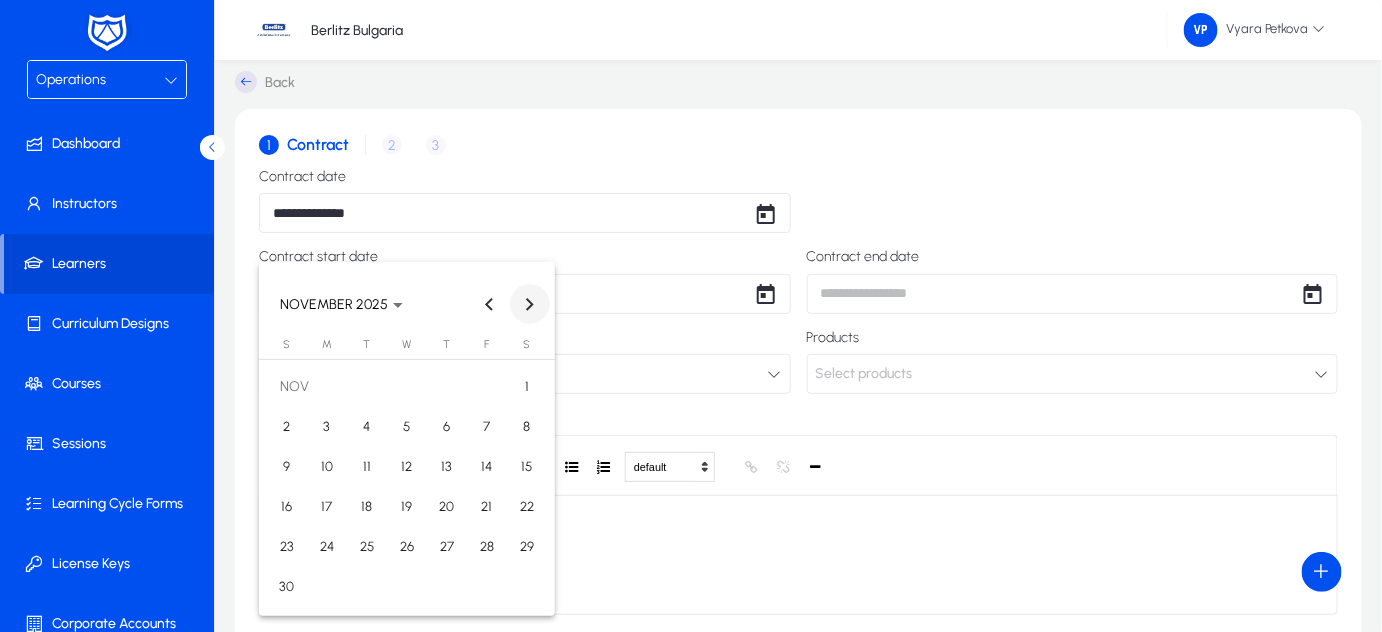 click at bounding box center [530, 304] 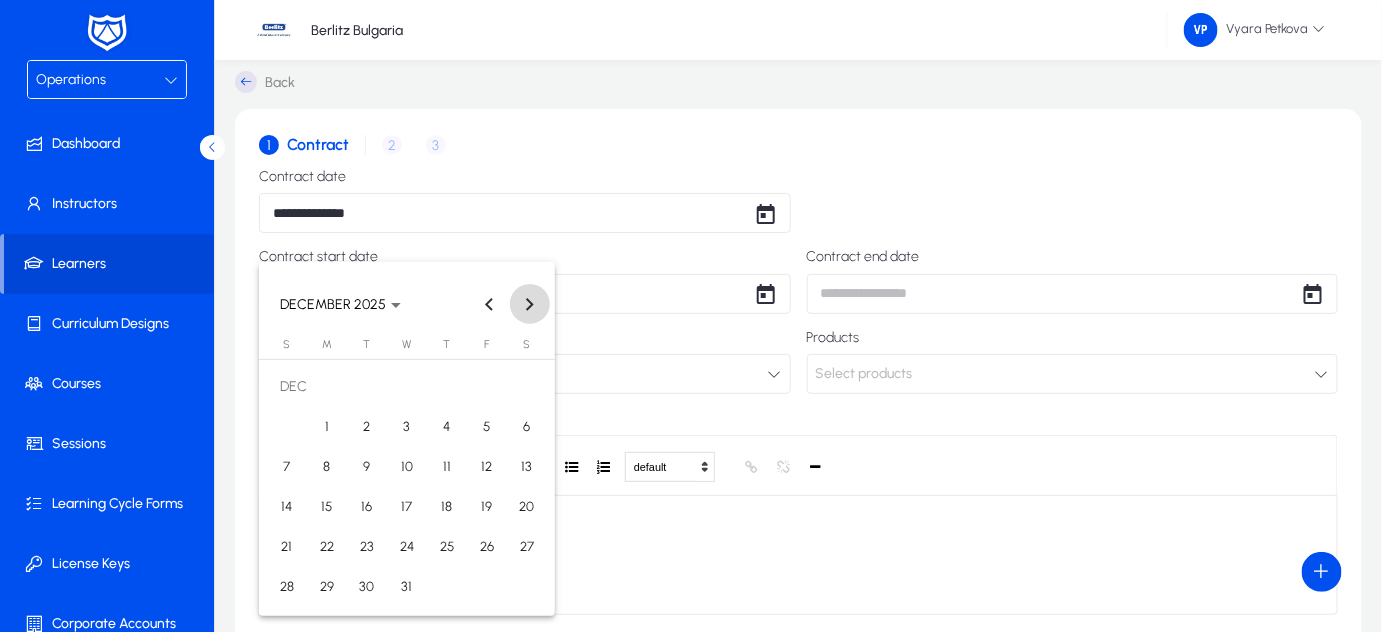 click at bounding box center (530, 304) 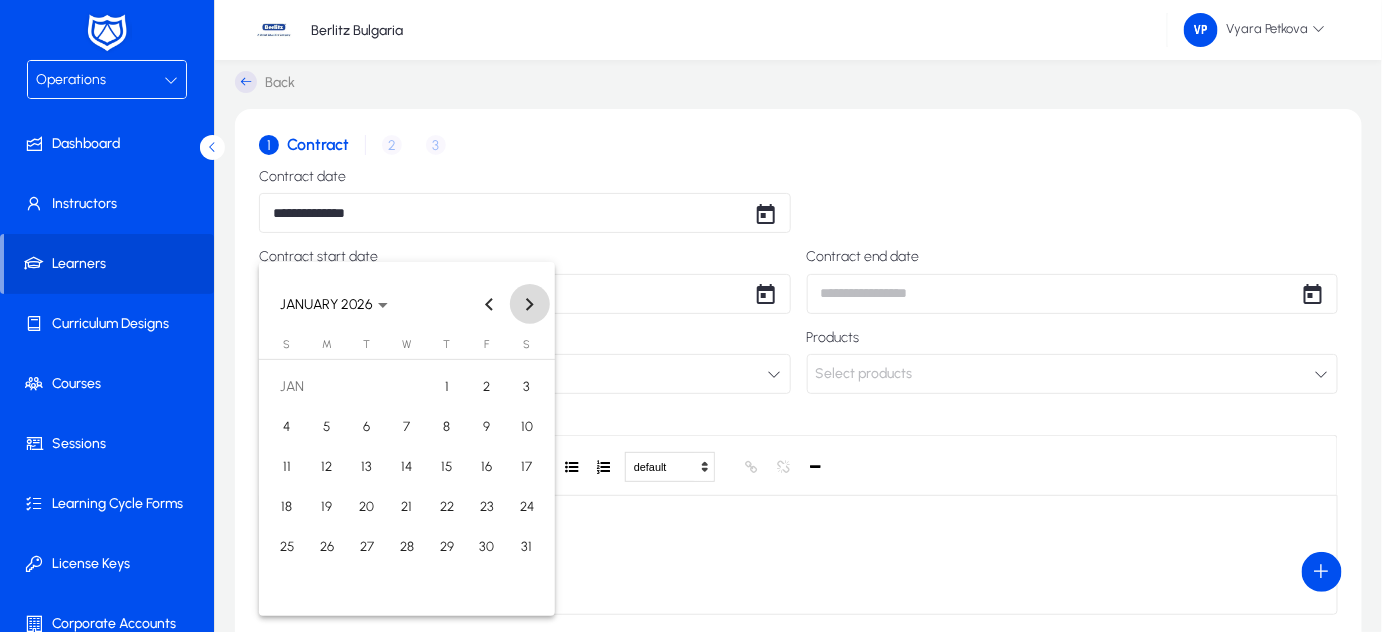 click at bounding box center (530, 304) 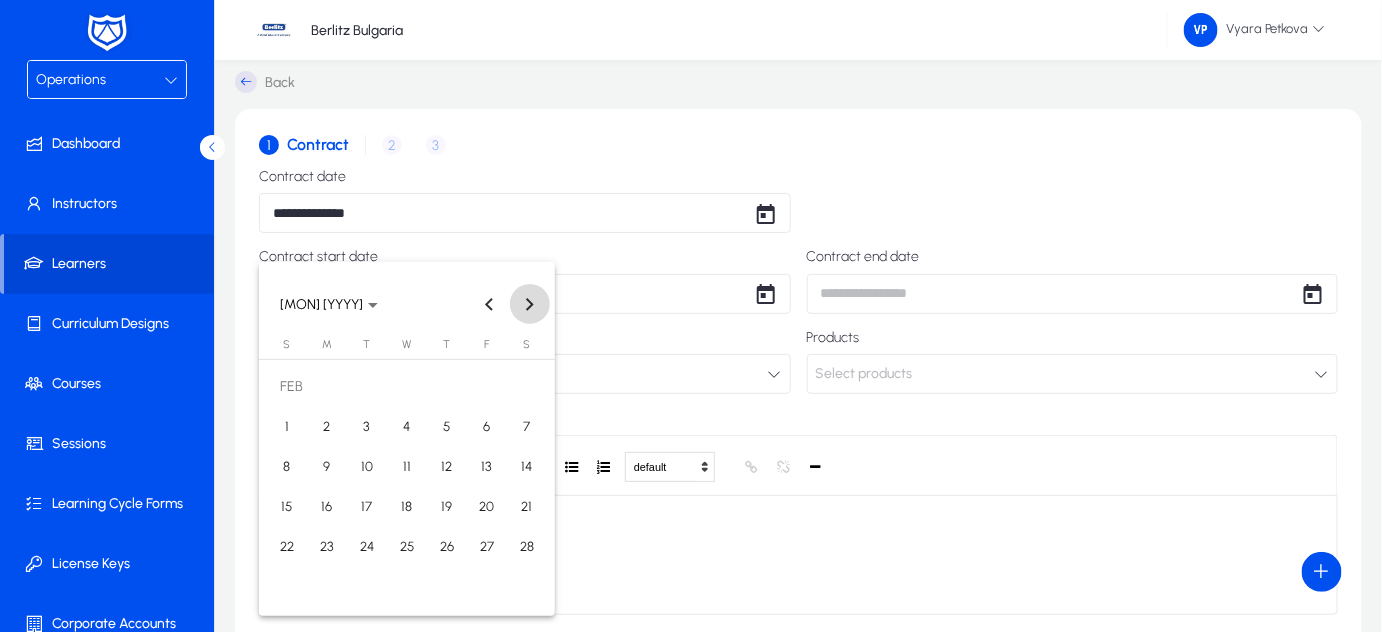 click at bounding box center (530, 304) 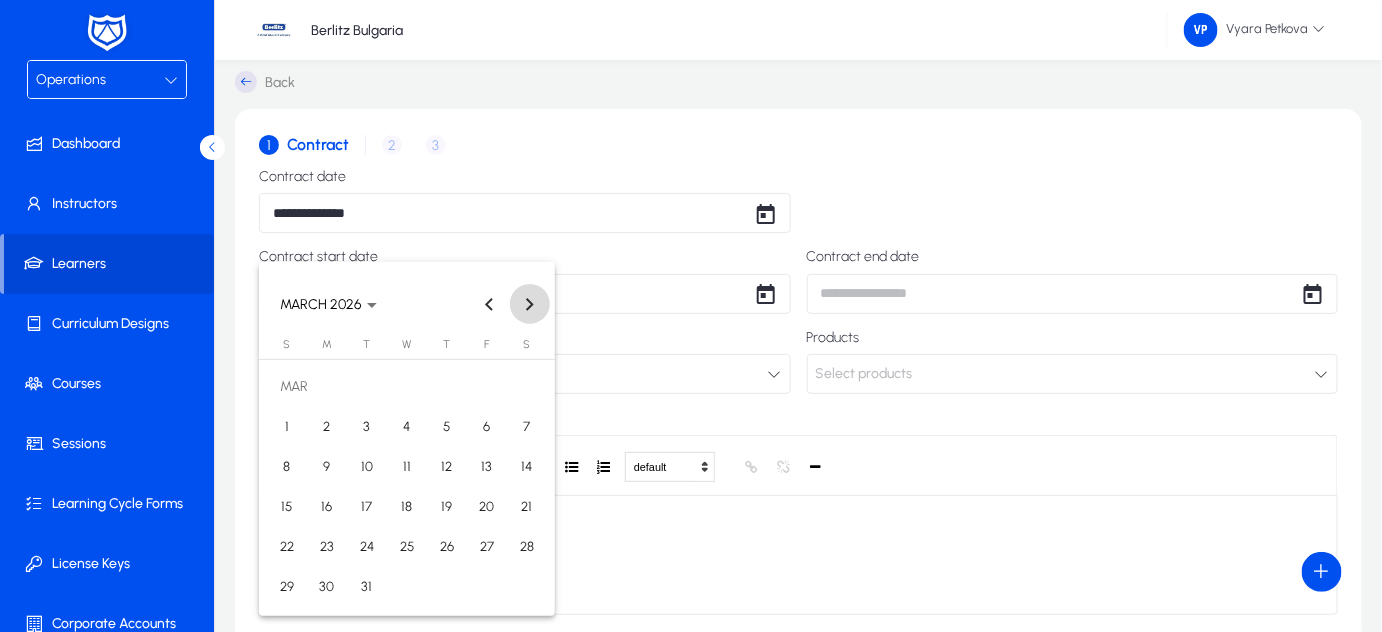 click at bounding box center (530, 304) 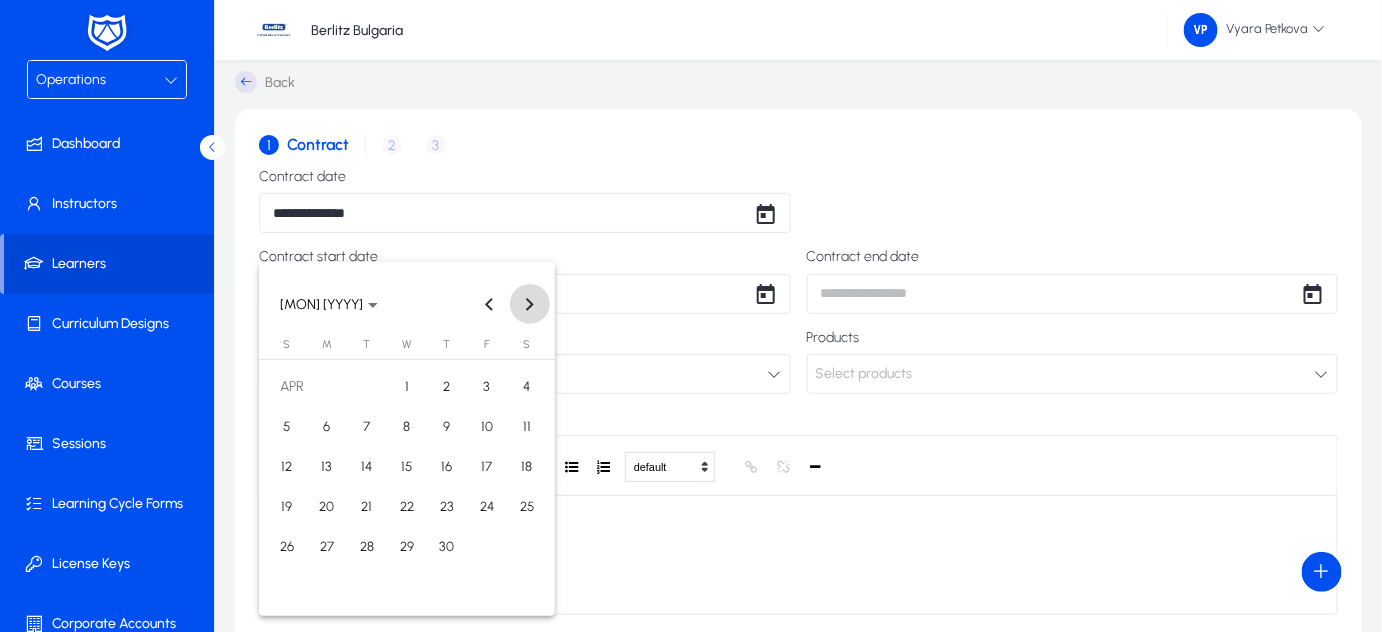 click at bounding box center [530, 304] 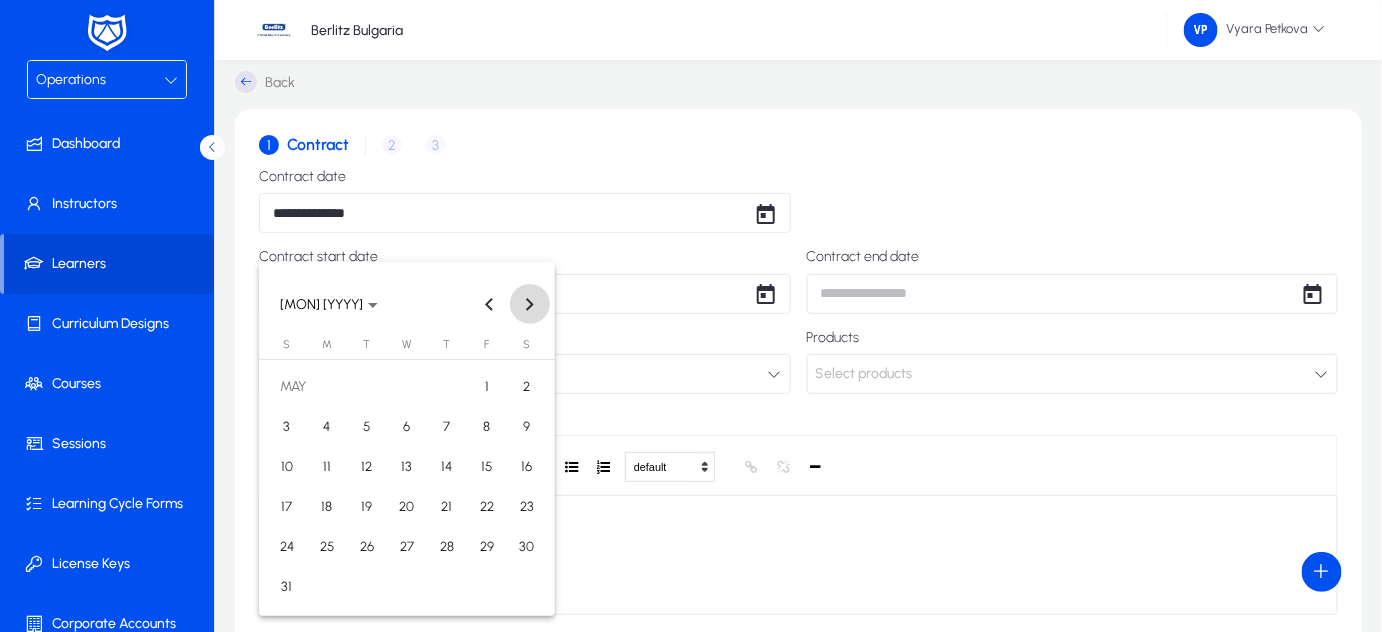 click at bounding box center (530, 304) 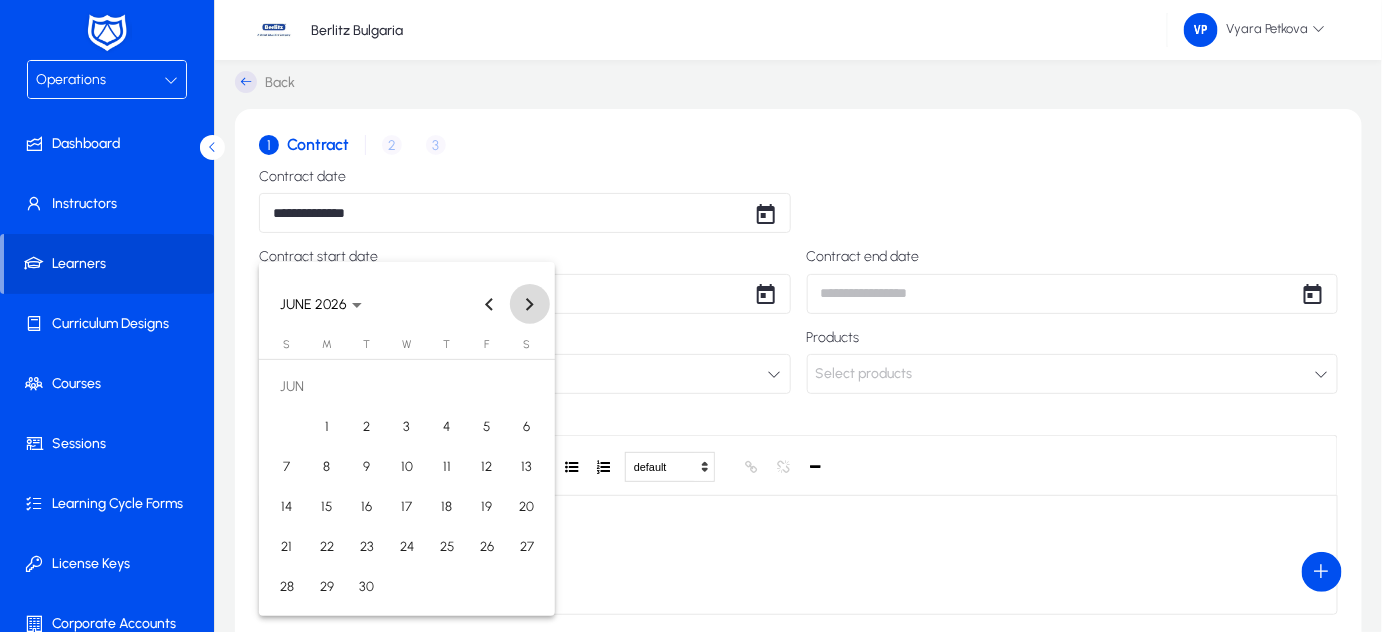 click at bounding box center [530, 304] 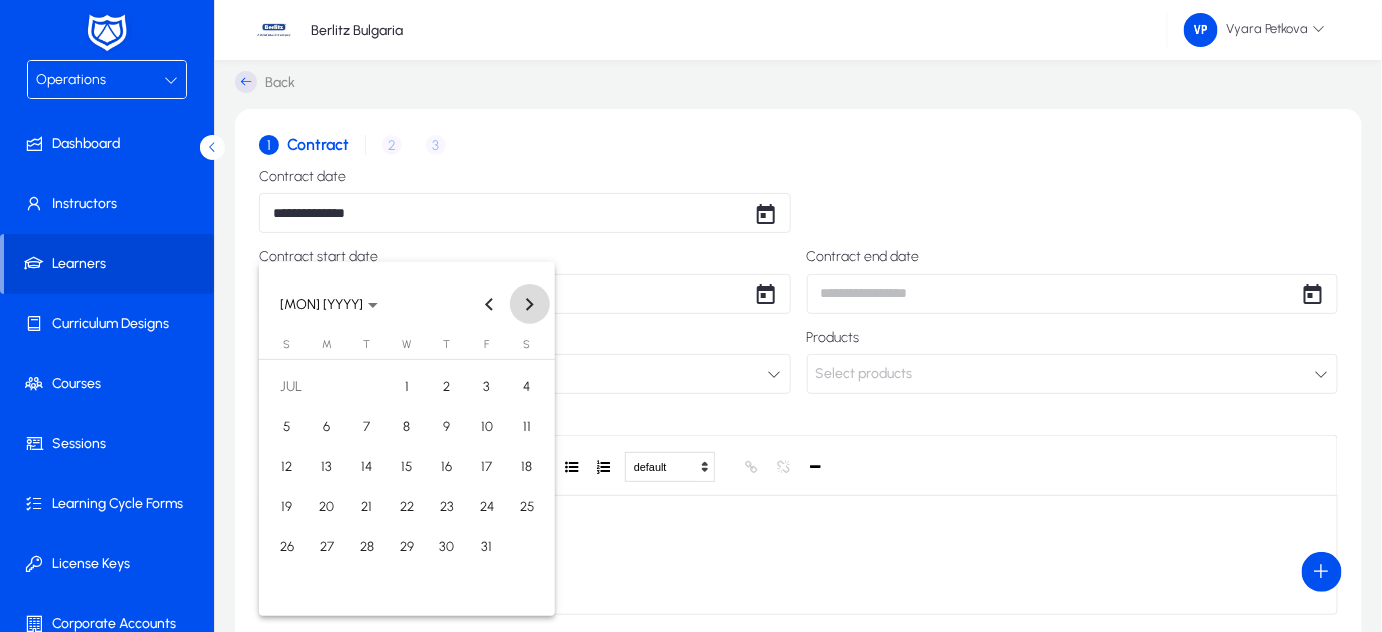 click at bounding box center (530, 304) 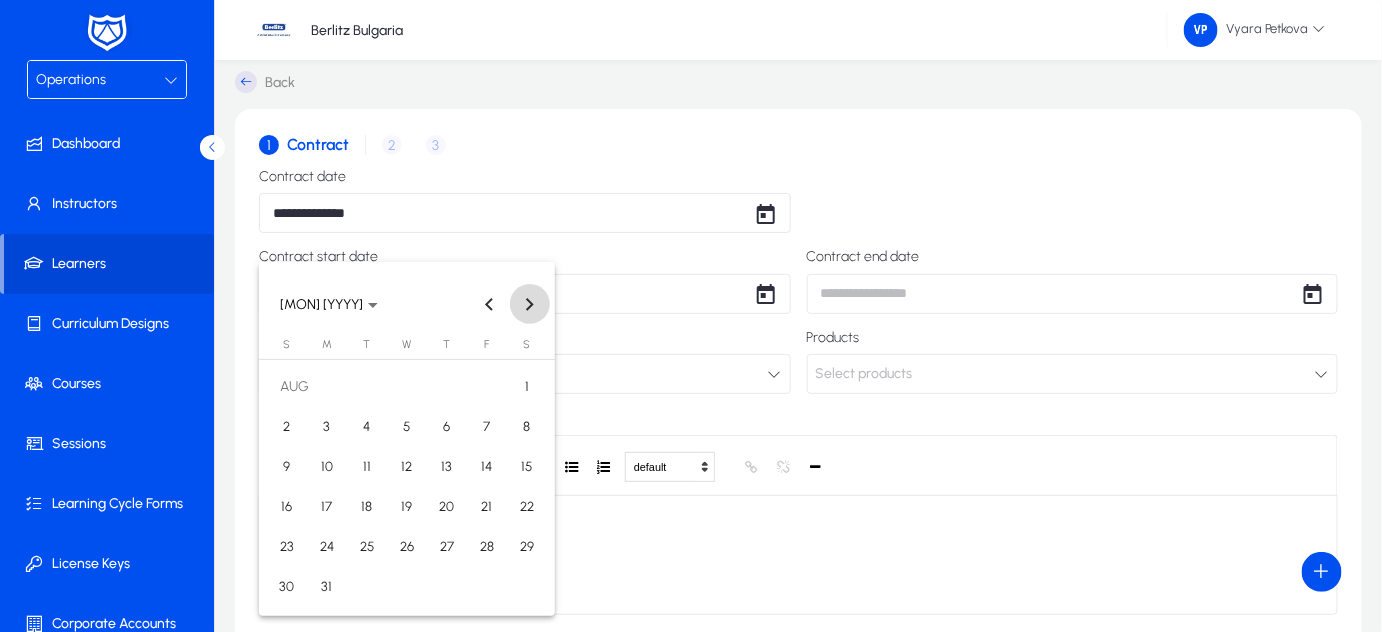 click at bounding box center (530, 304) 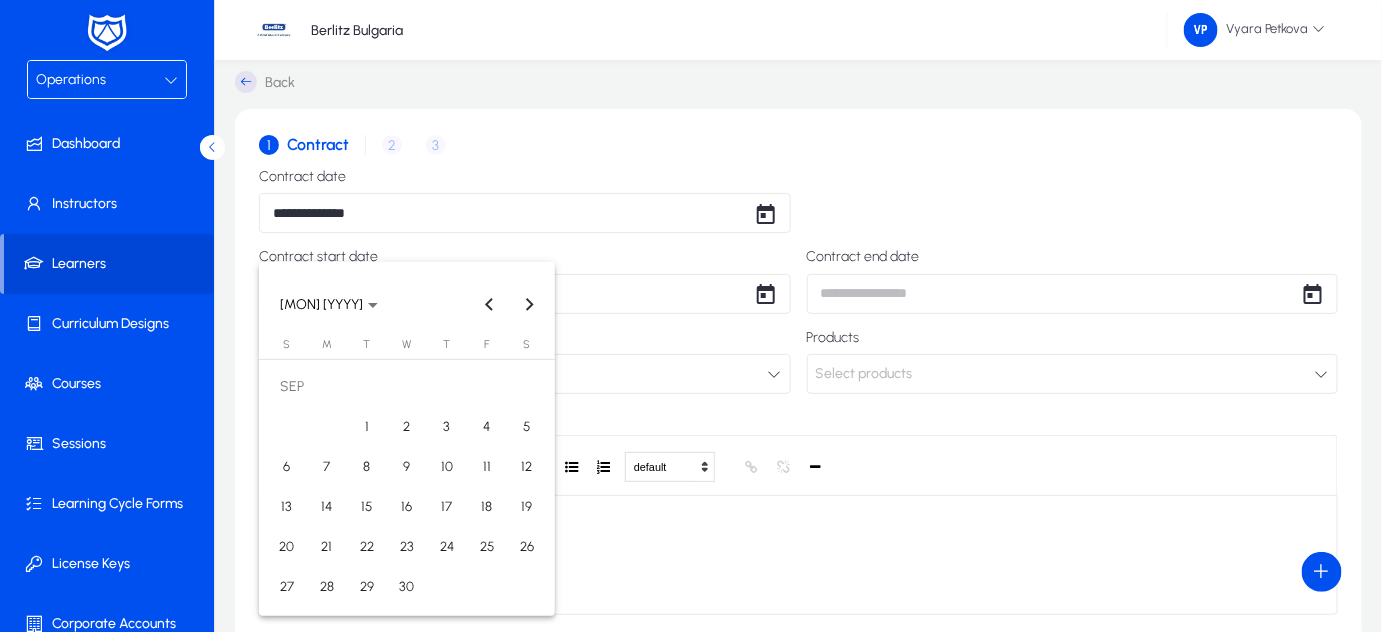 click on "30" at bounding box center [407, 587] 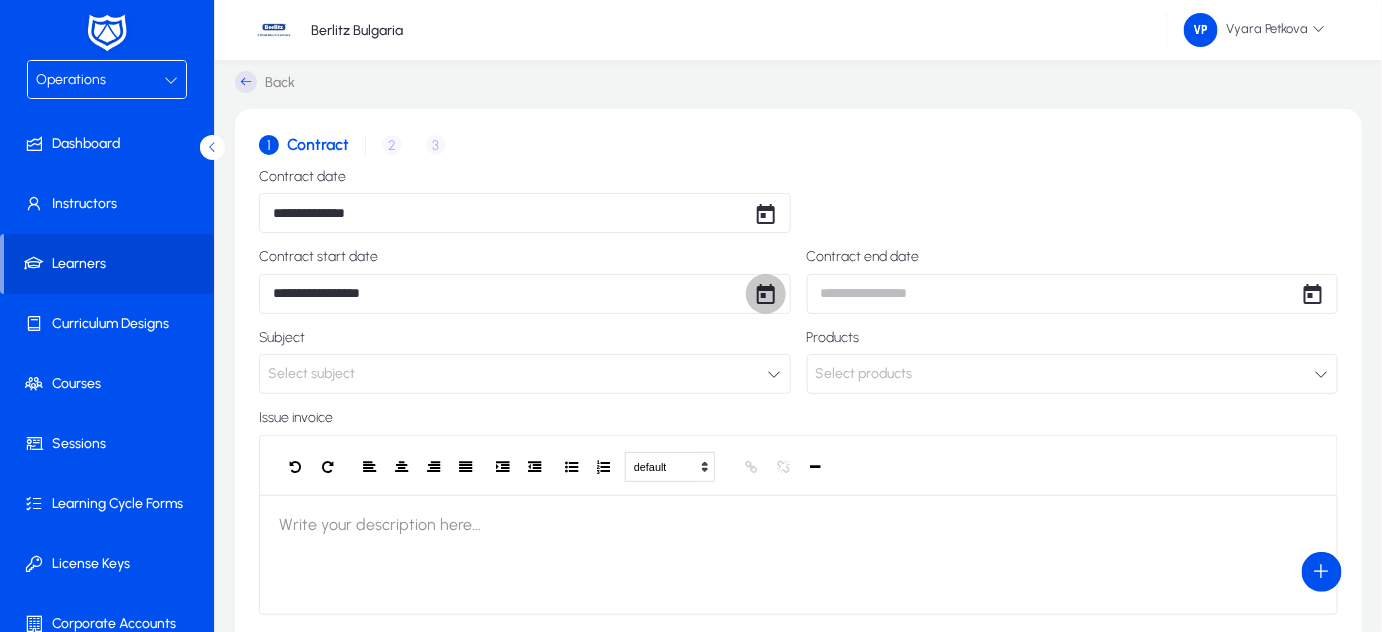 click 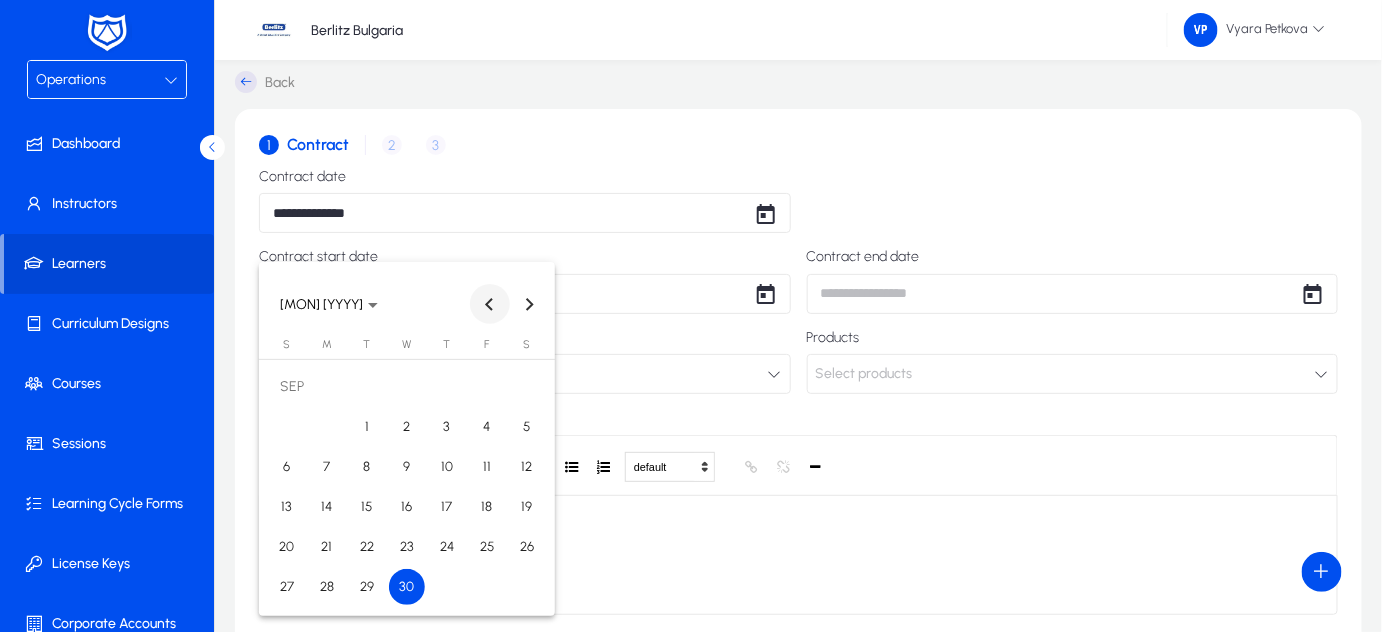 click at bounding box center [490, 304] 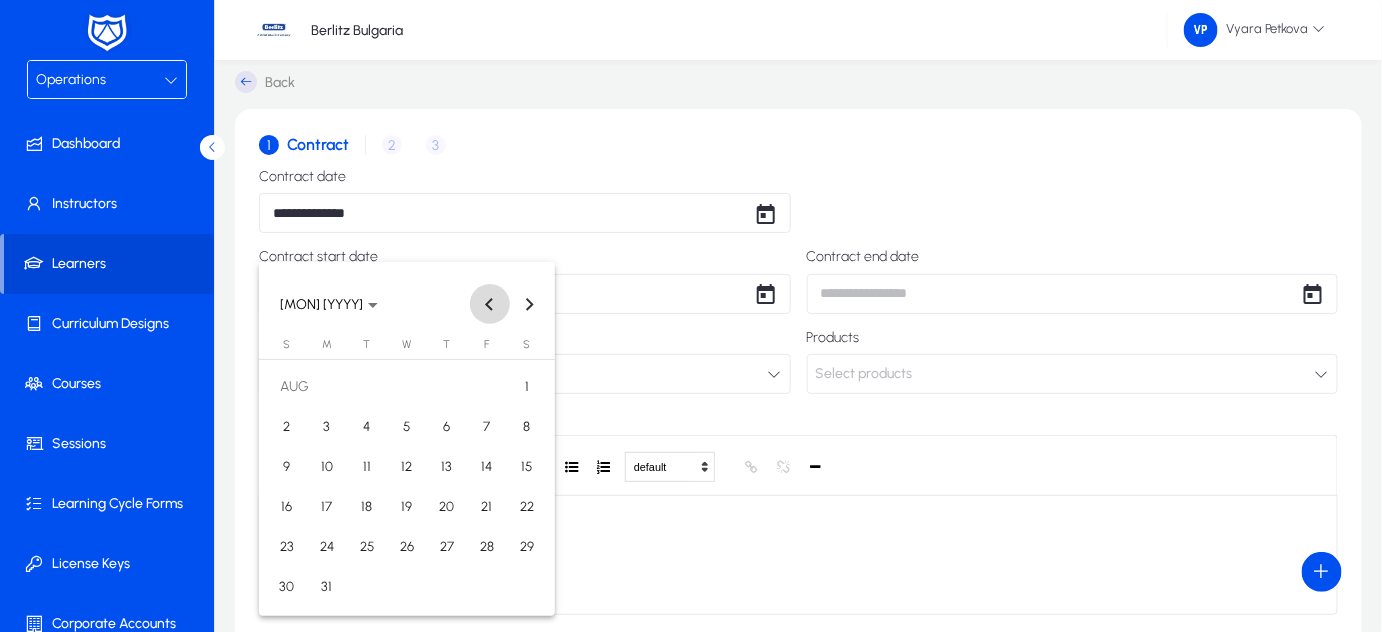 click at bounding box center (490, 304) 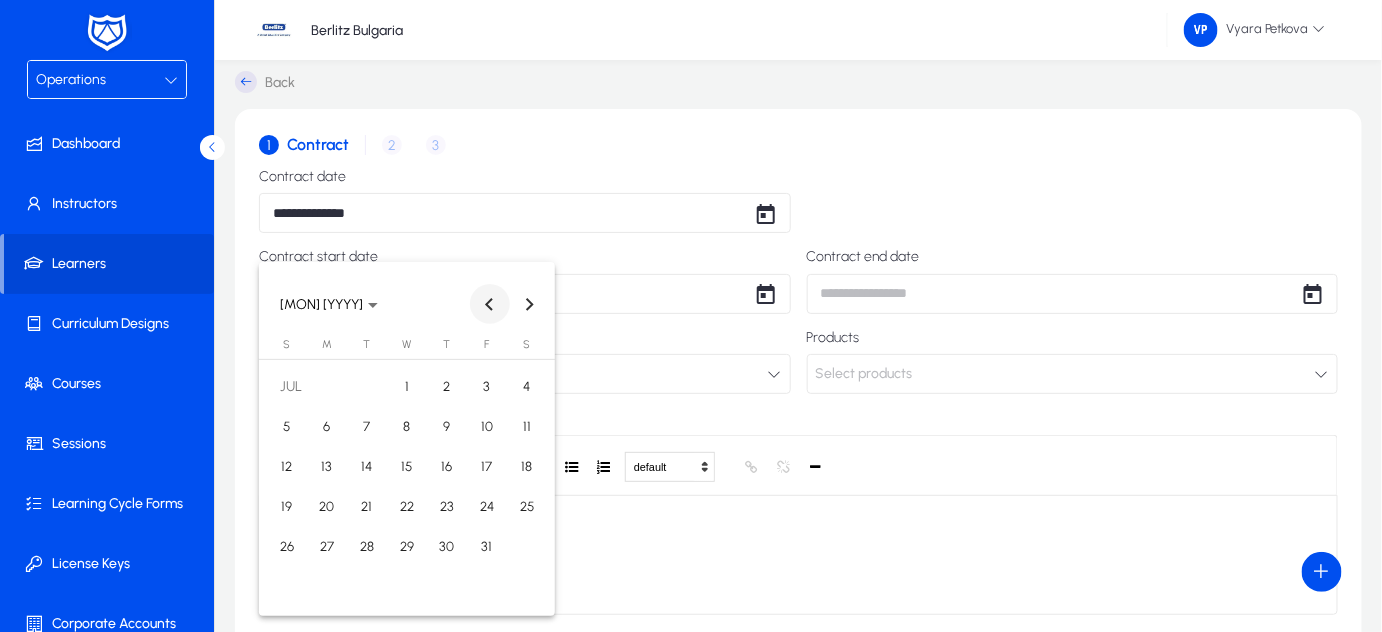 click at bounding box center [490, 304] 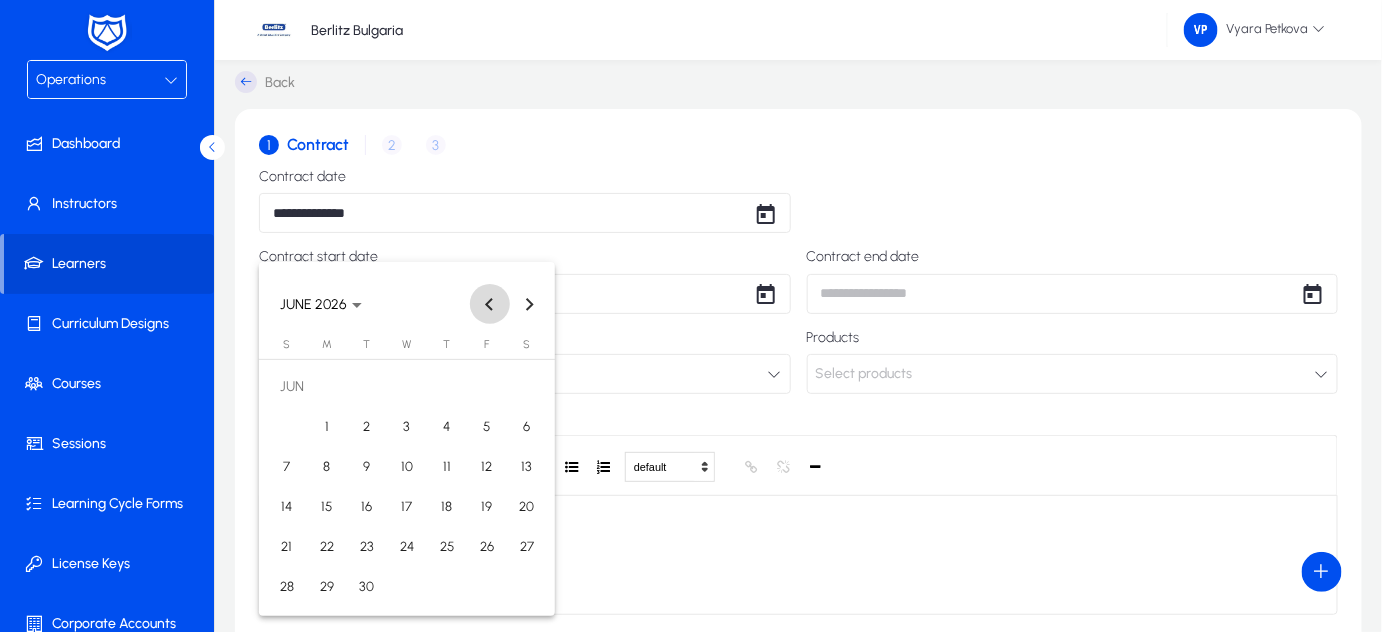 click at bounding box center (490, 304) 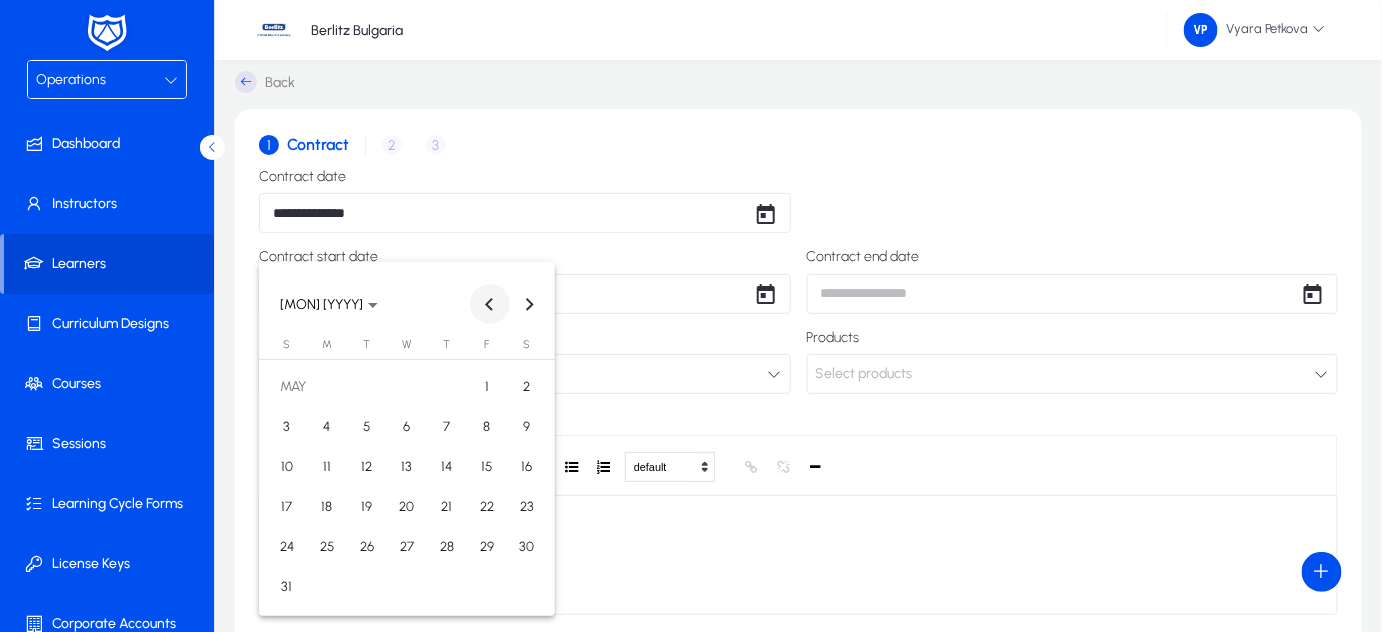 click at bounding box center (490, 304) 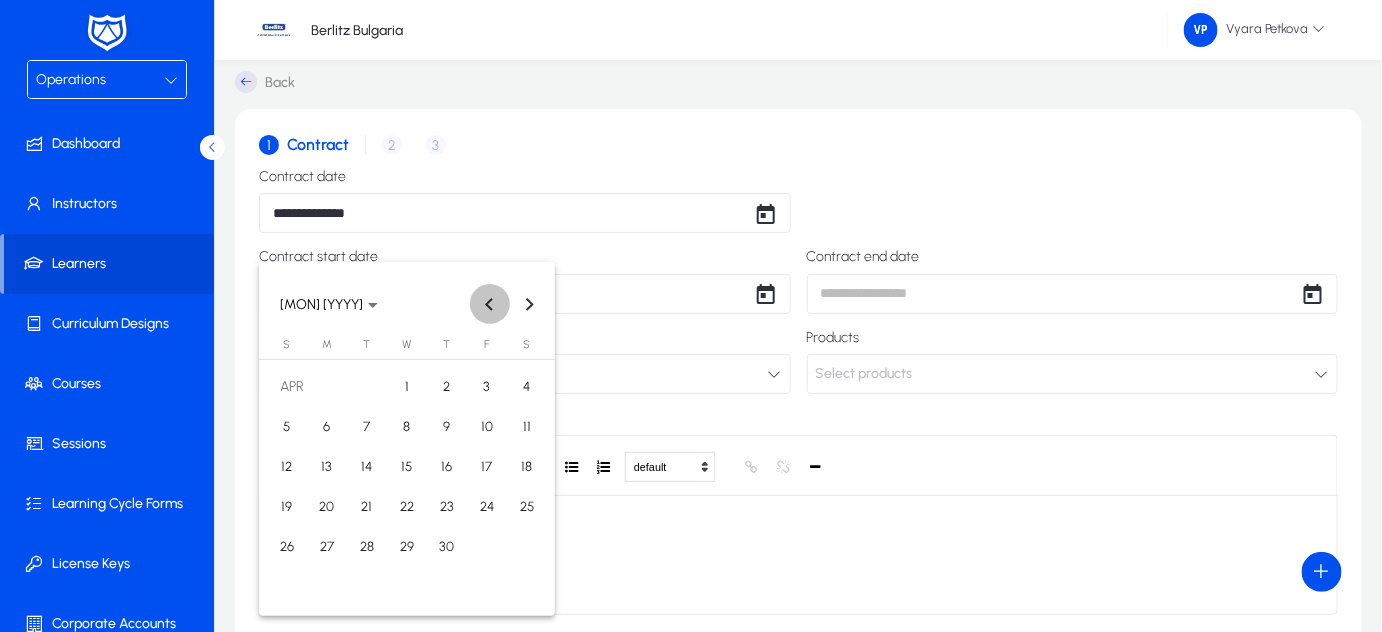 click at bounding box center [490, 304] 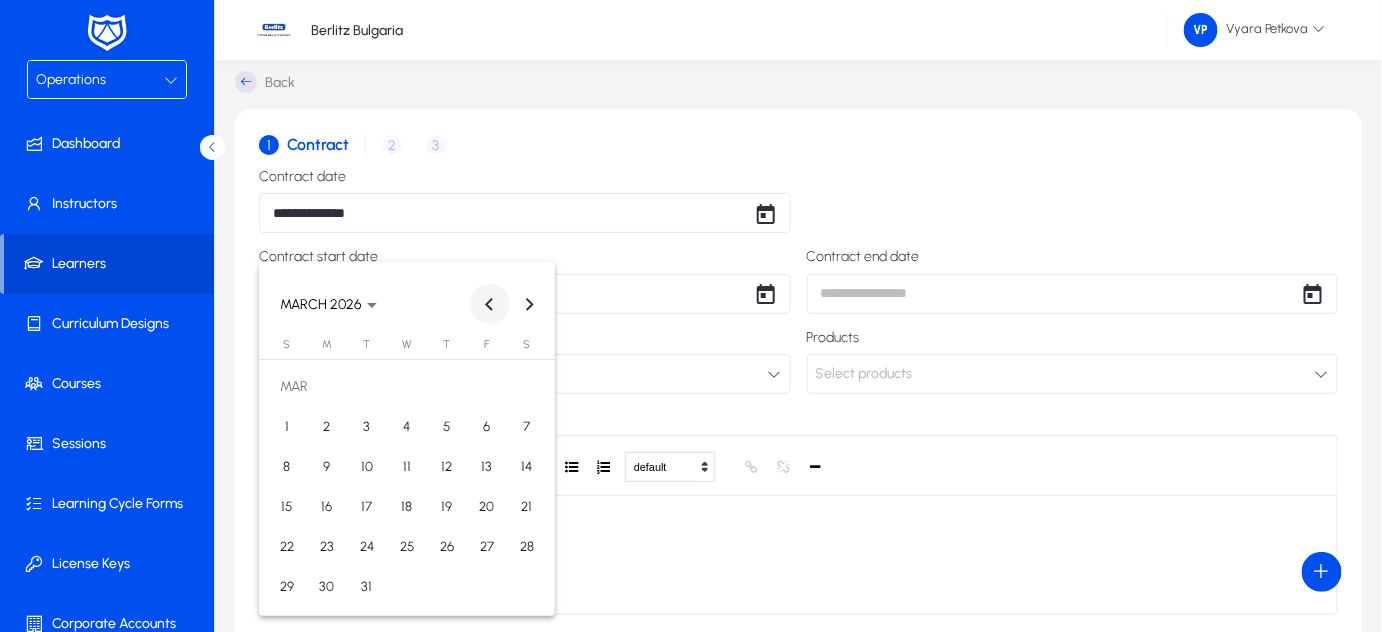 click at bounding box center (490, 304) 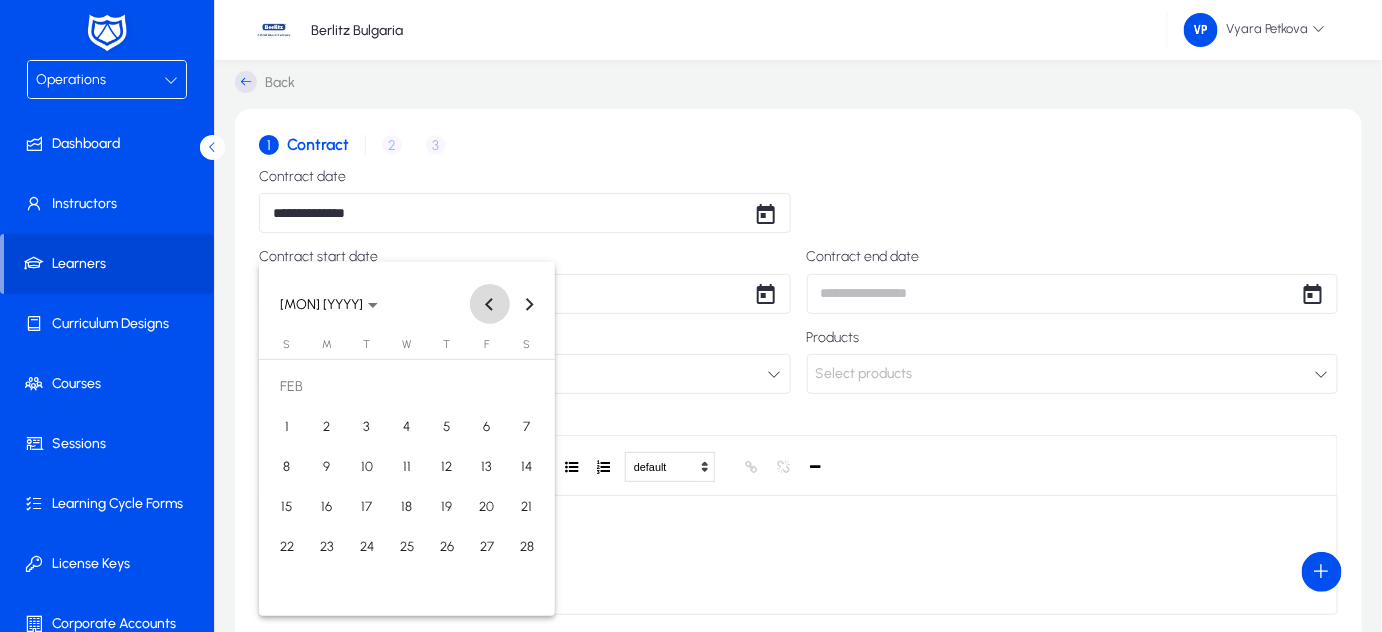 click at bounding box center [490, 304] 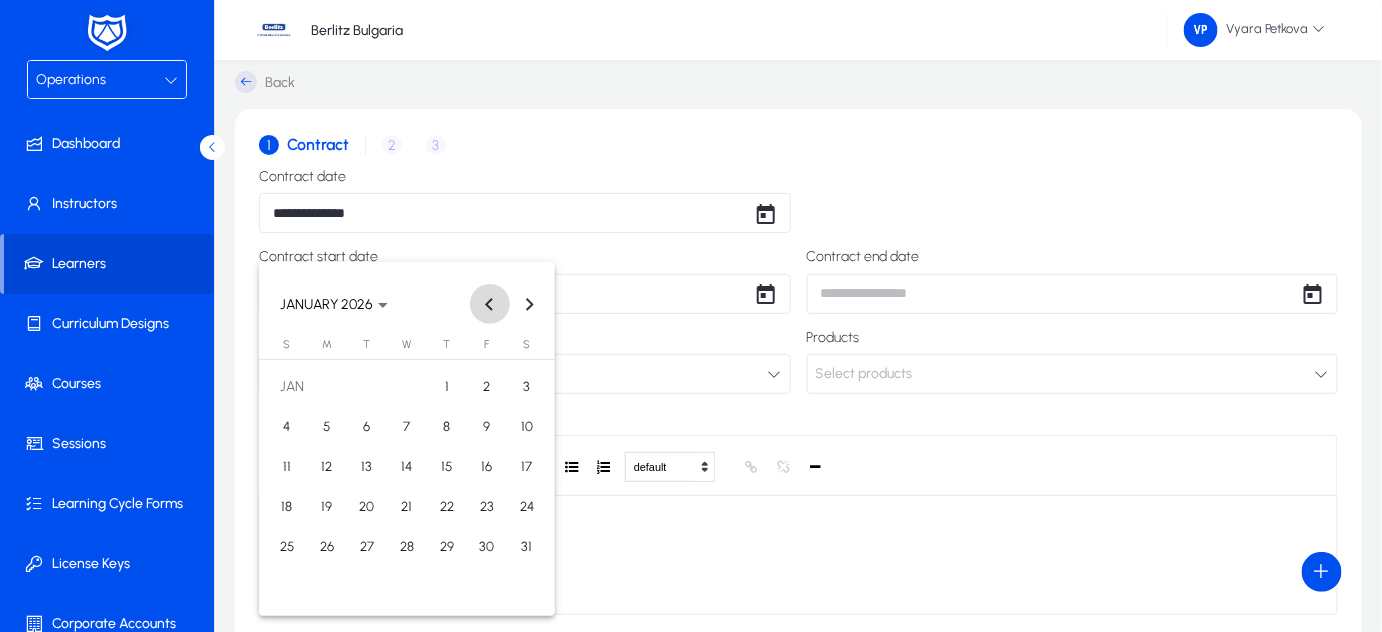 click at bounding box center [490, 304] 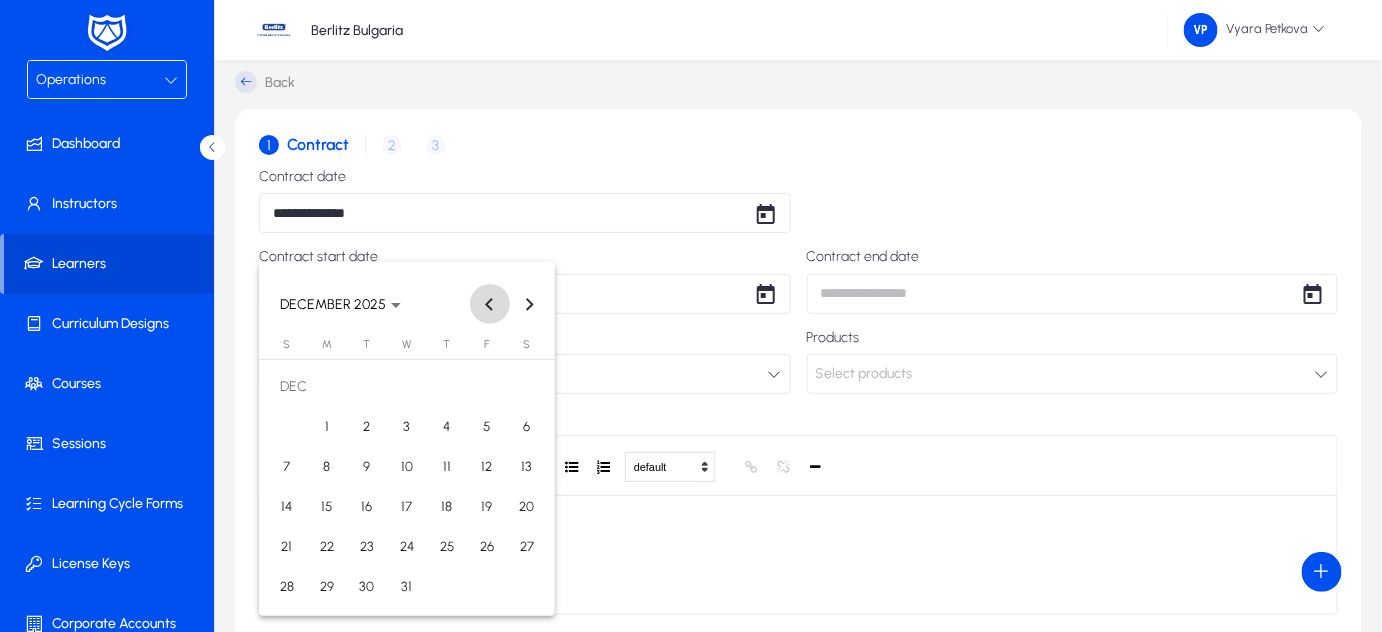 click at bounding box center [490, 304] 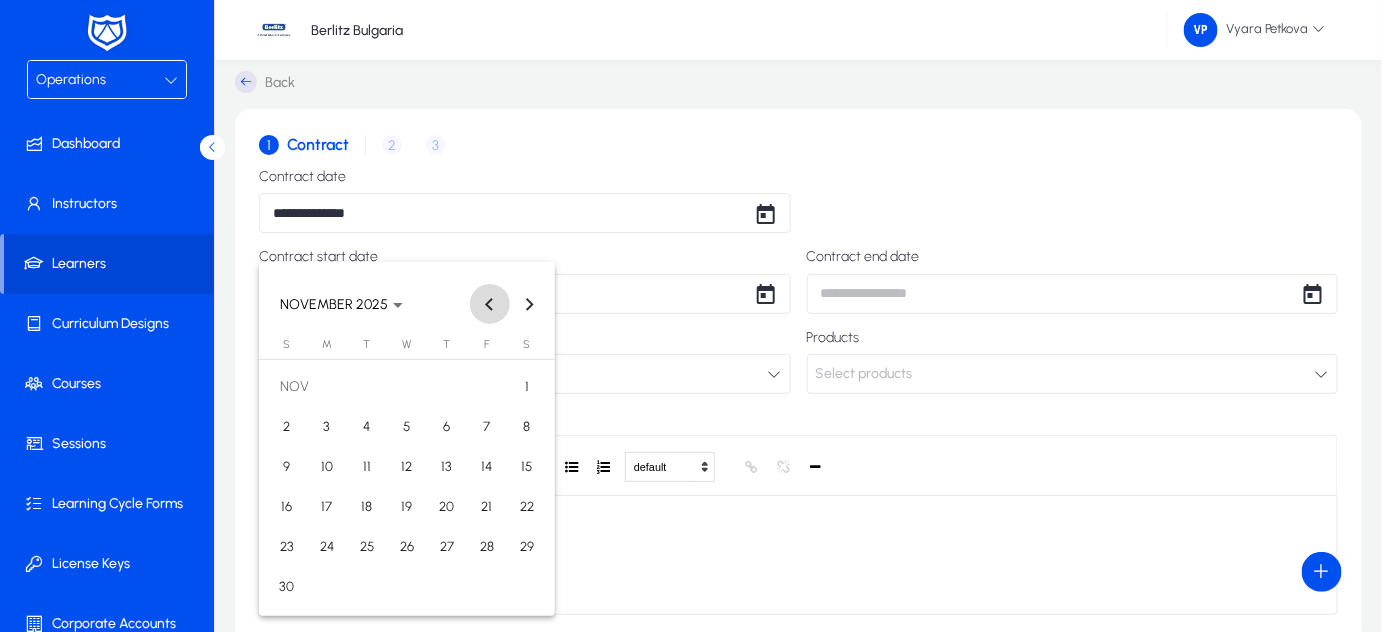 click at bounding box center [490, 304] 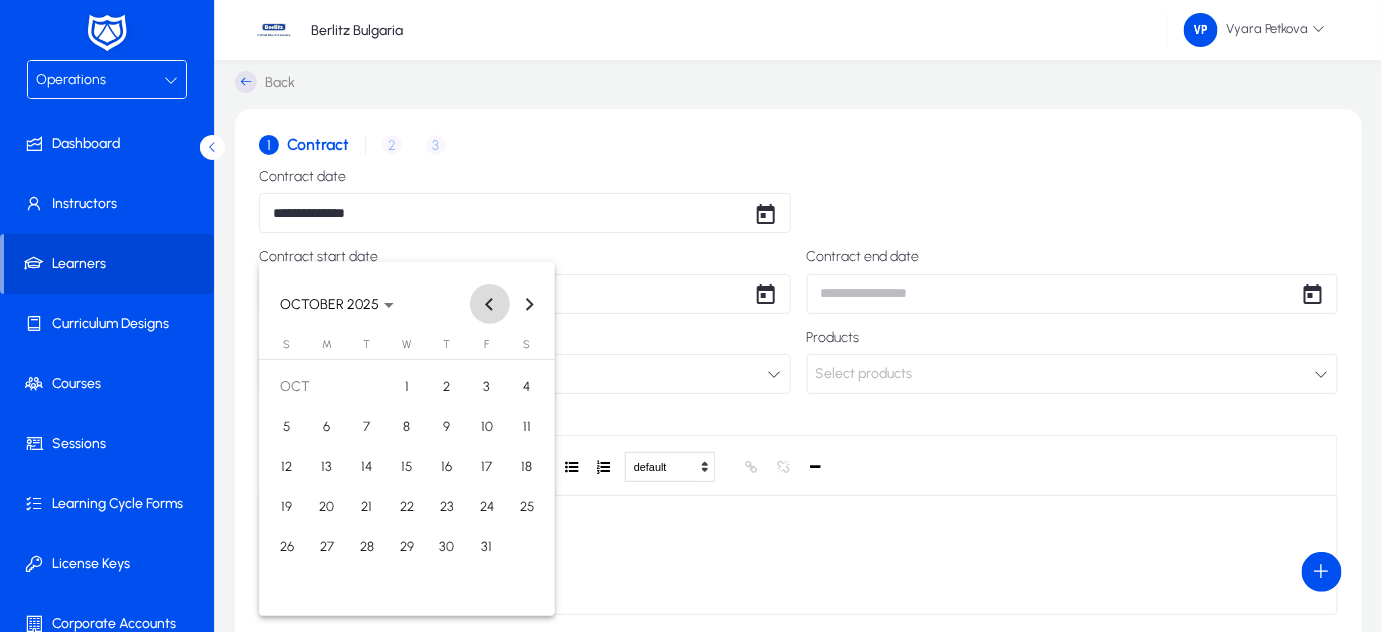 click at bounding box center (490, 304) 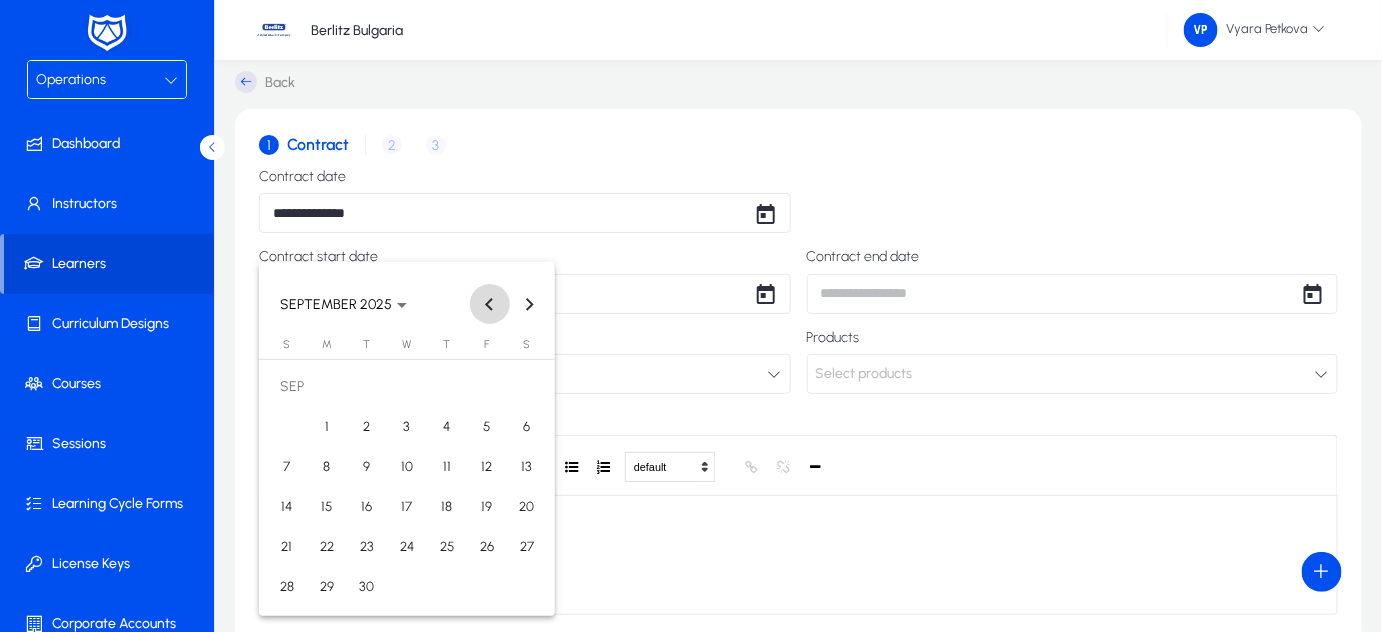 click at bounding box center (490, 304) 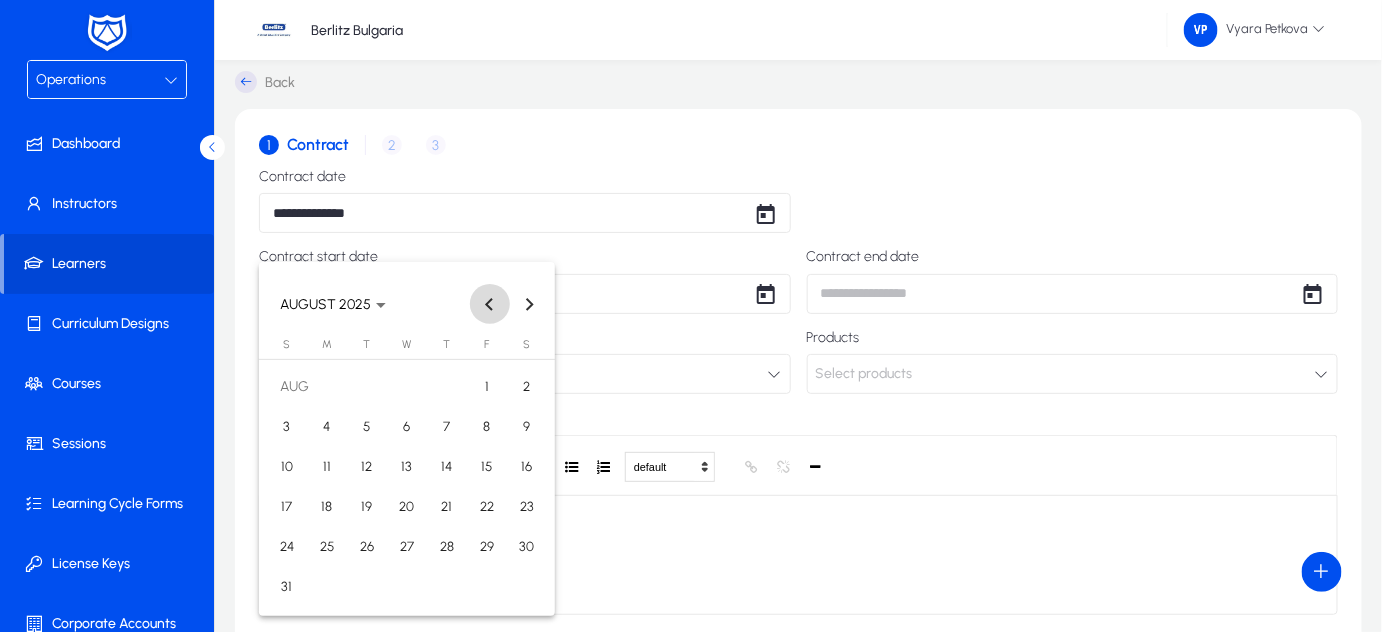 click at bounding box center (490, 304) 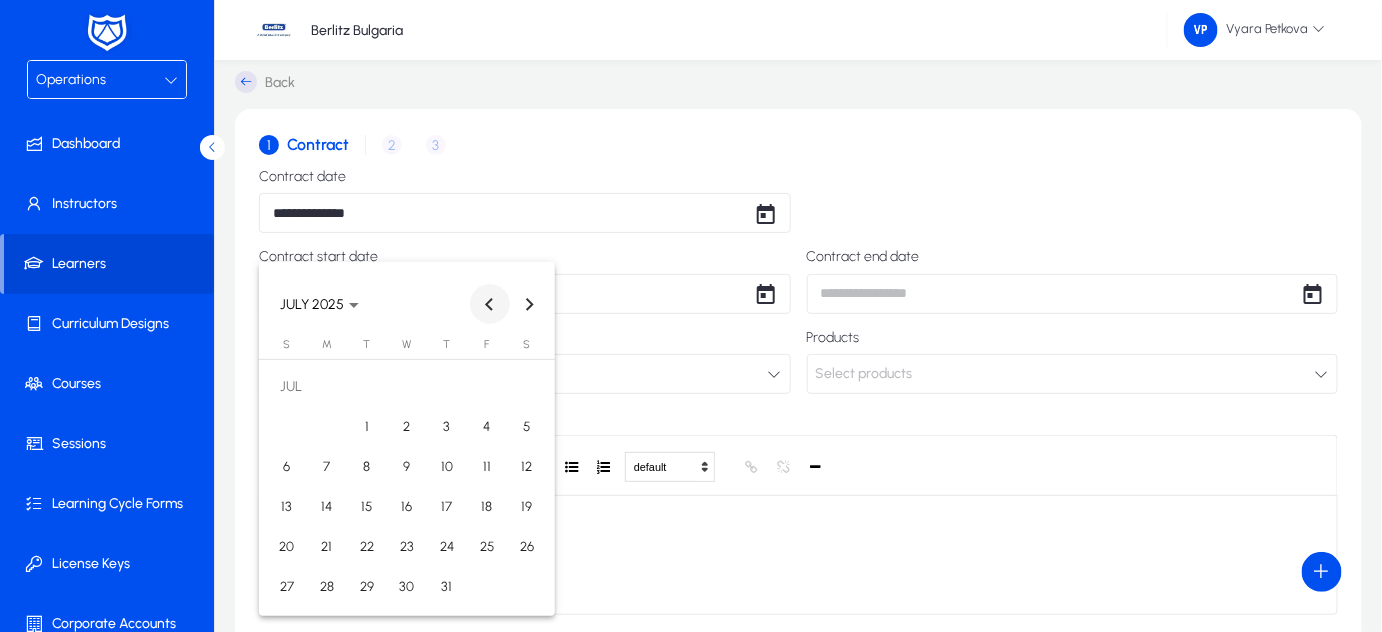 click at bounding box center (490, 304) 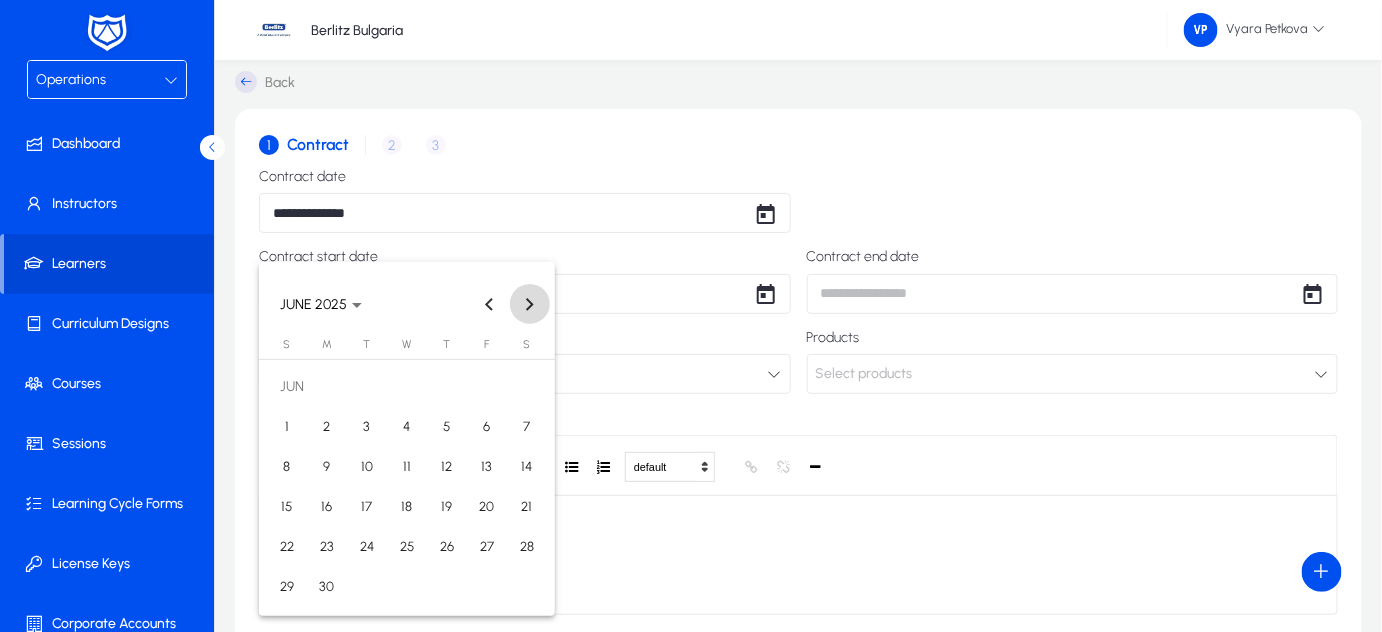 click at bounding box center (530, 304) 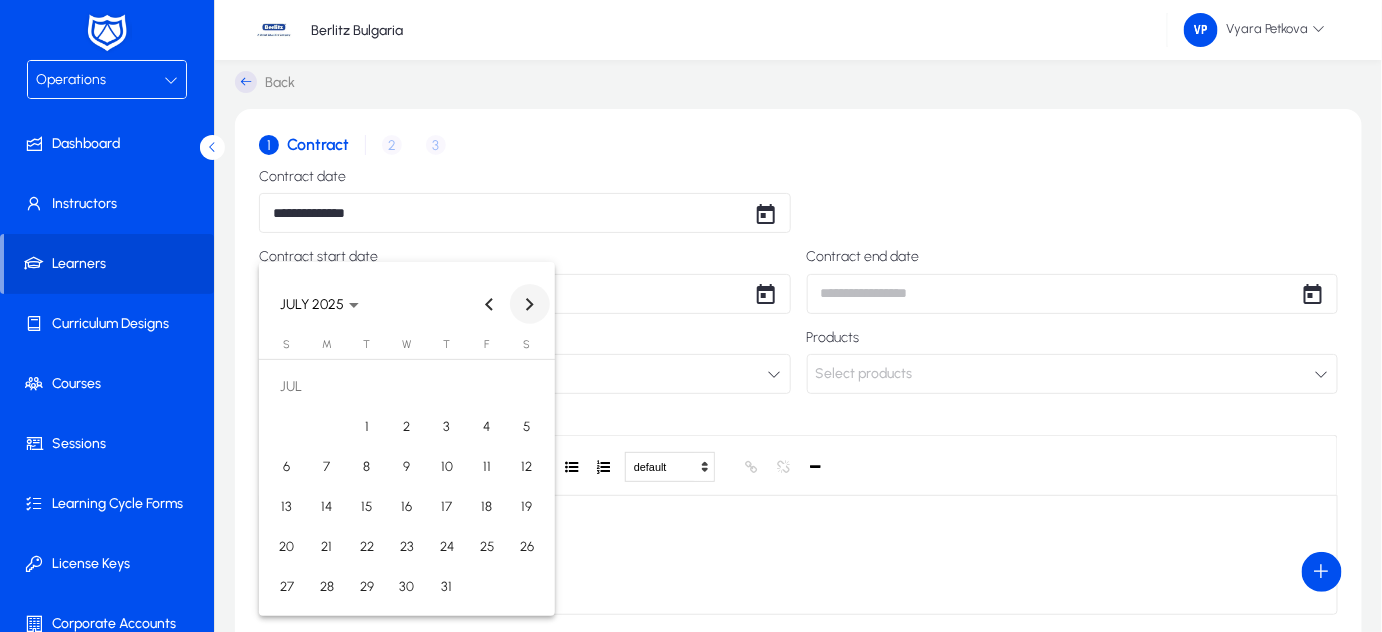 click at bounding box center [530, 304] 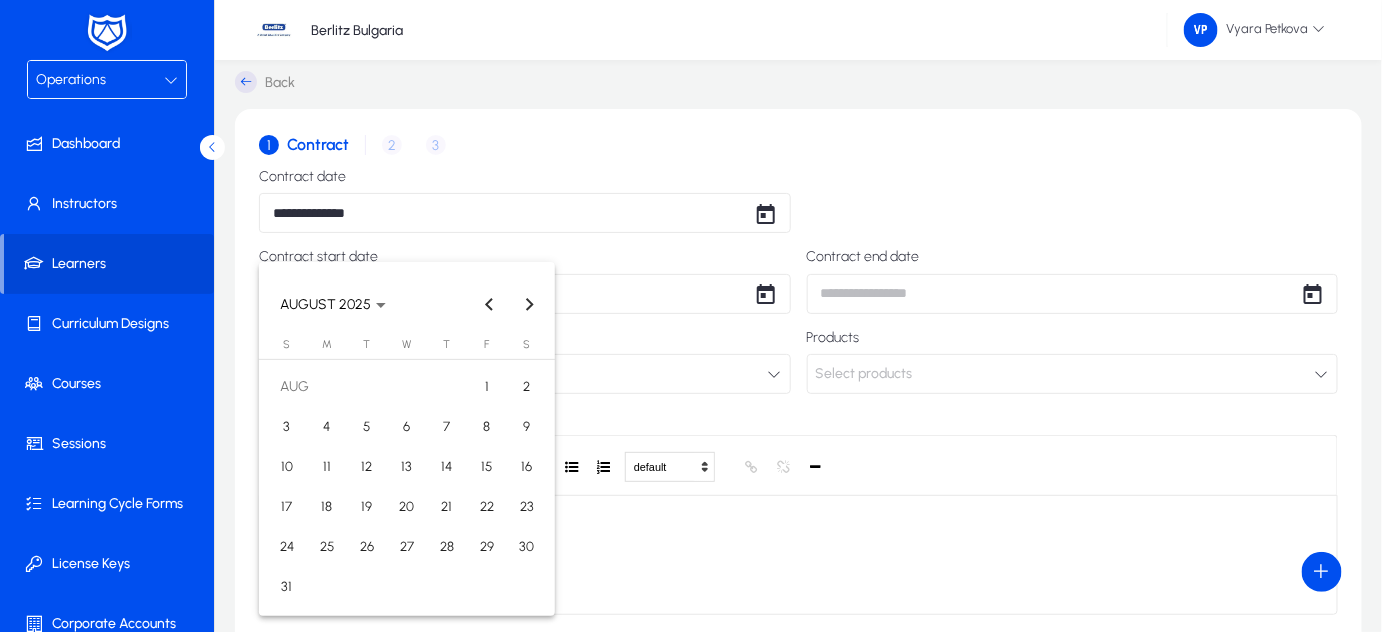 click on "1" at bounding box center [487, 387] 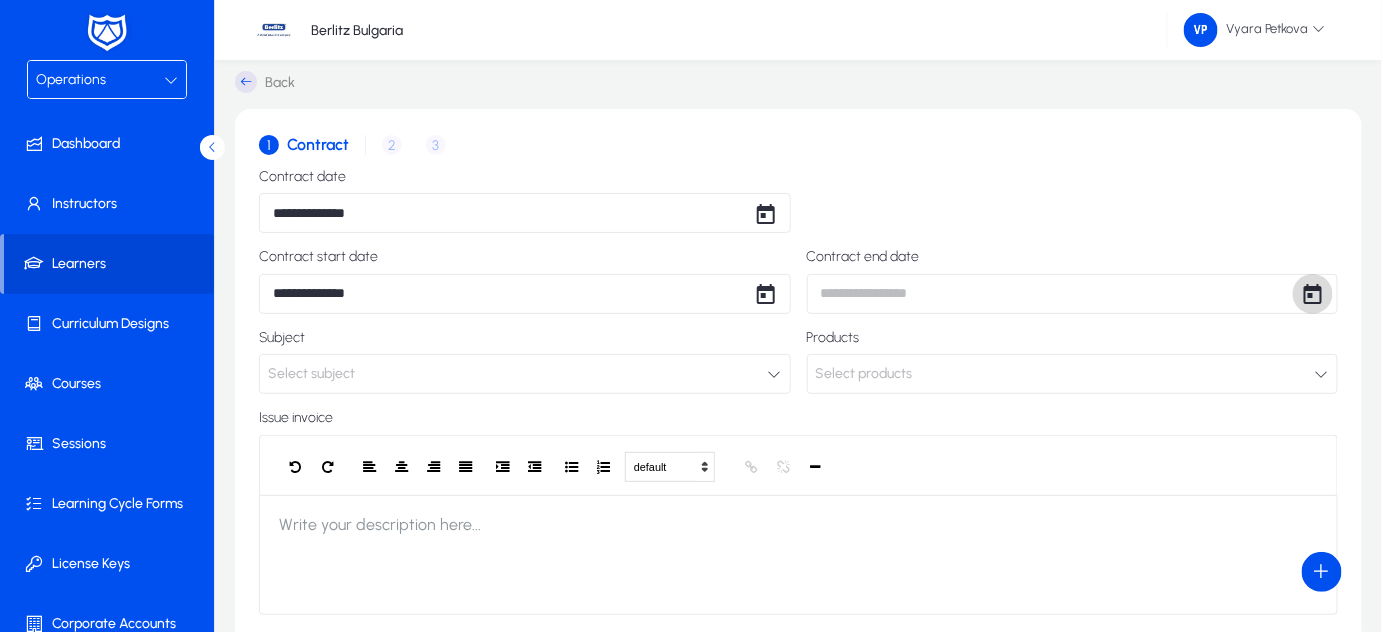 click 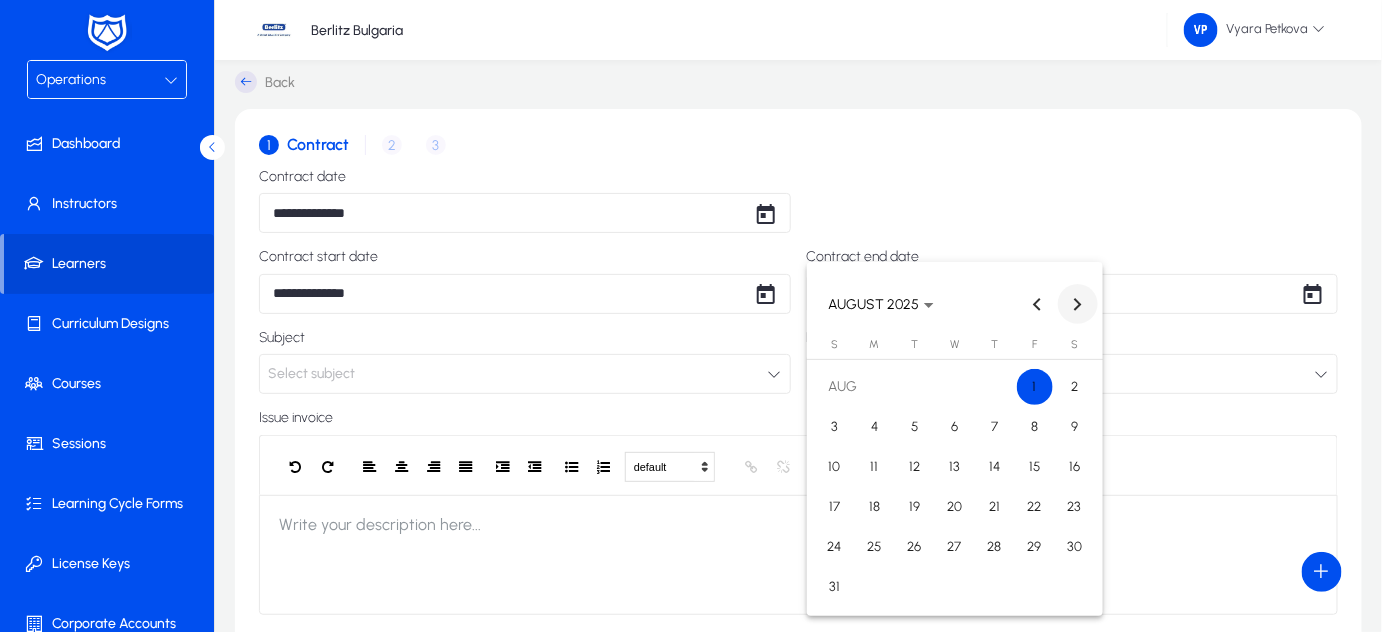 click at bounding box center (1078, 304) 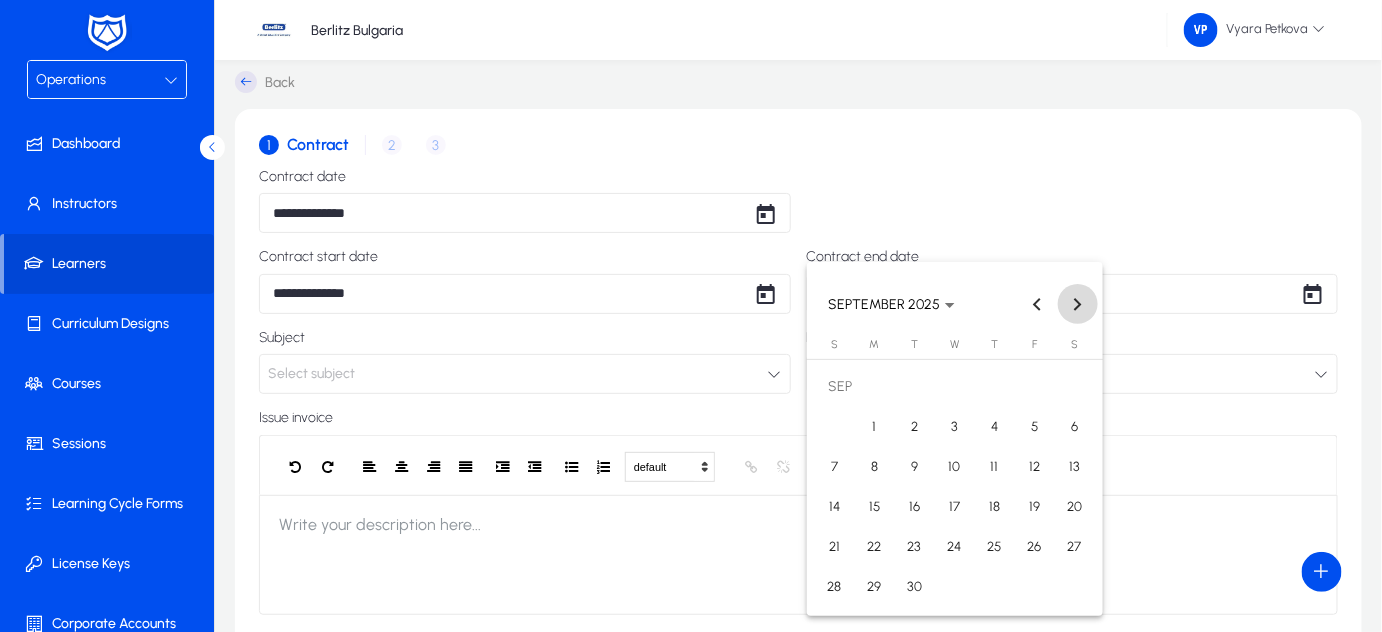 click at bounding box center [1078, 304] 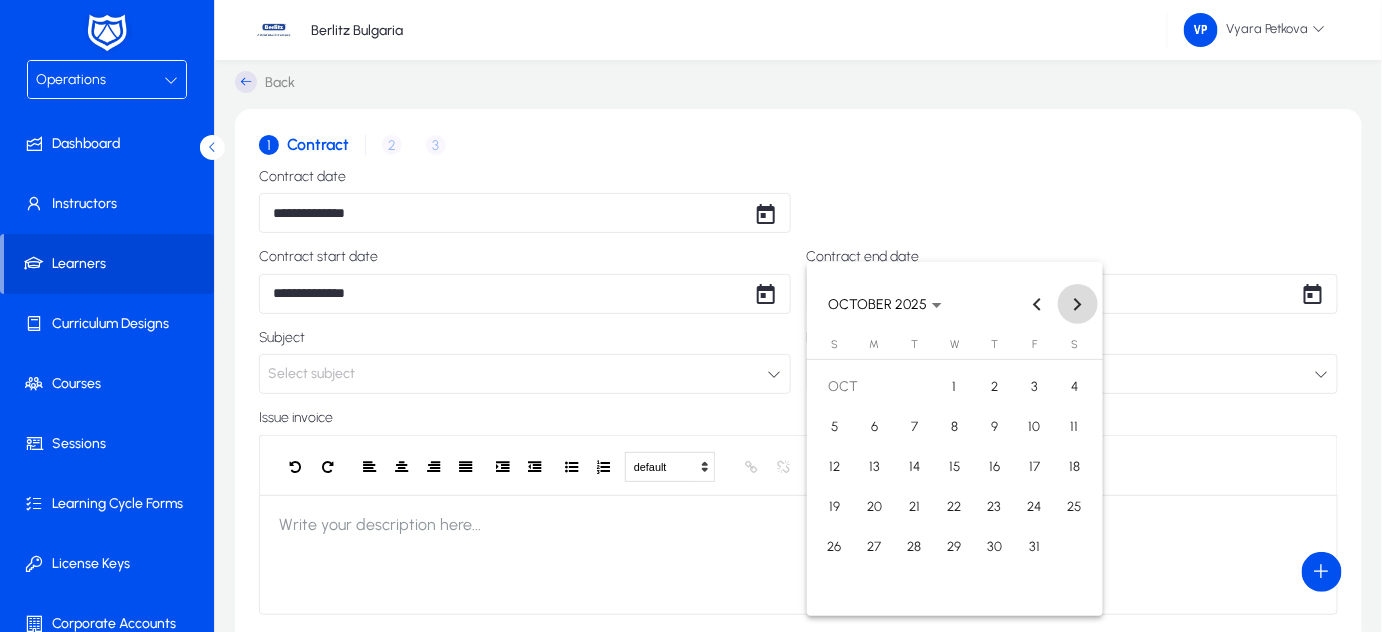 click at bounding box center (1078, 304) 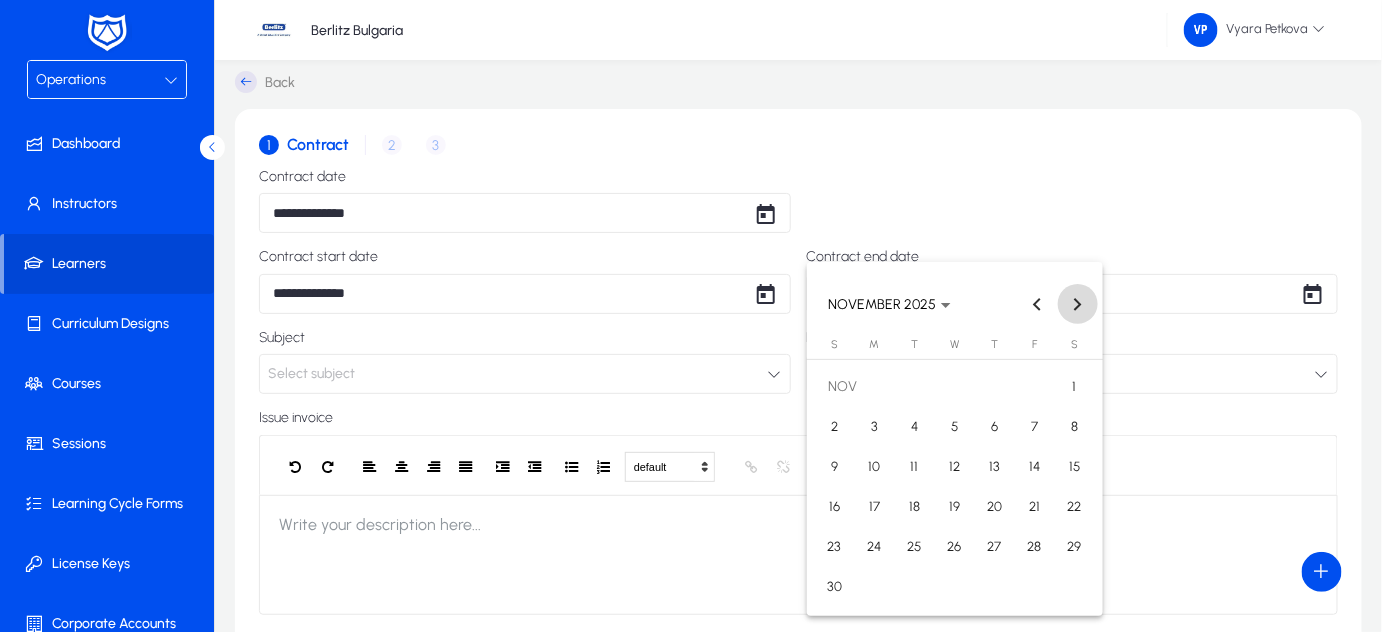 click at bounding box center (1078, 304) 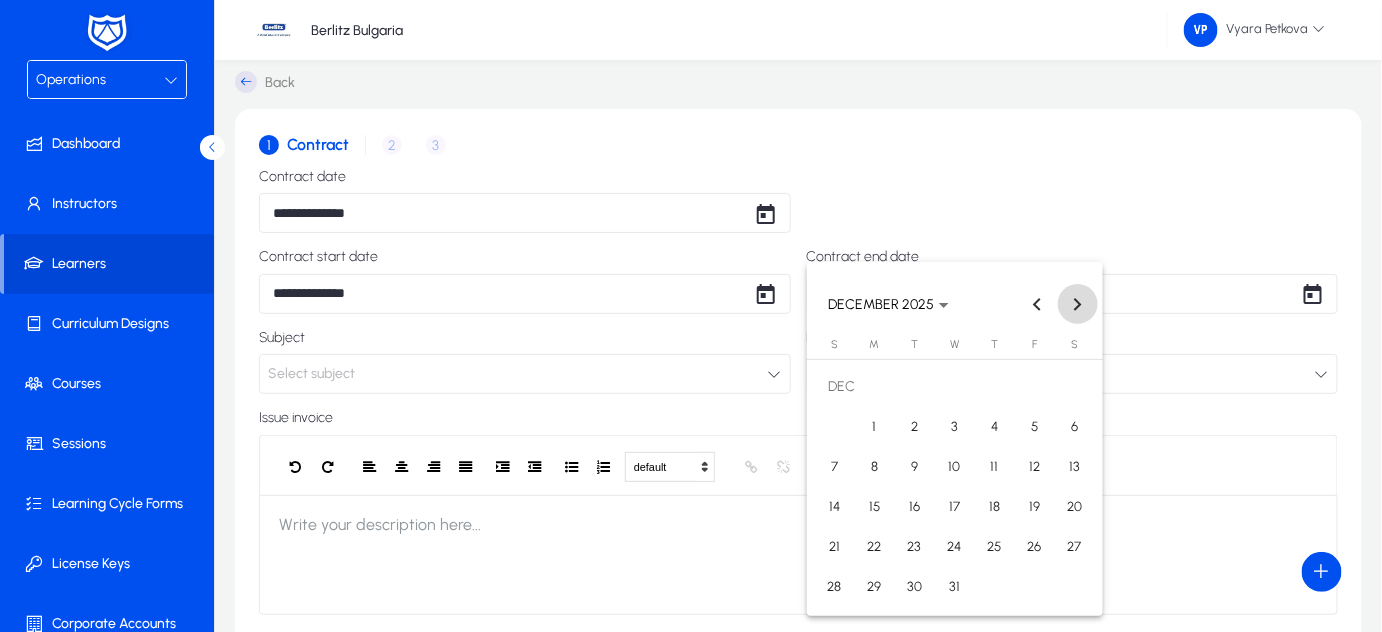 click at bounding box center (1078, 304) 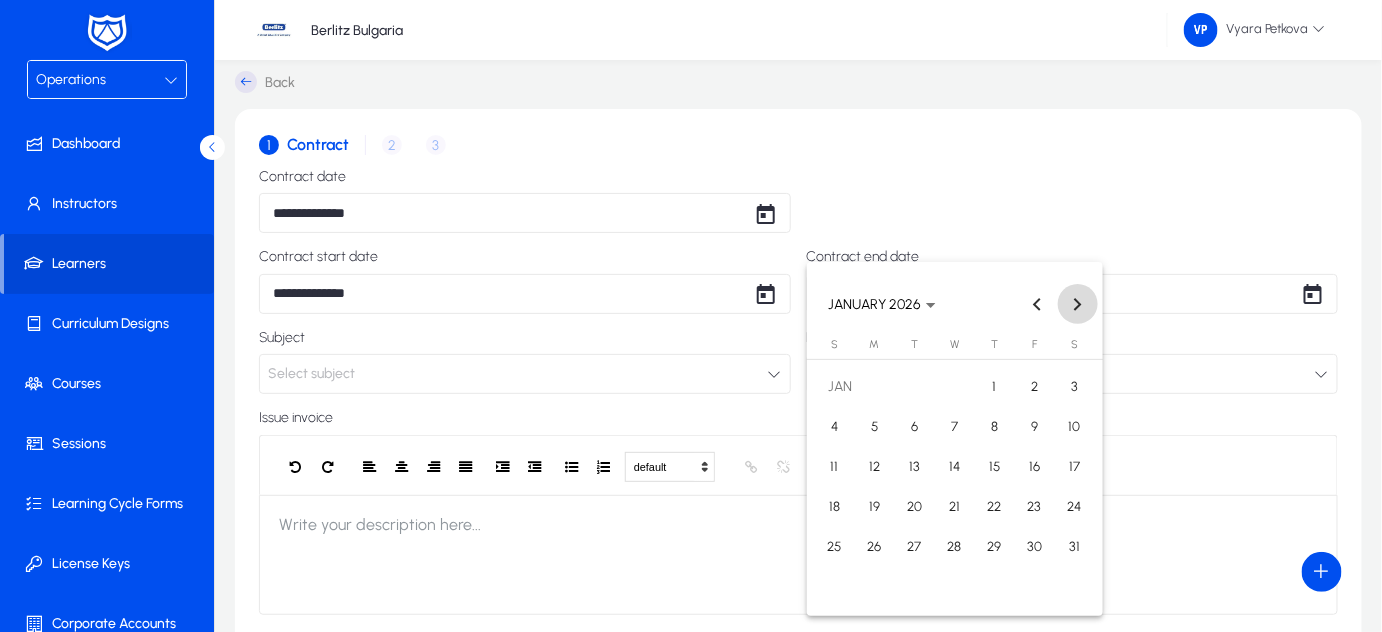 click at bounding box center (1078, 304) 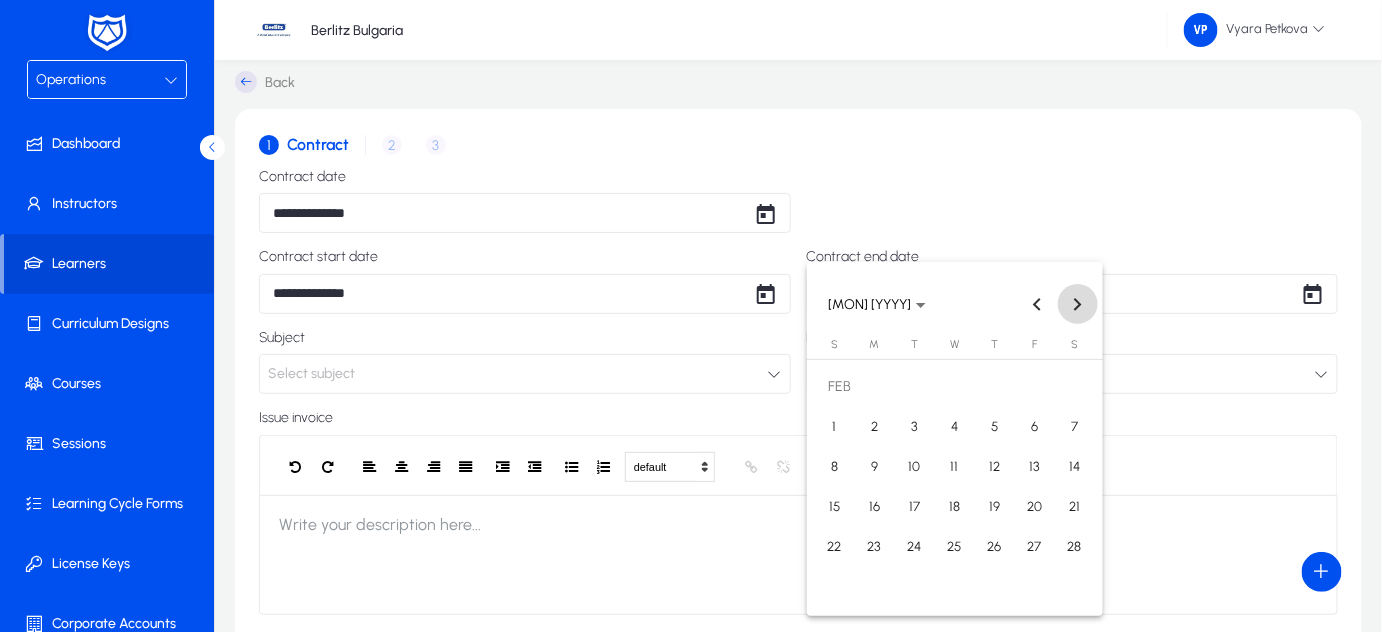 click at bounding box center [1078, 304] 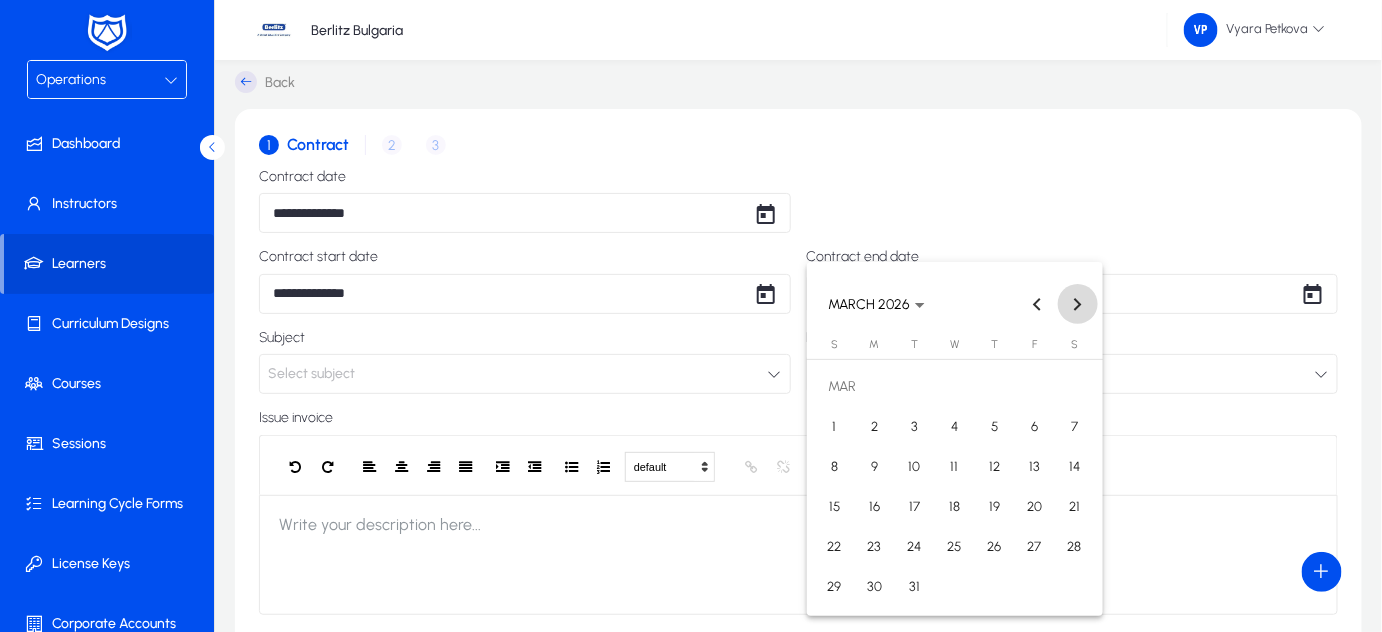 click at bounding box center (1078, 304) 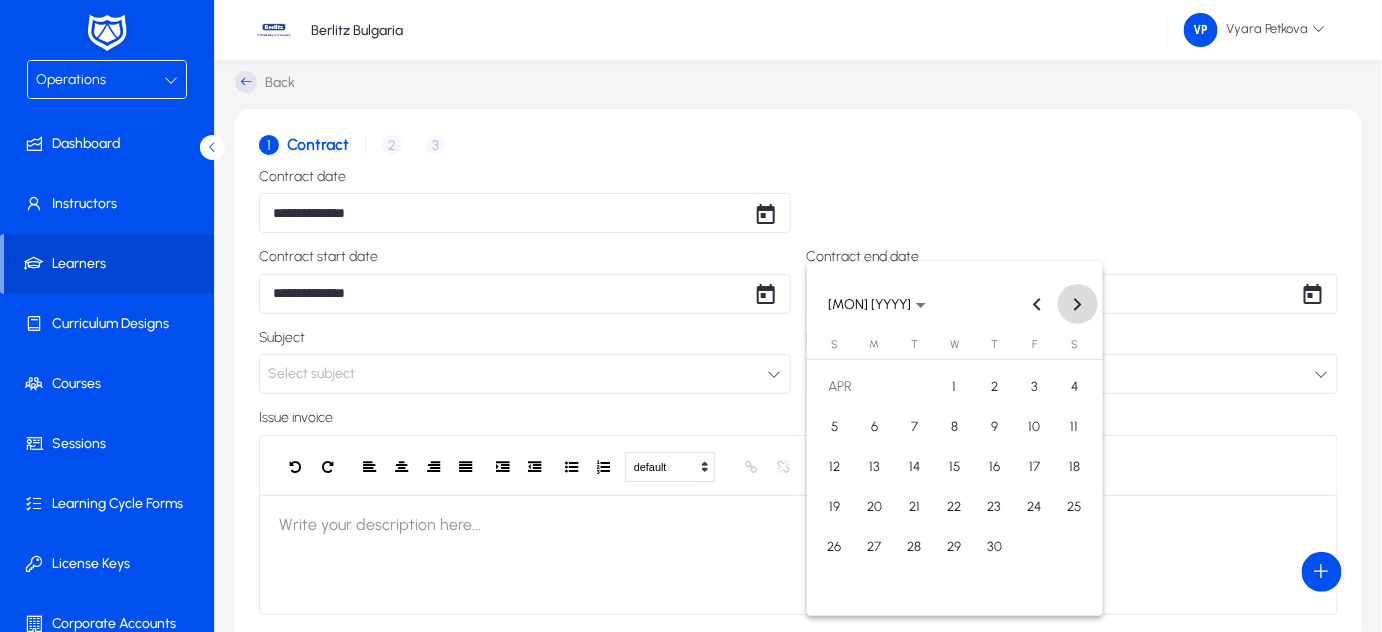 click at bounding box center [1078, 304] 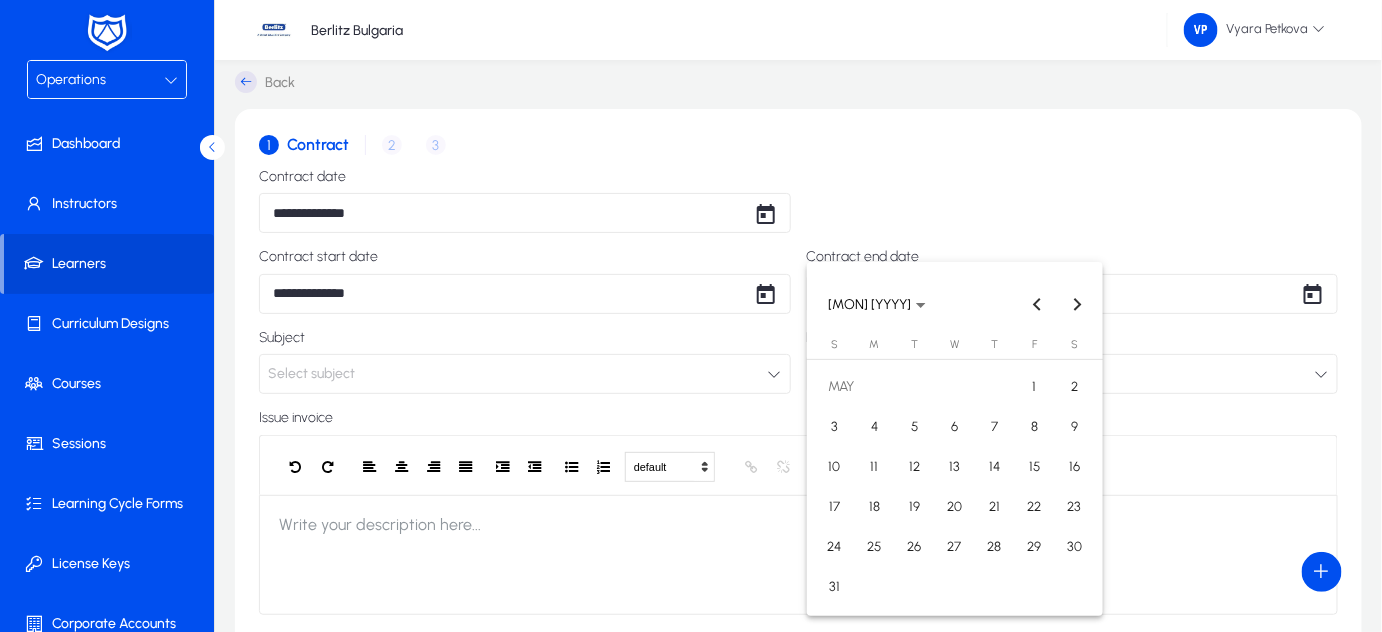 click on "31" at bounding box center (835, 587) 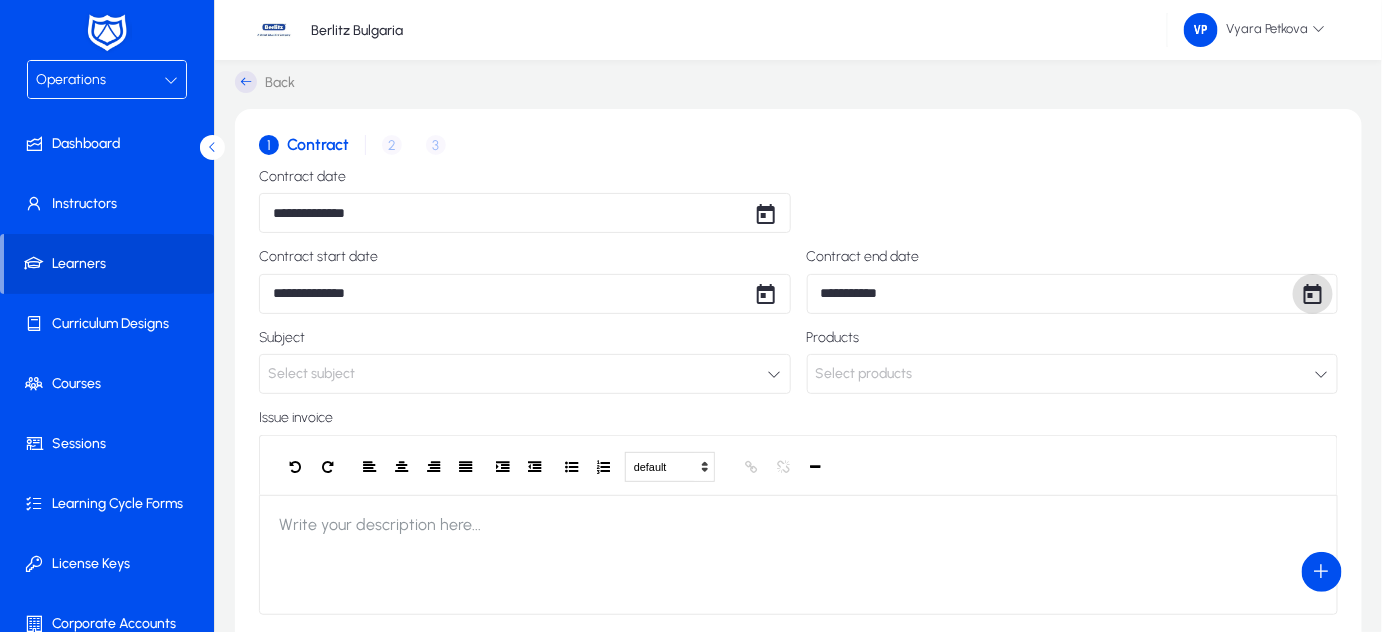 click 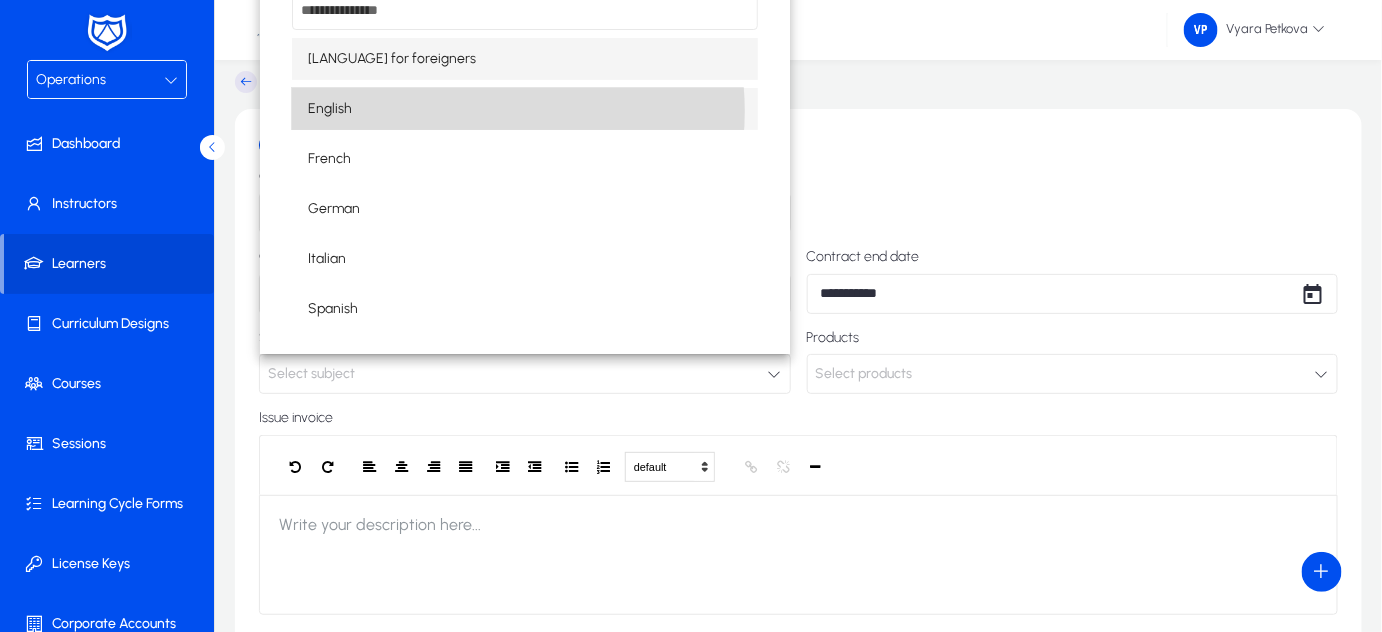 click on "English" at bounding box center [525, 109] 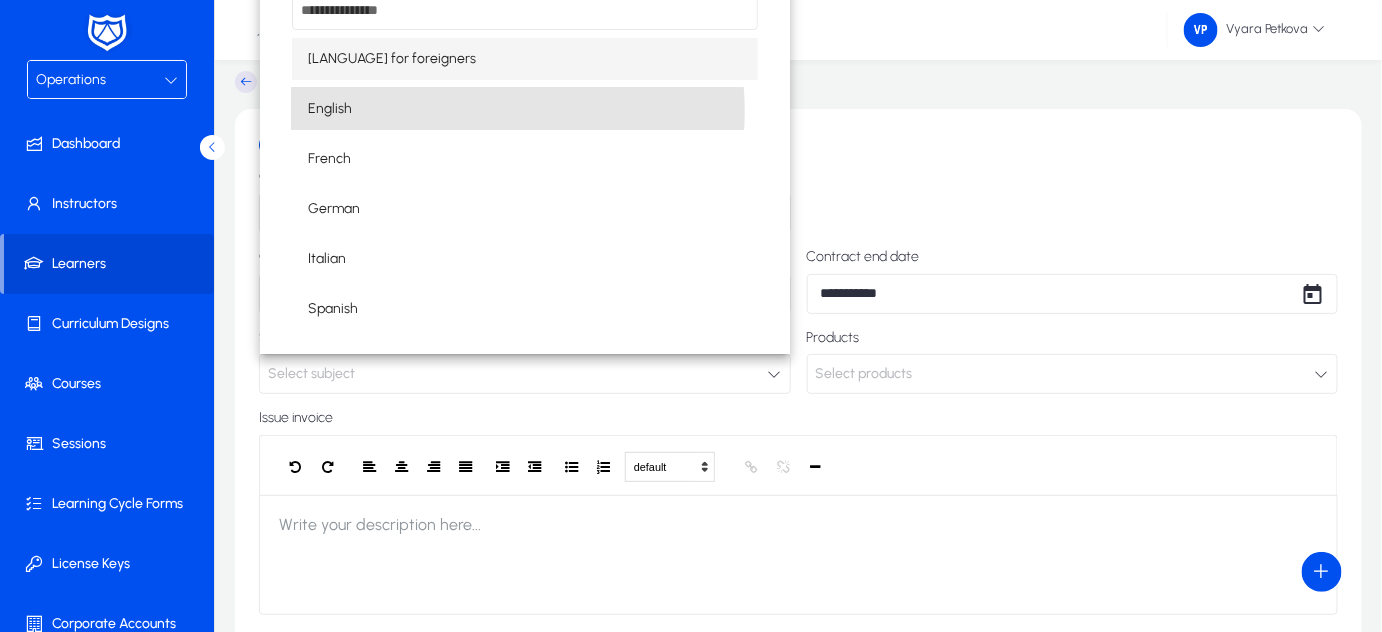 scroll, scrollTop: 0, scrollLeft: 0, axis: both 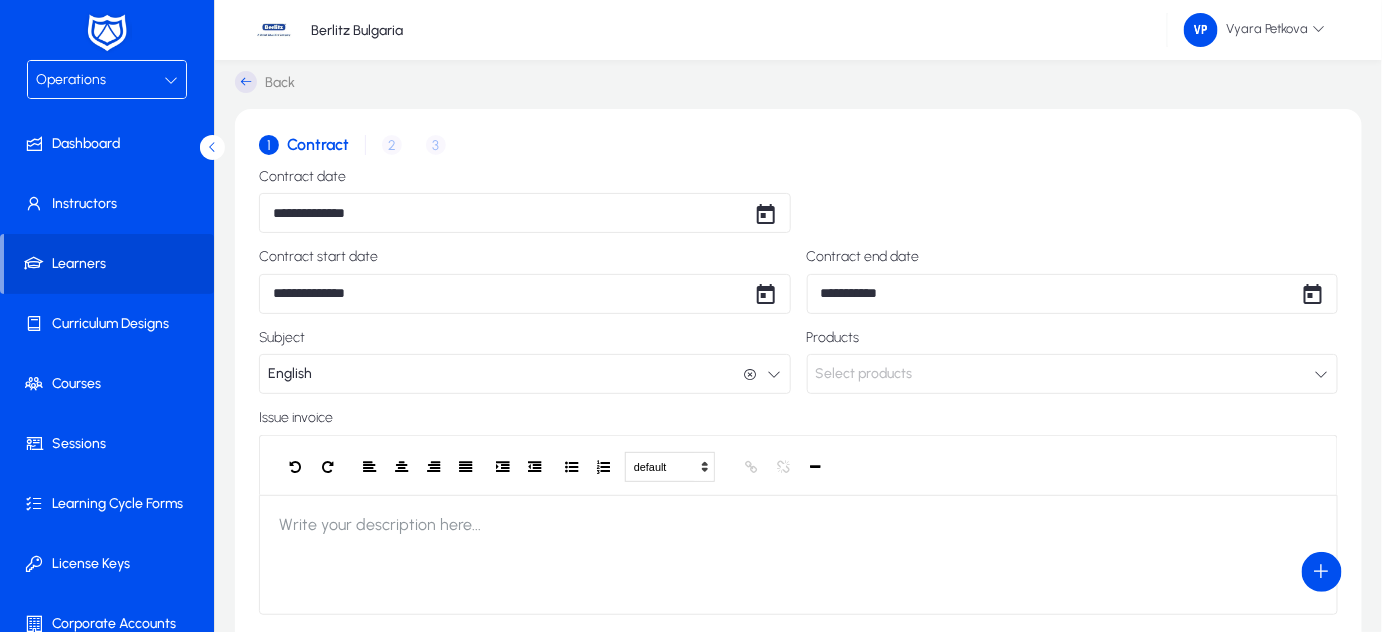 click 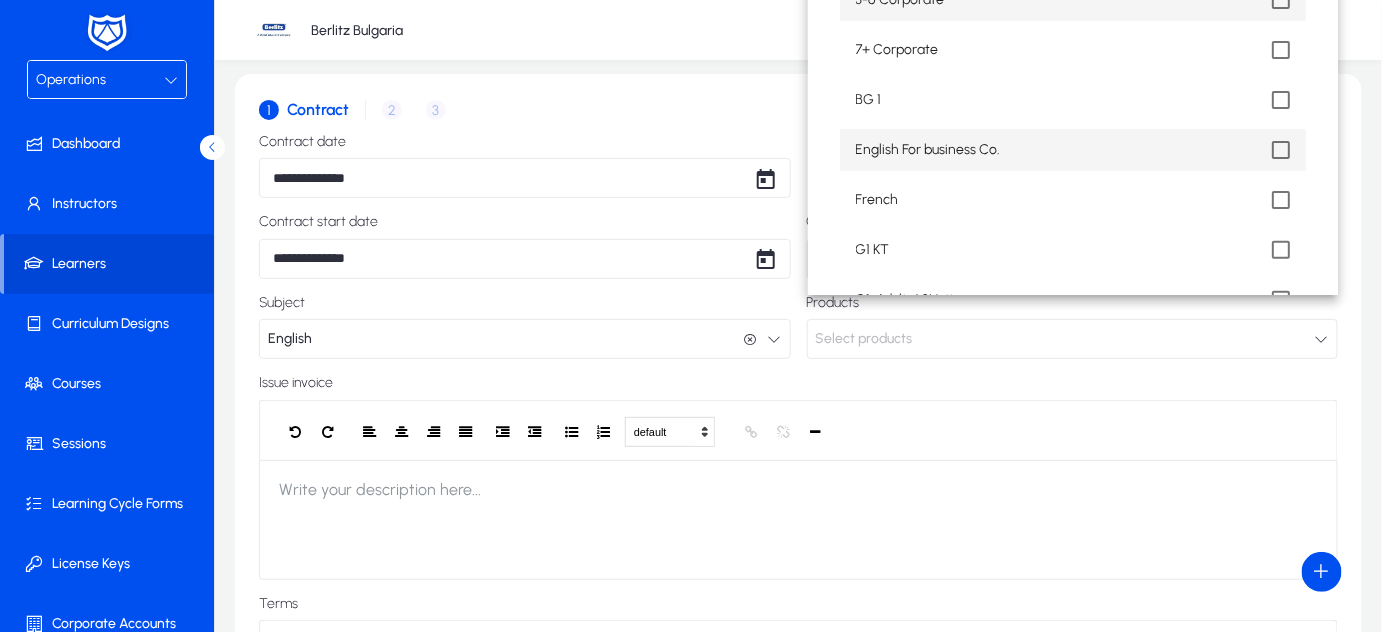 scroll, scrollTop: 0, scrollLeft: 0, axis: both 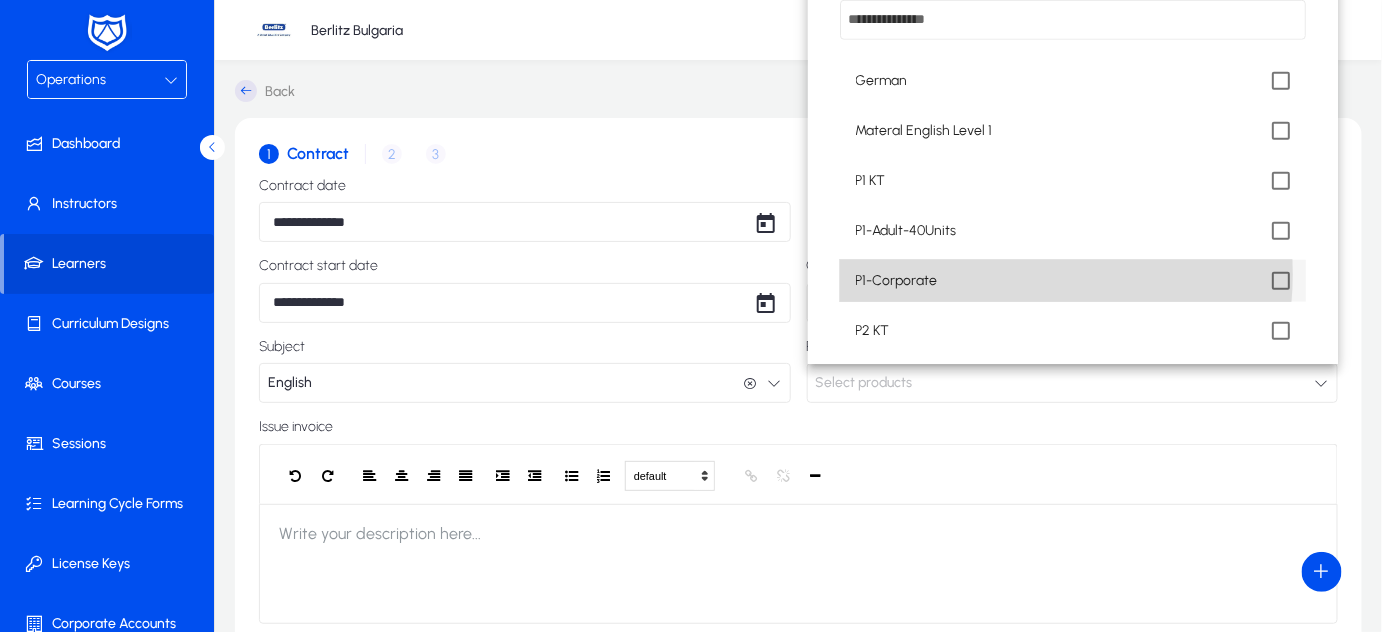 click on "P1-Corporate" at bounding box center [1073, 281] 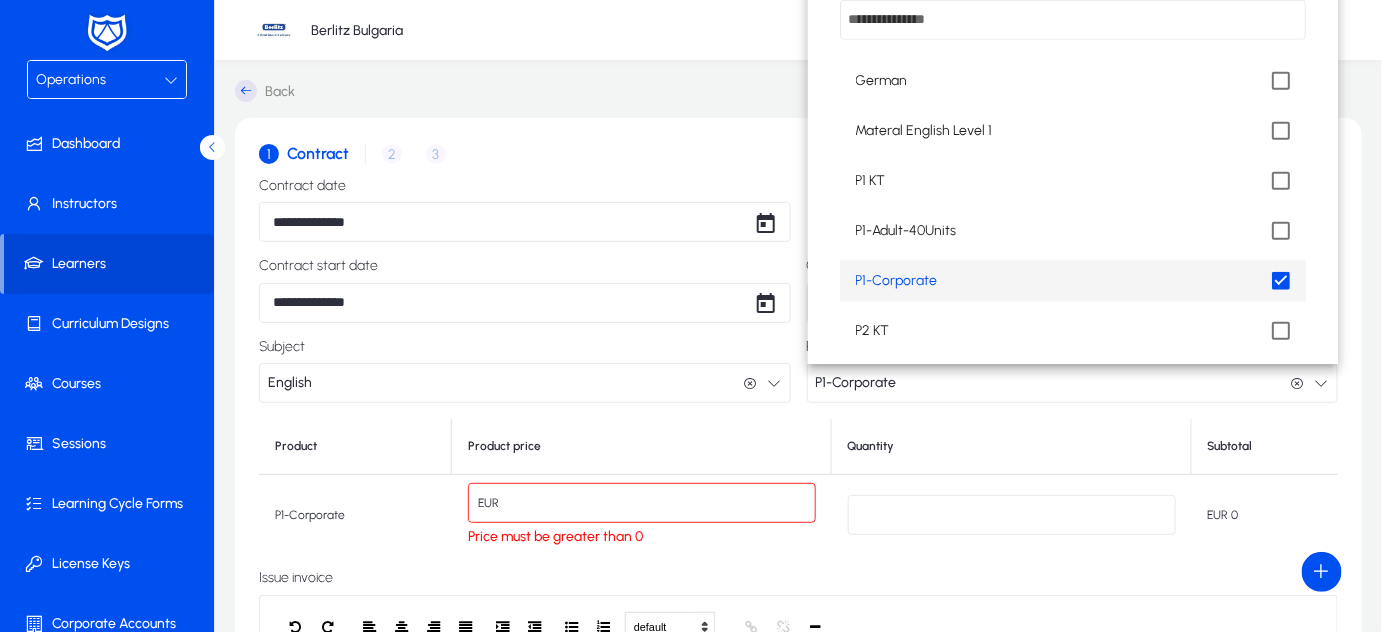 click at bounding box center [691, 316] 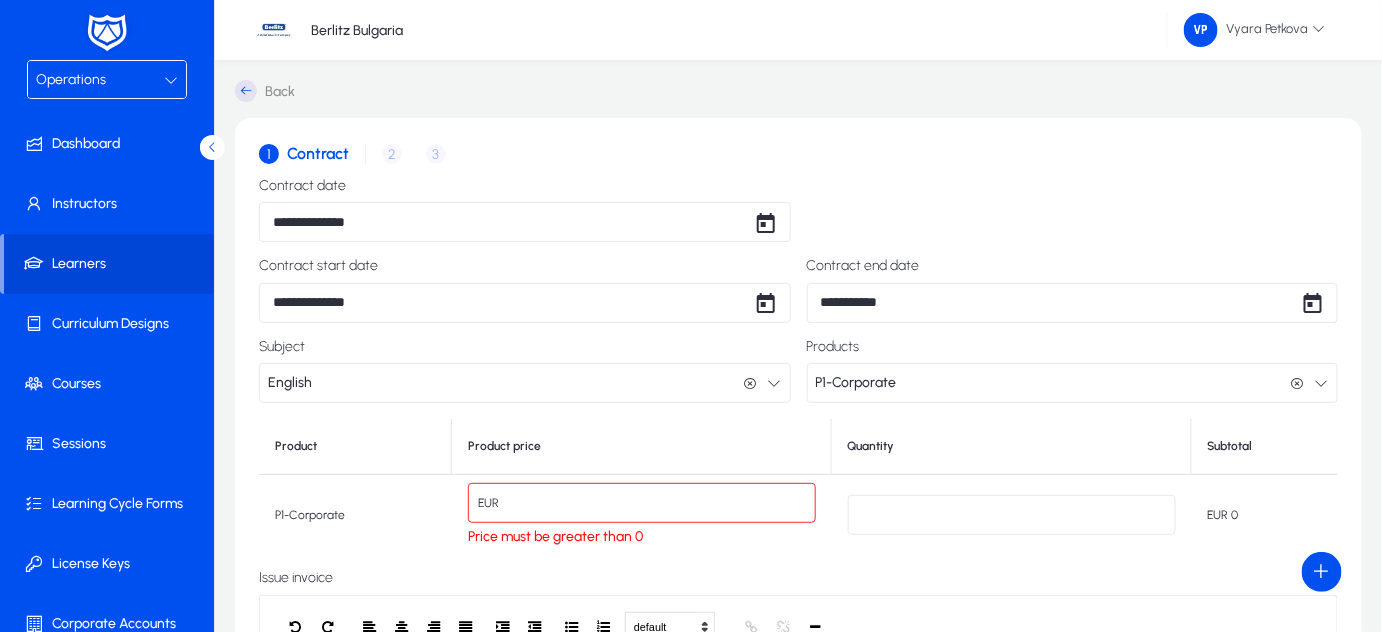click on "*" 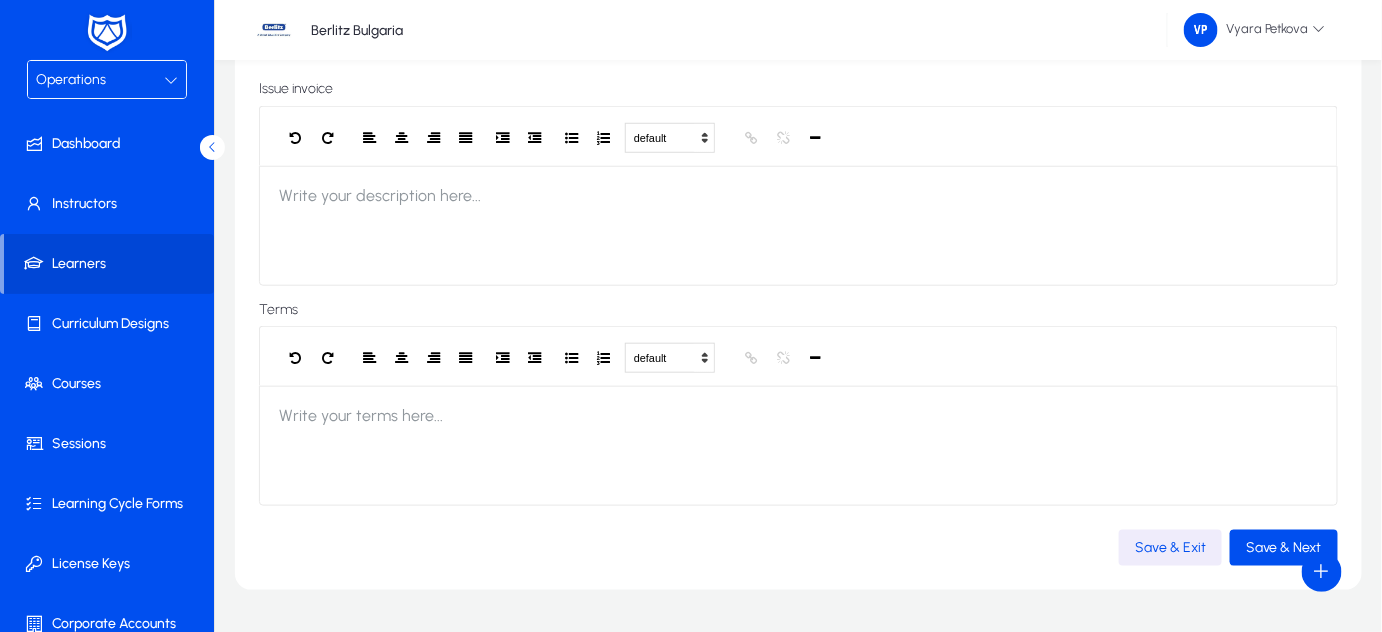 scroll, scrollTop: 522, scrollLeft: 0, axis: vertical 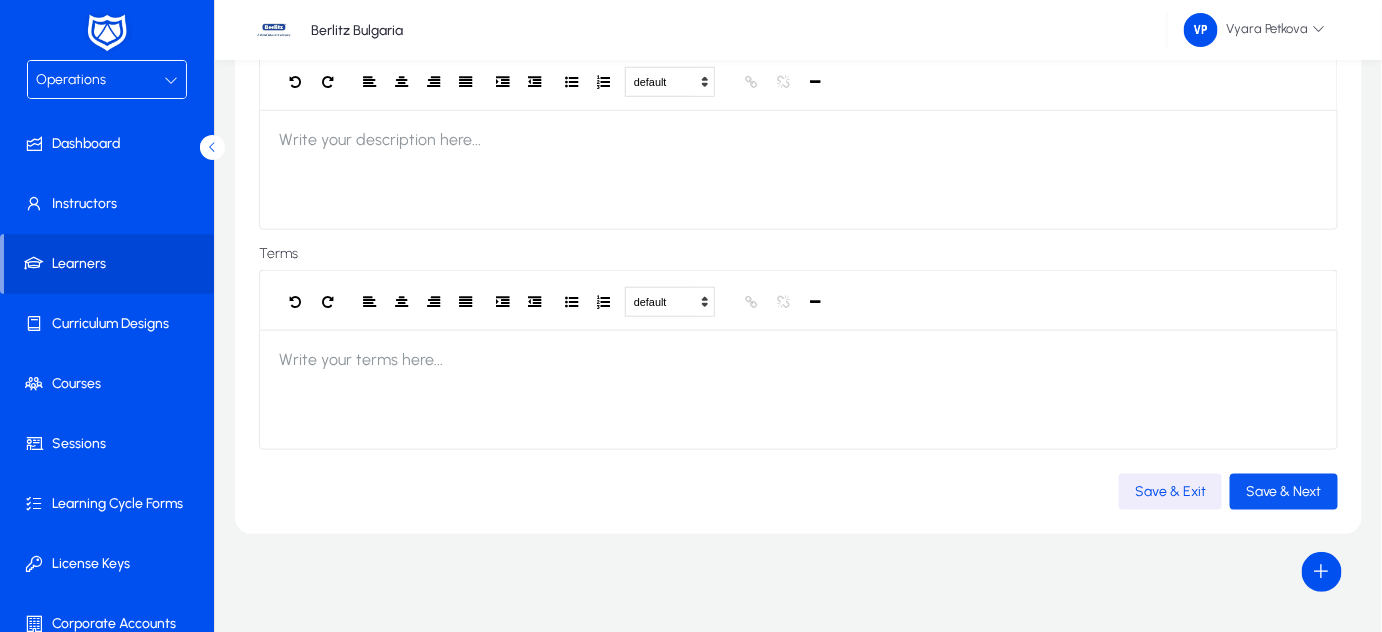 click on "Save & Next" 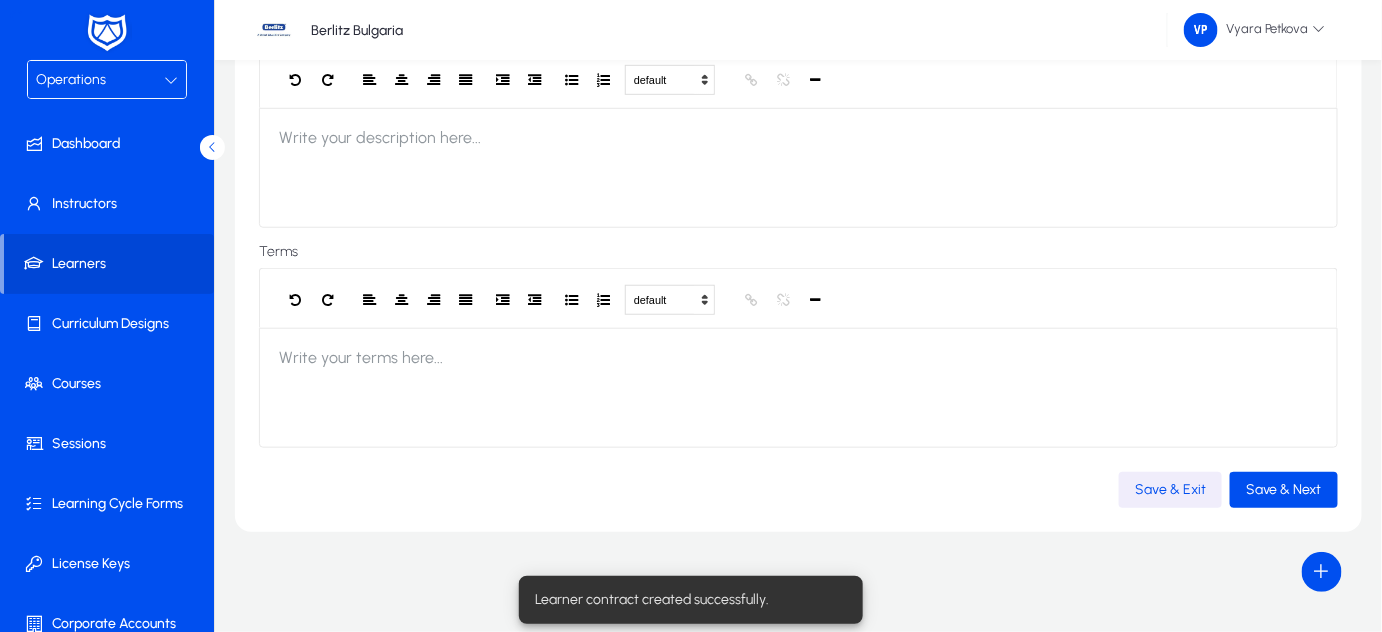 scroll, scrollTop: 34, scrollLeft: 0, axis: vertical 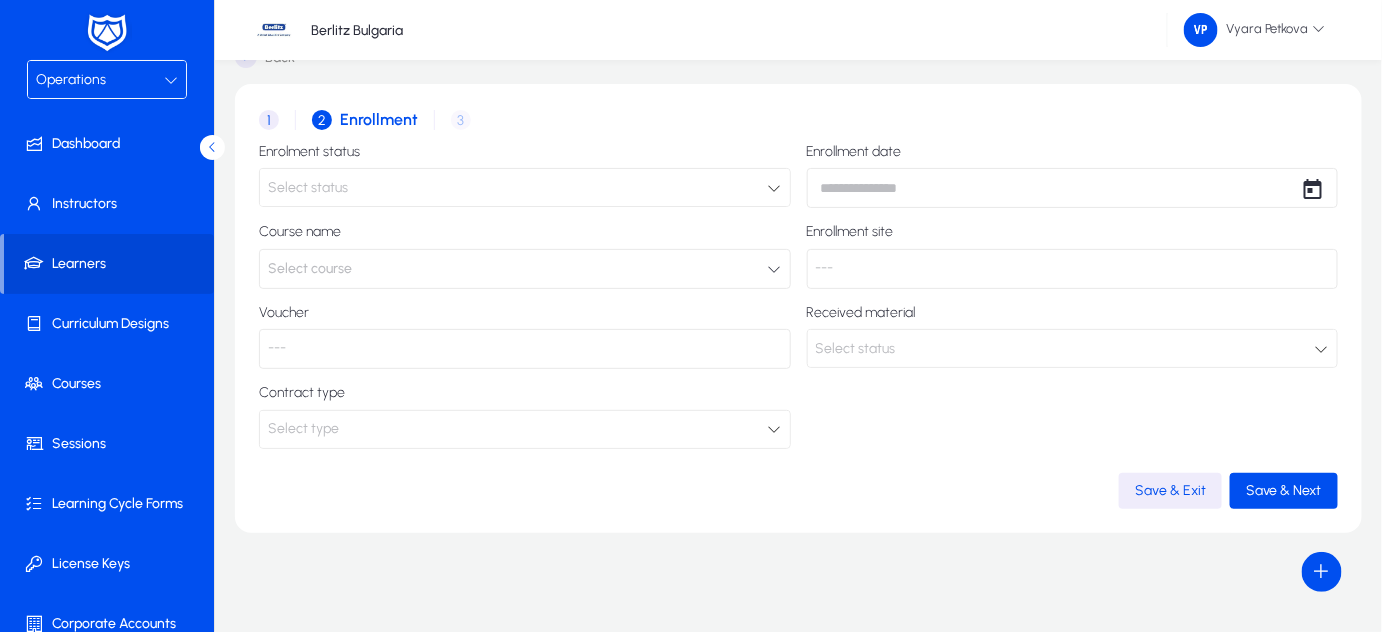click at bounding box center [775, 188] 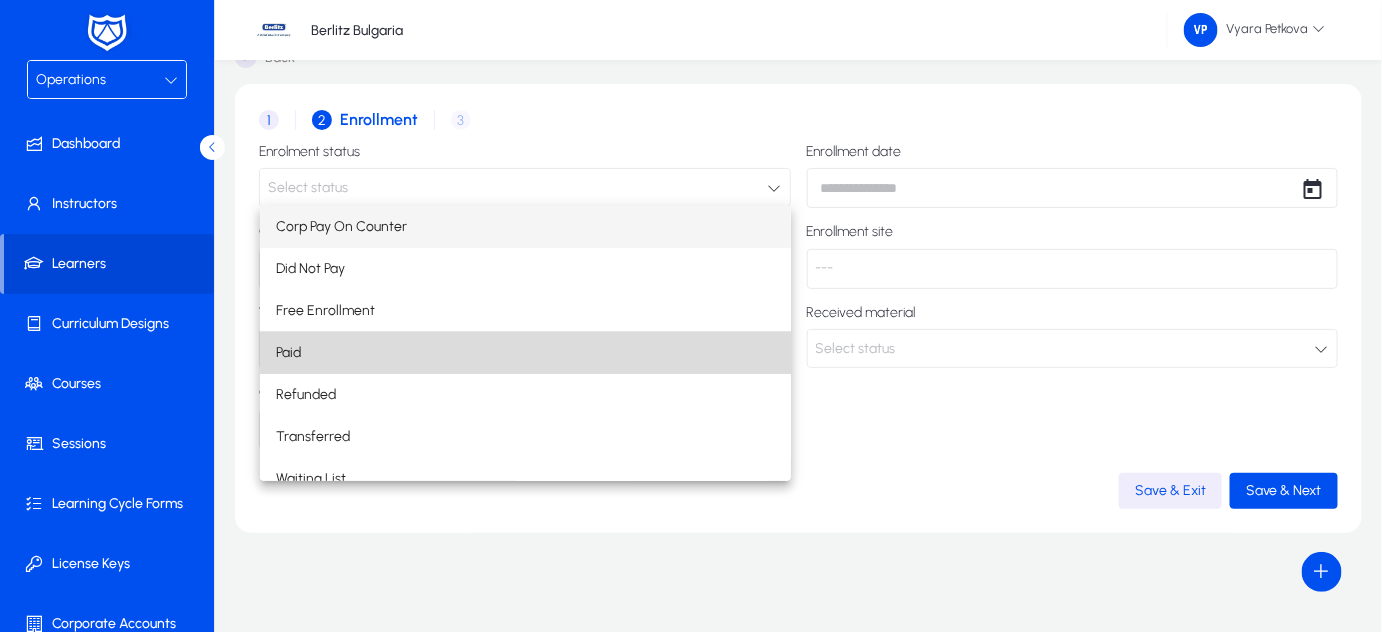 click on "Paid" at bounding box center [526, 353] 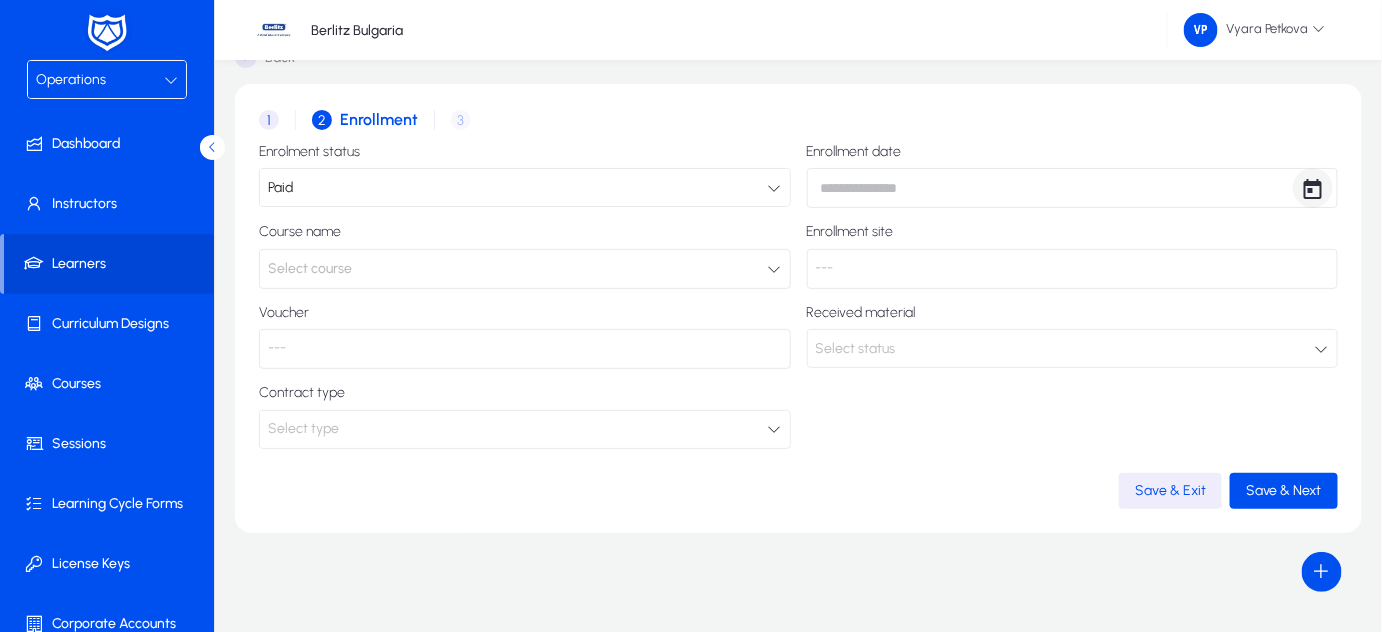 click 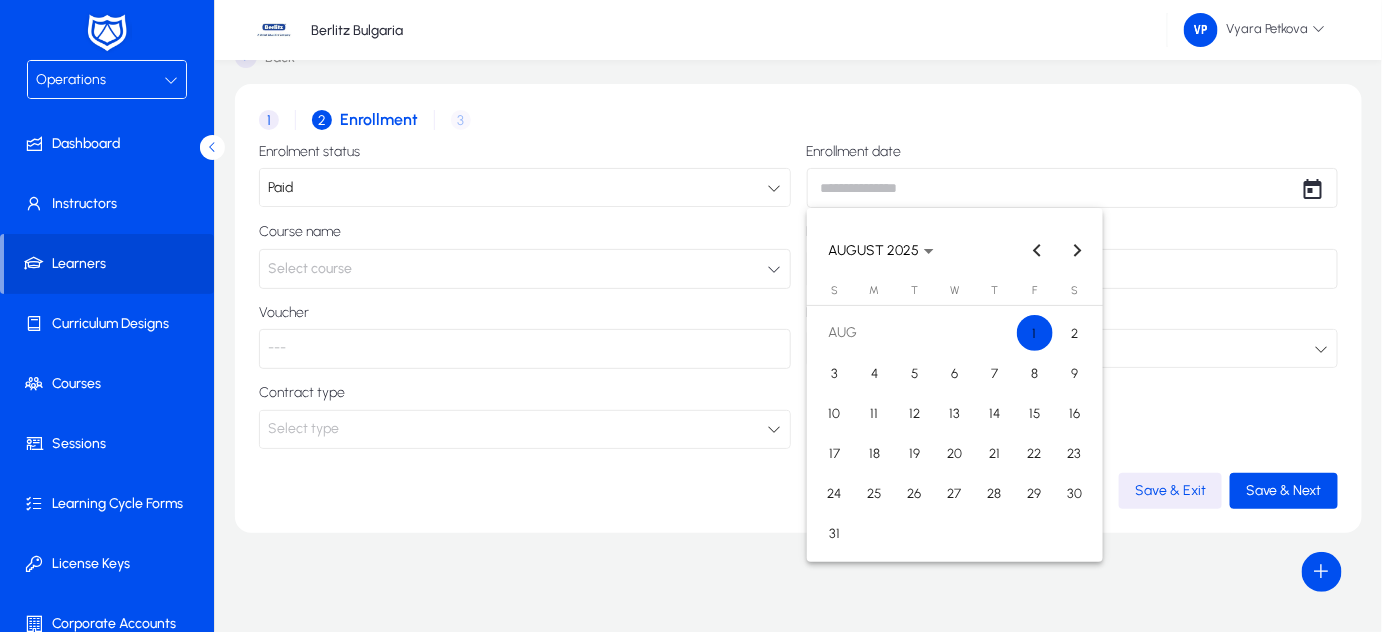 click on "1" at bounding box center [1035, 333] 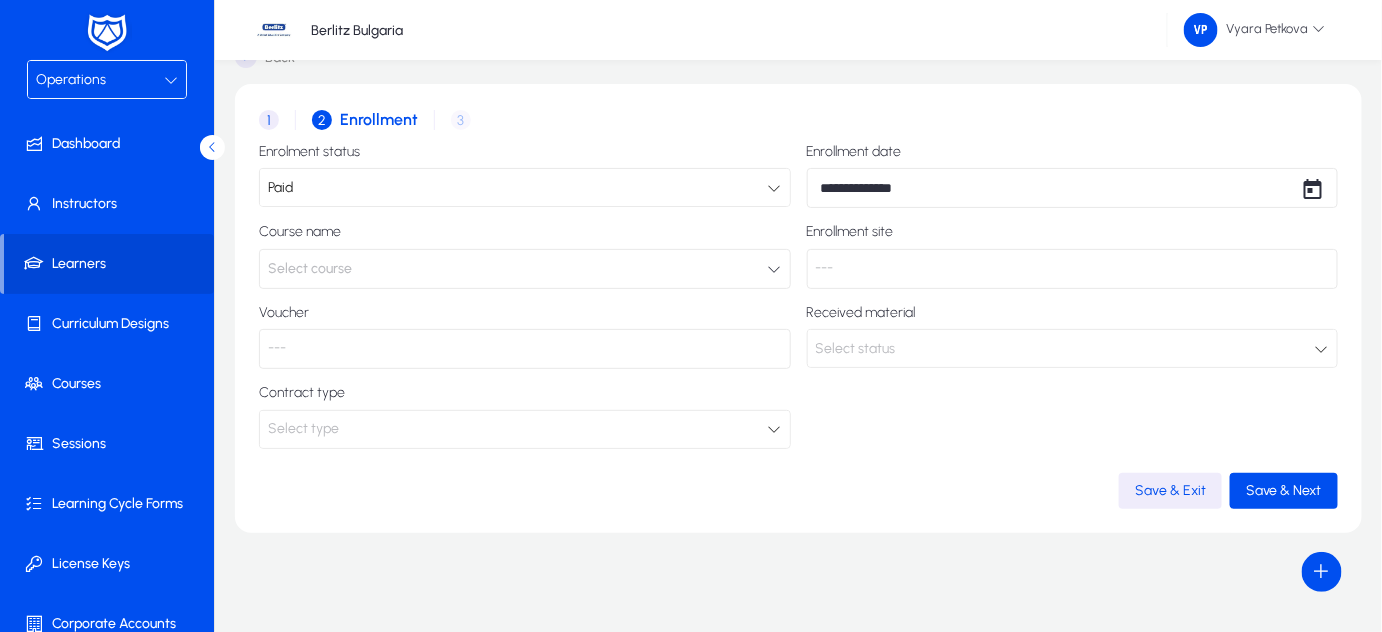 click 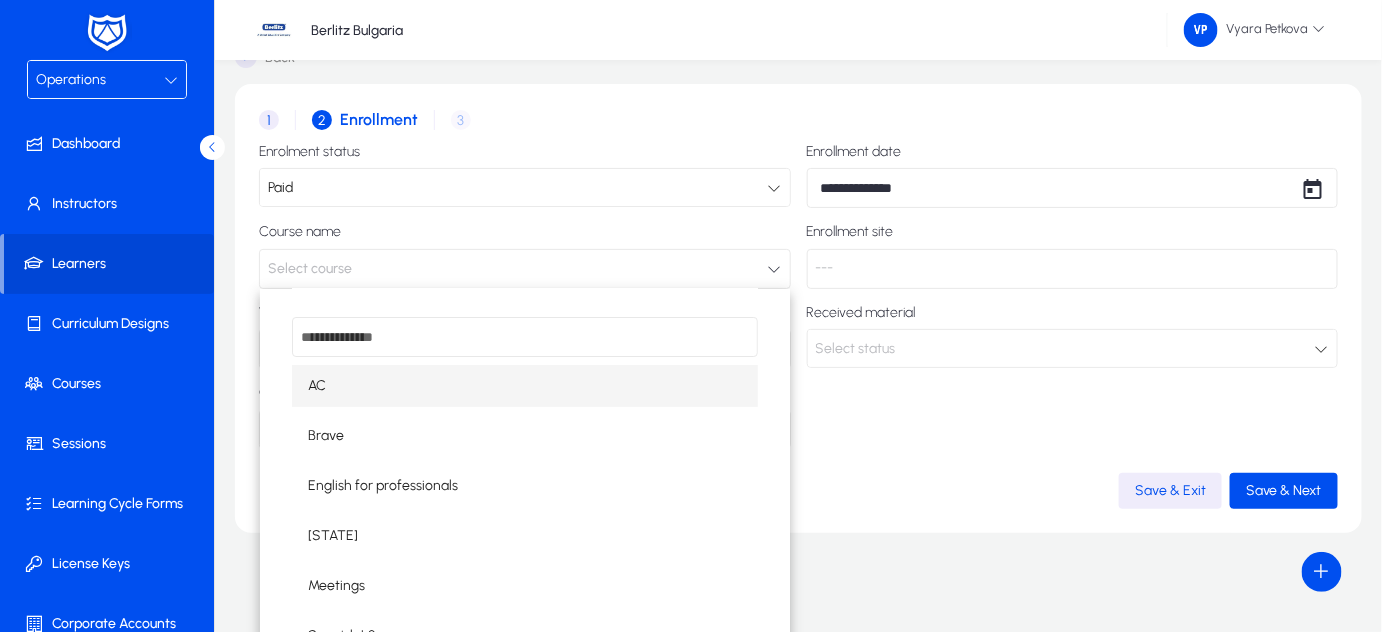 scroll, scrollTop: 16, scrollLeft: 0, axis: vertical 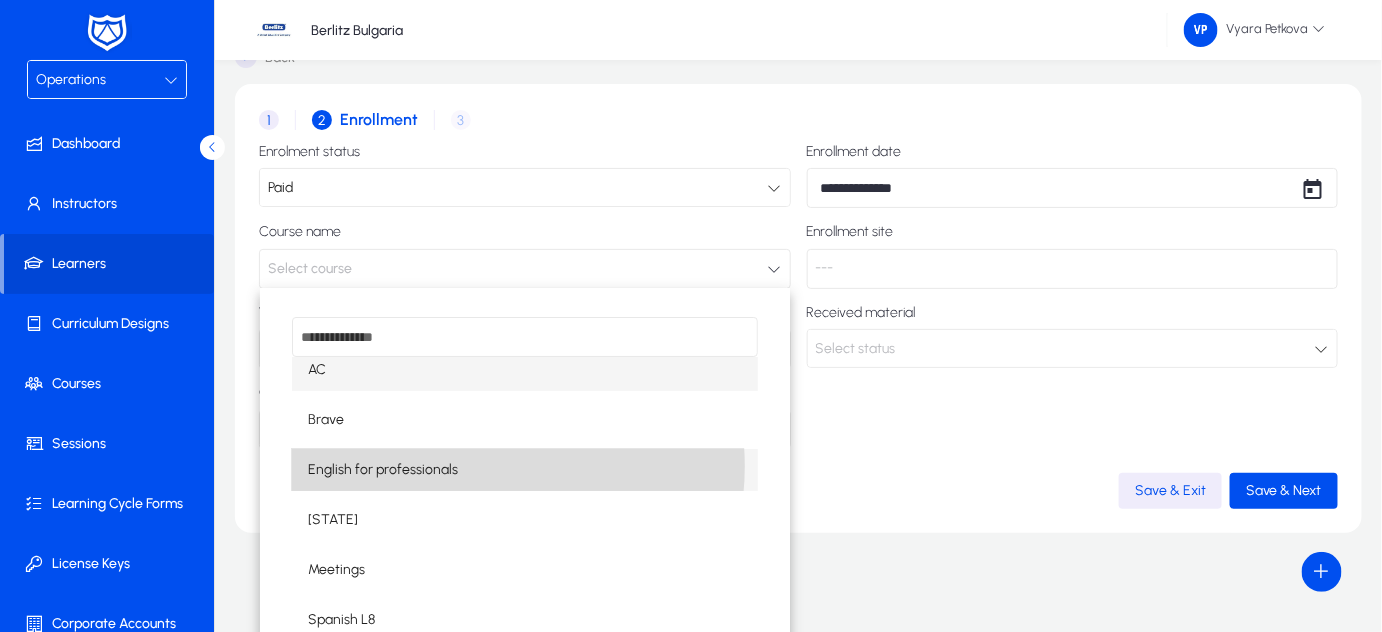 click on "English for professionals" at bounding box center (525, 470) 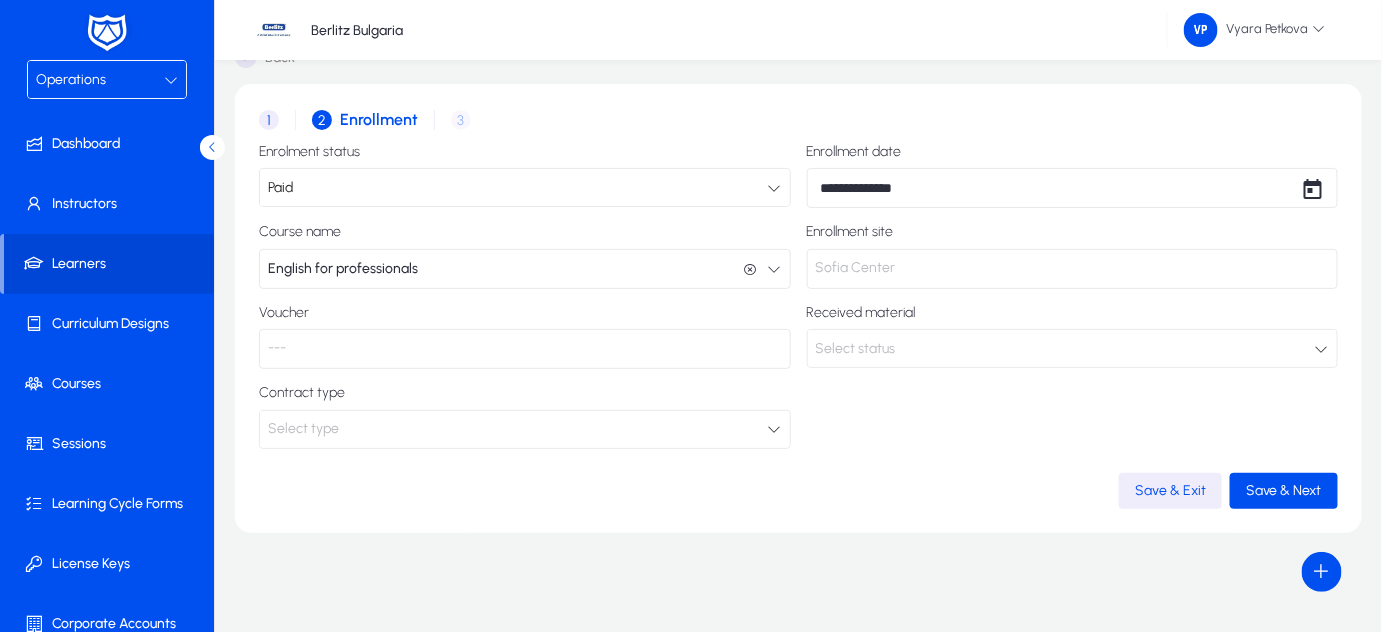 click on "Select status" at bounding box center (856, 348) 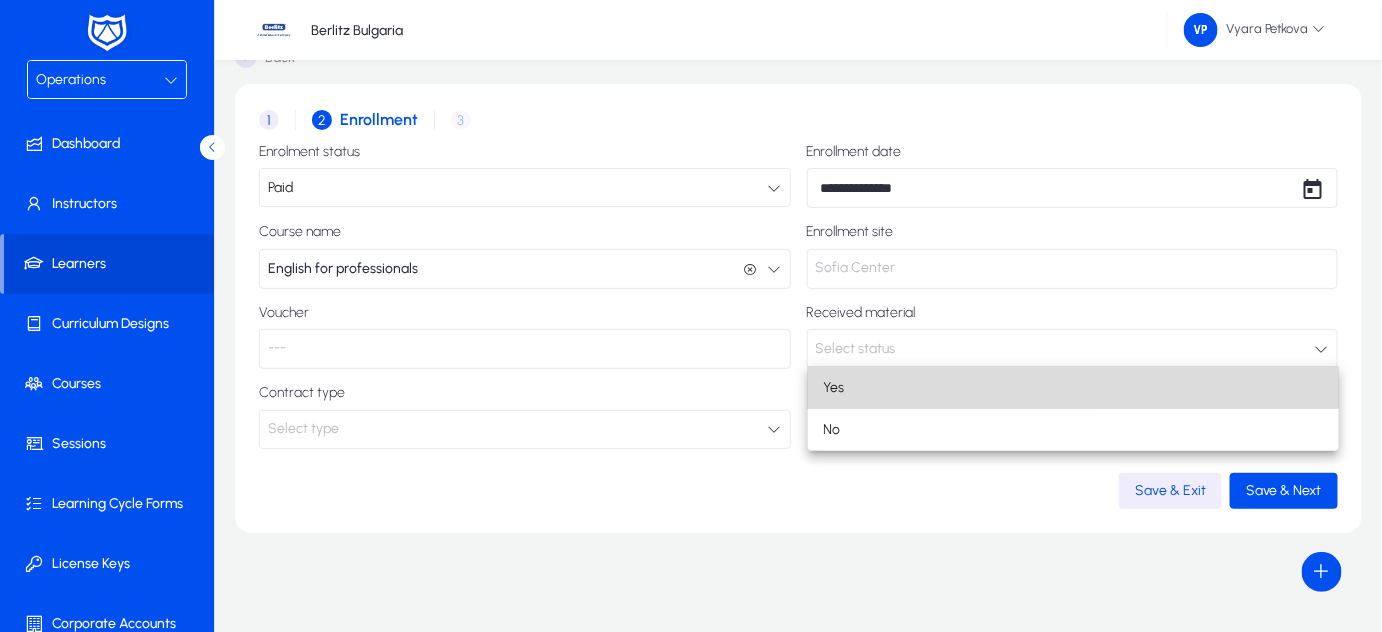 click on "Yes" at bounding box center [834, 388] 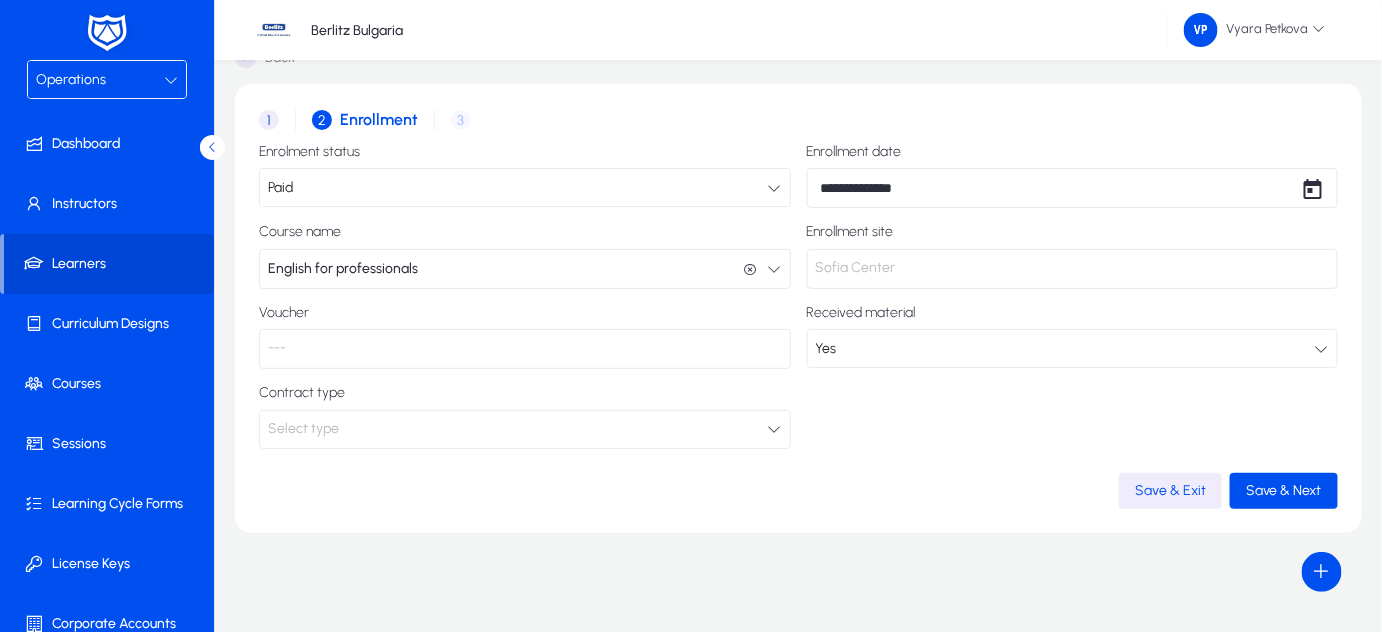 click on "Select type" at bounding box center (518, 429) 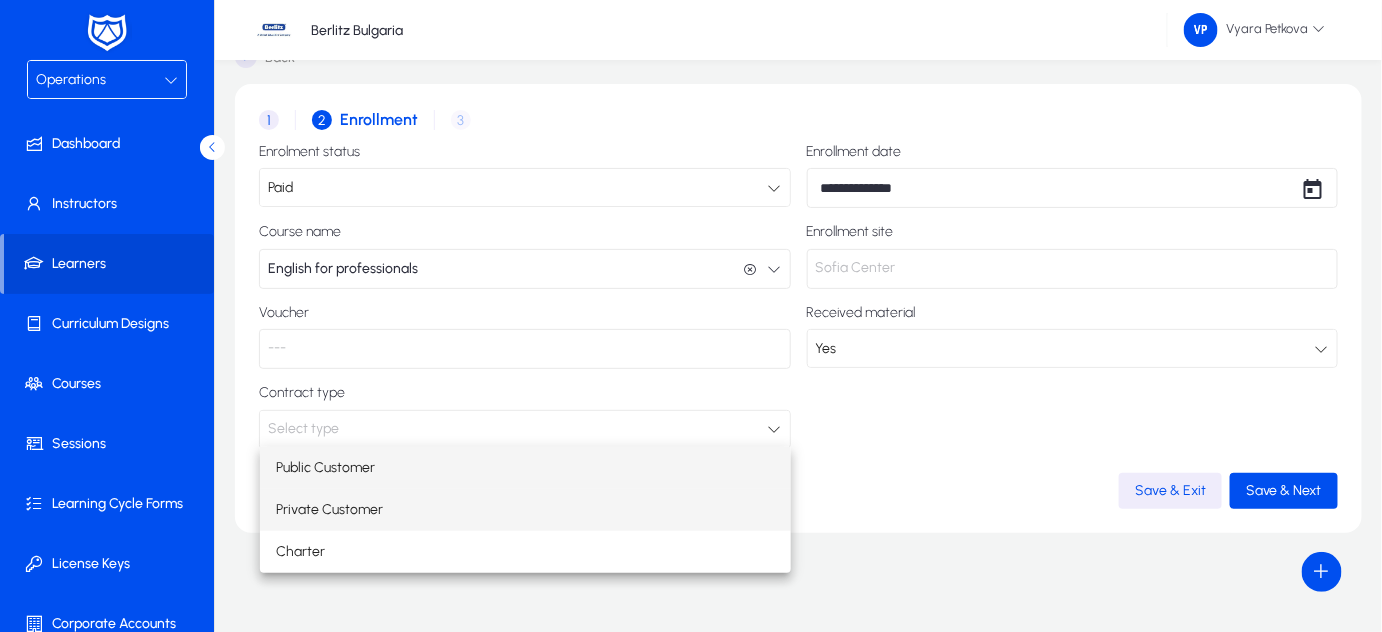 click on "Private Customer" at bounding box center (329, 510) 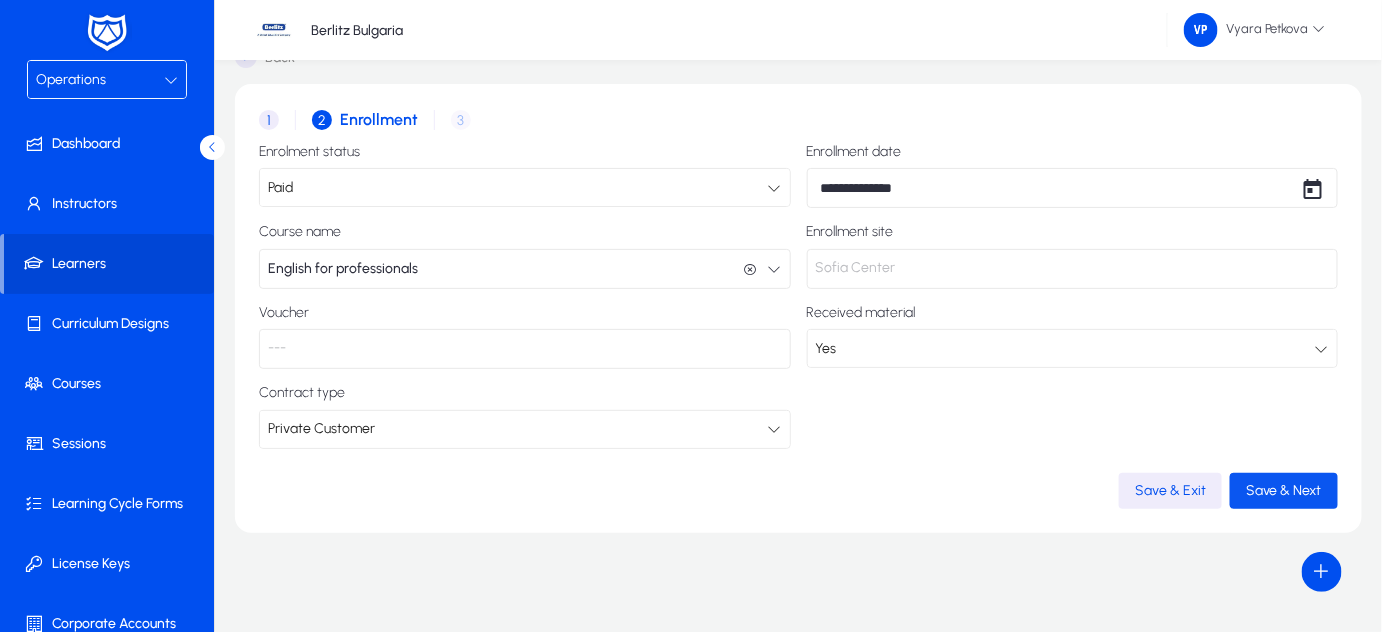 click on "Save & Next" 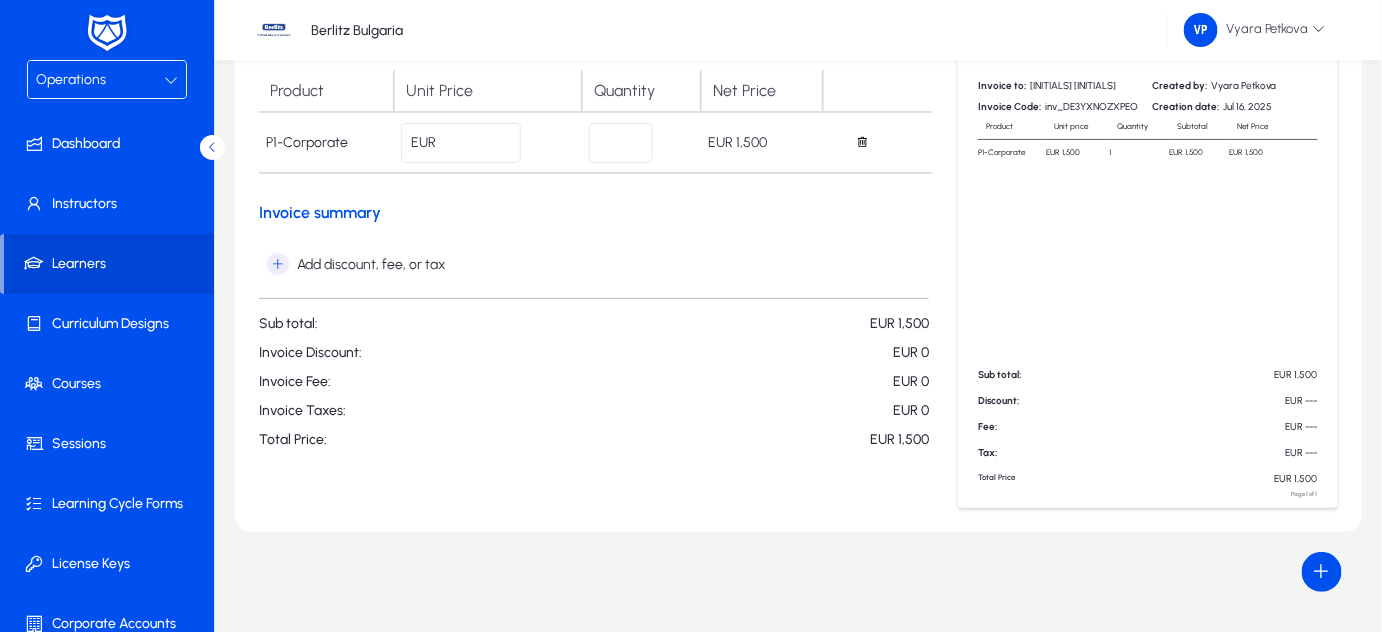 scroll, scrollTop: 98, scrollLeft: 0, axis: vertical 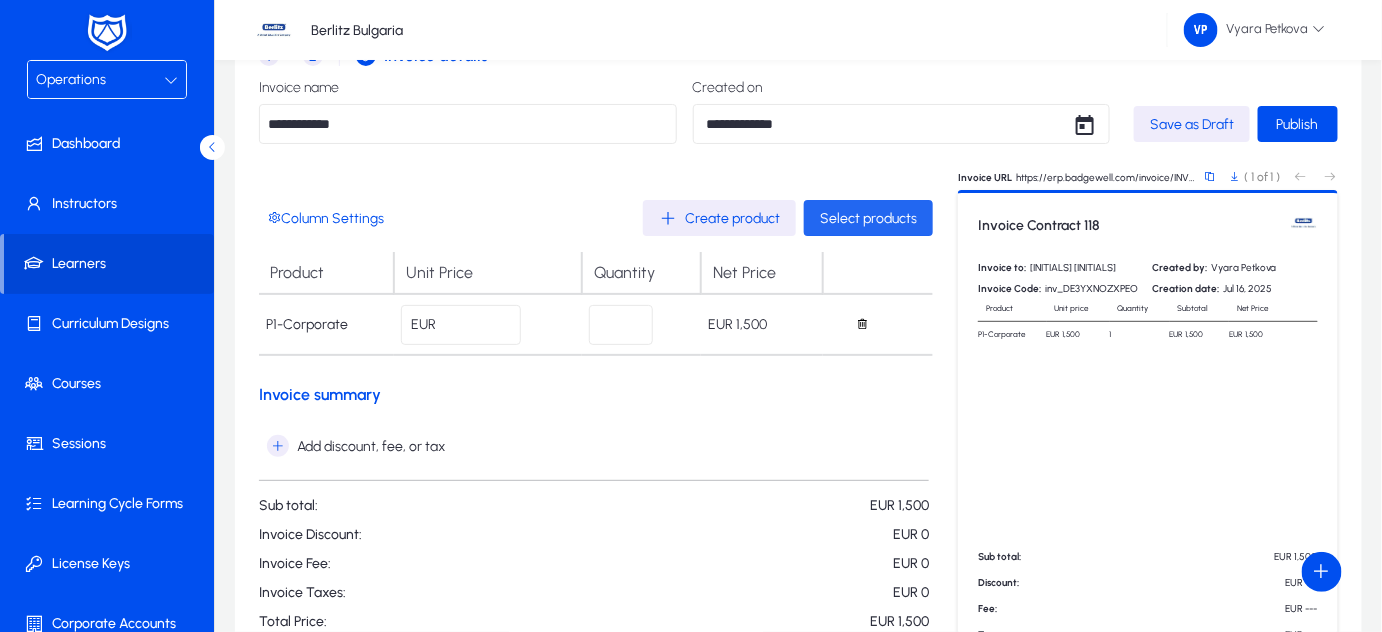 click on "Select products" 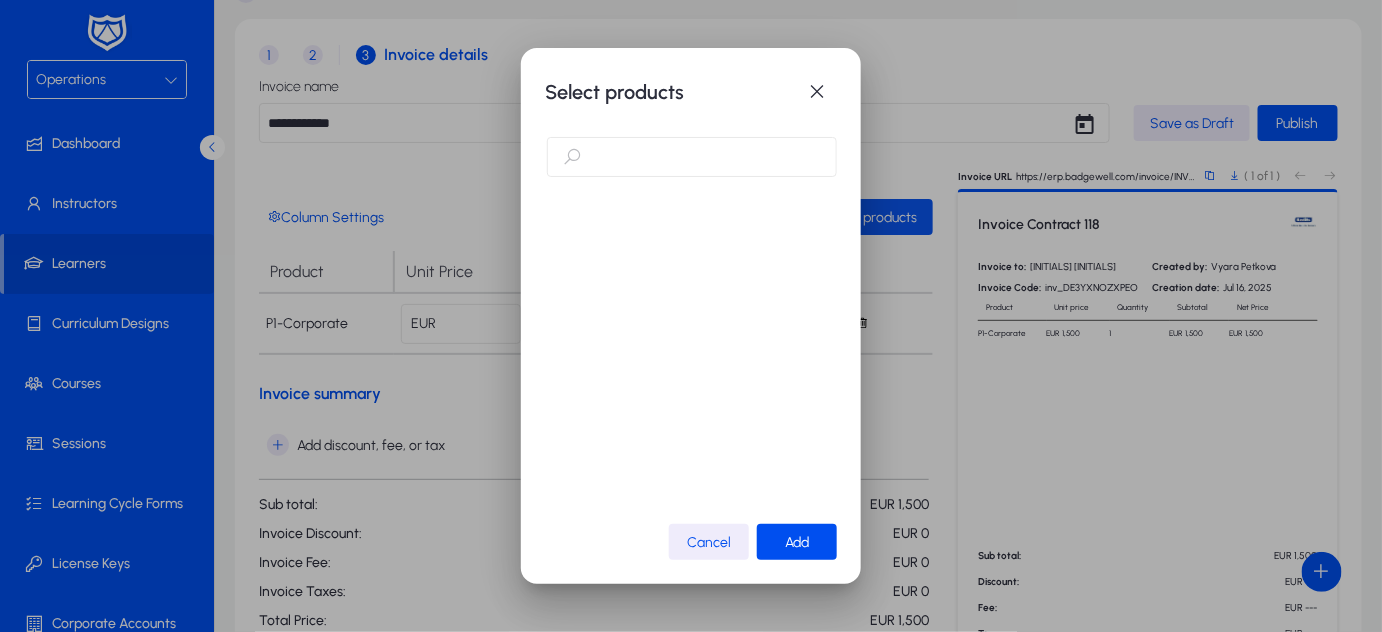 scroll, scrollTop: 0, scrollLeft: 0, axis: both 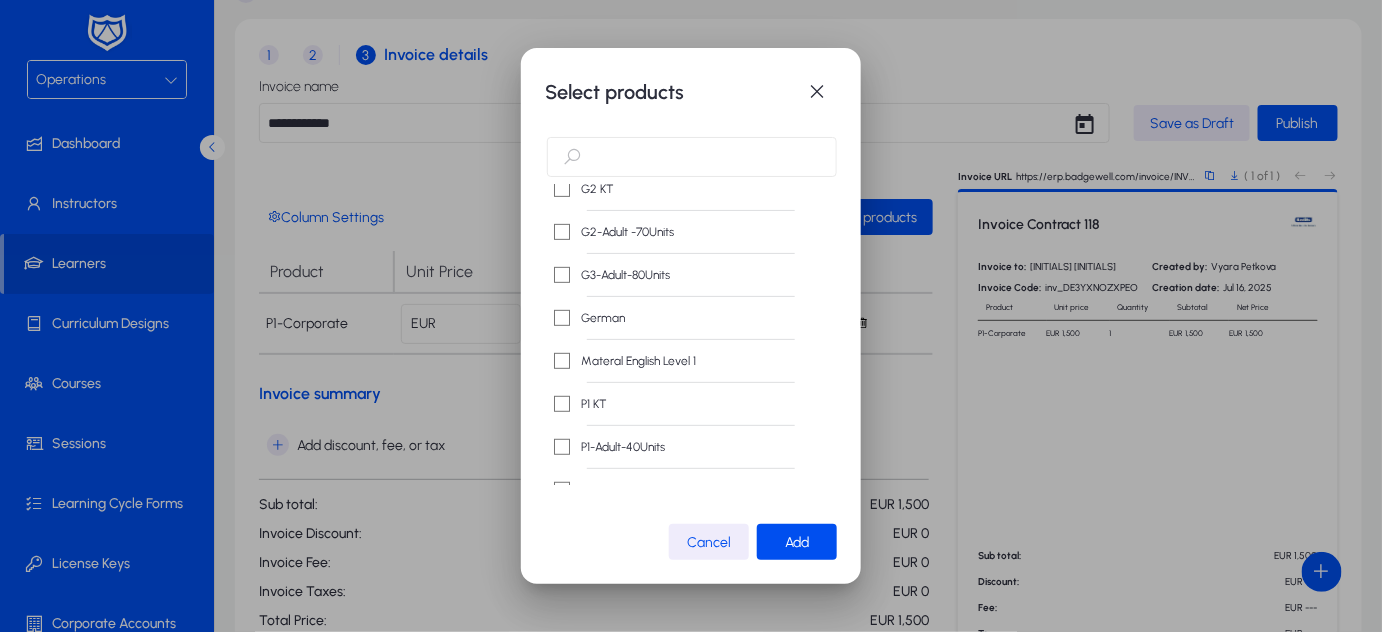 click on "Materal English Level 1" at bounding box center [636, 361] 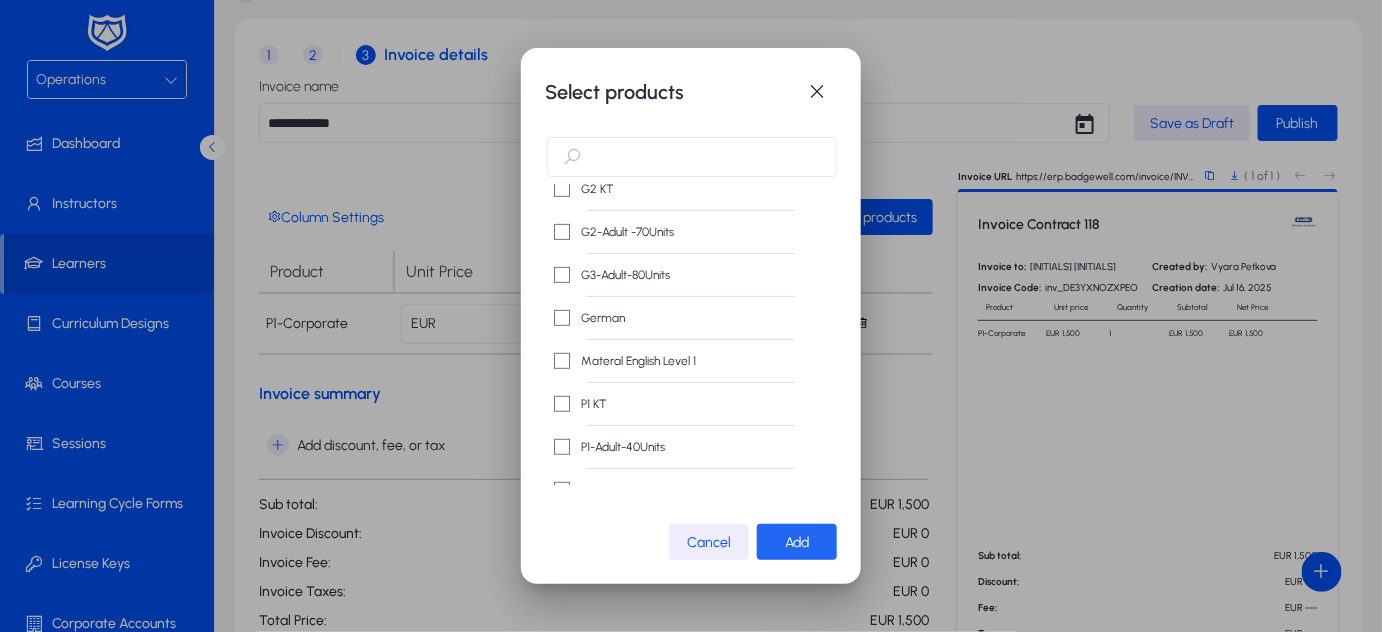 click on "Add" 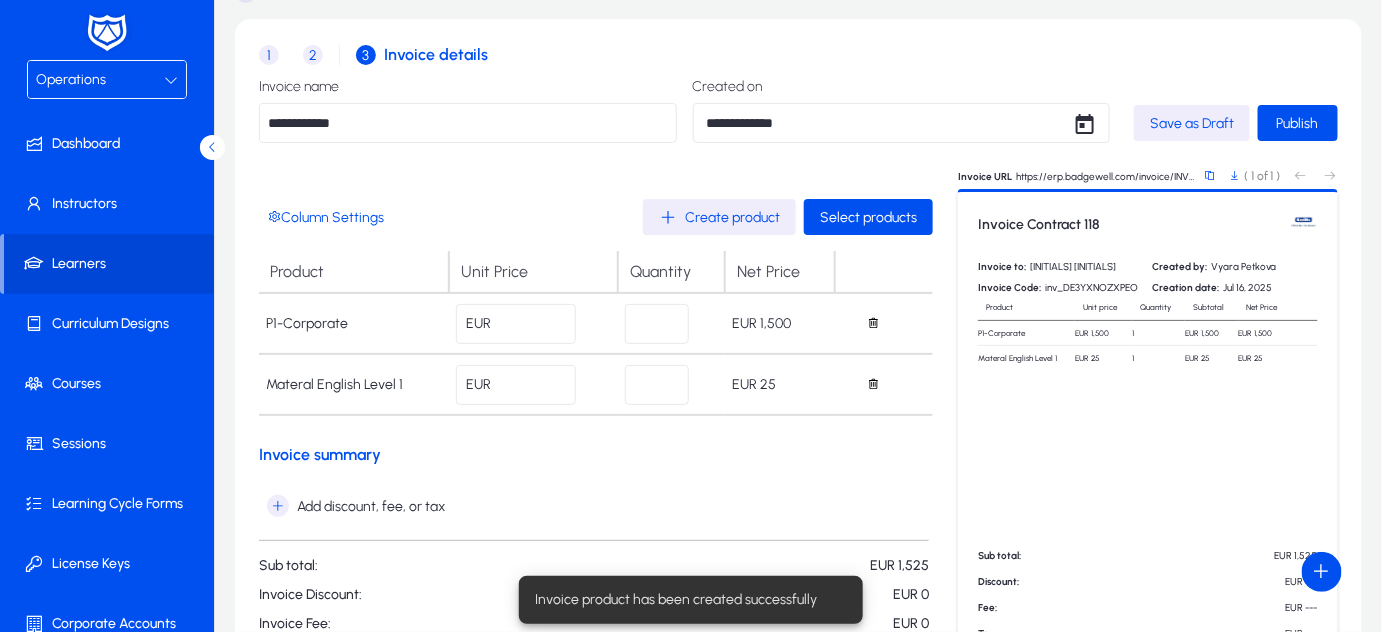 scroll, scrollTop: 98, scrollLeft: 0, axis: vertical 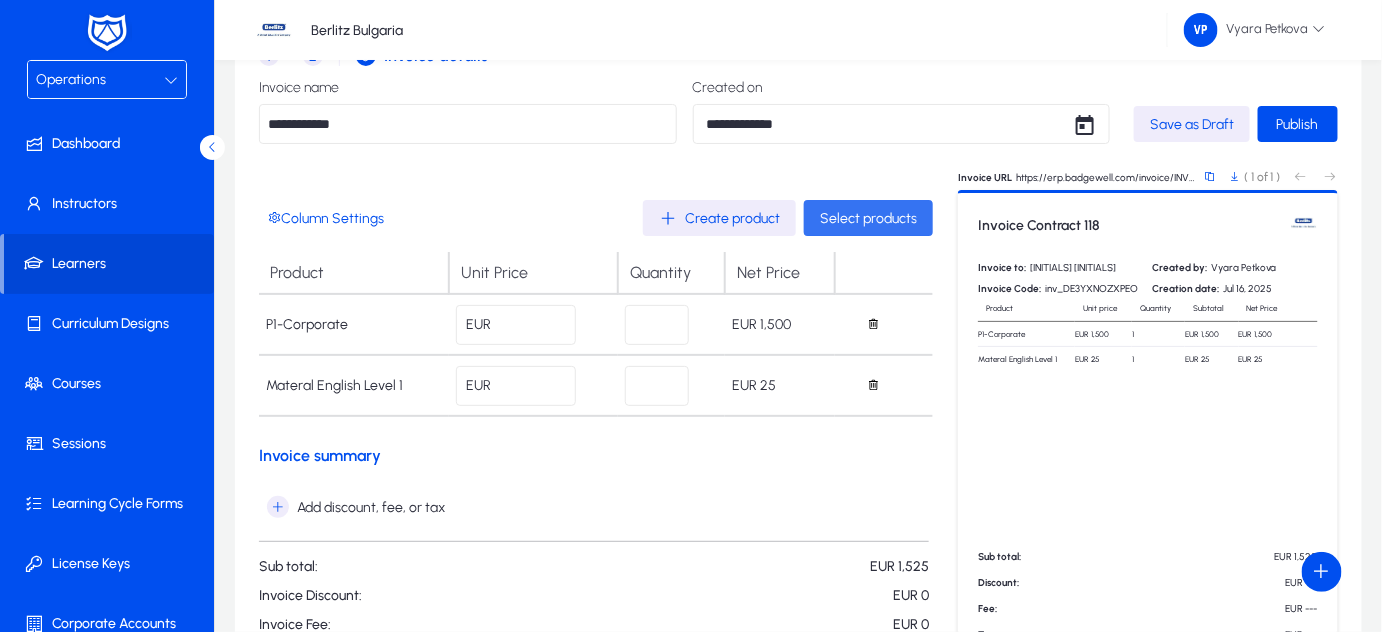 click 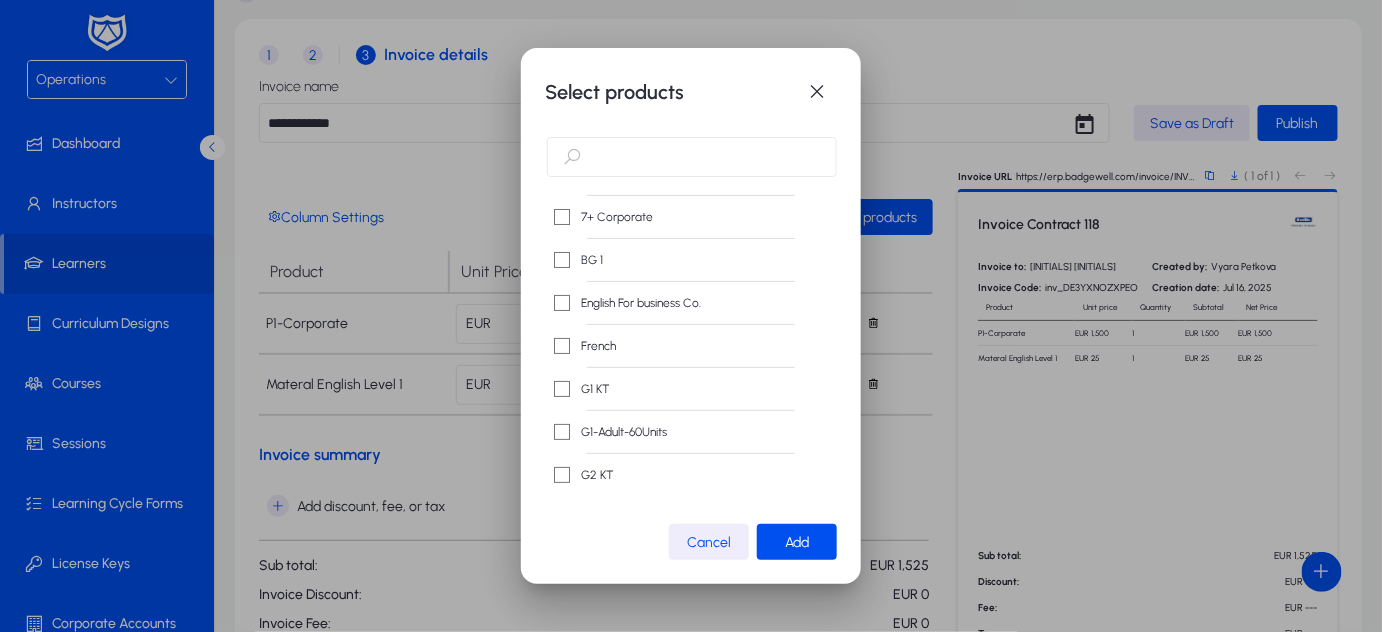 scroll, scrollTop: 0, scrollLeft: 0, axis: both 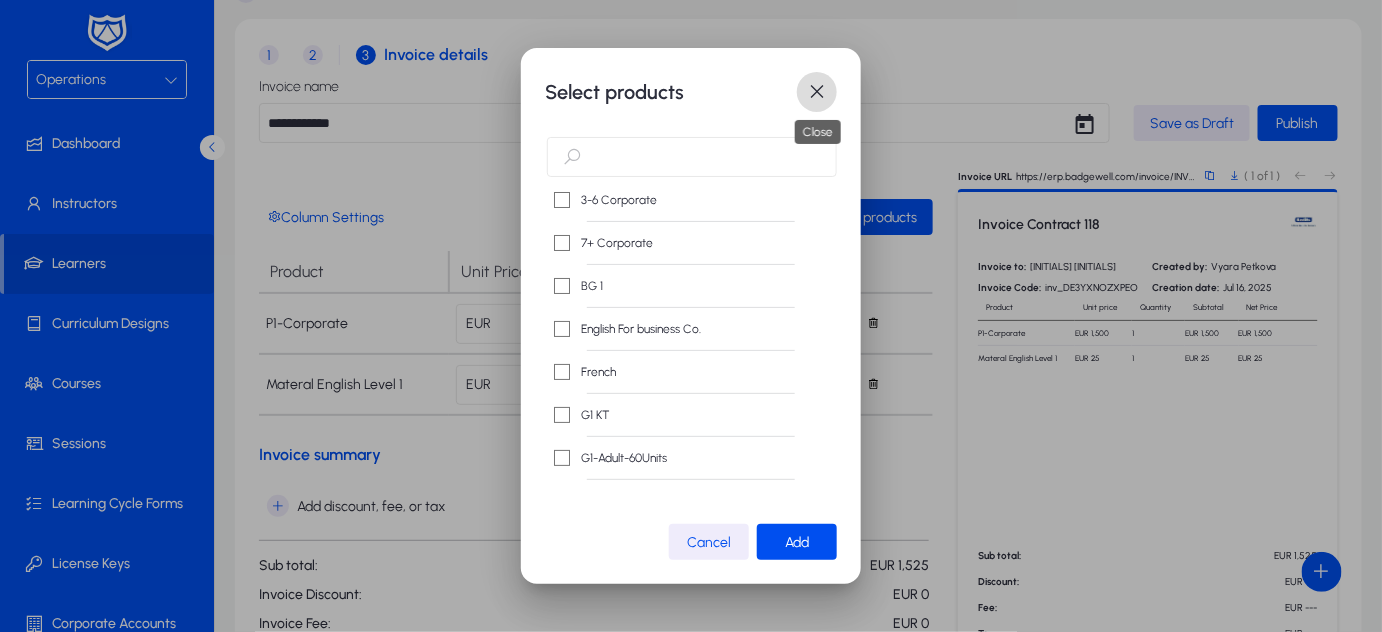 click at bounding box center [817, 92] 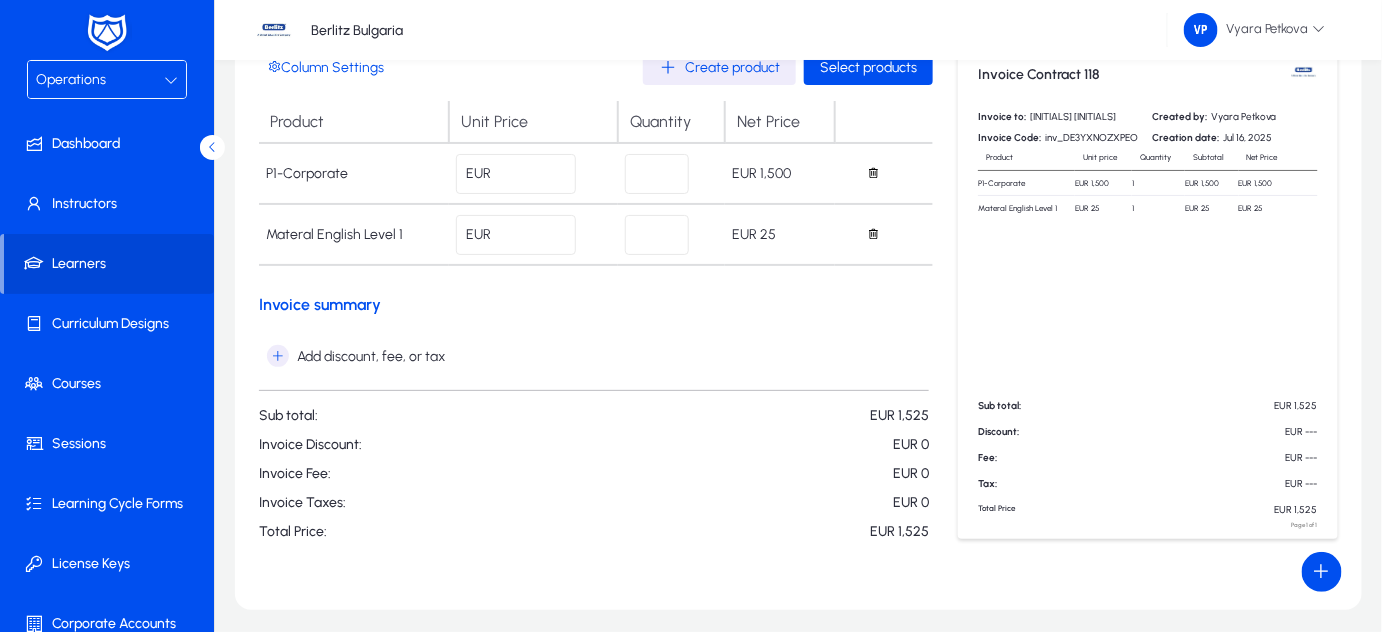 scroll, scrollTop: 280, scrollLeft: 0, axis: vertical 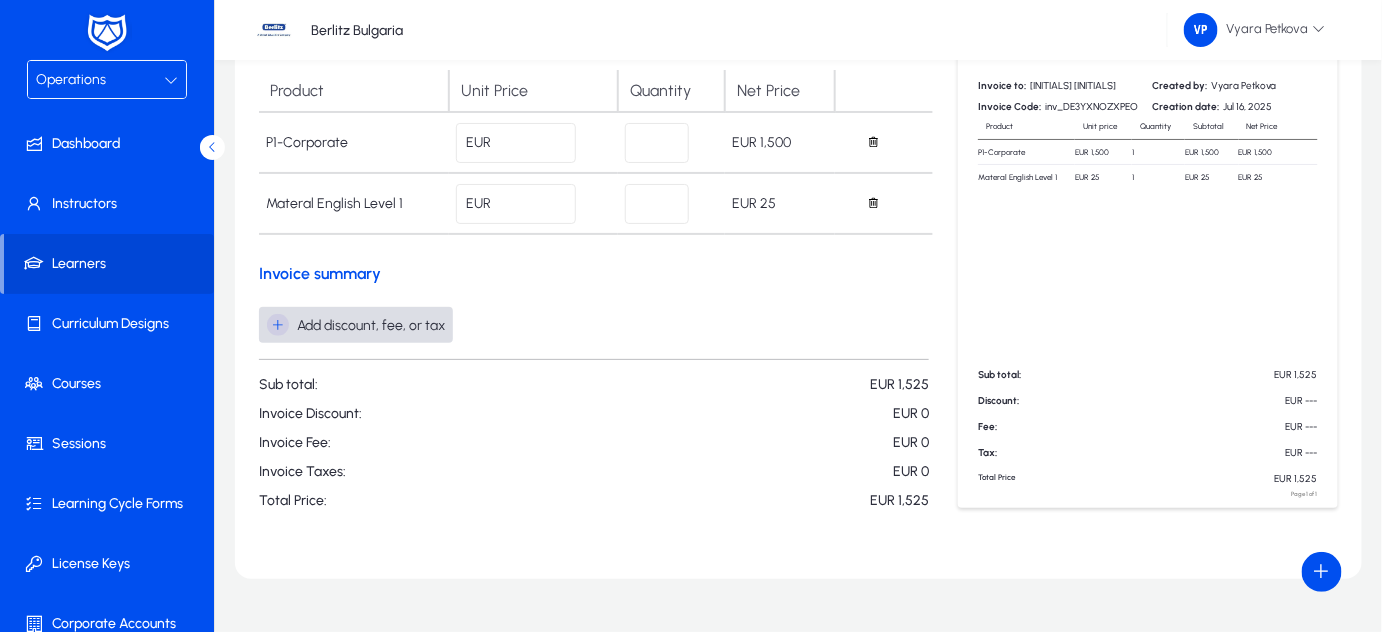 click 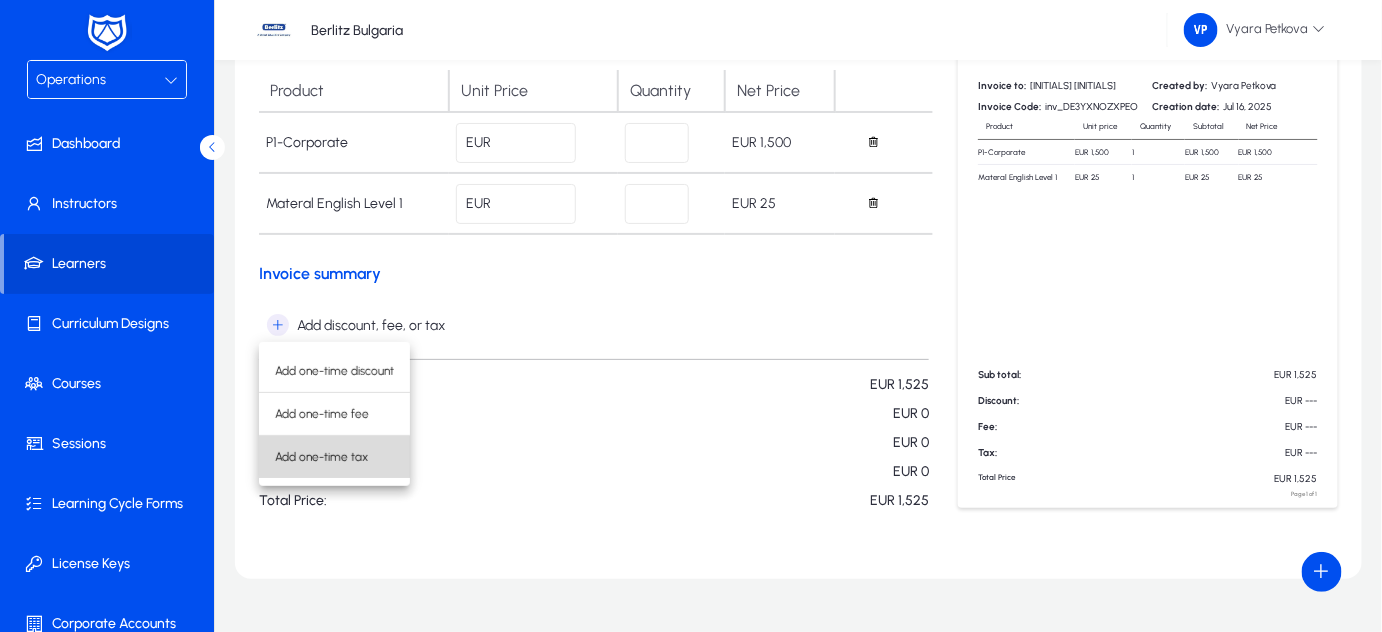 click on "Add one-time tax" at bounding box center [334, 457] 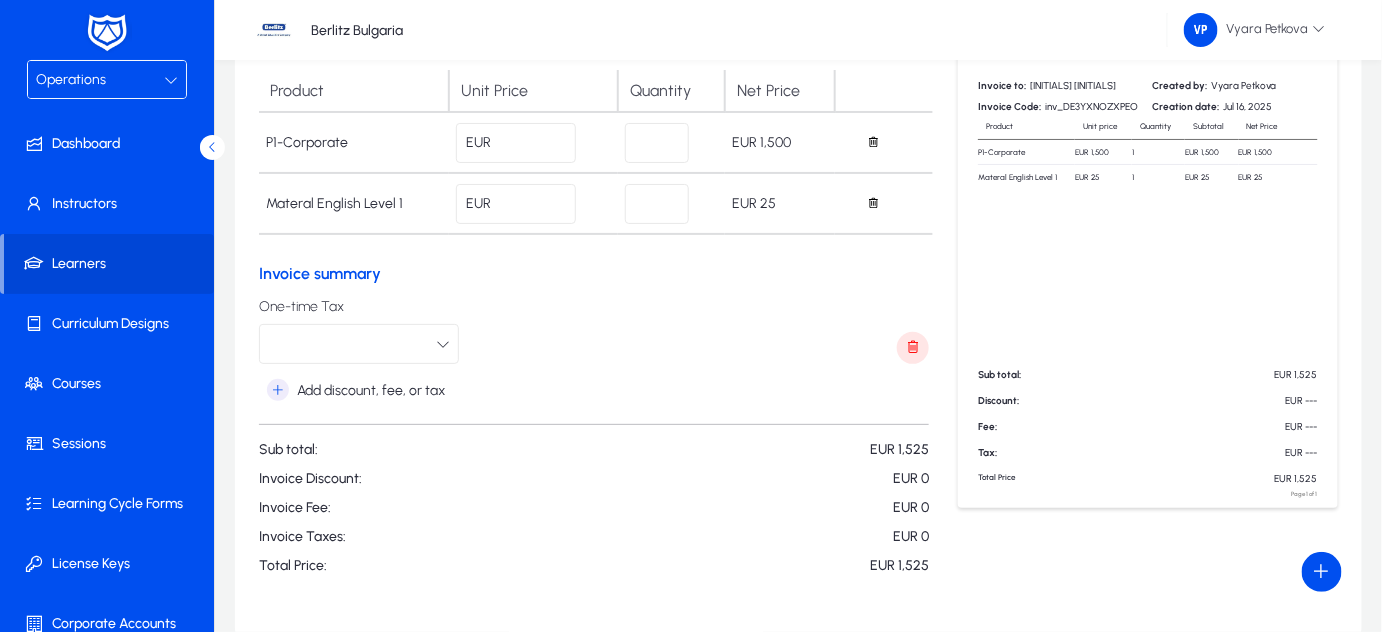 click 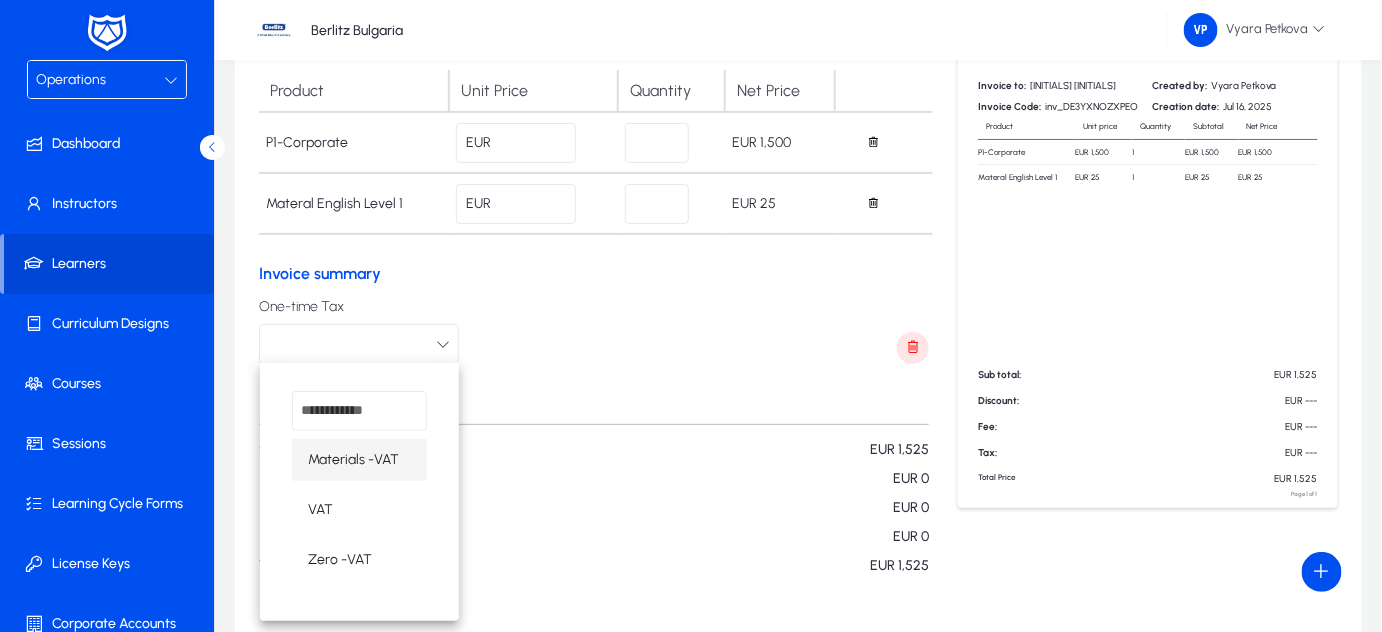 click on "VAT" at bounding box center [359, 510] 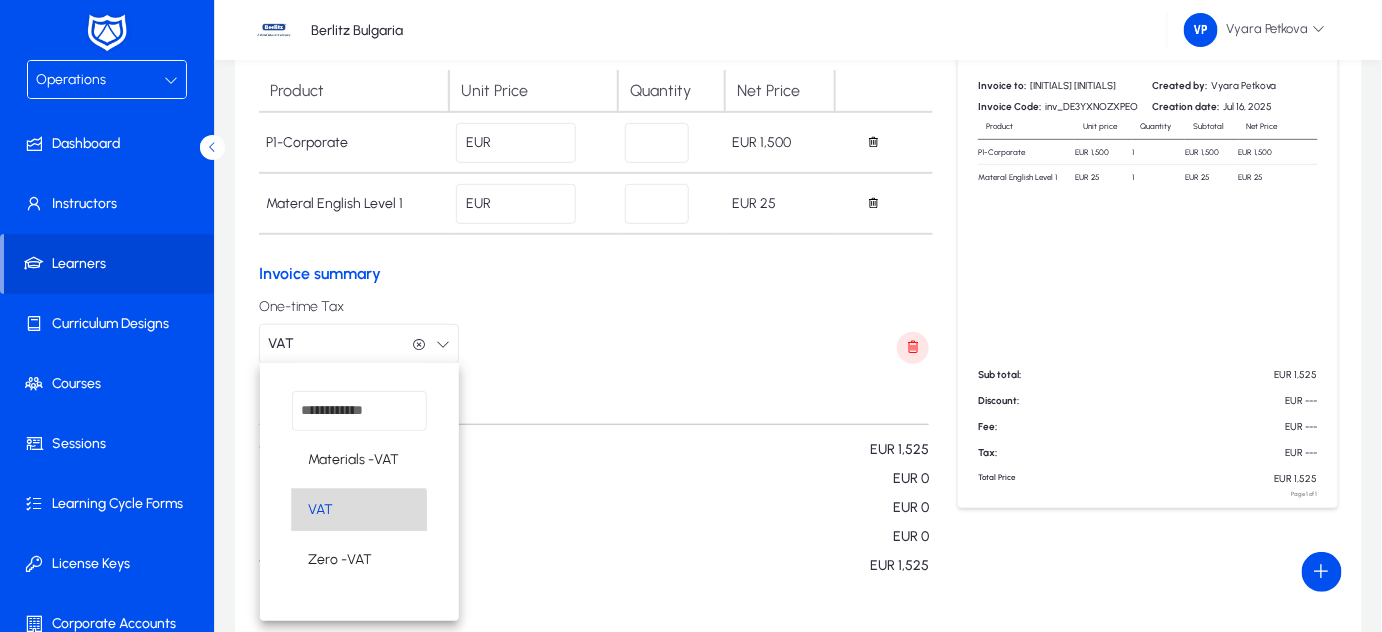 scroll, scrollTop: 0, scrollLeft: 0, axis: both 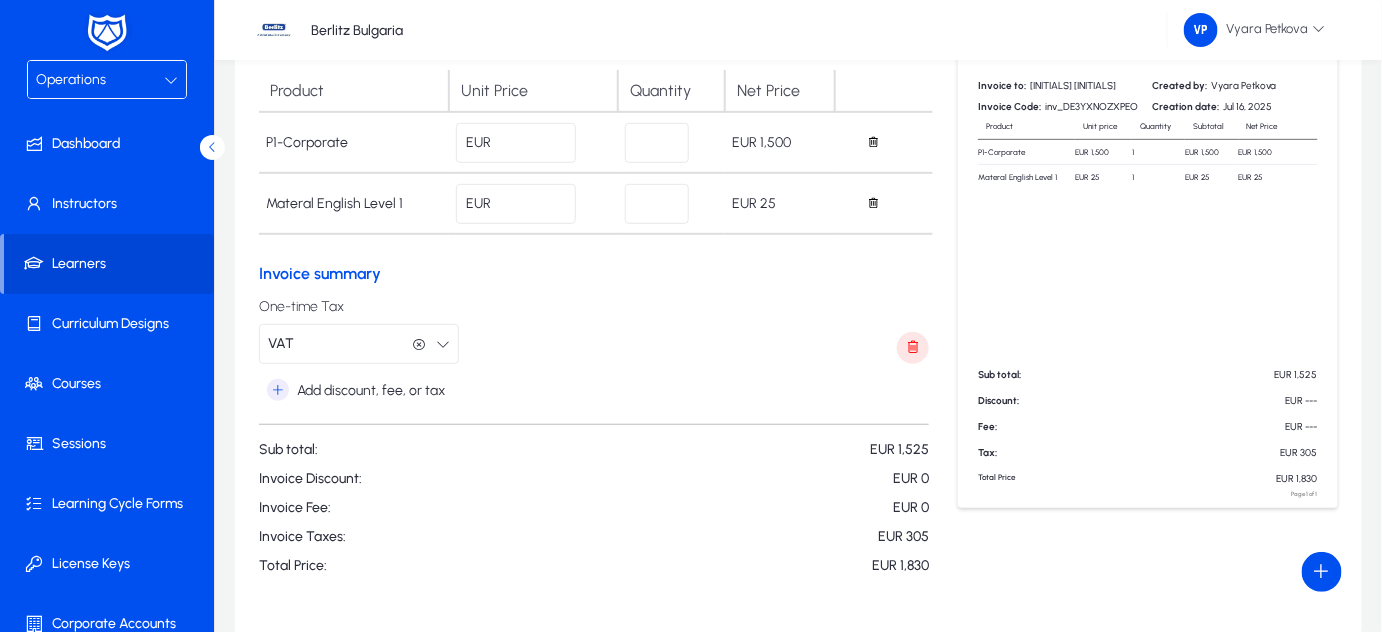 click 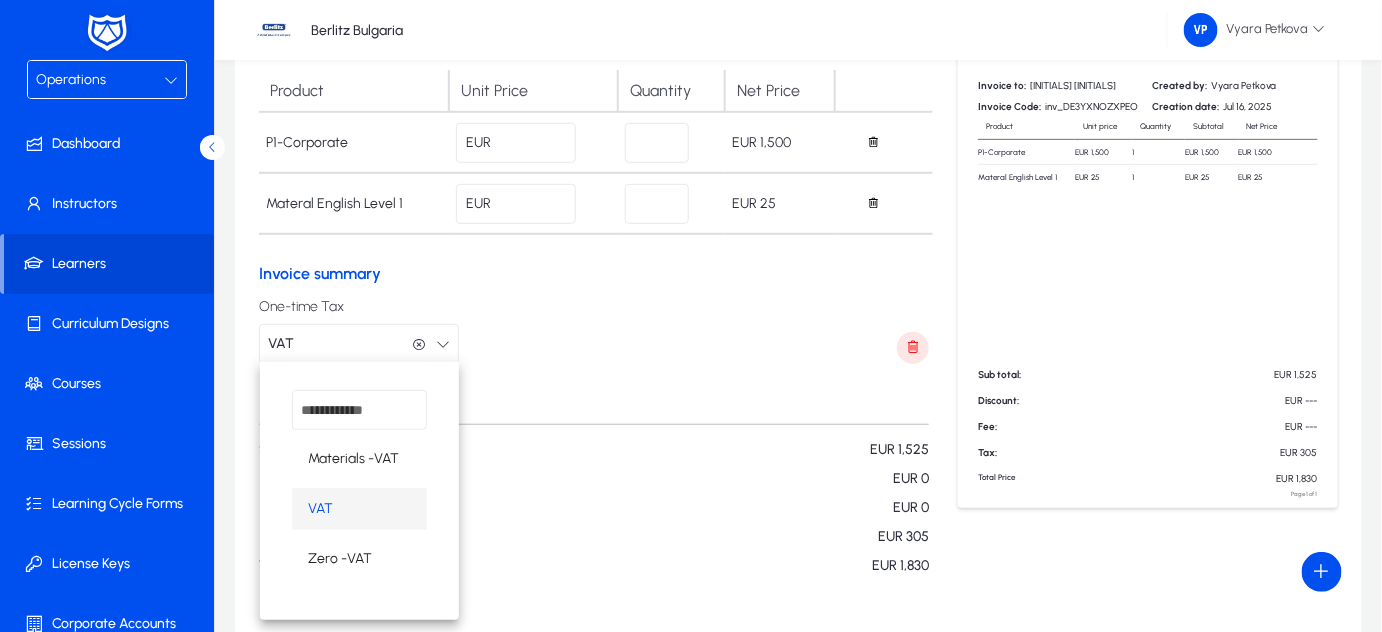 click at bounding box center [691, 316] 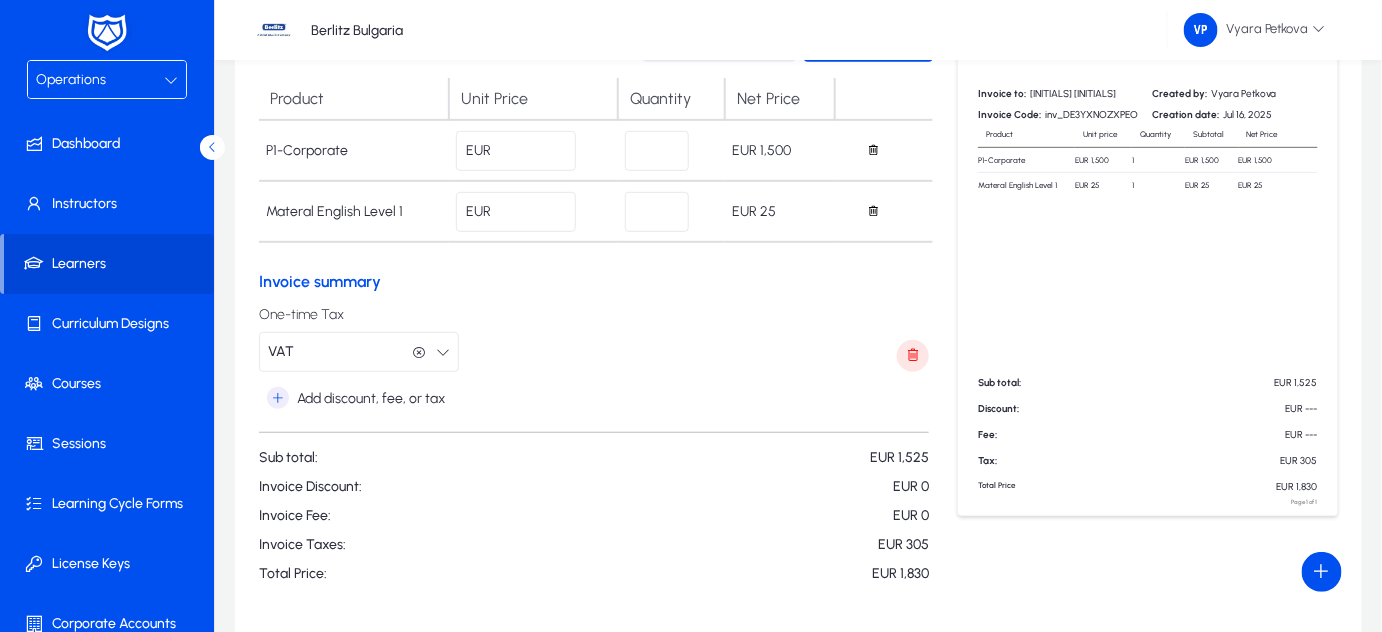 scroll, scrollTop: 0, scrollLeft: 0, axis: both 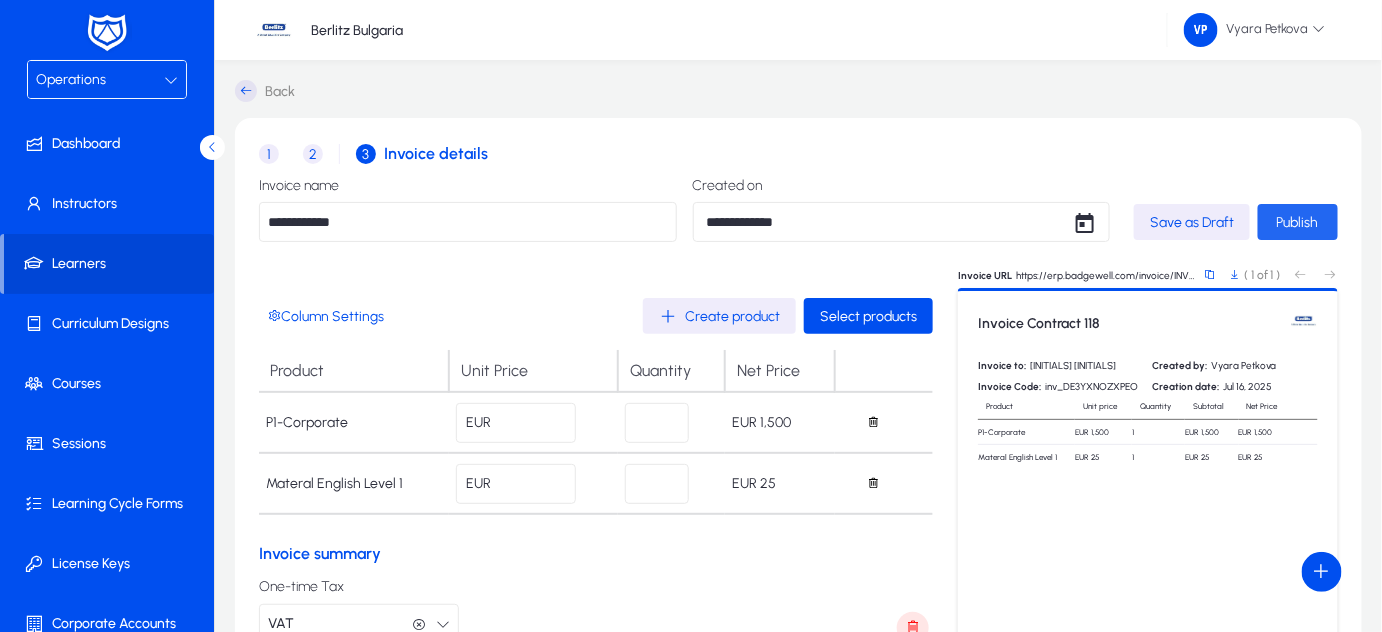 click on "Publish" 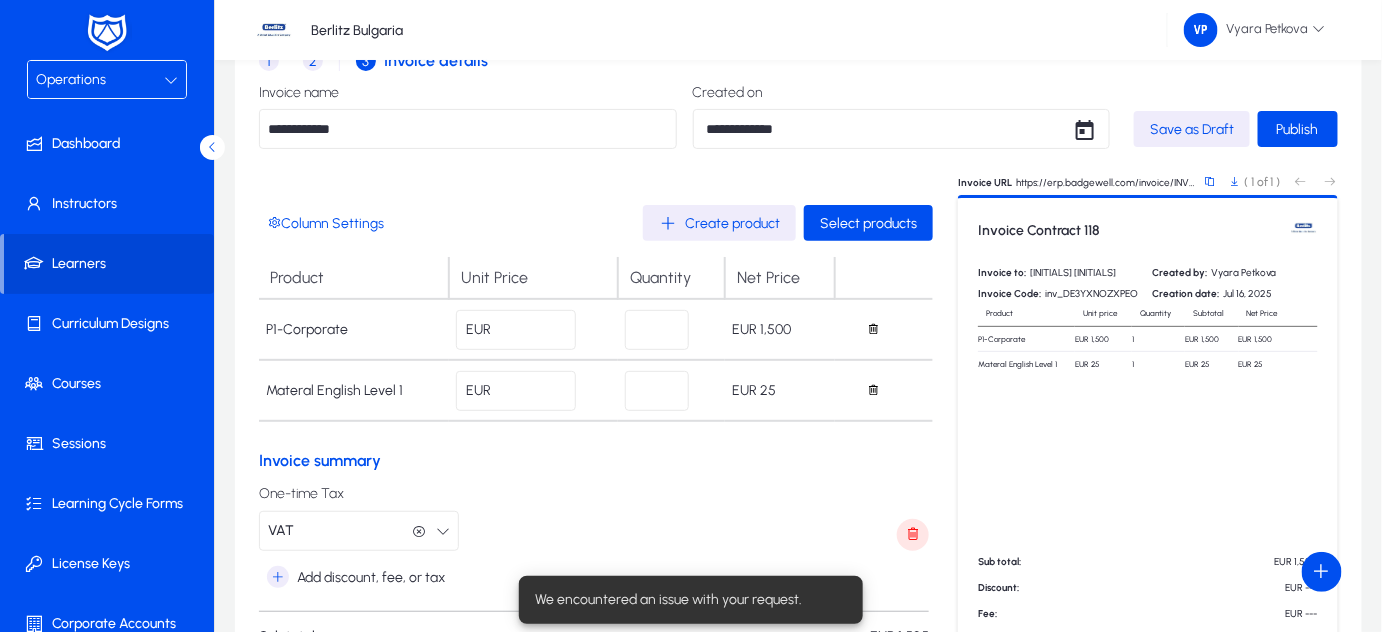 scroll, scrollTop: 272, scrollLeft: 0, axis: vertical 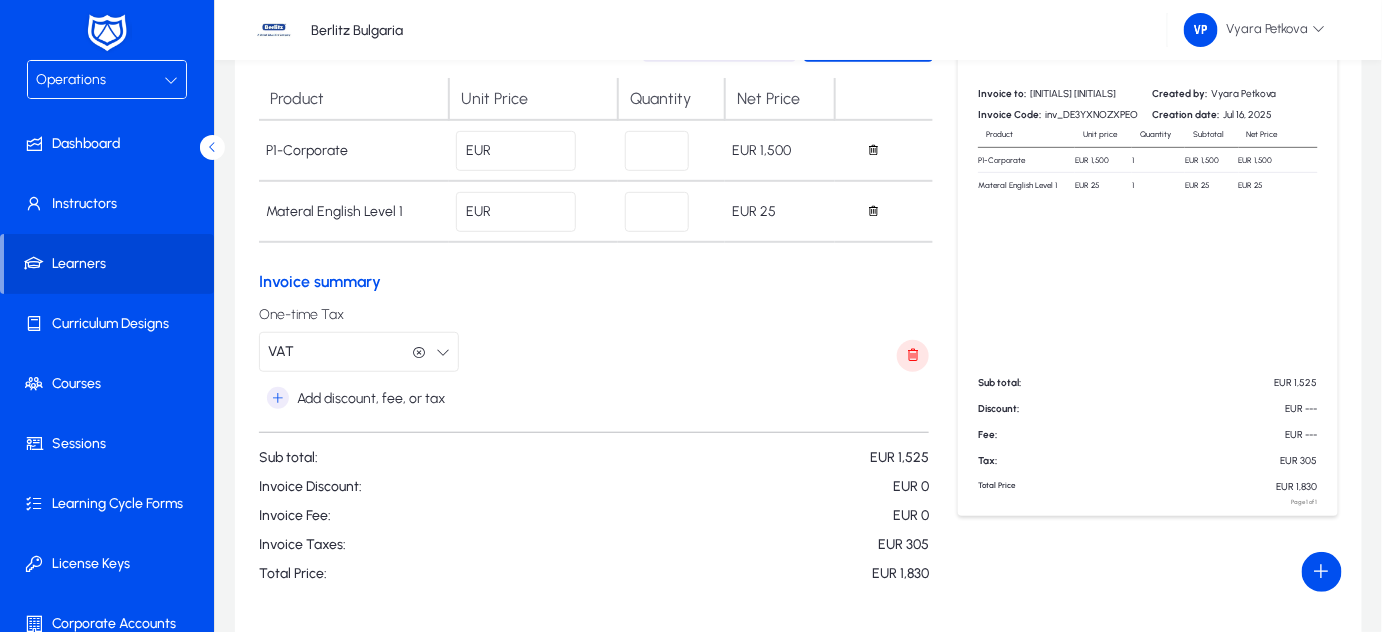 click 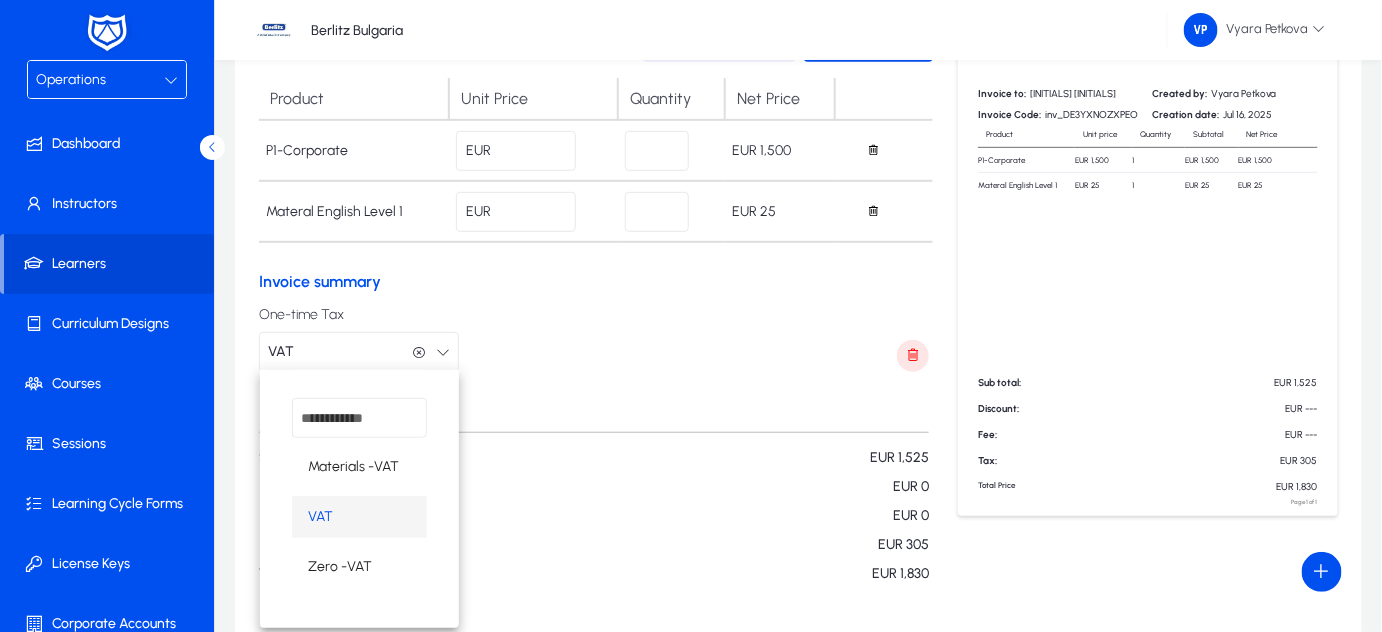 click at bounding box center (691, 316) 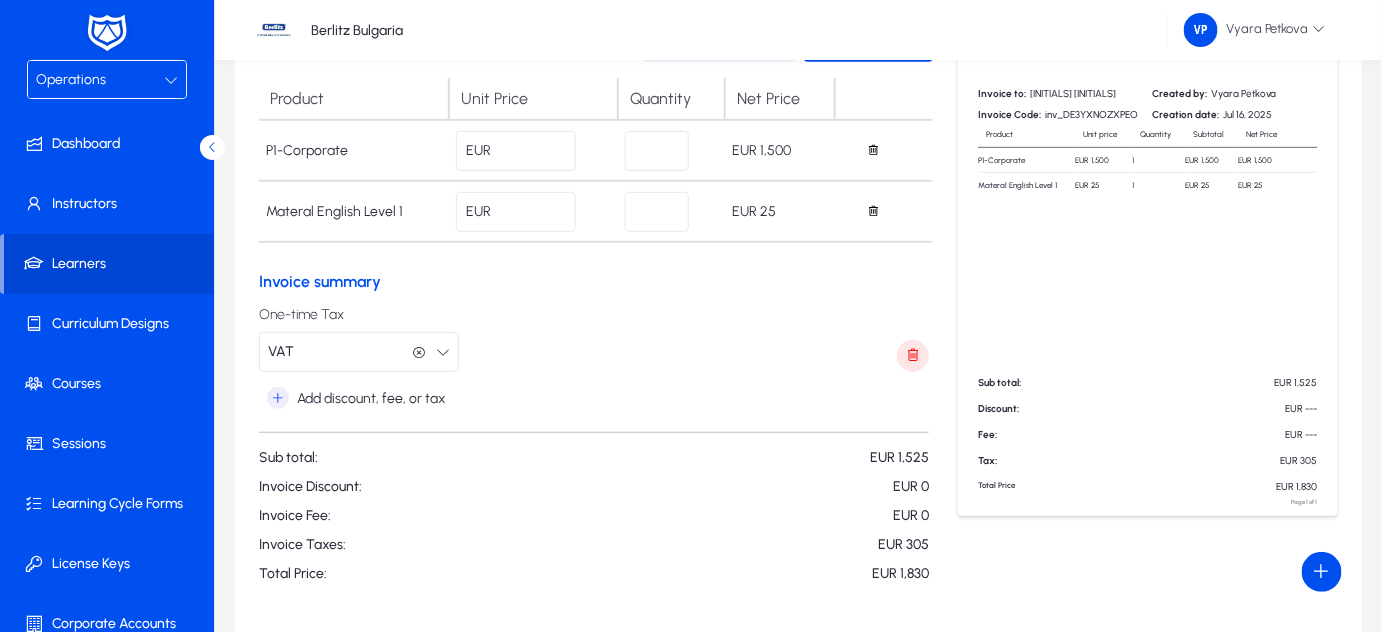 click 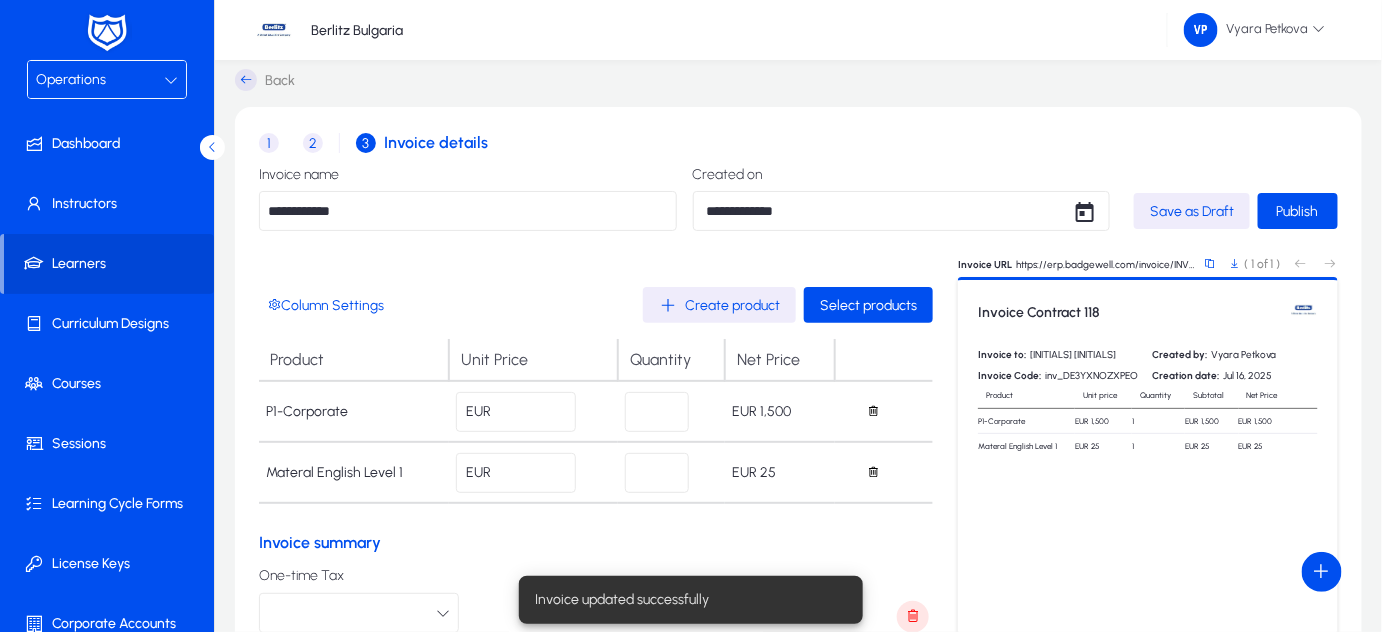 scroll, scrollTop: 0, scrollLeft: 0, axis: both 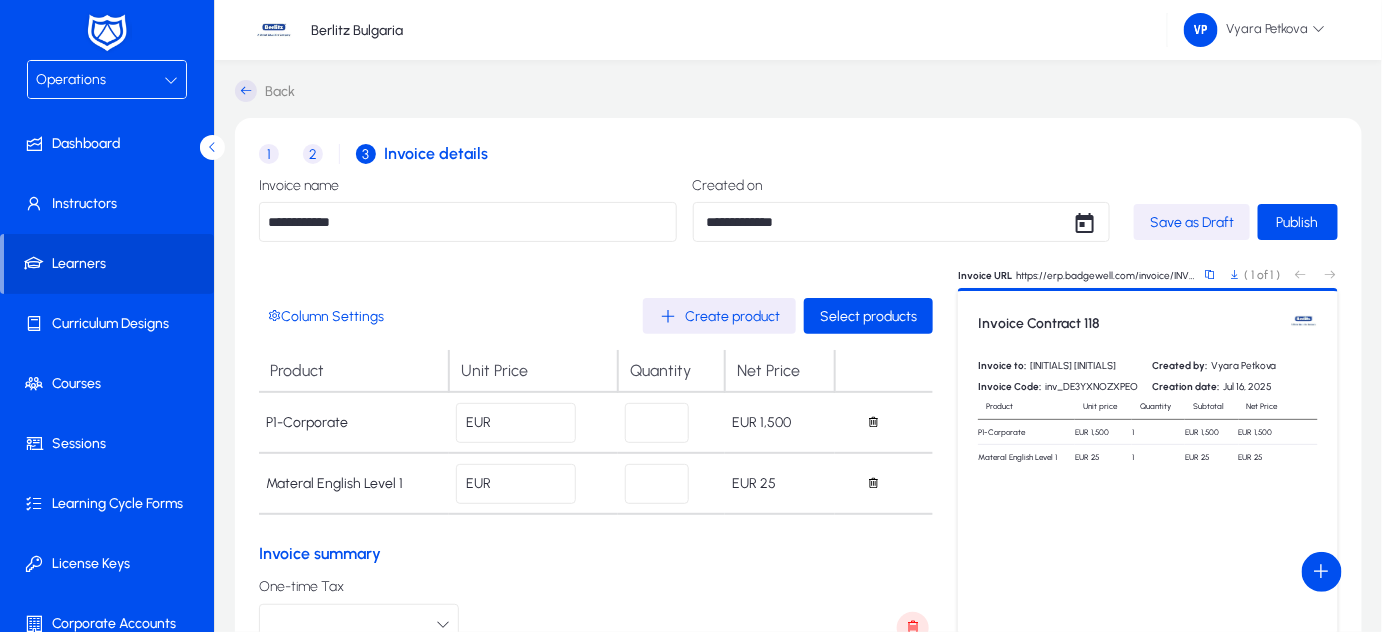 click on "Save as Draft" 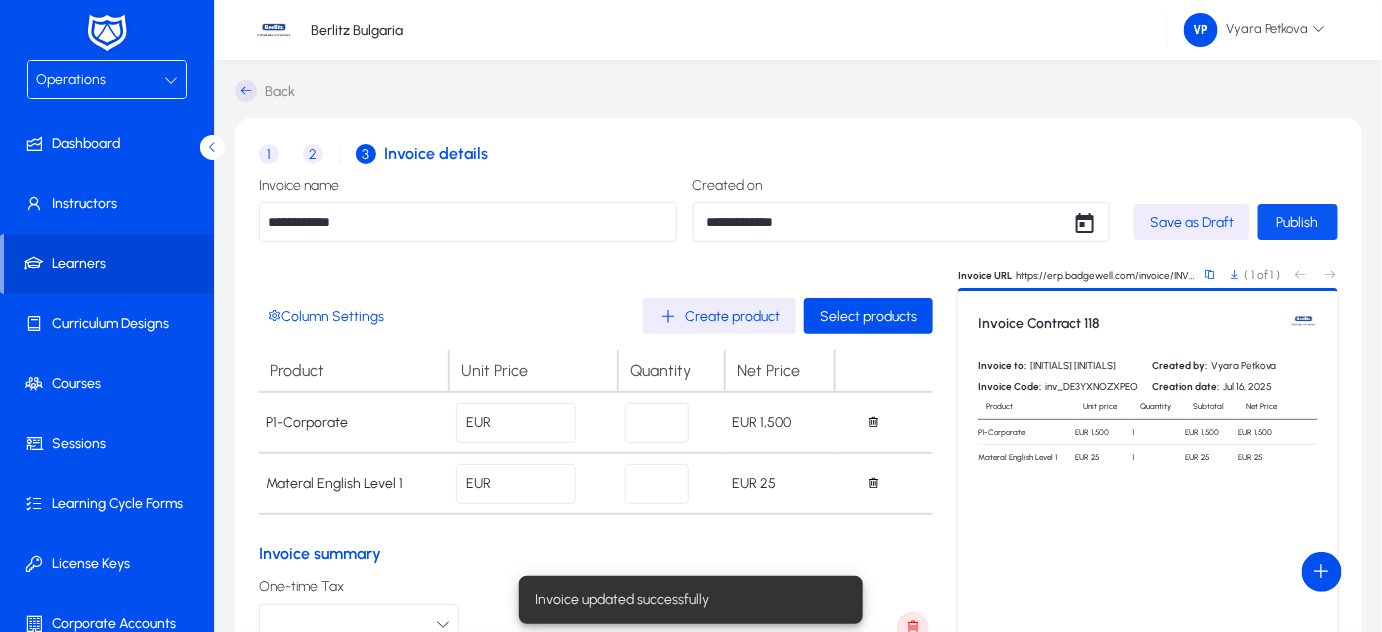 click on "Publish" 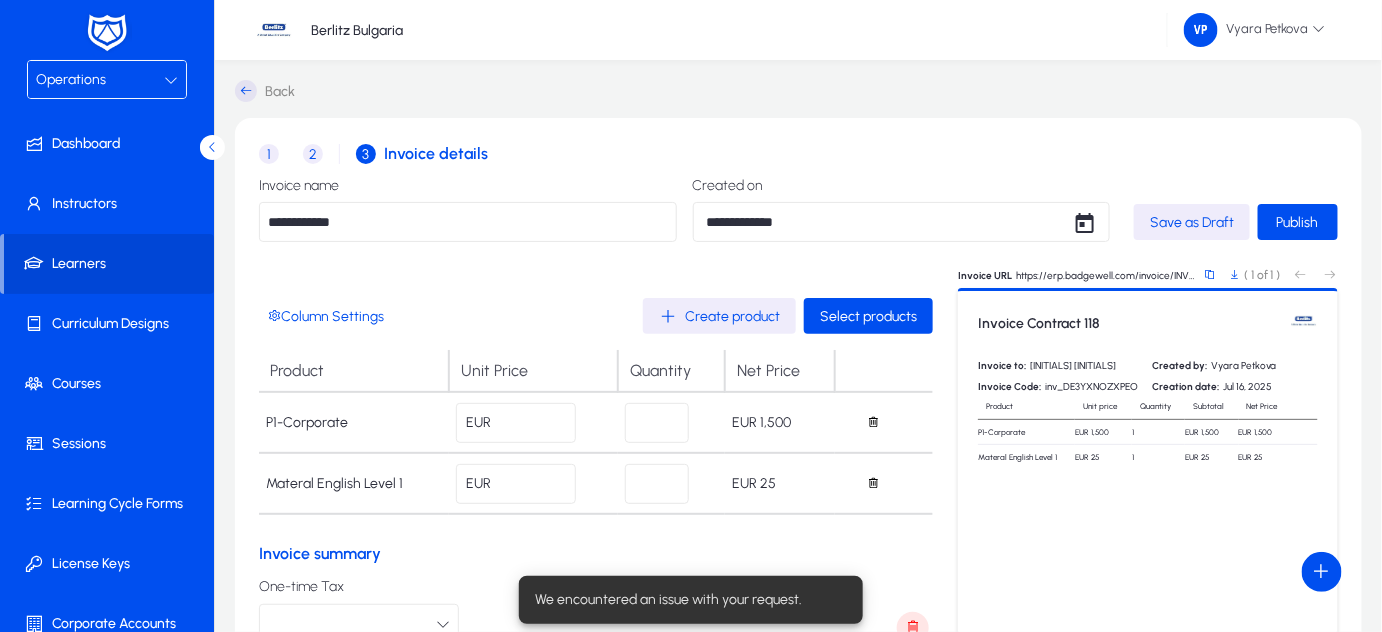 click on "Invoice Contract 118 Invoice to: [FIRST] [LAST] Created by: [FIRST] [LAST] Invoice Code: inv_DE3YXNOZXPEO Creation date: [DATE] Product Unit price Quantity Subtotal Net Price P1-Corporate   EUR 1,500  1  EUR 1,500   EUR 1,500  Materal English Level 1  EUR 25  1  EUR 25   EUR 25  Sub total:  EUR 1,525  Discount:  EUR ---  Fee:  EUR ---  Tax:  EUR ---  Total Price  EUR 1,525  Page 1 of 1" at bounding box center (1148, 538) 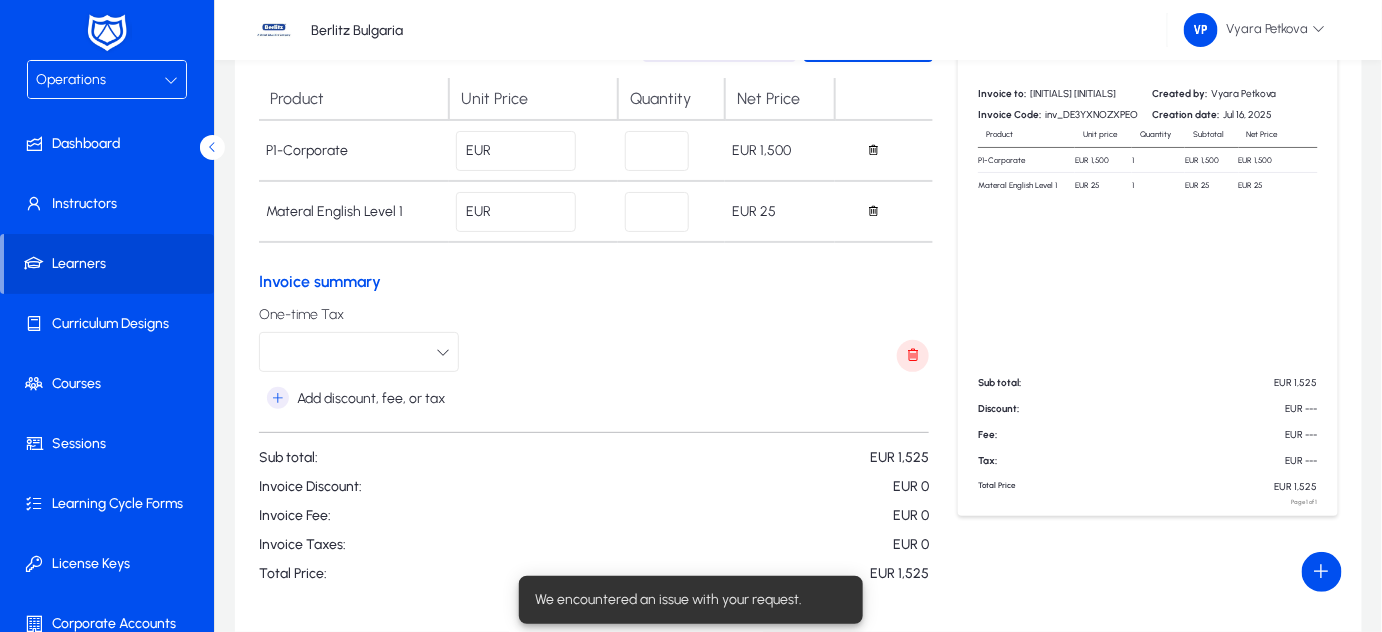 scroll, scrollTop: 389, scrollLeft: 0, axis: vertical 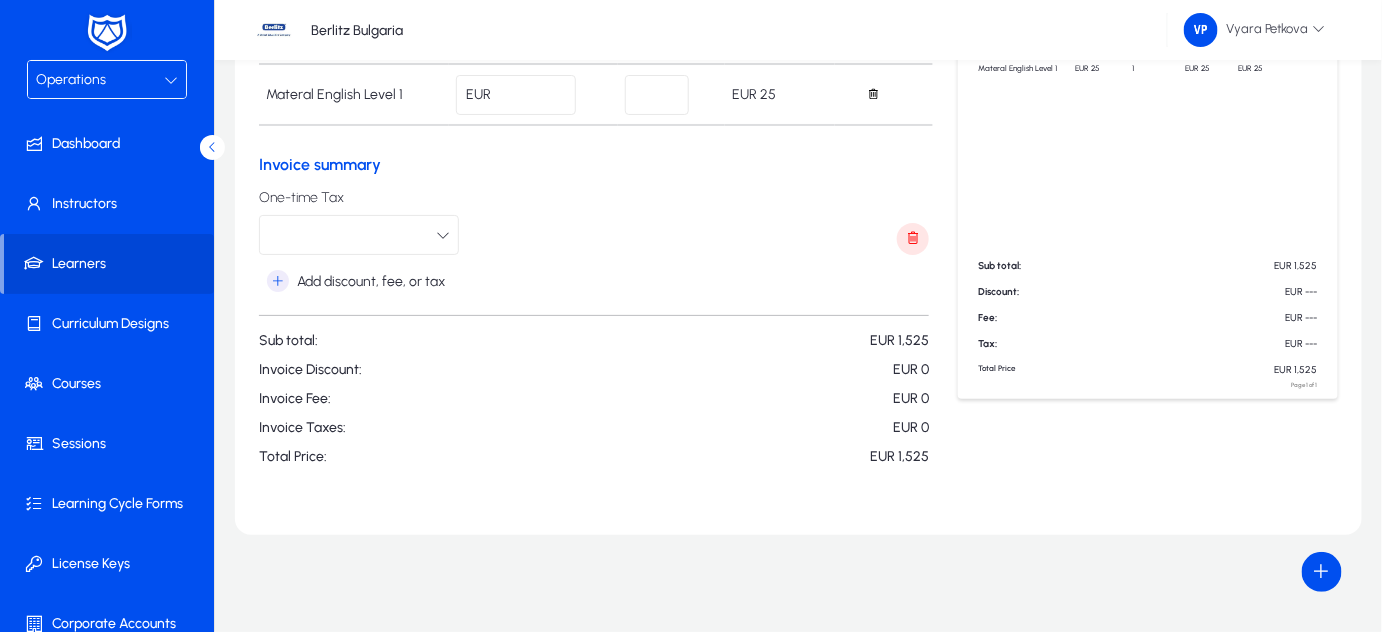 click at bounding box center (171, 80) 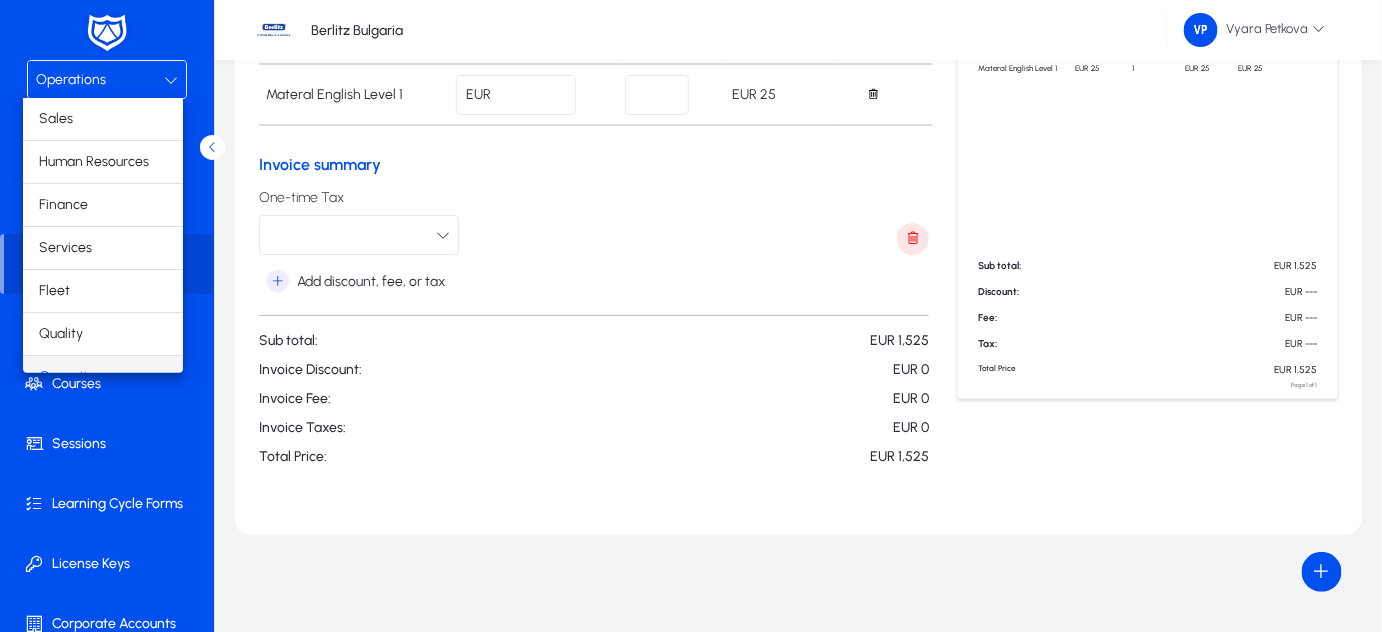 scroll, scrollTop: 23, scrollLeft: 0, axis: vertical 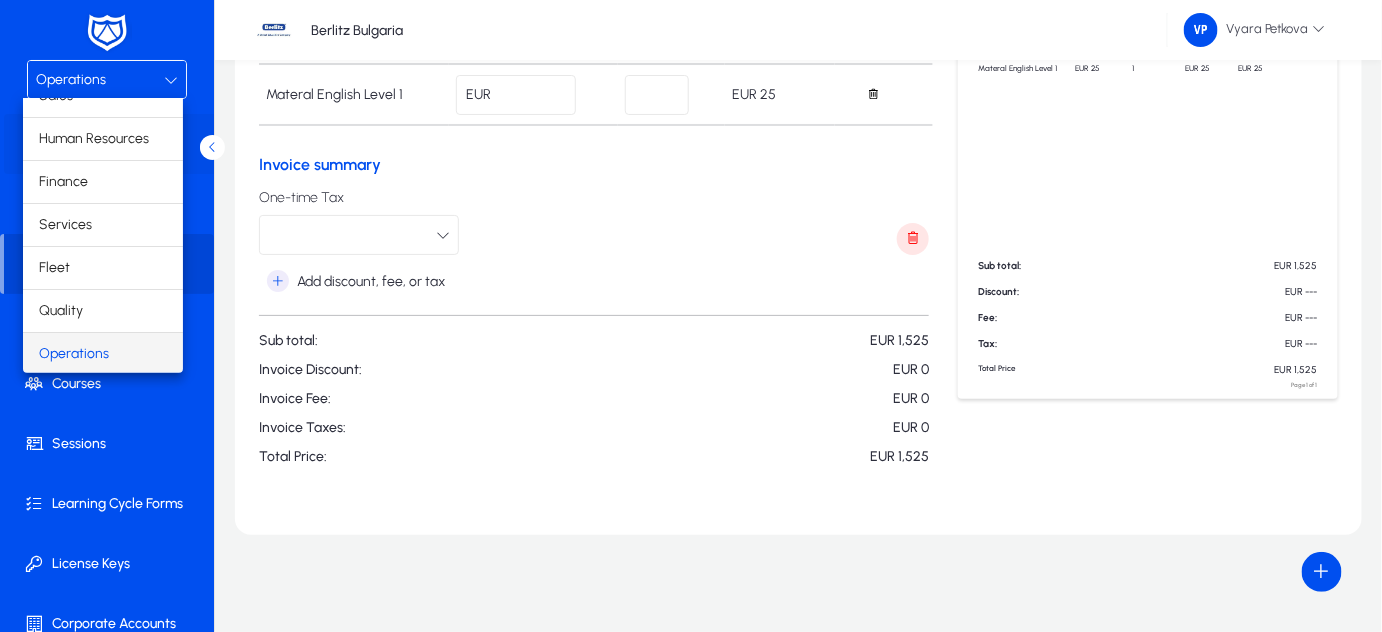 drag, startPoint x: 184, startPoint y: 228, endPoint x: 183, endPoint y: 164, distance: 64.00781 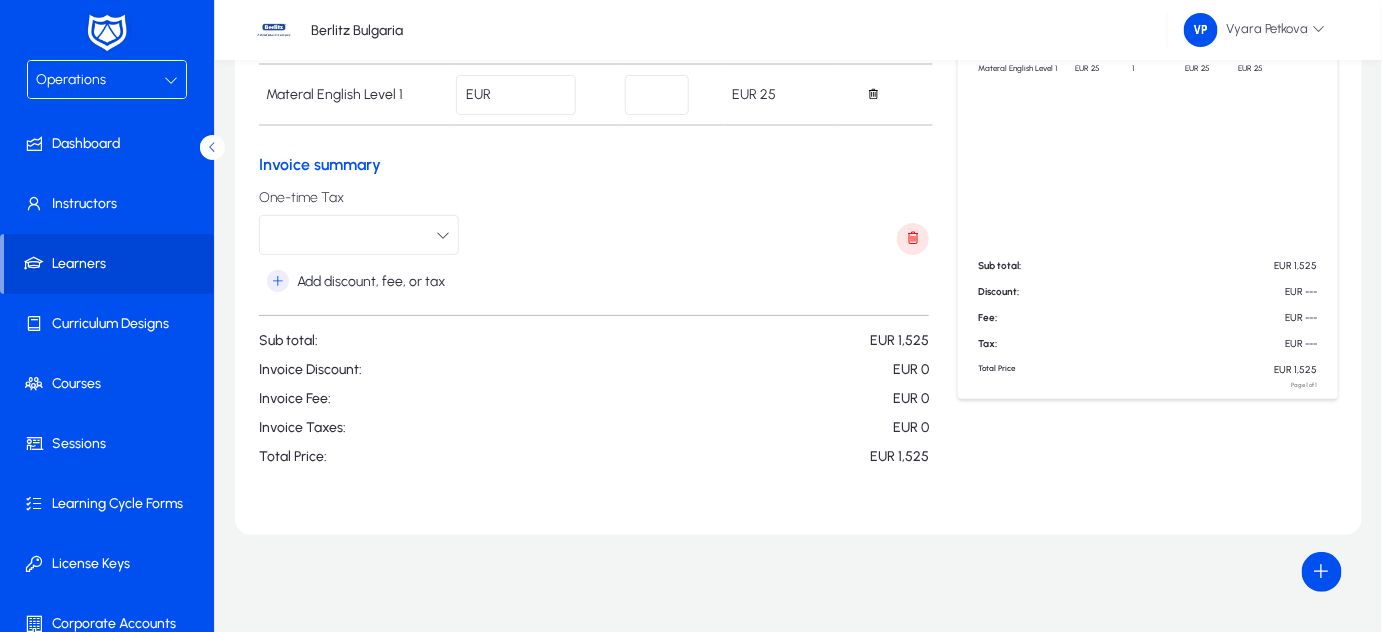 click at bounding box center (171, 80) 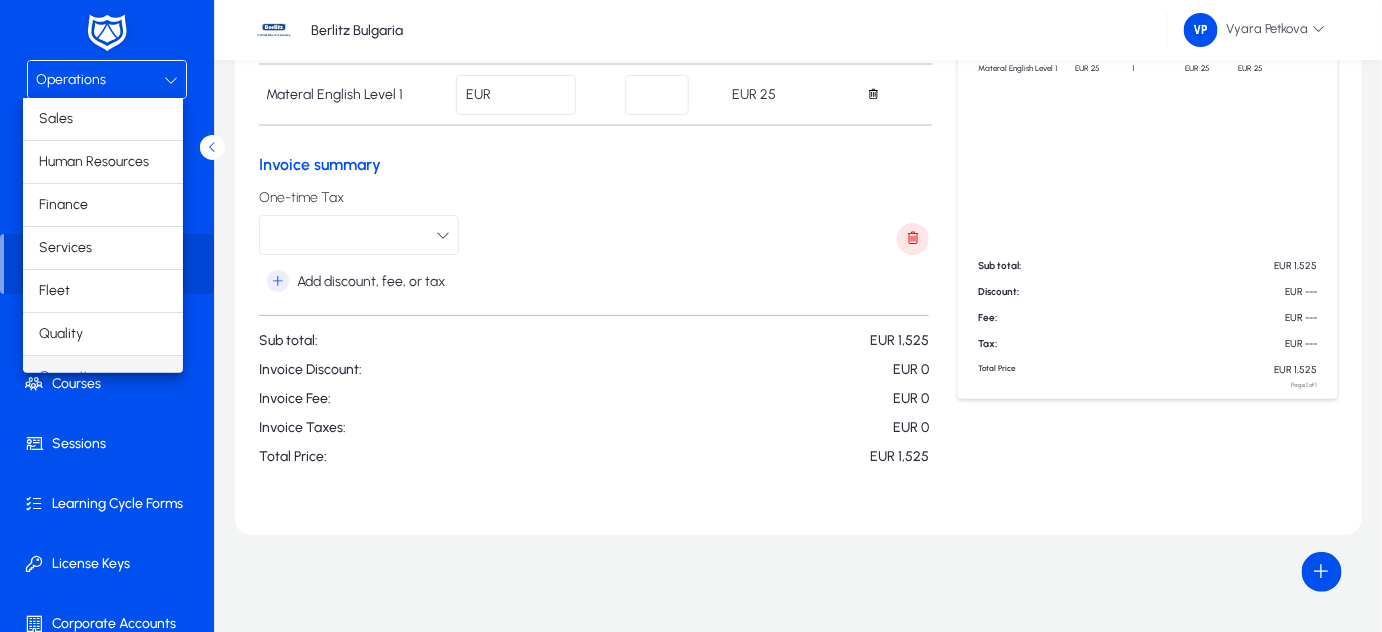 scroll, scrollTop: 23, scrollLeft: 0, axis: vertical 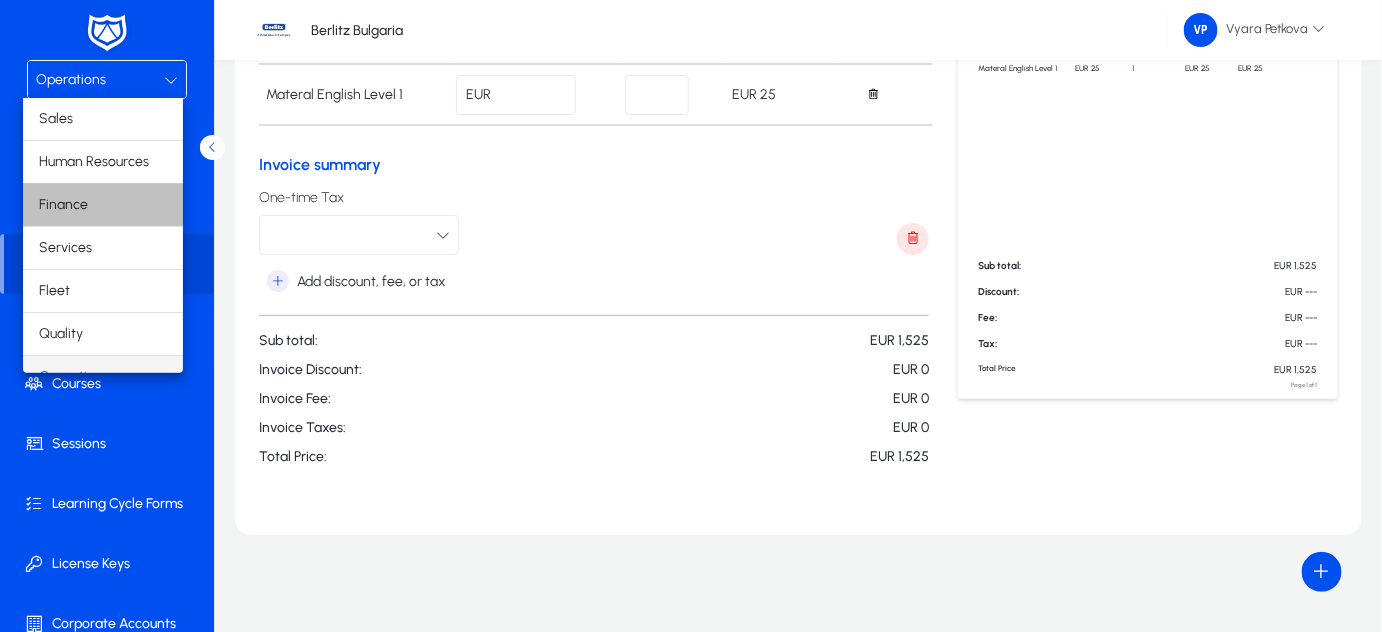 click on "Finance" at bounding box center (103, 205) 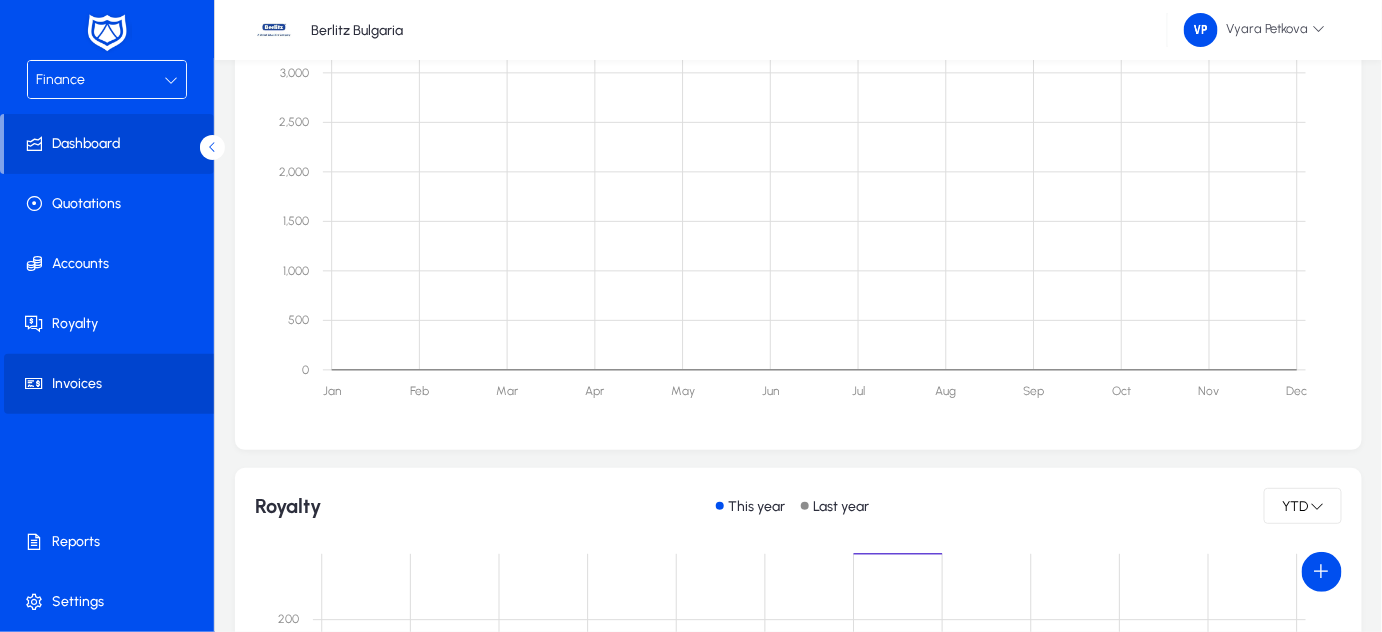 click on "Invoices" 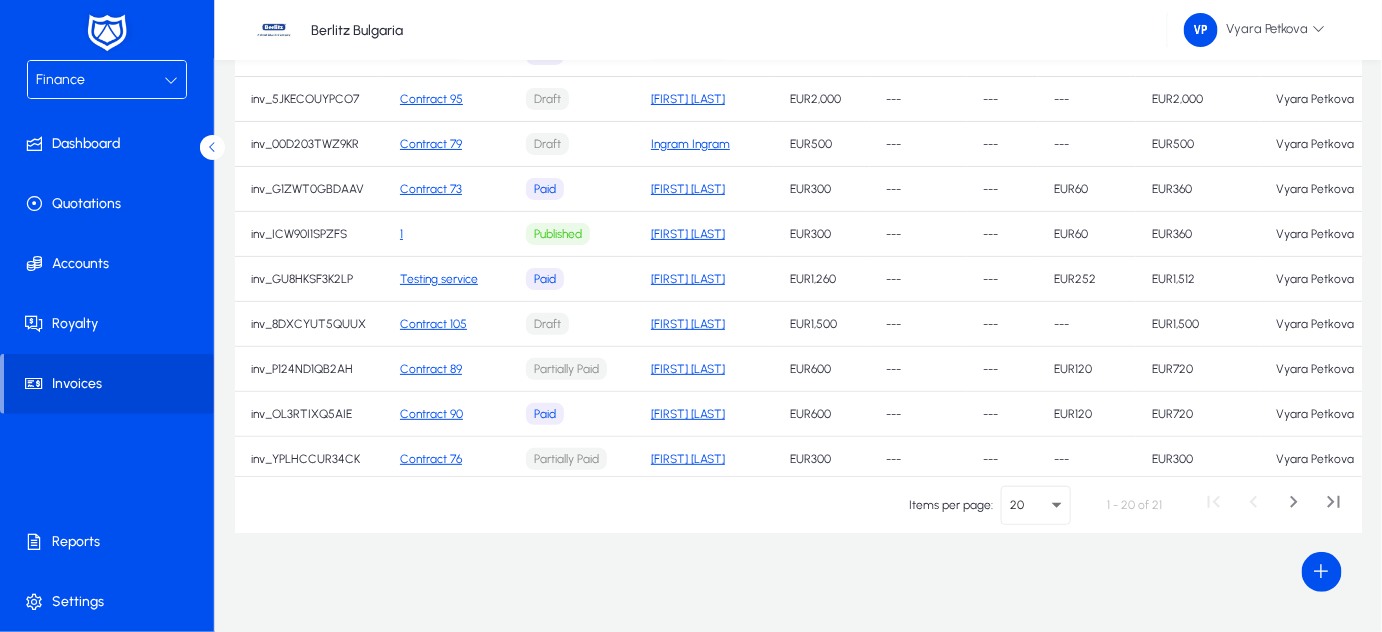 scroll, scrollTop: 24, scrollLeft: 0, axis: vertical 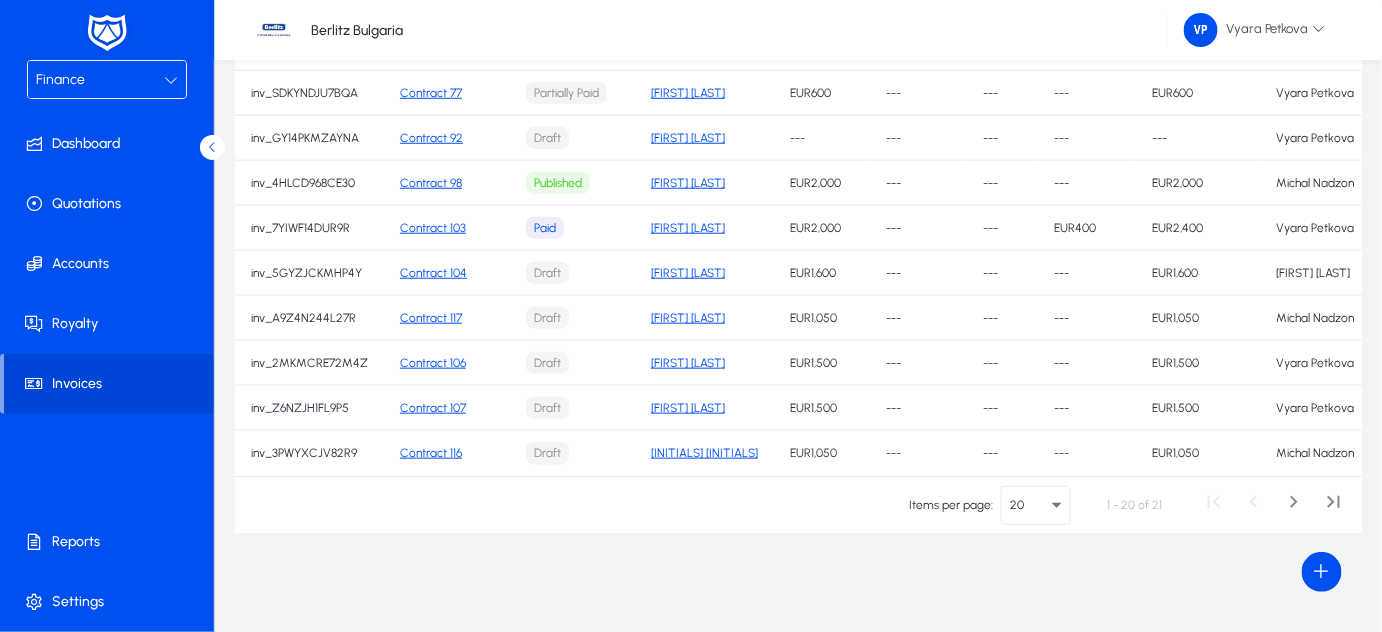 click on "Contract 116" 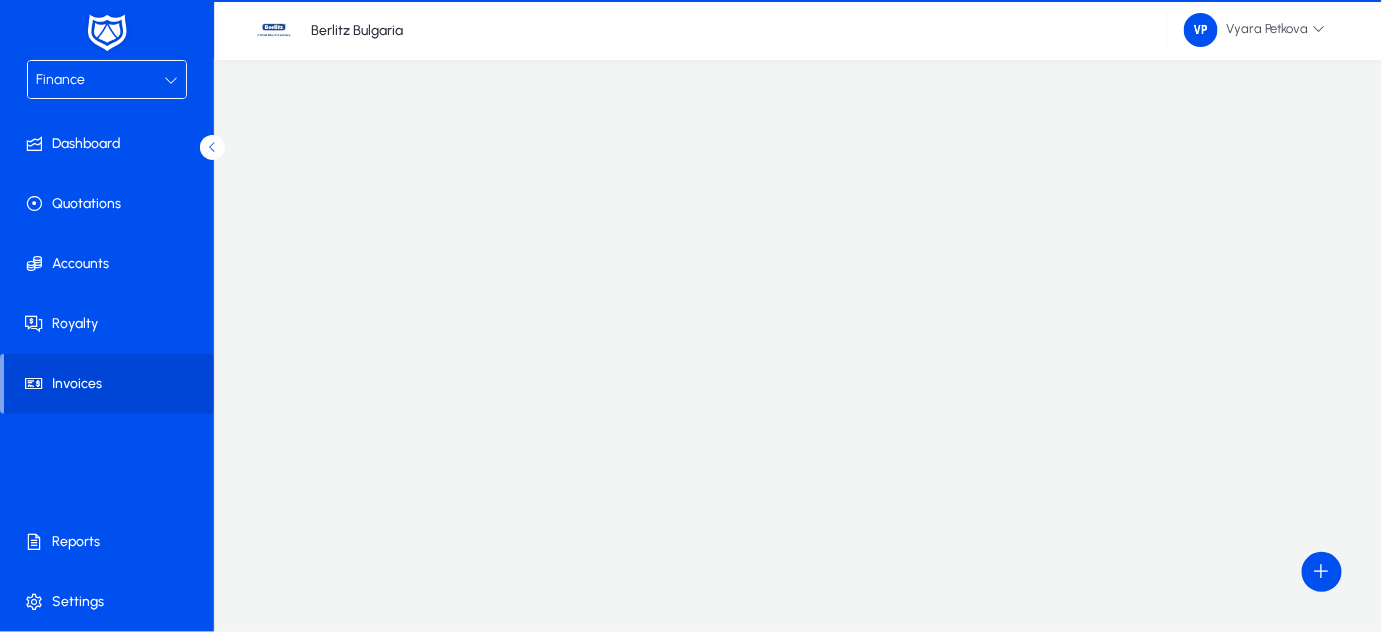 scroll, scrollTop: 0, scrollLeft: 0, axis: both 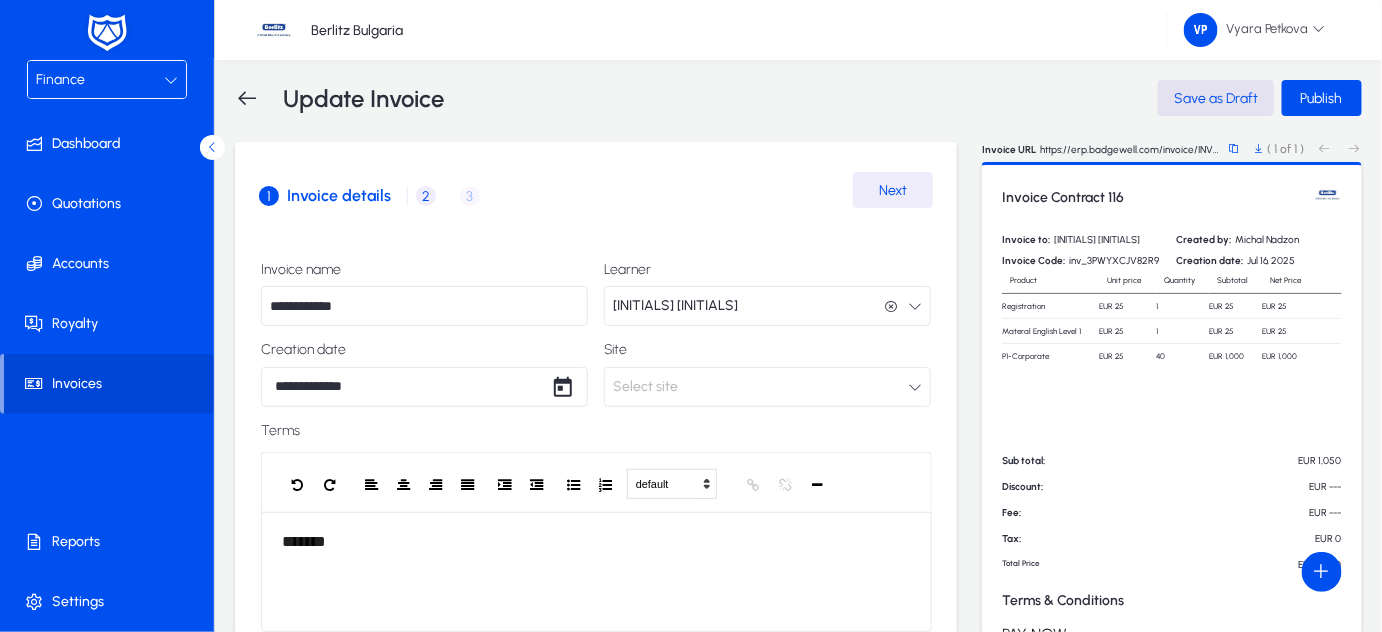 click at bounding box center (171, 80) 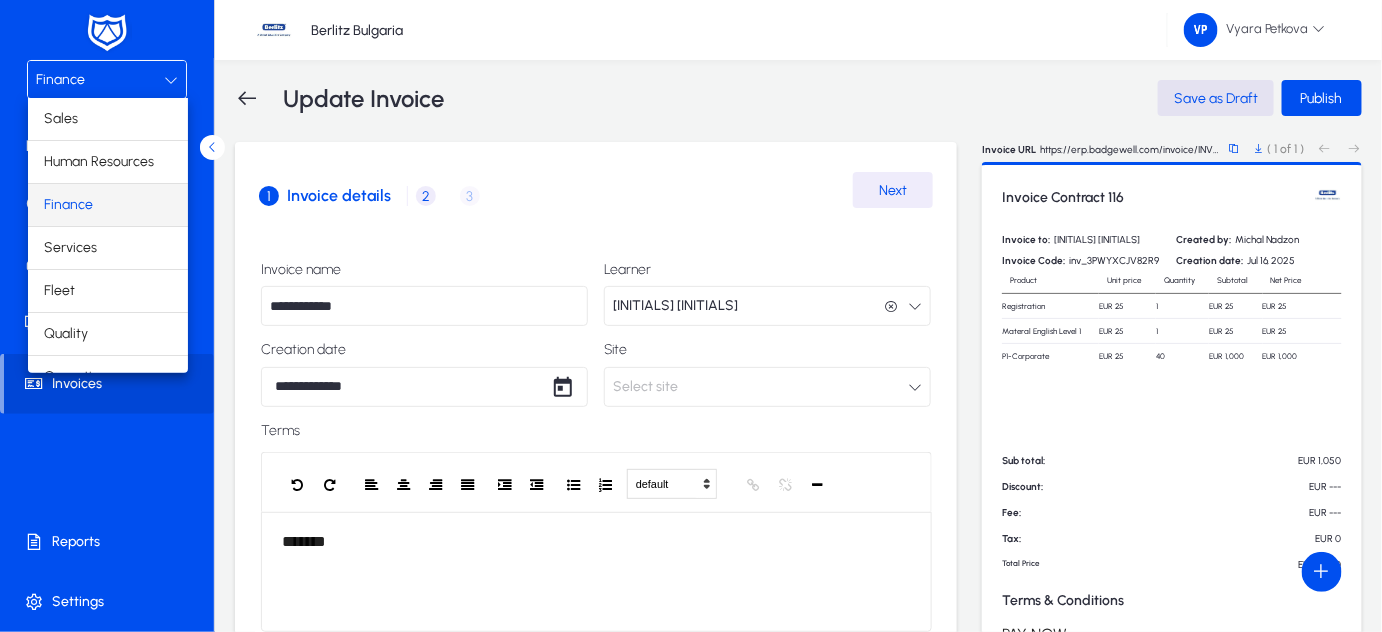 scroll, scrollTop: 65, scrollLeft: 0, axis: vertical 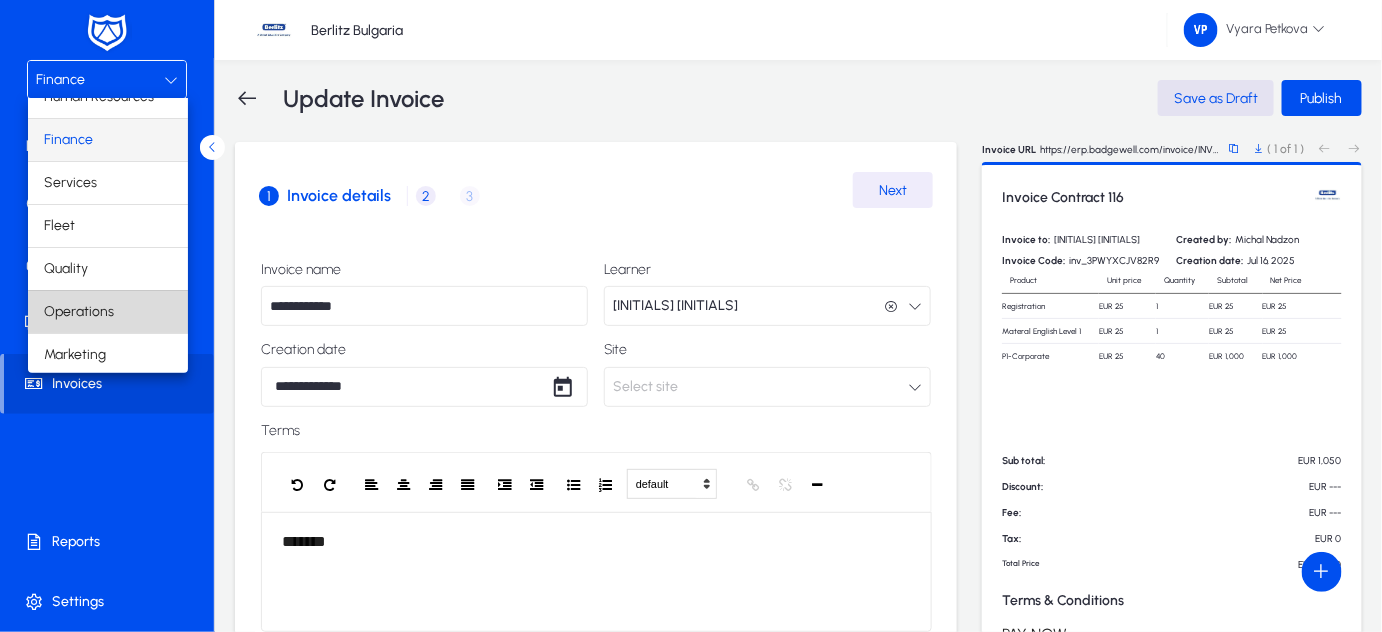 click on "Operations" at bounding box center [79, 312] 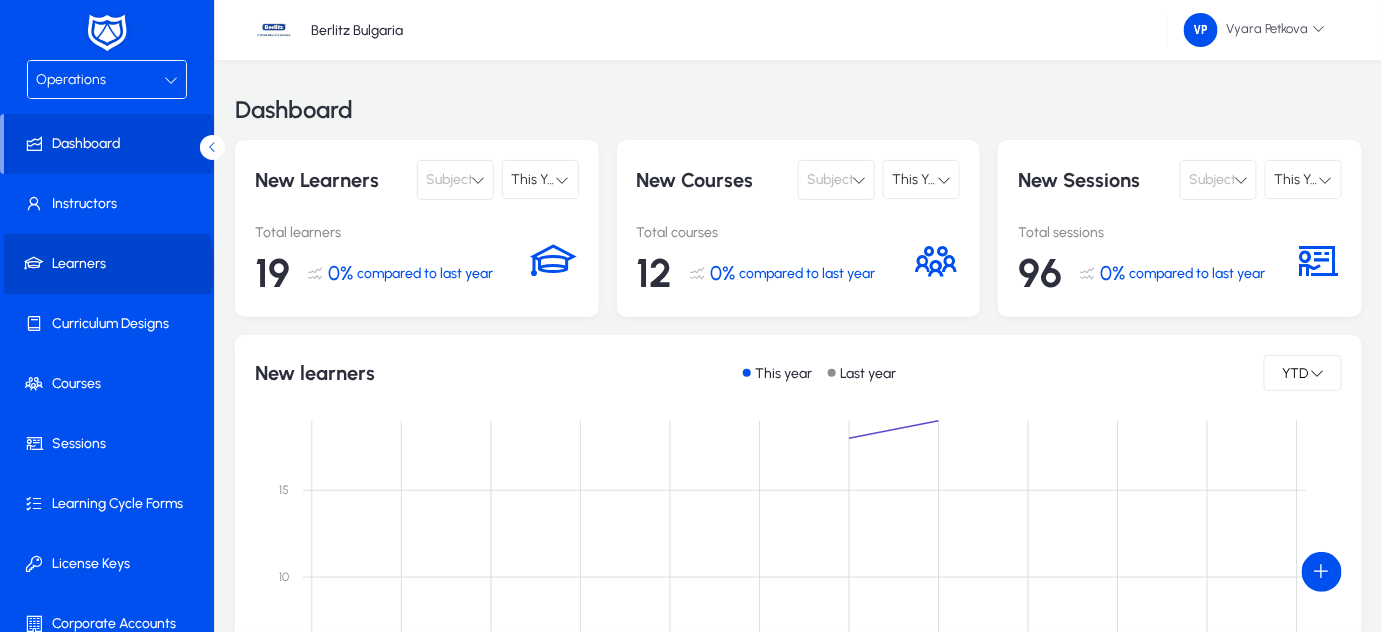 click on "Learners" 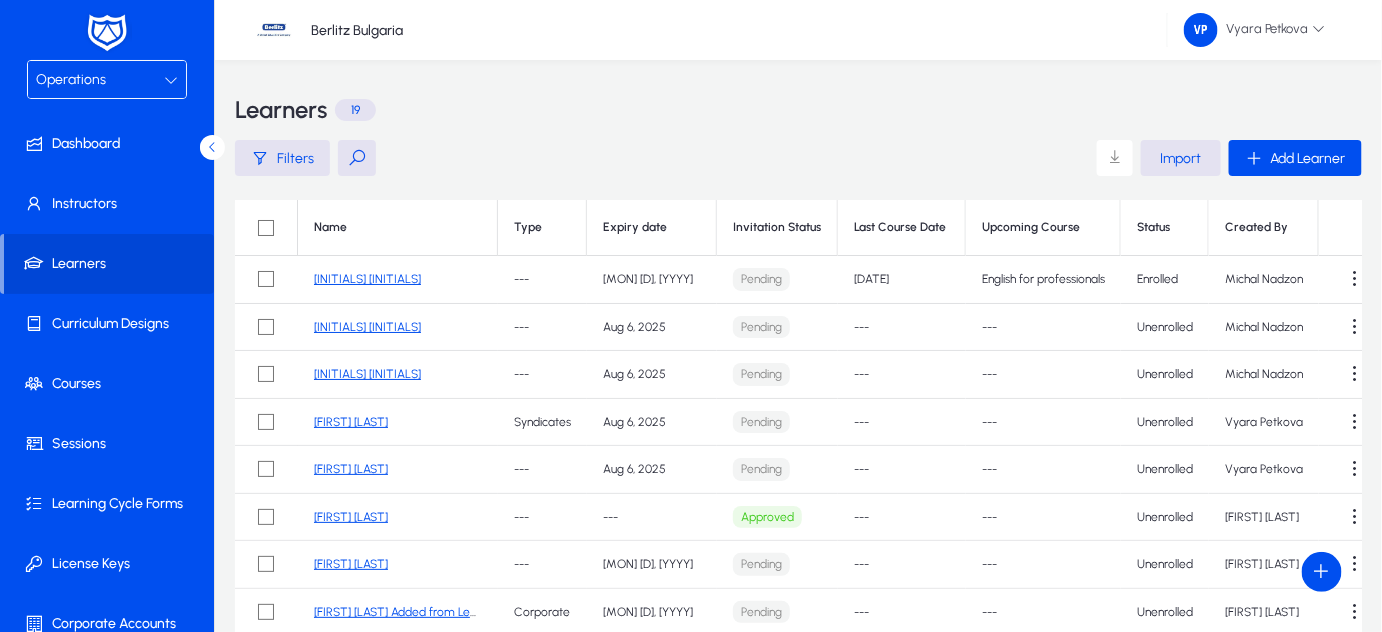 click on "[INITIALS] [INITIALS]" 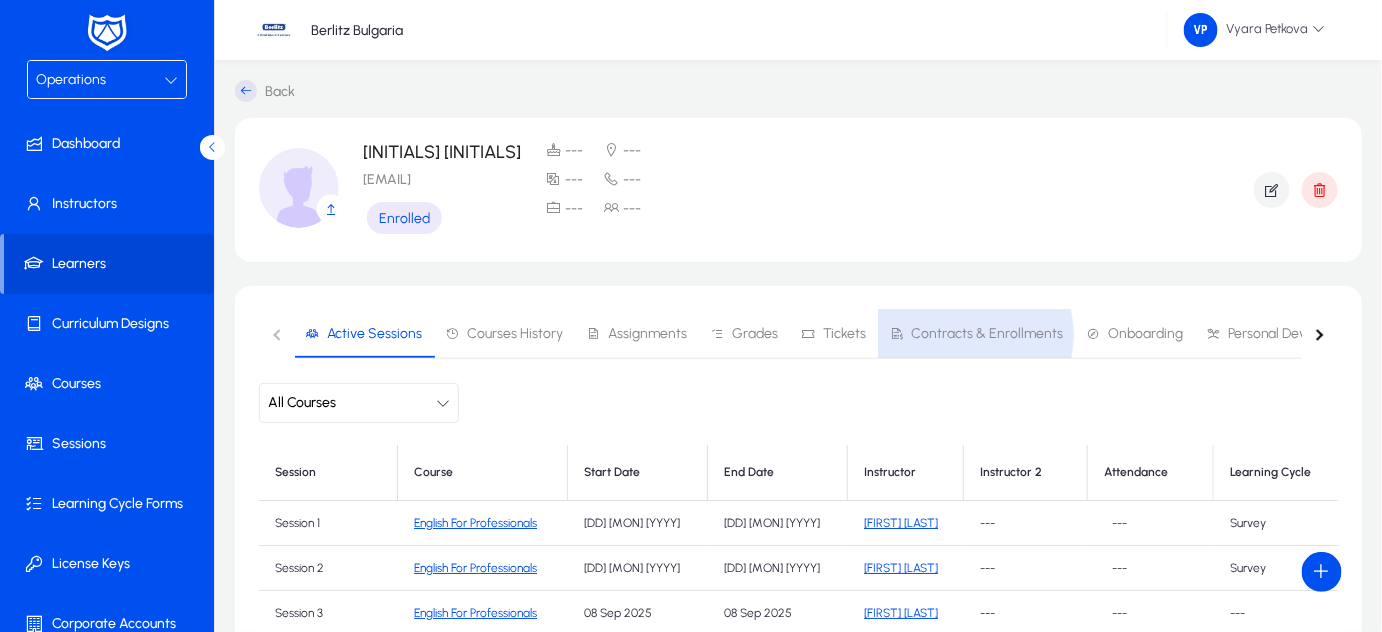 click on "Contracts & Enrollments" at bounding box center (987, 334) 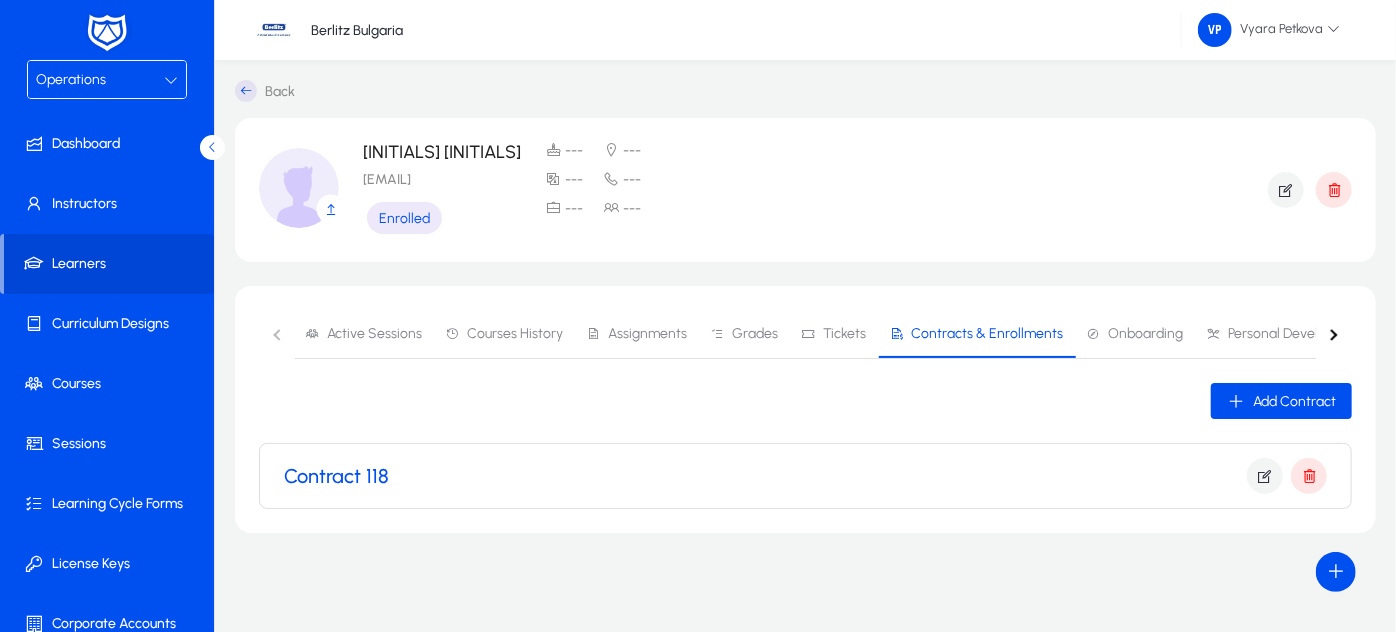 click on "Contract 118" 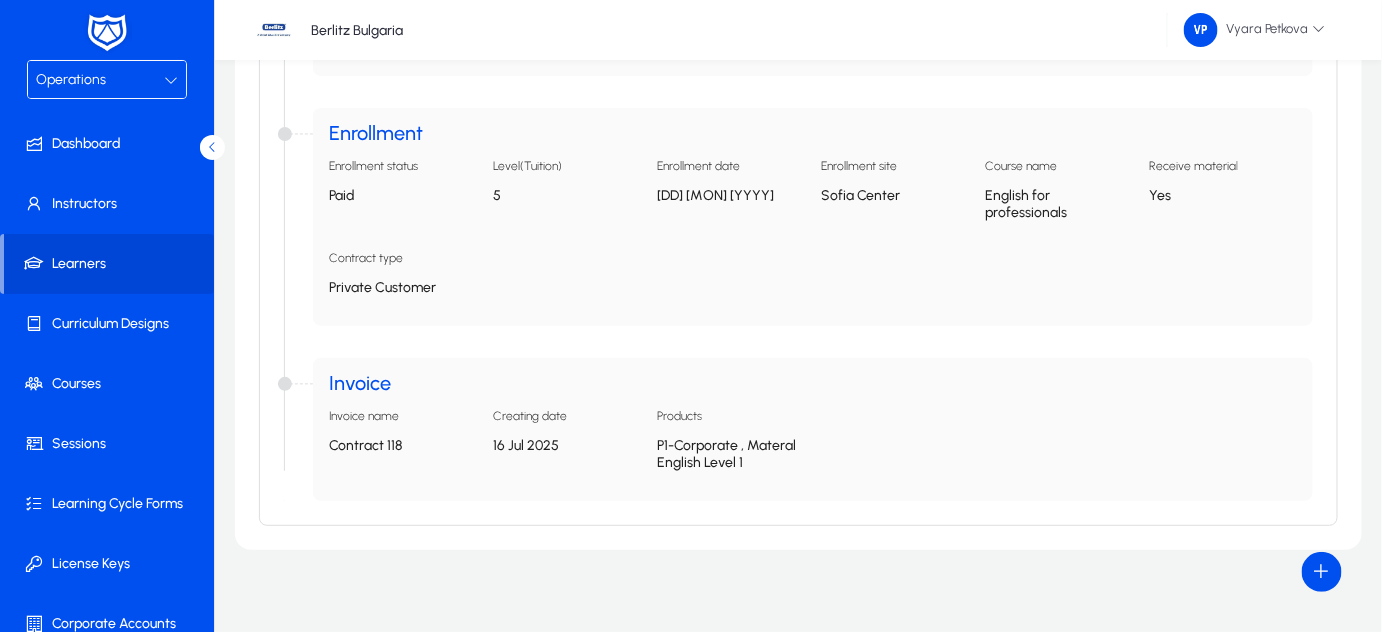 scroll, scrollTop: 202, scrollLeft: 0, axis: vertical 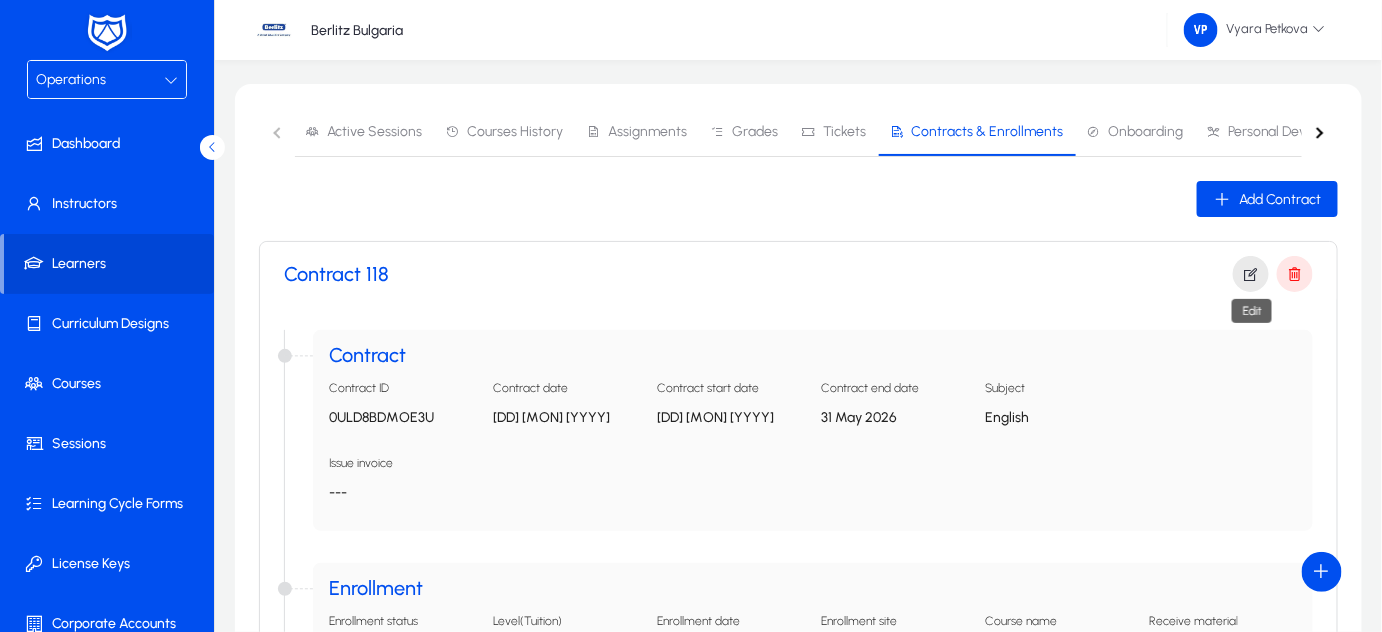 click at bounding box center [1251, 274] 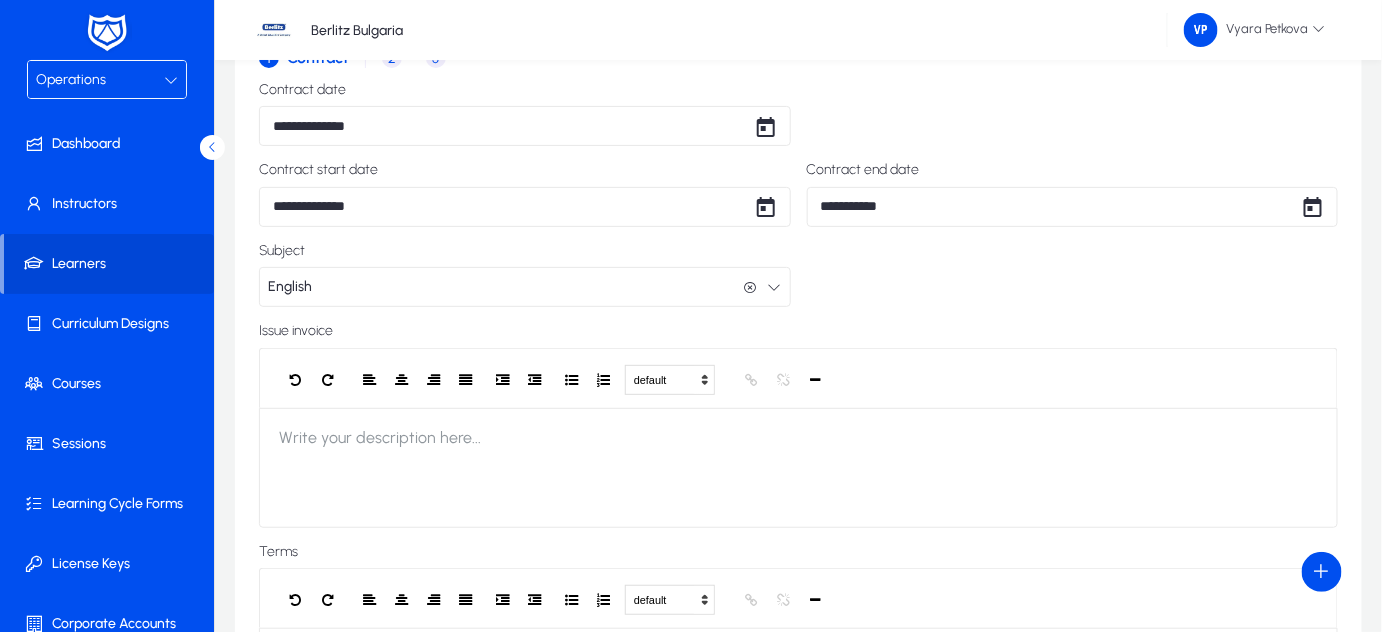 scroll, scrollTop: 0, scrollLeft: 0, axis: both 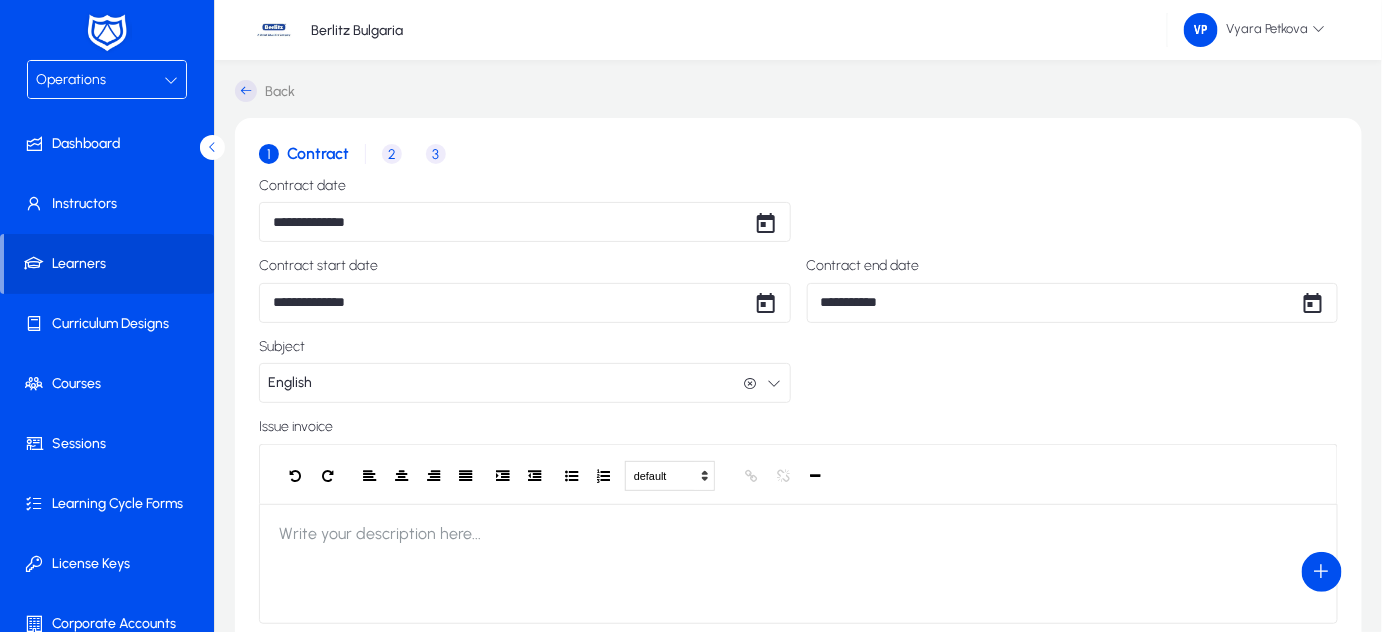 click on "2" at bounding box center [392, 154] 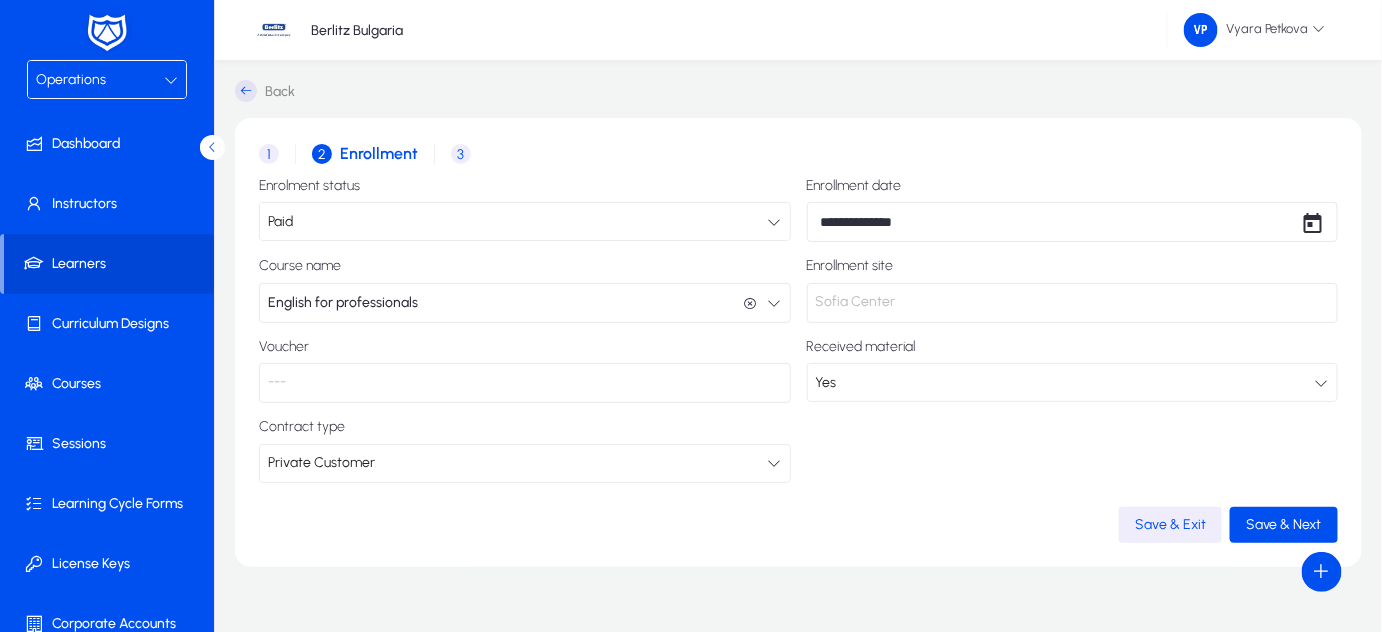 click on "3" at bounding box center (461, 154) 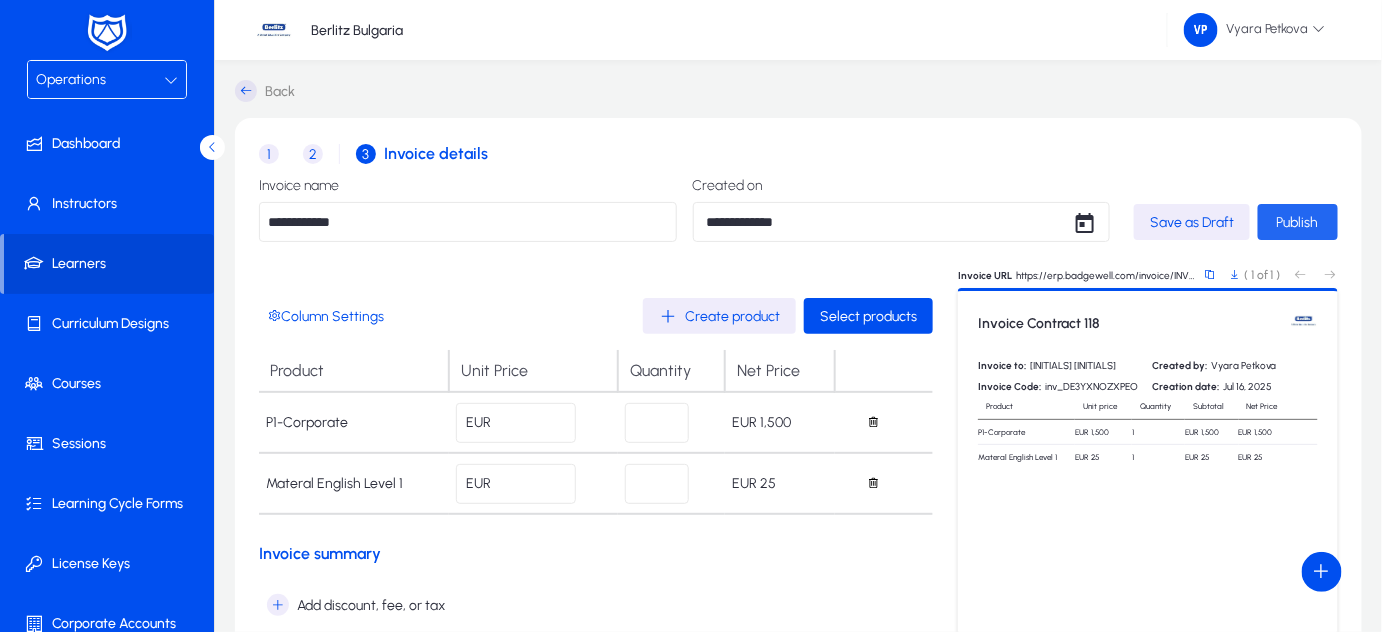 click on "Publish" 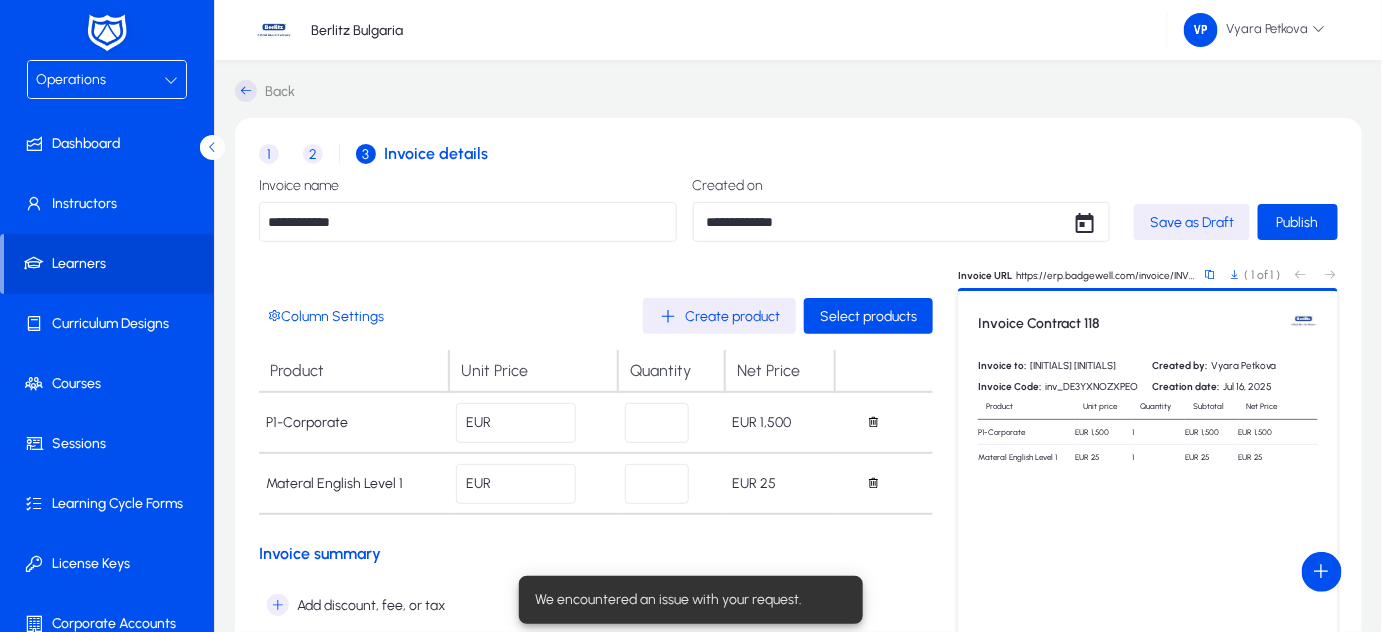 click on "Invoice Contract 118 Invoice to: [FIRST] [LAST] Created by: [FIRST] [LAST] Invoice Code: inv_DE3YXNOZXPEO Creation date: [DATE] Product Unit price Quantity Subtotal Net Price P1-Corporate   EUR 1,500  1  EUR 1,500   EUR 1,500  Materal English Level 1  EUR 25  1  EUR 25   EUR 25  Sub total:  EUR 1,525  Discount:  EUR ---  Fee:  EUR ---  Tax:  EUR ---  Total Price  EUR 1,525  Page 1 of 1" at bounding box center (1148, 538) 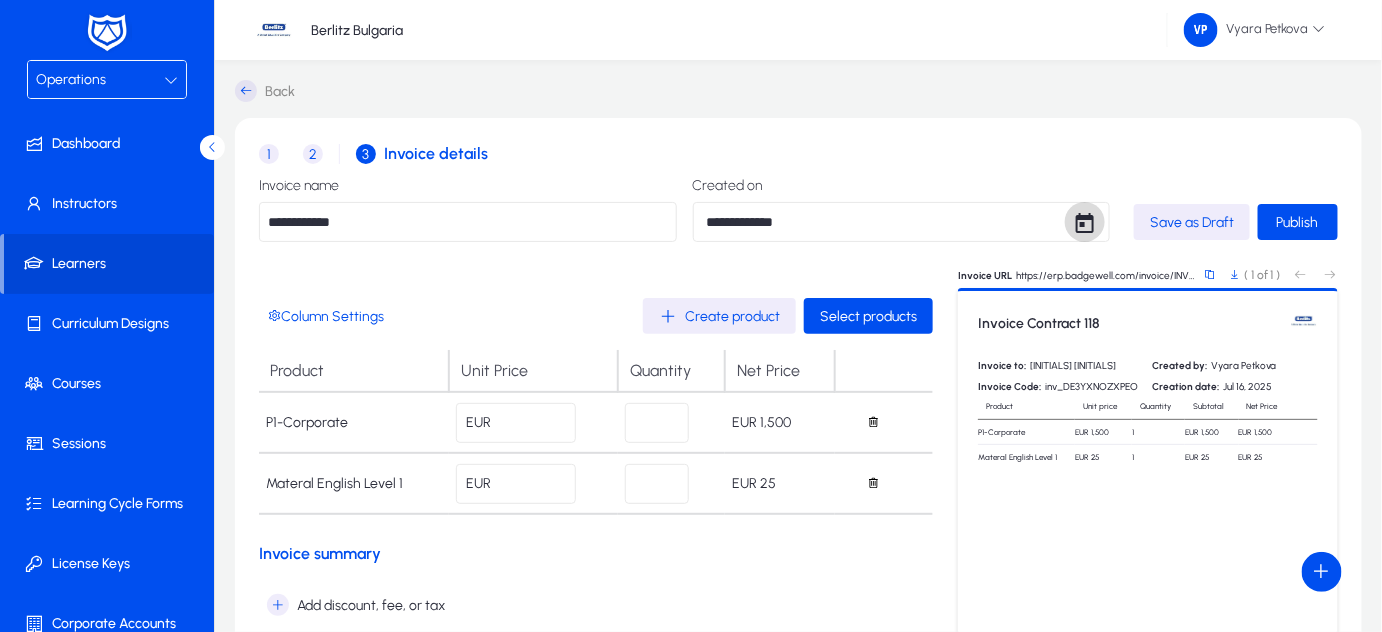 click 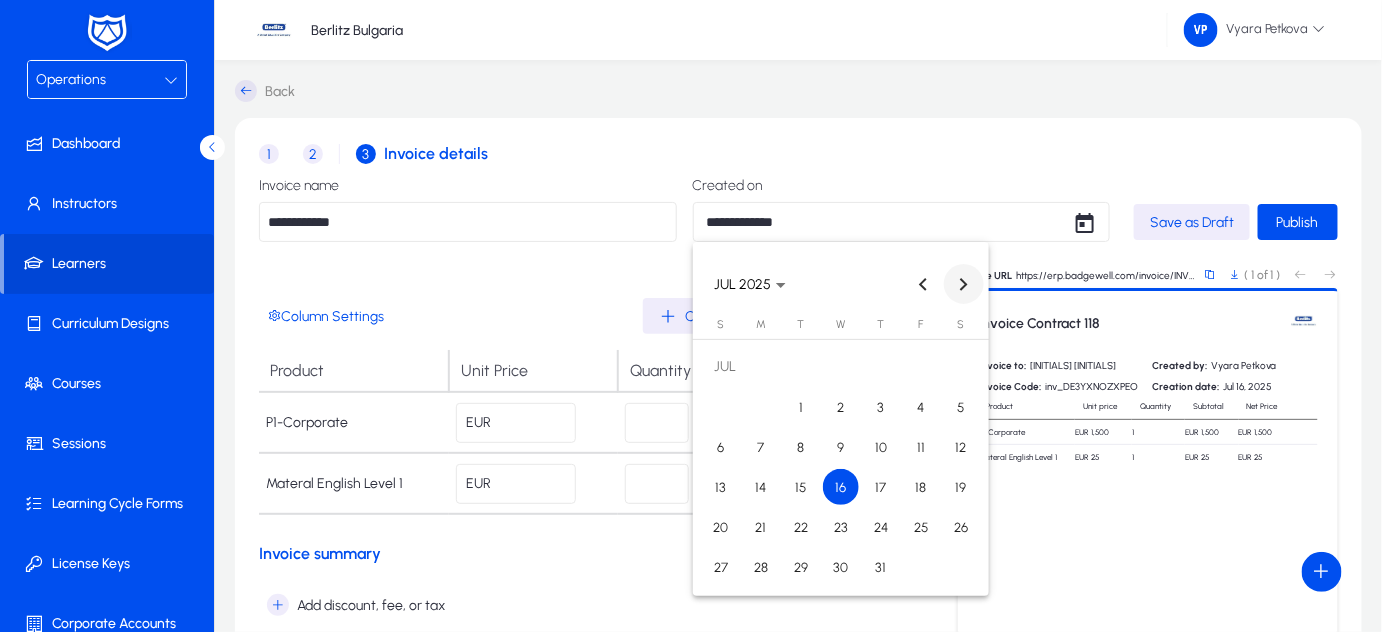 click at bounding box center (964, 284) 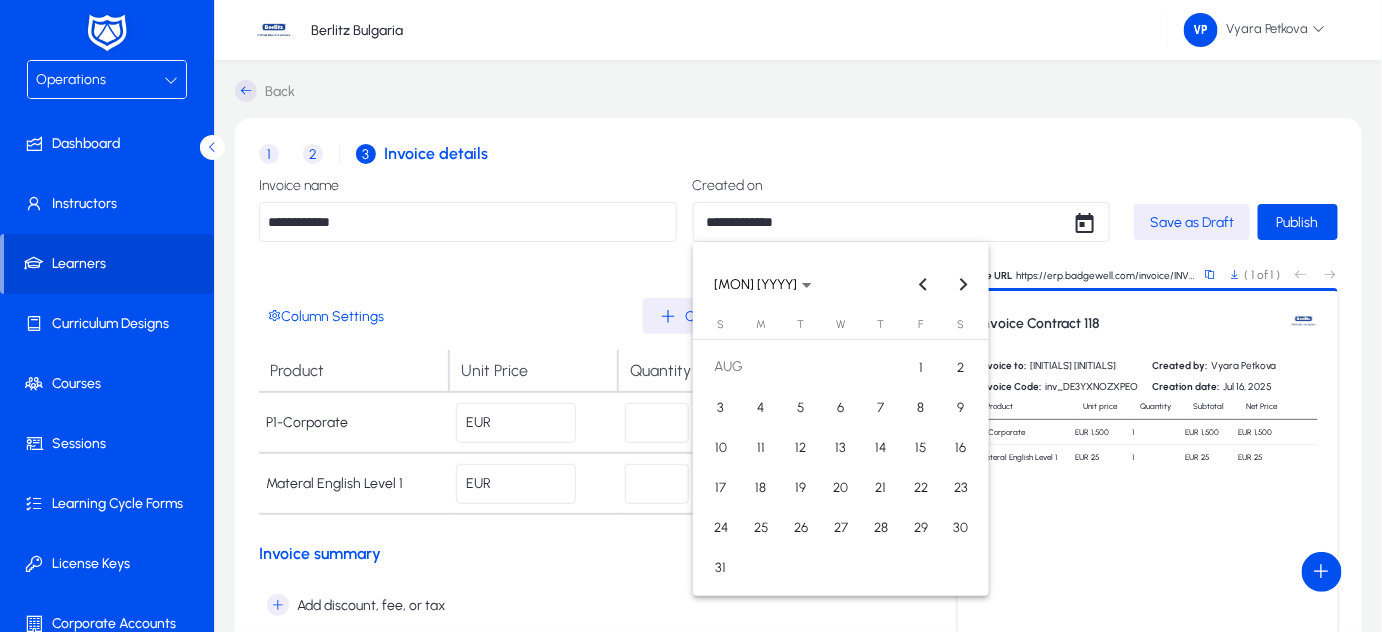 click on "1" at bounding box center [921, 367] 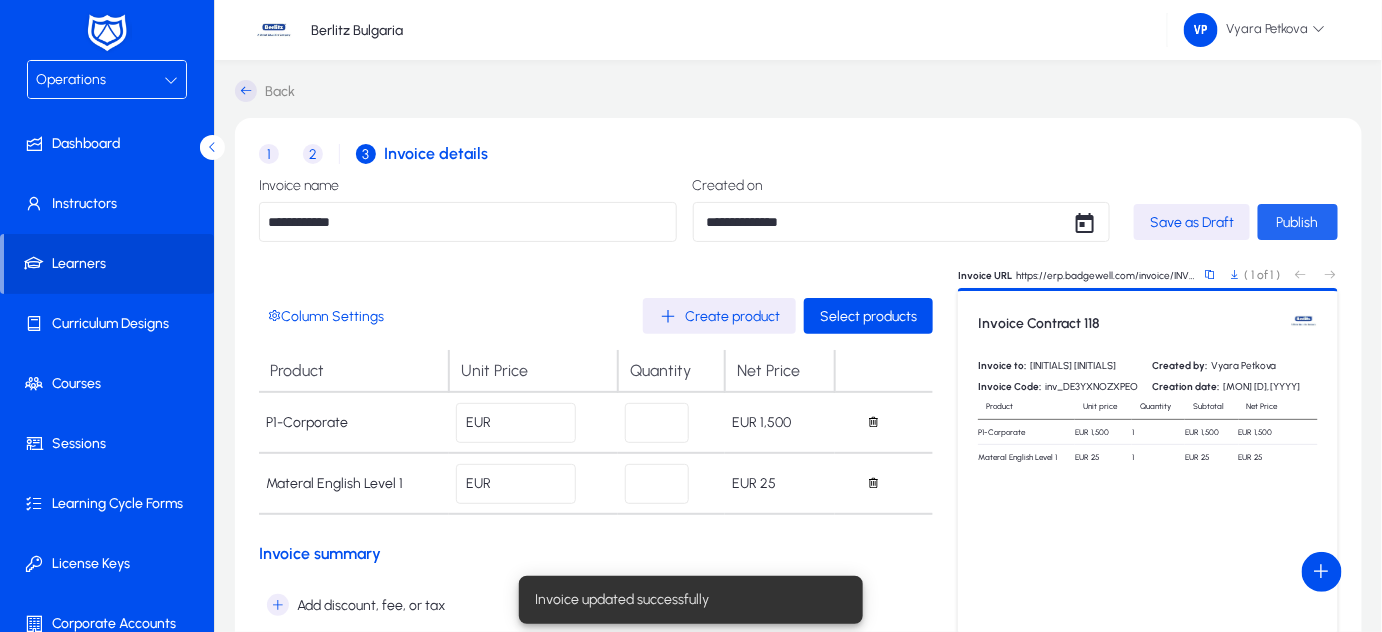 click 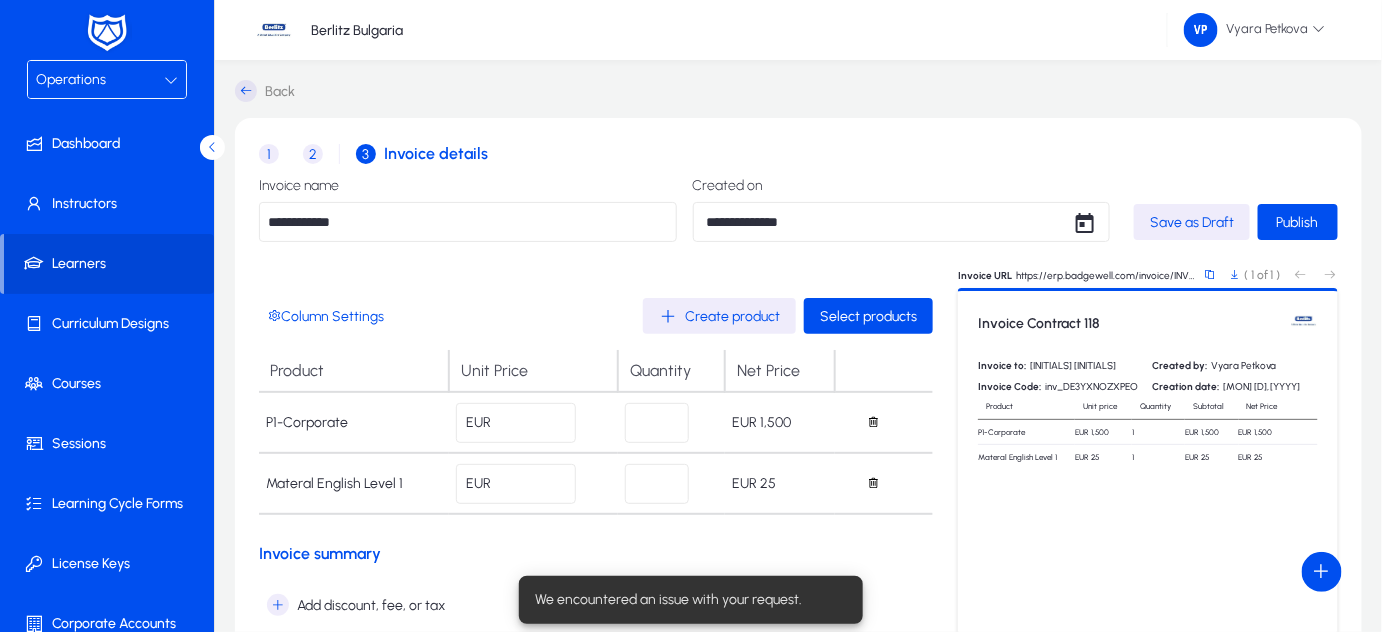 click on "Invoice Contract 118 Invoice to: [INITIALS] [INITIALS] Created by: [FIRST] [LAST] Invoice Code: inv_DE3YXNOZXPEO Creation date: [MON] [D], [YYYY] Product Unit price Quantity Subtotal Net Price P1-Corporate   EUR [NUMBER]  1  EUR [NUMBER]   EUR [NUMBER]  Materal English Level 1  EUR [NUMBER]  1  EUR [NUMBER]   EUR [NUMBER]  Sub total:  EUR [NUMBER]  Discount:  EUR ---  Fee:  EUR ---  Tax:  EUR ---  Total Price  EUR [NUMBER]  Page 1 of 1" at bounding box center [1148, 538] 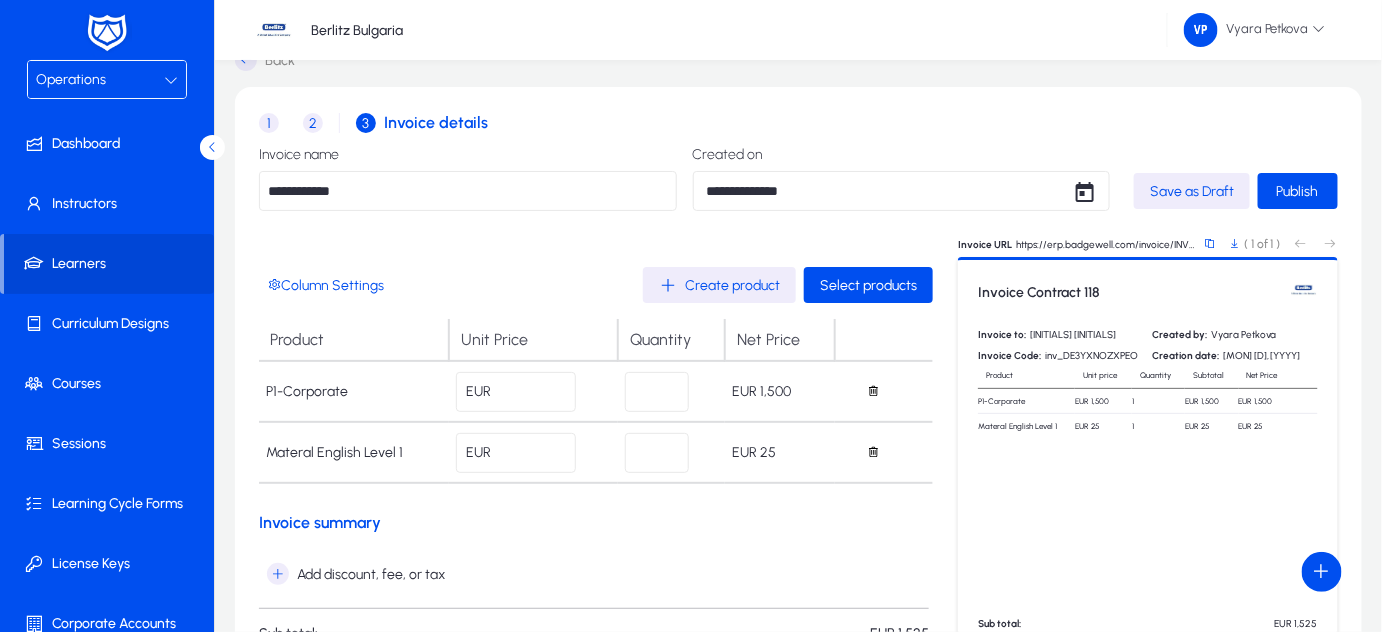 scroll, scrollTop: 0, scrollLeft: 0, axis: both 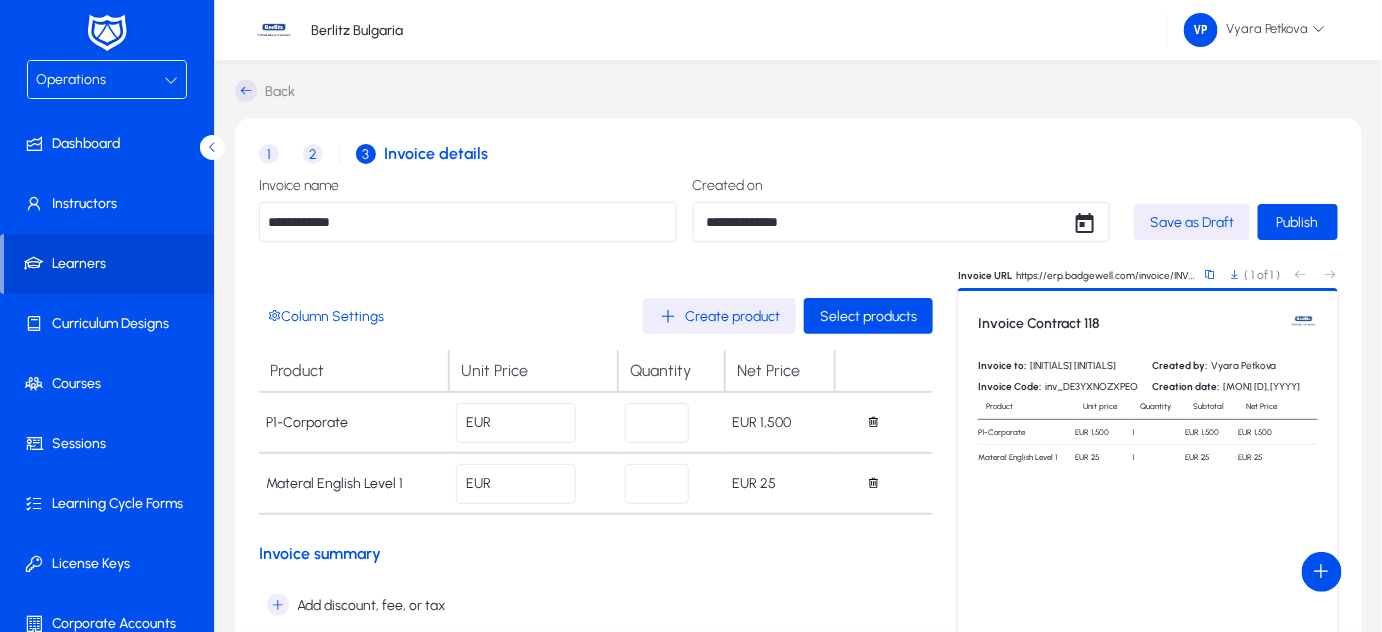 drag, startPoint x: 1104, startPoint y: 321, endPoint x: 975, endPoint y: 326, distance: 129.09686 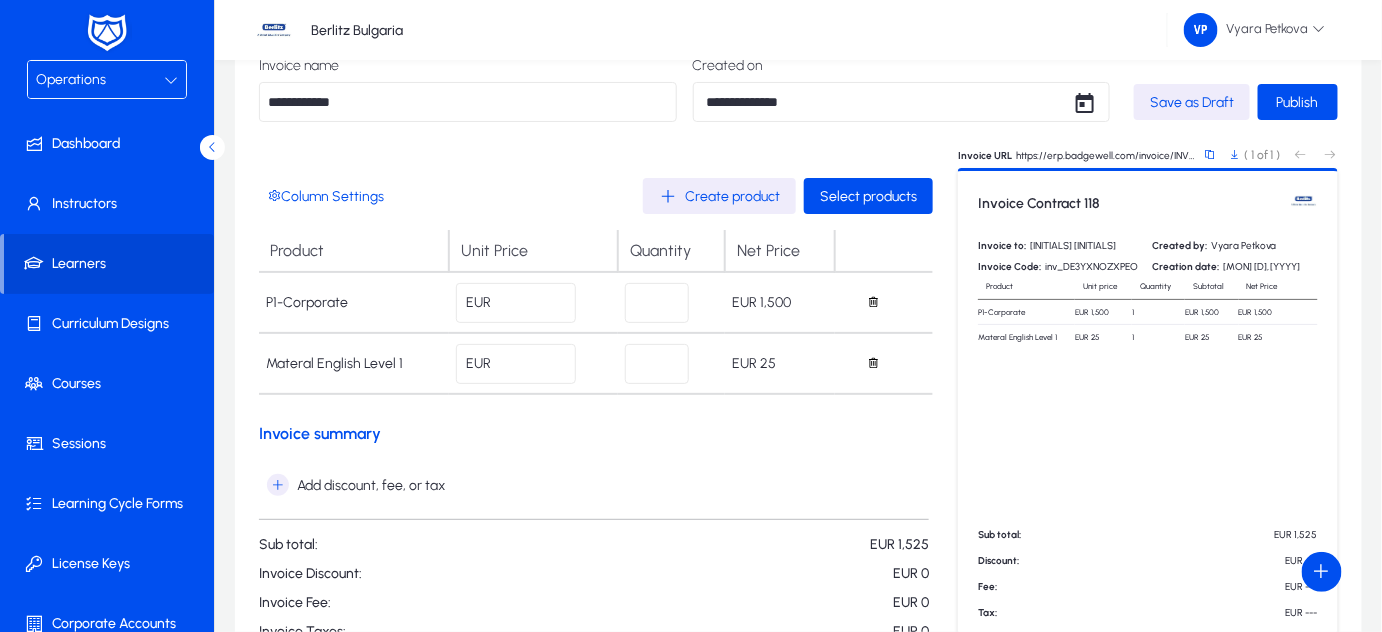 scroll, scrollTop: 0, scrollLeft: 0, axis: both 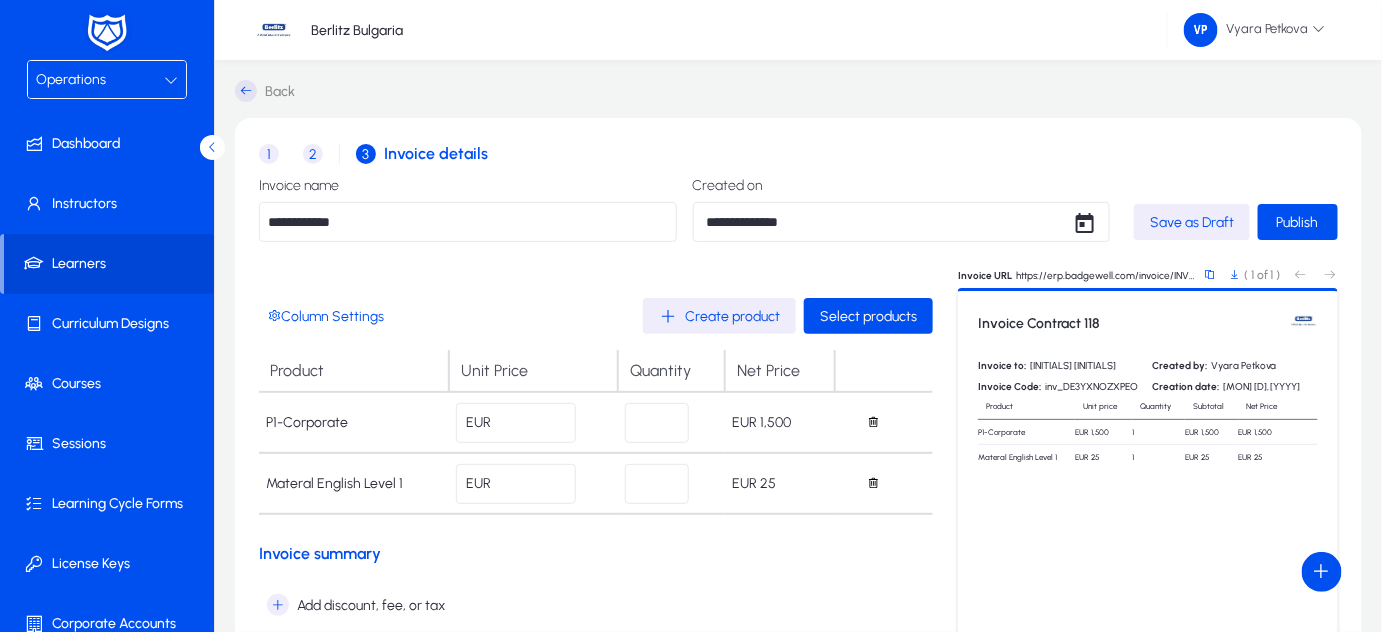 click on "2" at bounding box center (313, 154) 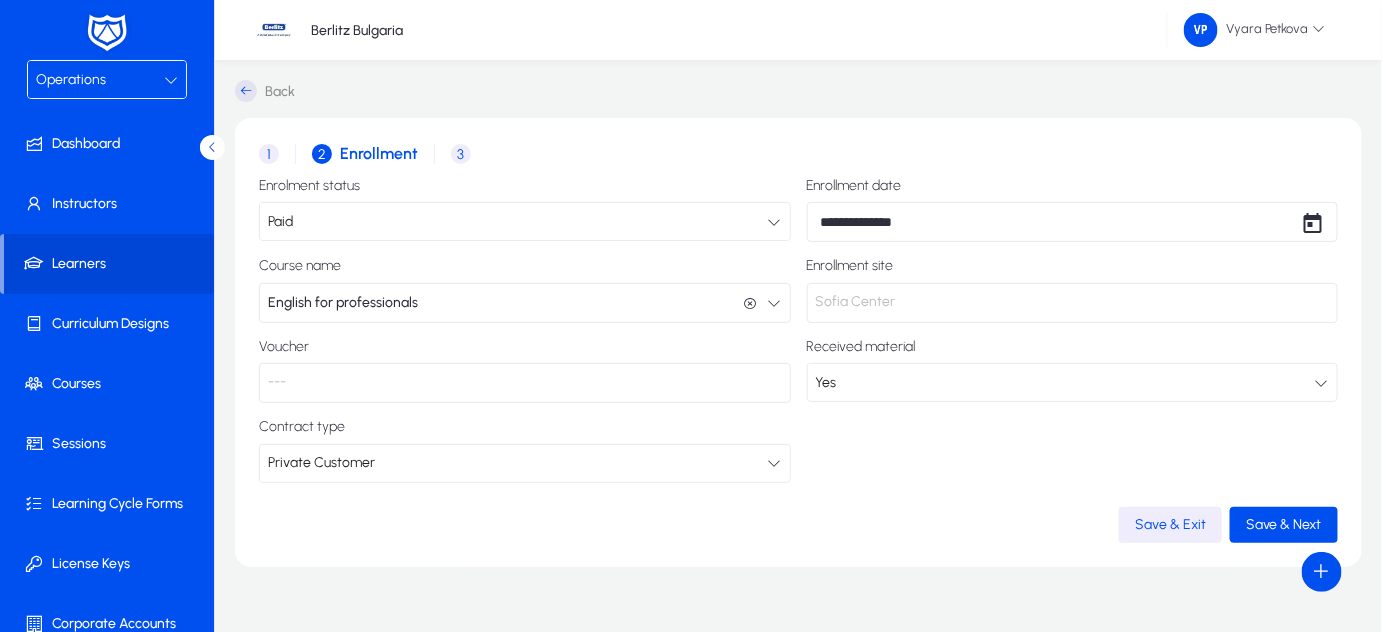 click on "3" at bounding box center (461, 154) 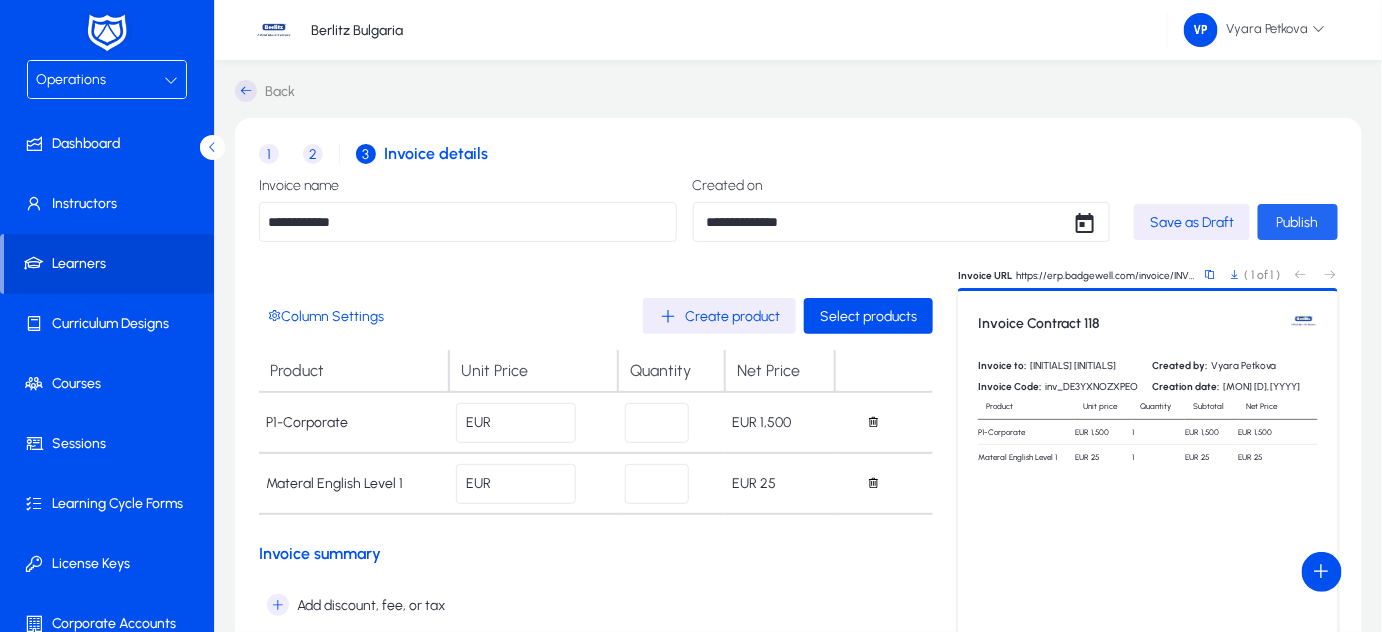 click on "Publish" 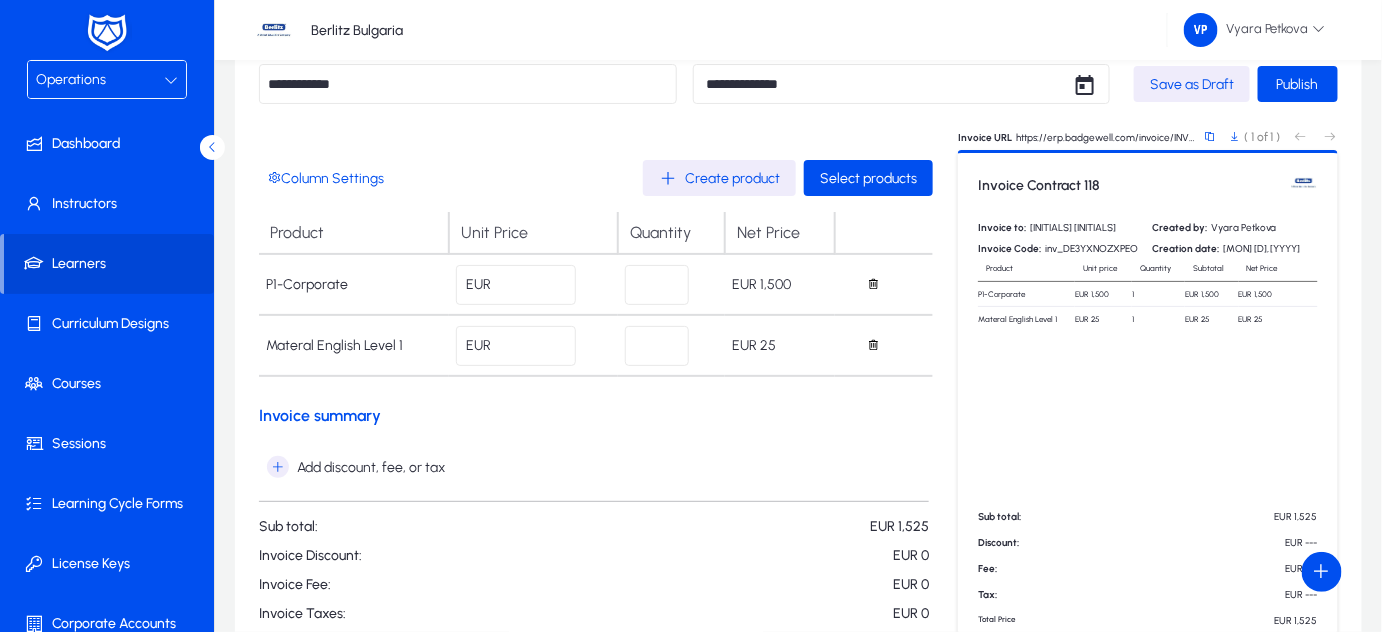 scroll, scrollTop: 0, scrollLeft: 0, axis: both 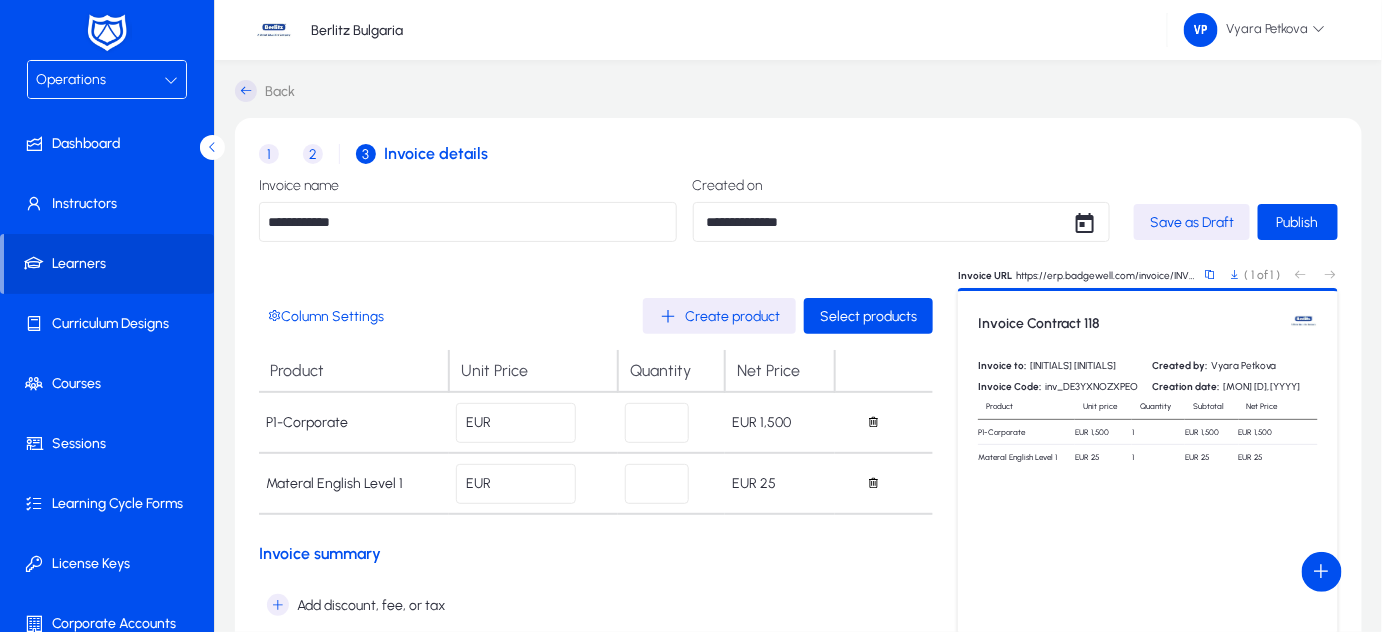 click at bounding box center [171, 80] 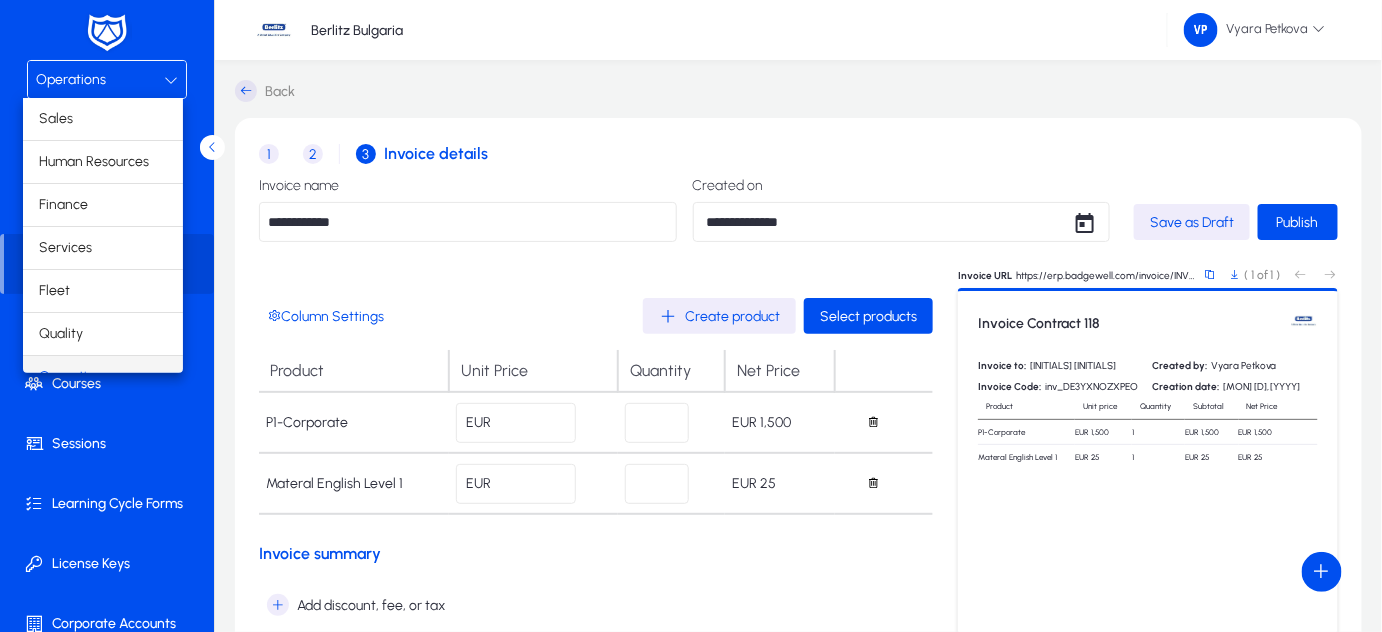 scroll, scrollTop: 23, scrollLeft: 0, axis: vertical 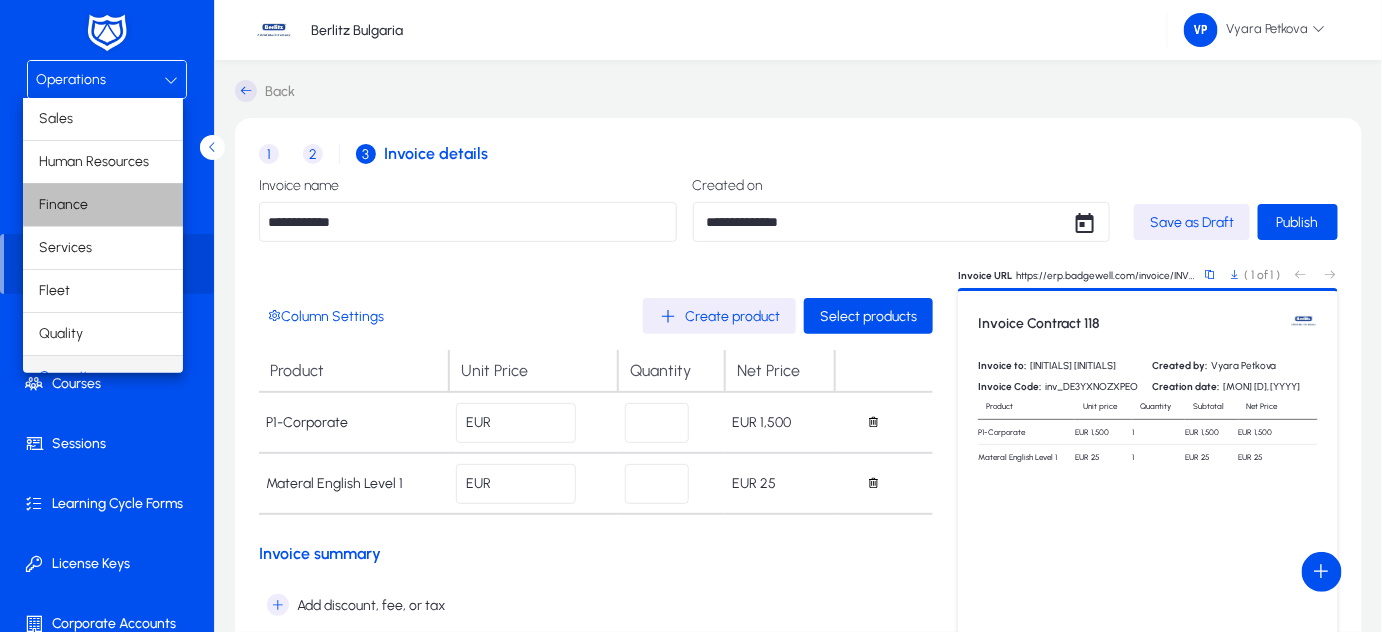 click on "Finance" at bounding box center [103, 205] 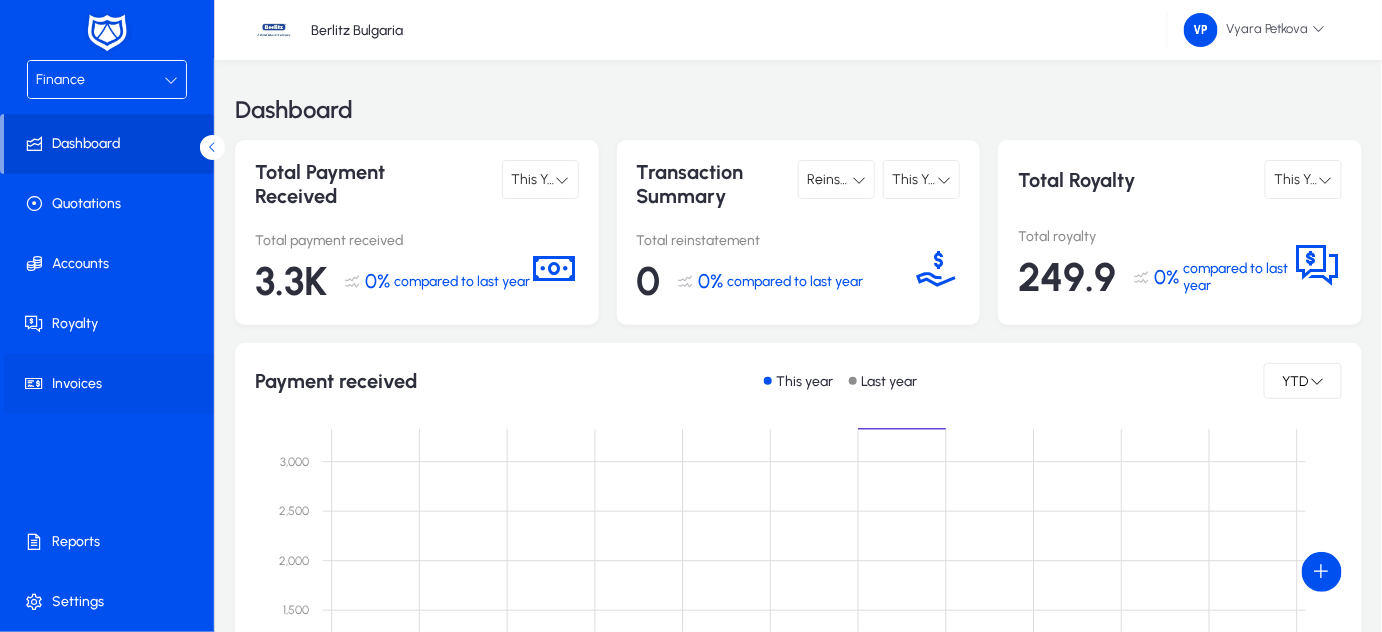 click on "Invoices" 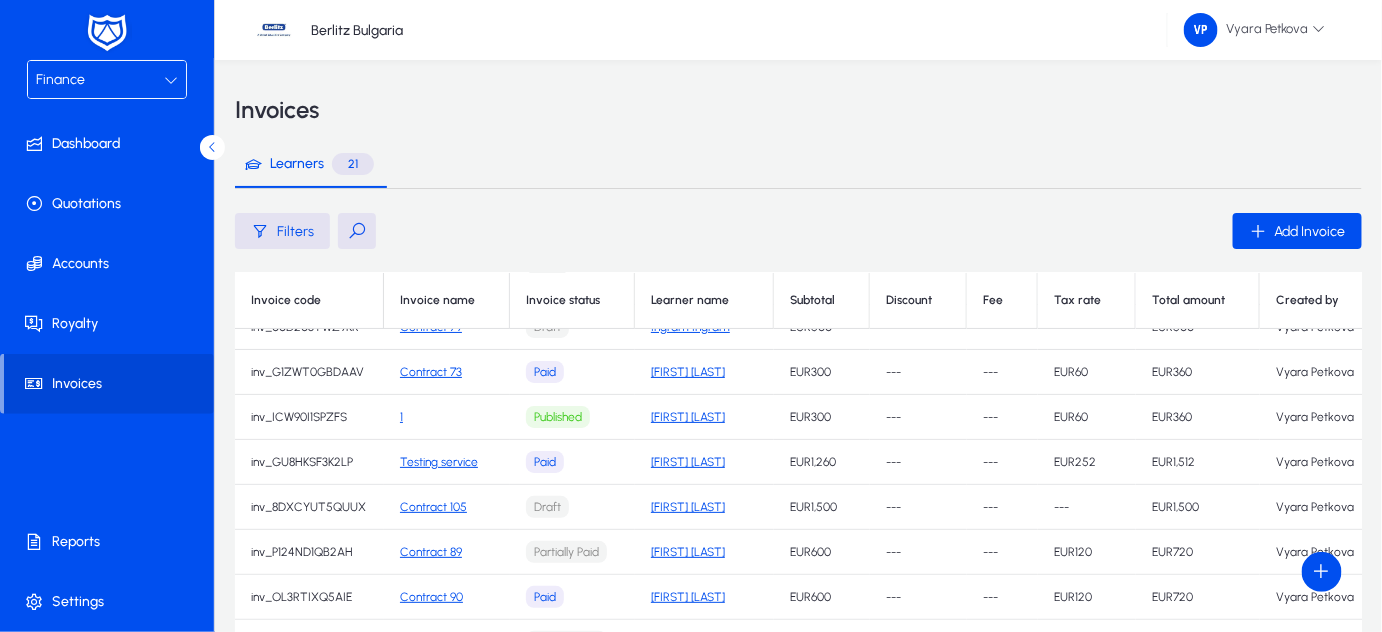 scroll, scrollTop: 469, scrollLeft: 0, axis: vertical 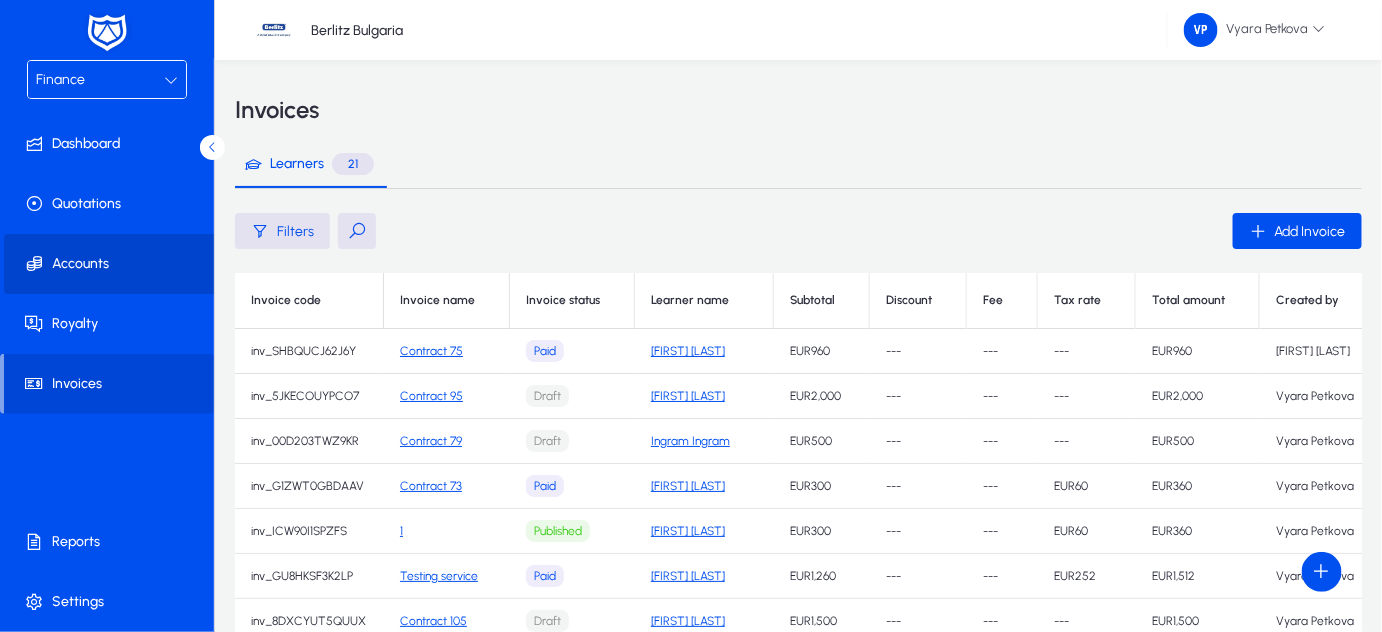 click on "Accounts" 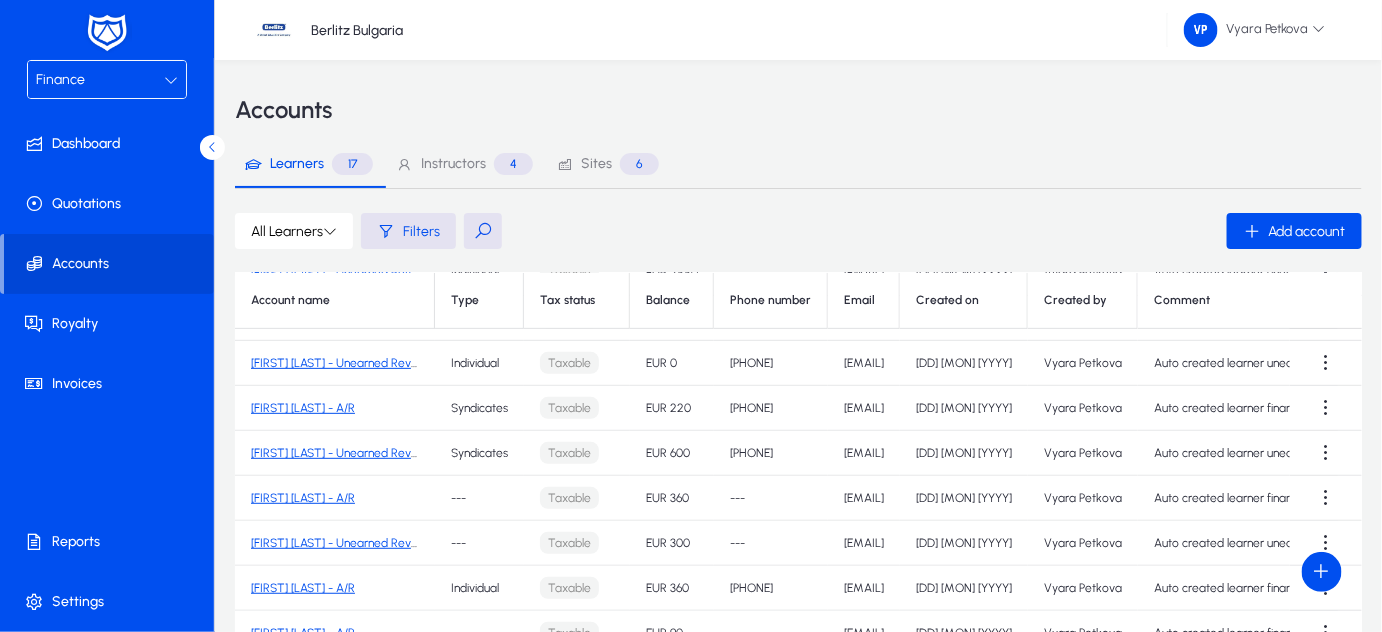 scroll, scrollTop: 334, scrollLeft: 0, axis: vertical 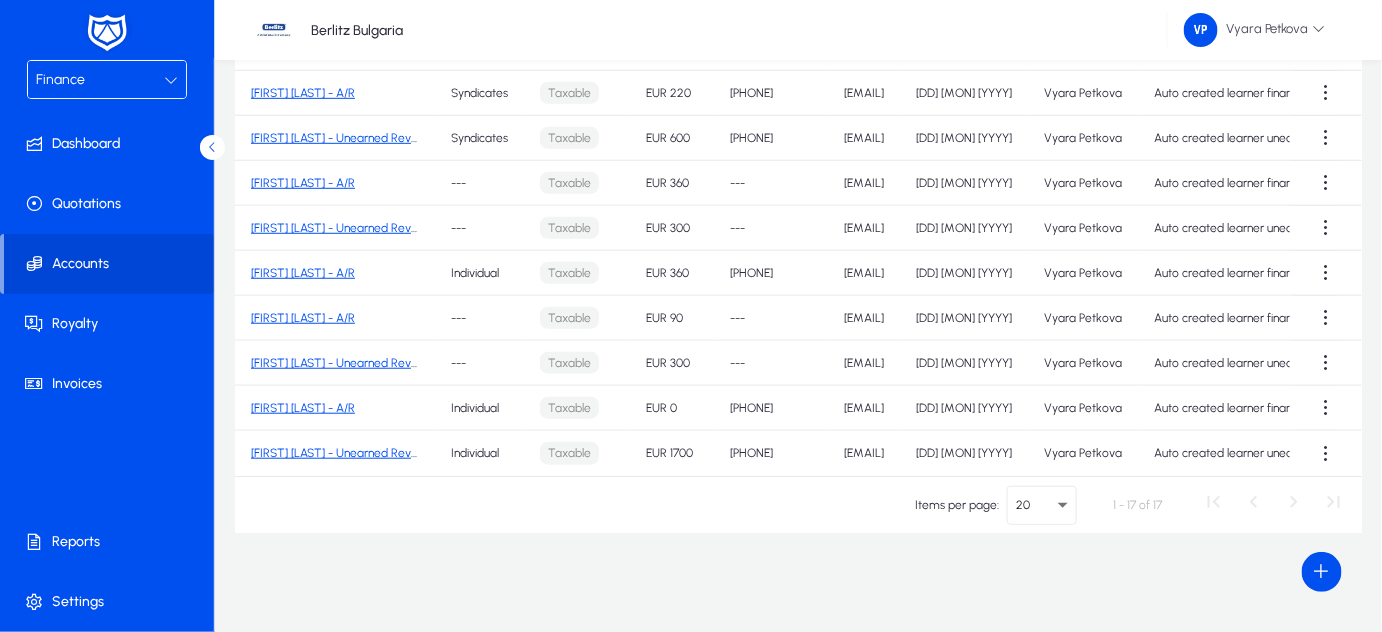 click at bounding box center (171, 80) 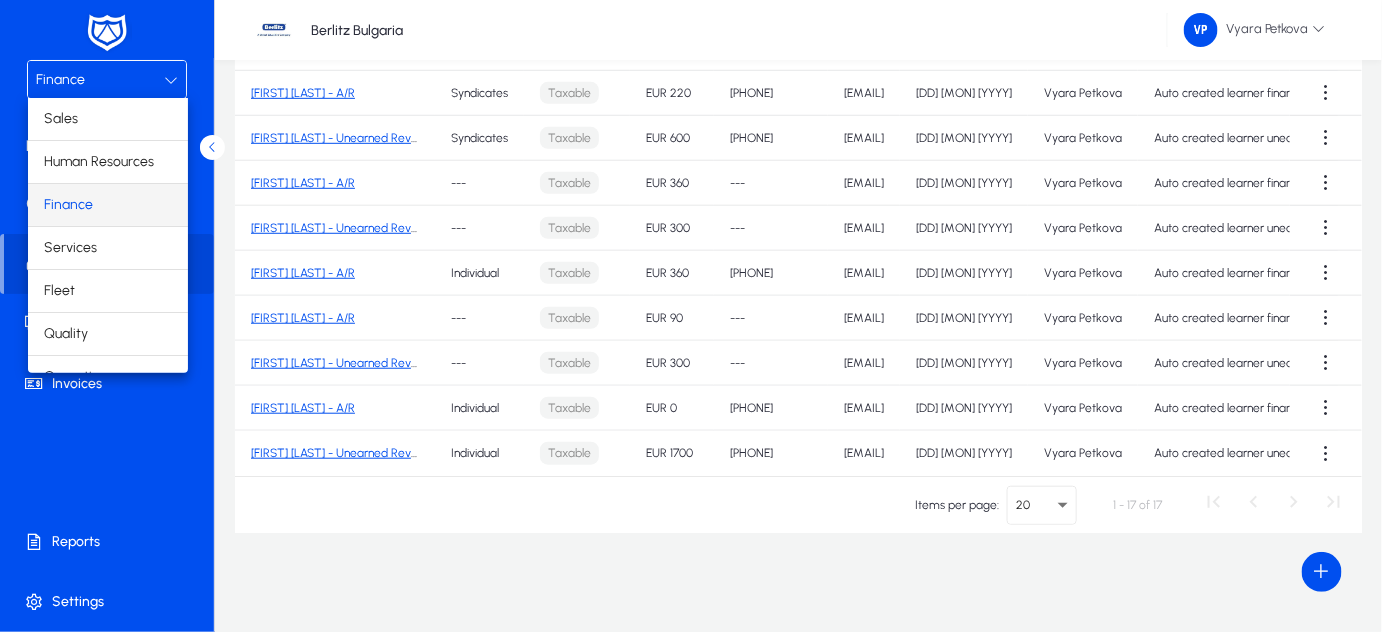 scroll, scrollTop: 65, scrollLeft: 0, axis: vertical 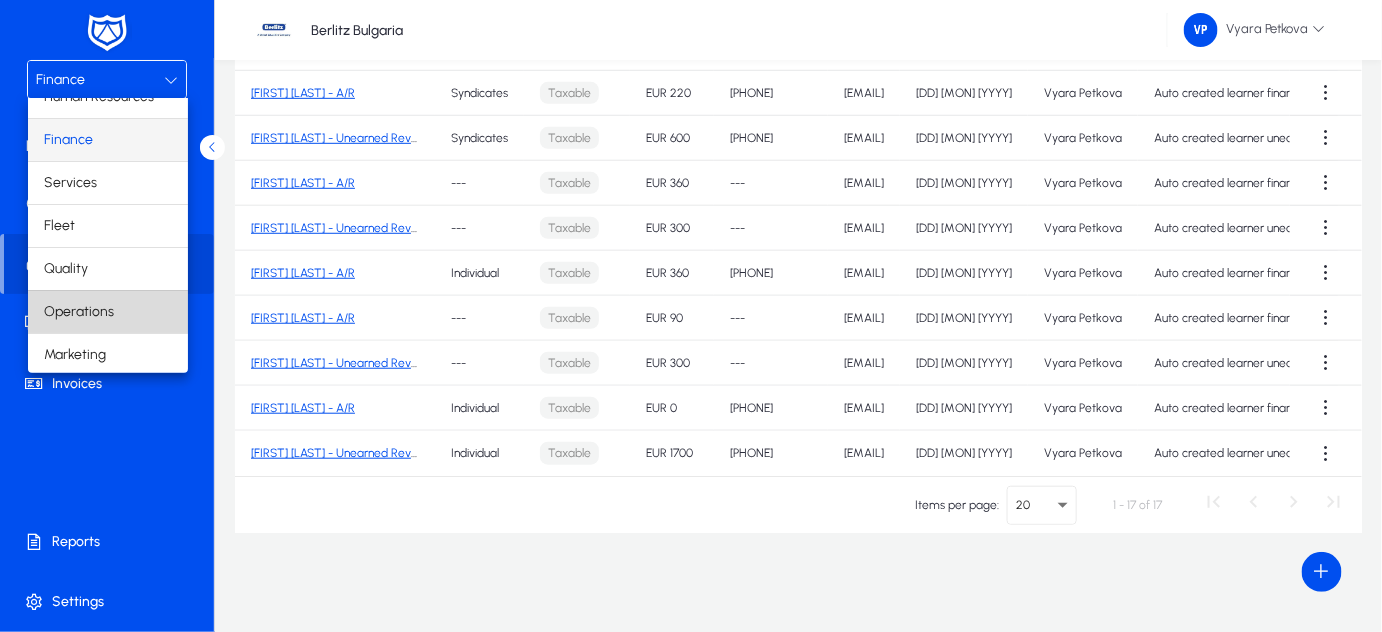 click on "Operations" at bounding box center (108, 312) 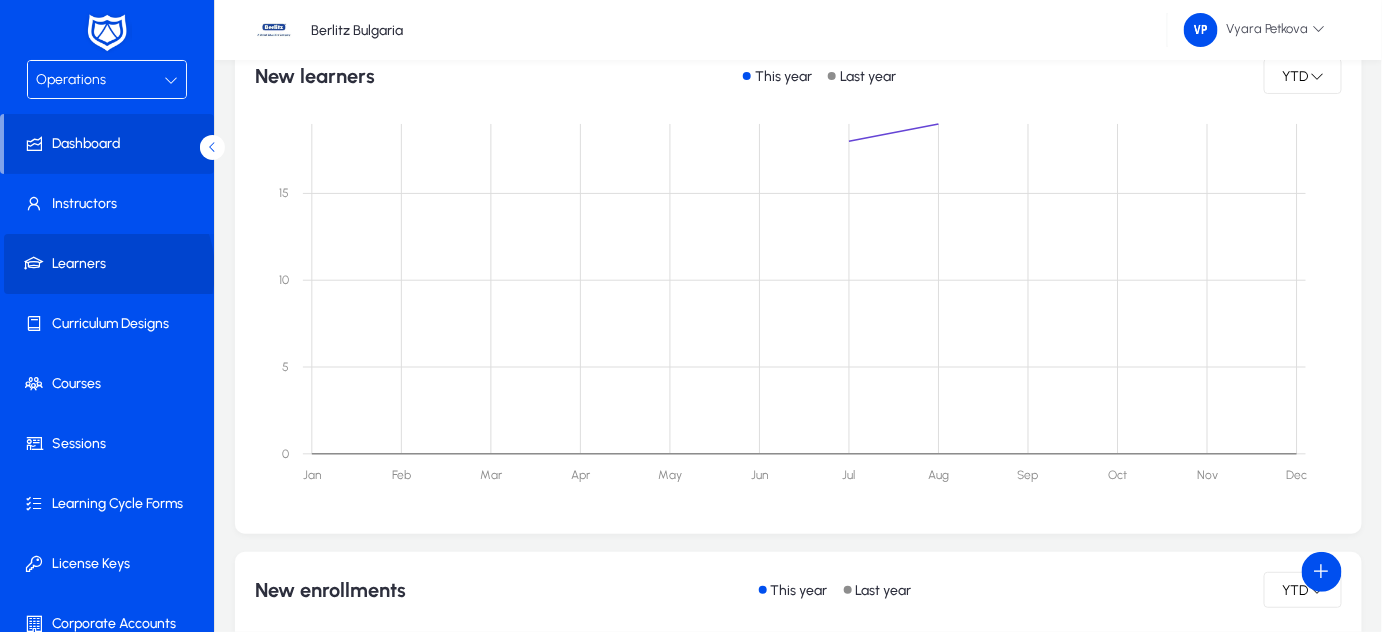 click on "Learners" 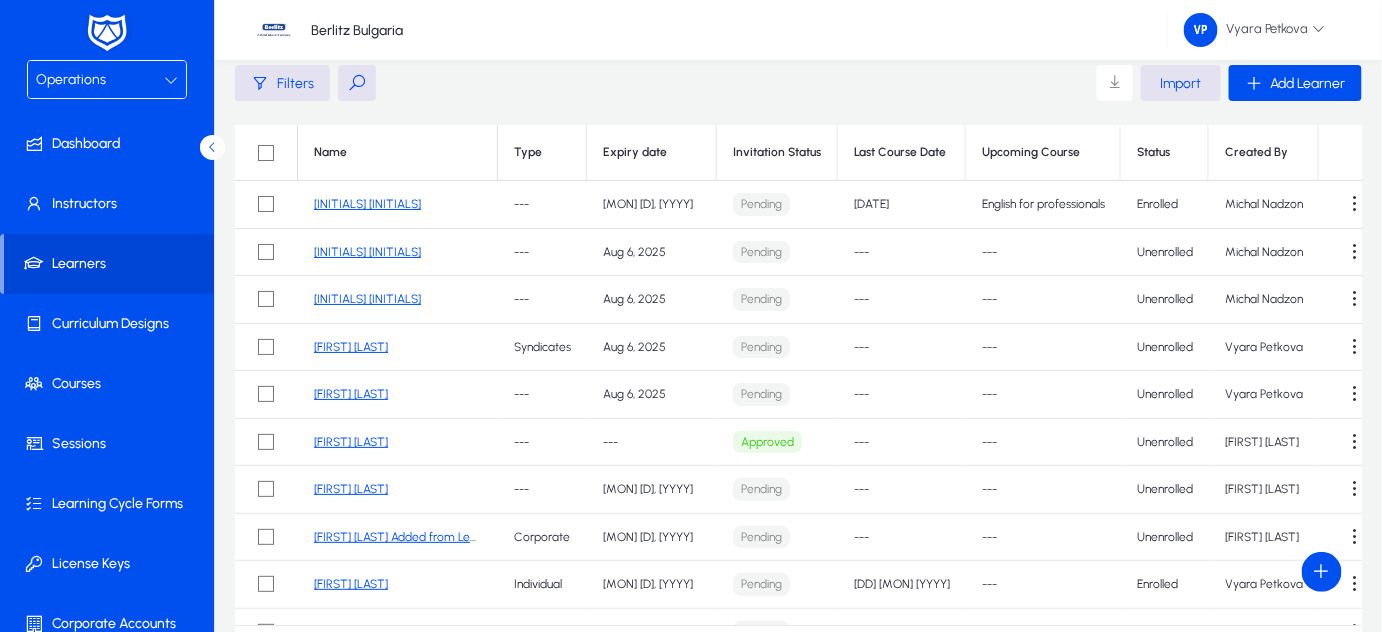 scroll, scrollTop: 0, scrollLeft: 0, axis: both 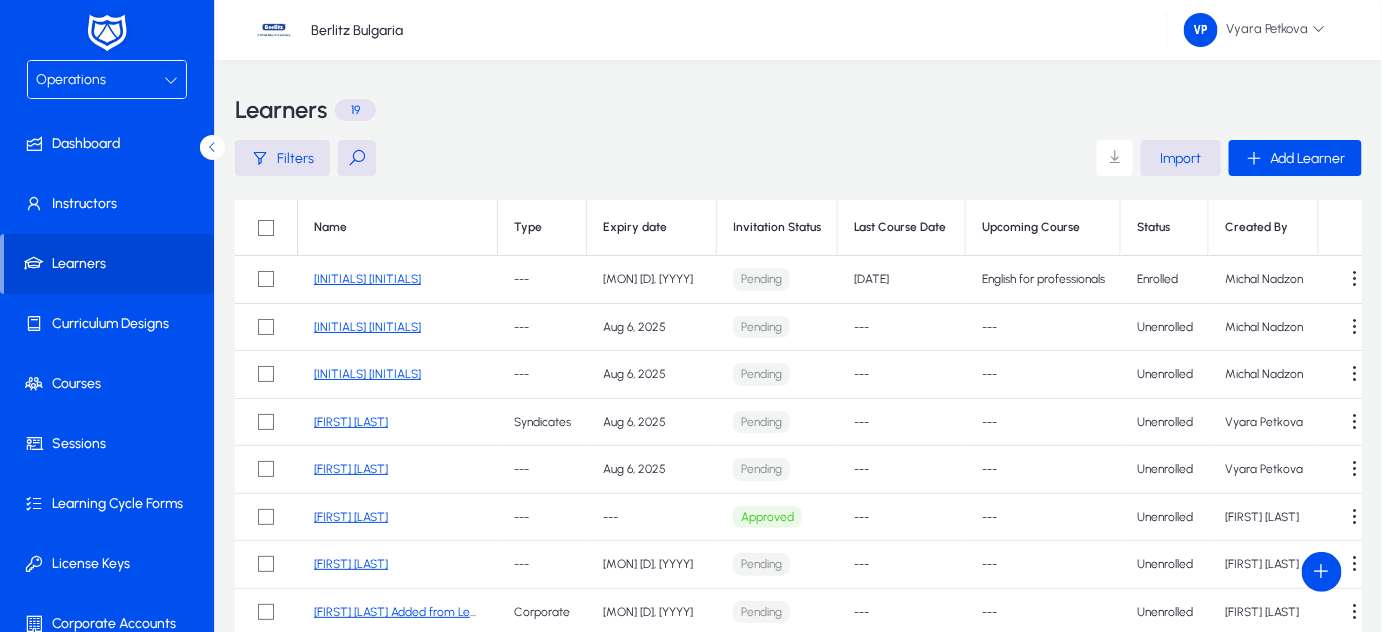 click on "[INITIALS] [INITIALS]" 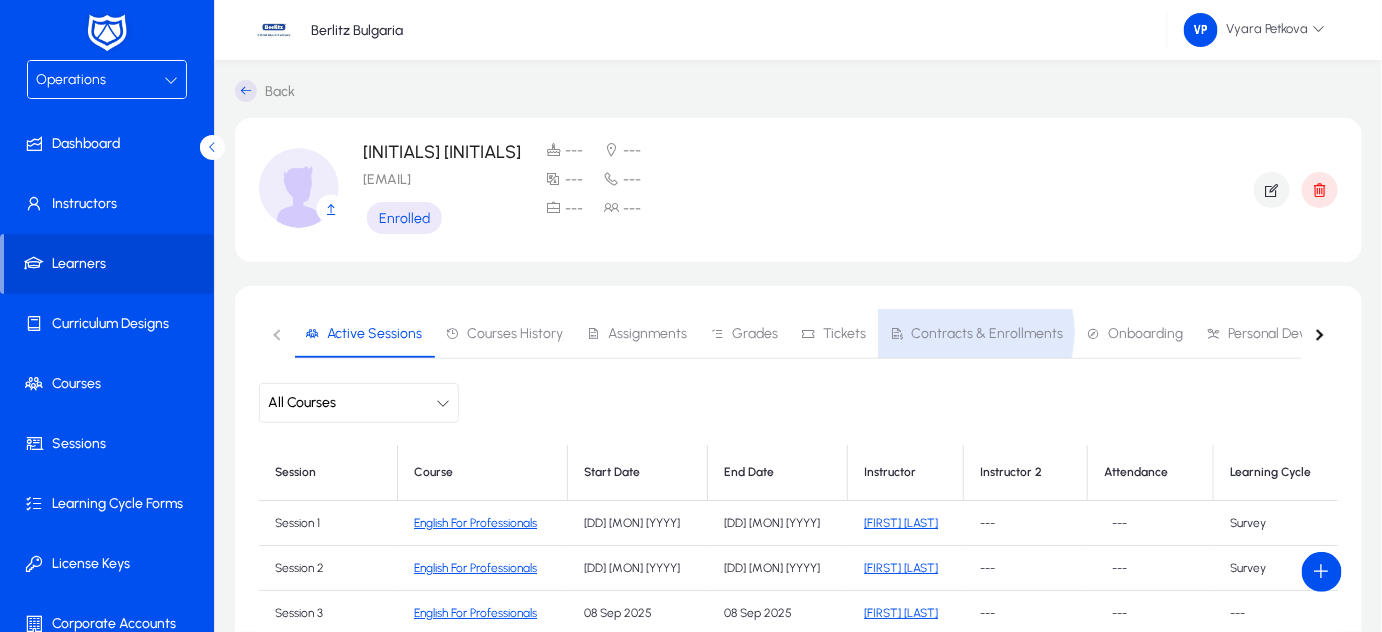 click on "Contracts & Enrollments" at bounding box center (987, 334) 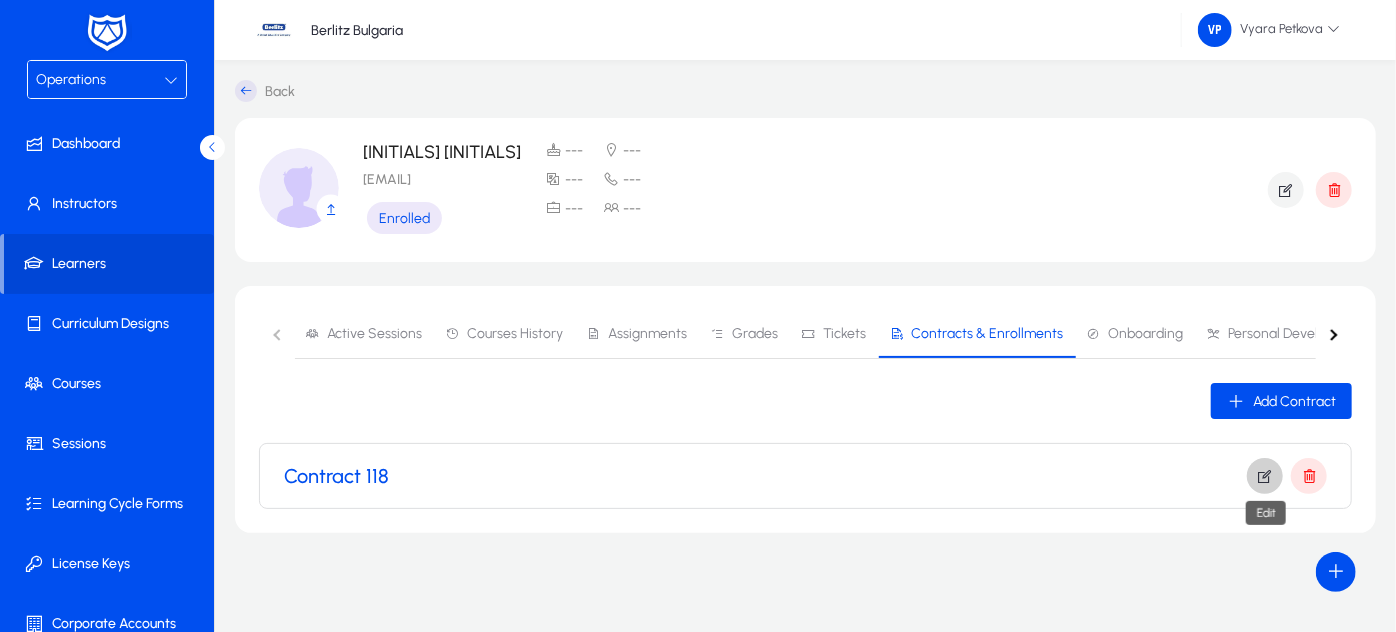 click 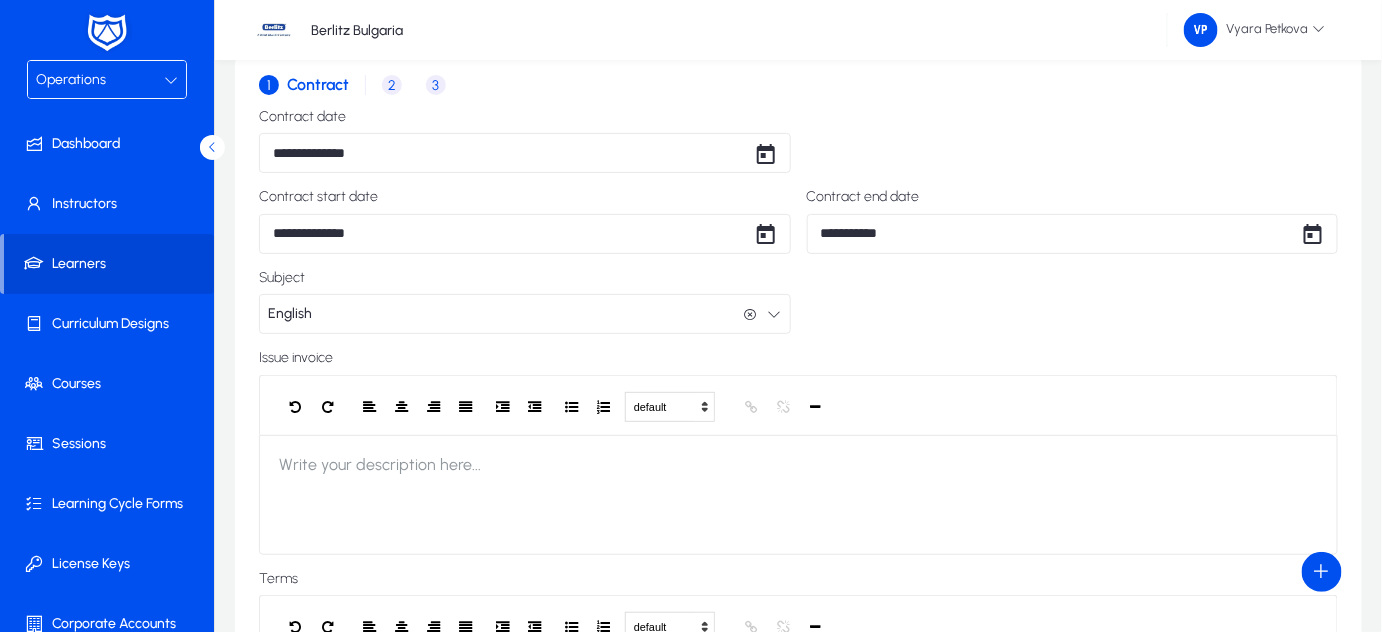scroll, scrollTop: 0, scrollLeft: 0, axis: both 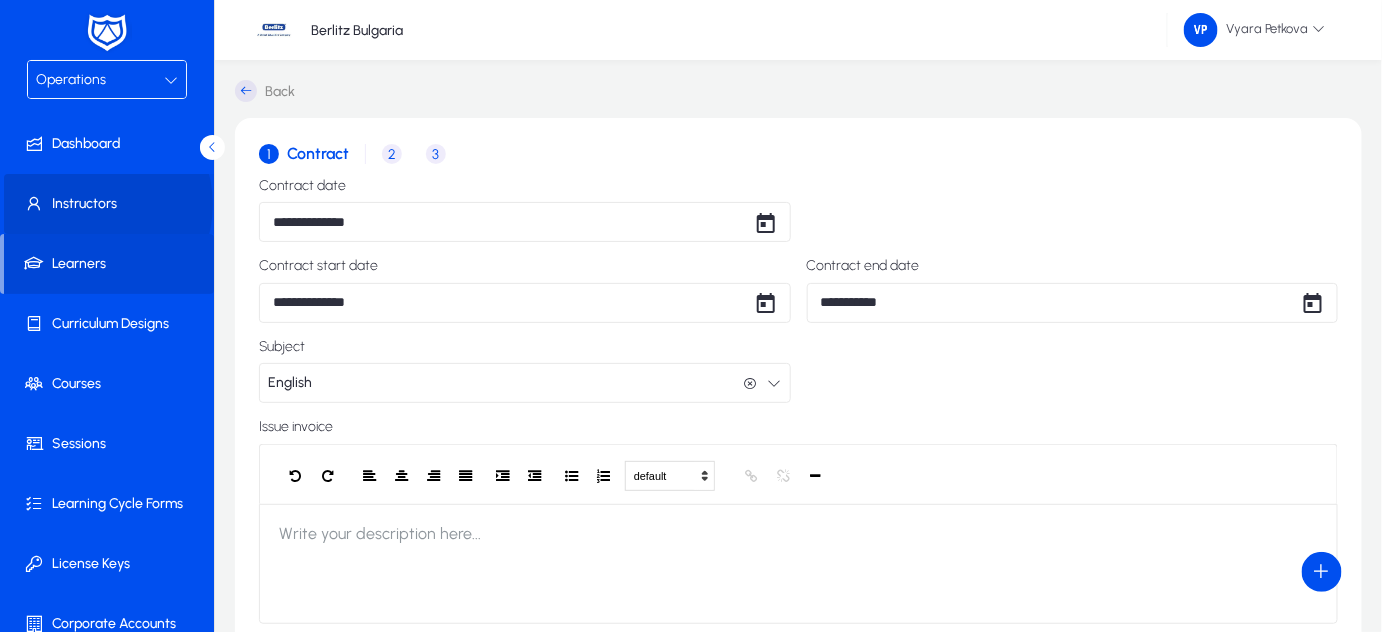 drag, startPoint x: 88, startPoint y: 204, endPoint x: 97, endPoint y: 214, distance: 13.453624 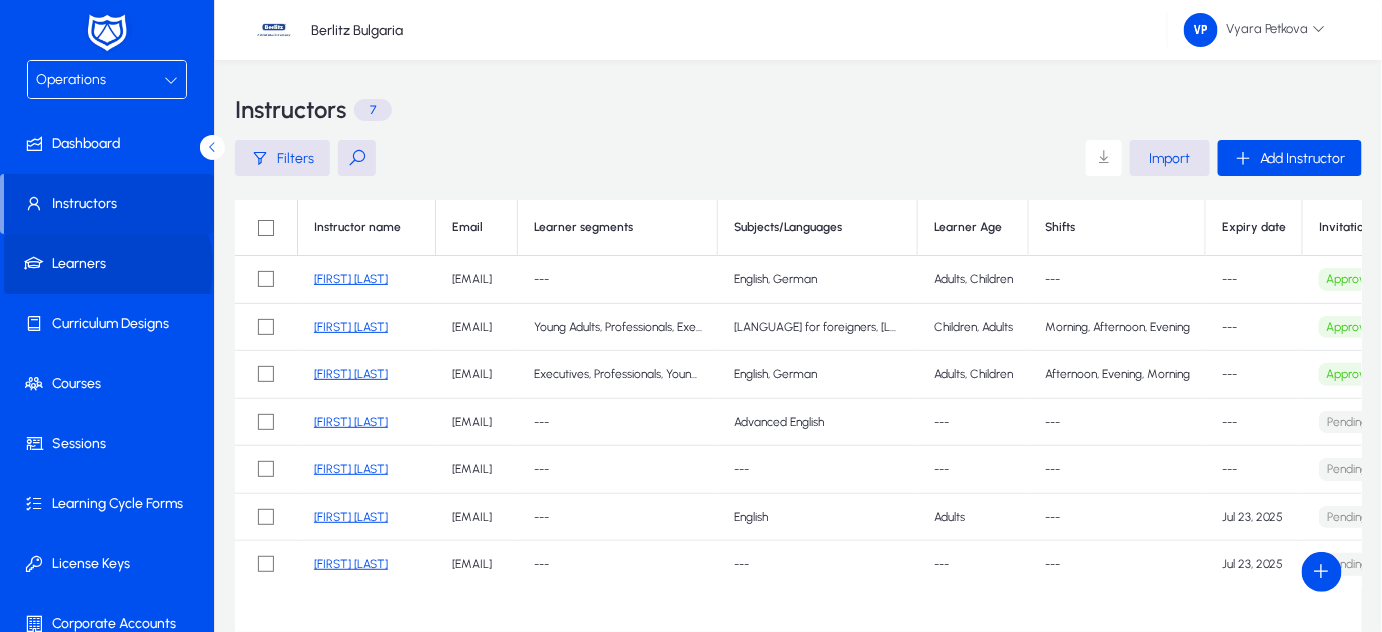 click on "Learners" 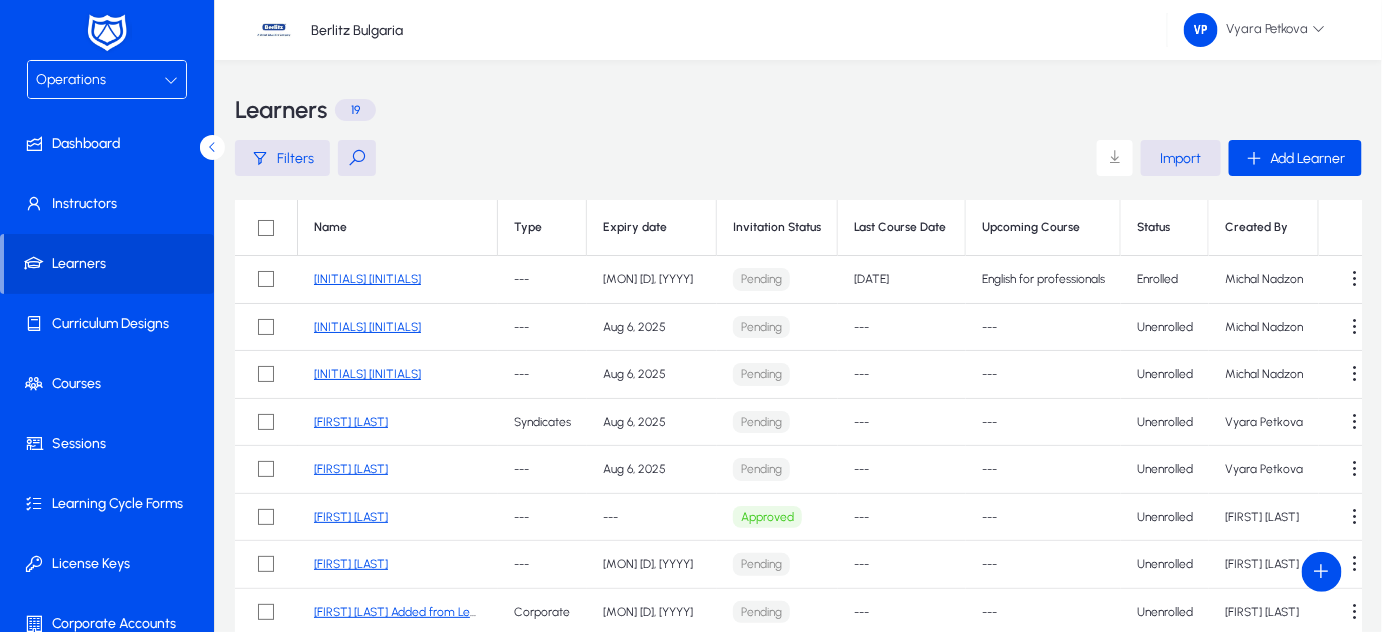 click on "[INITIALS] [INITIALS]" 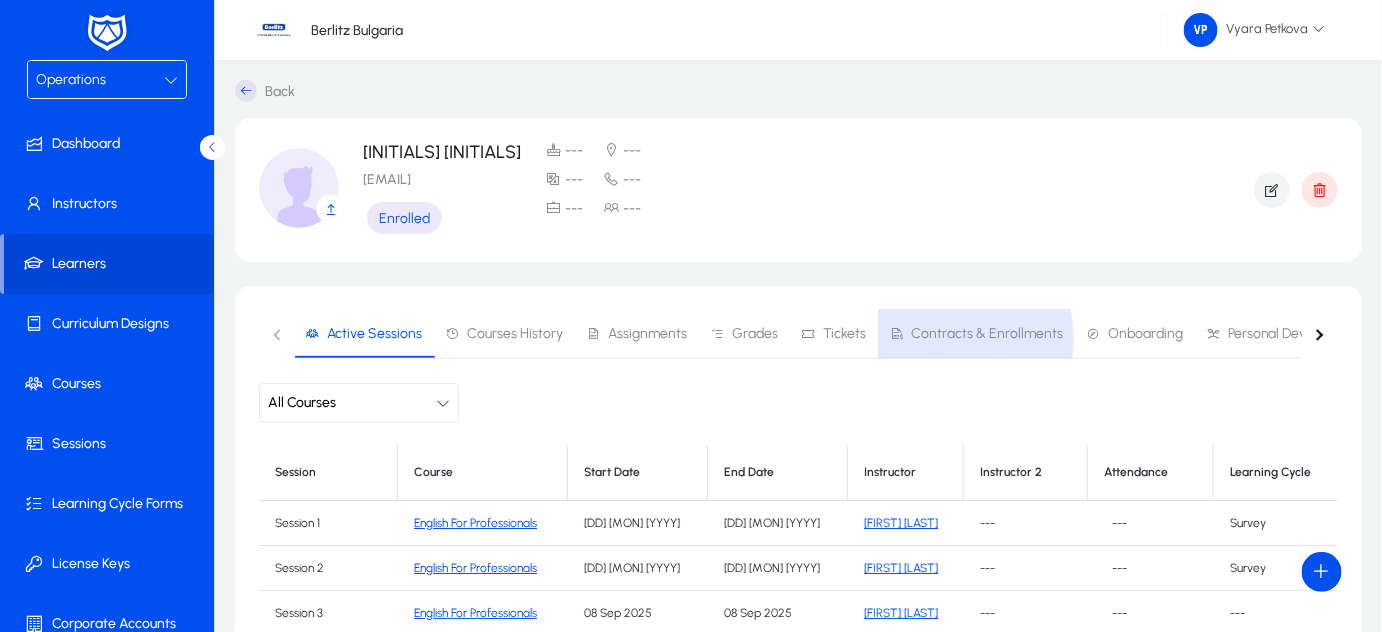 click on "Contracts & Enrollments" at bounding box center [987, 334] 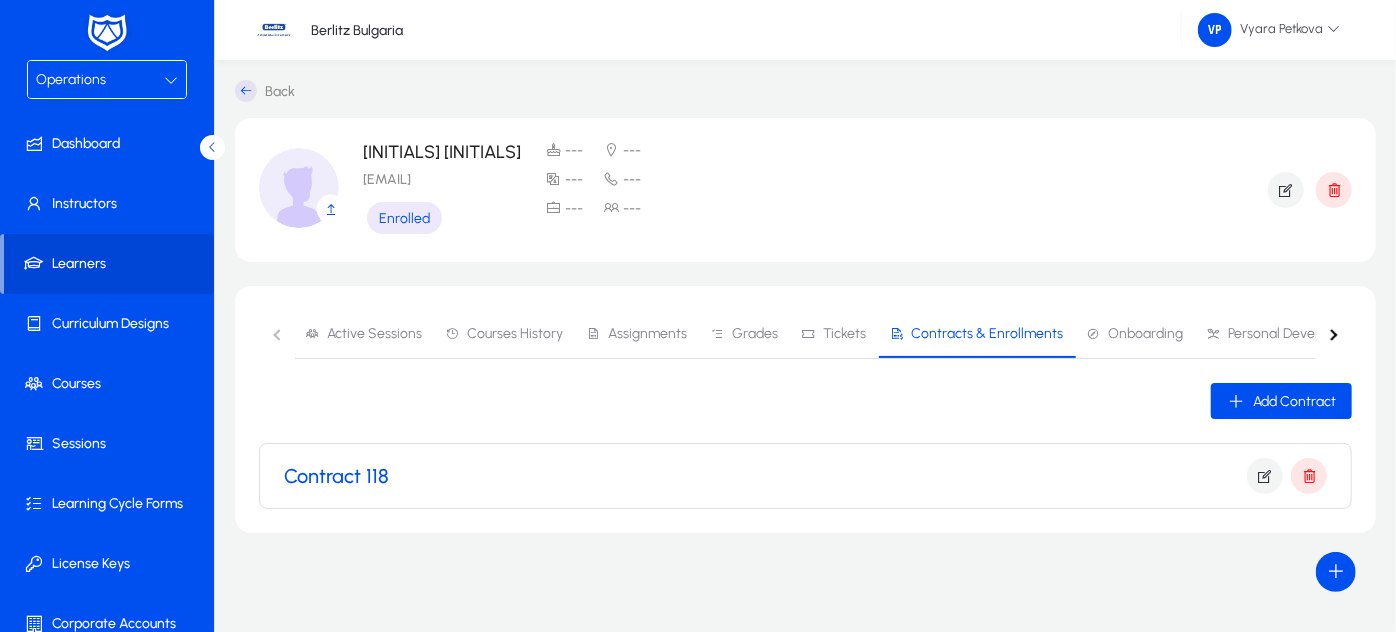 click on "Contract 118" 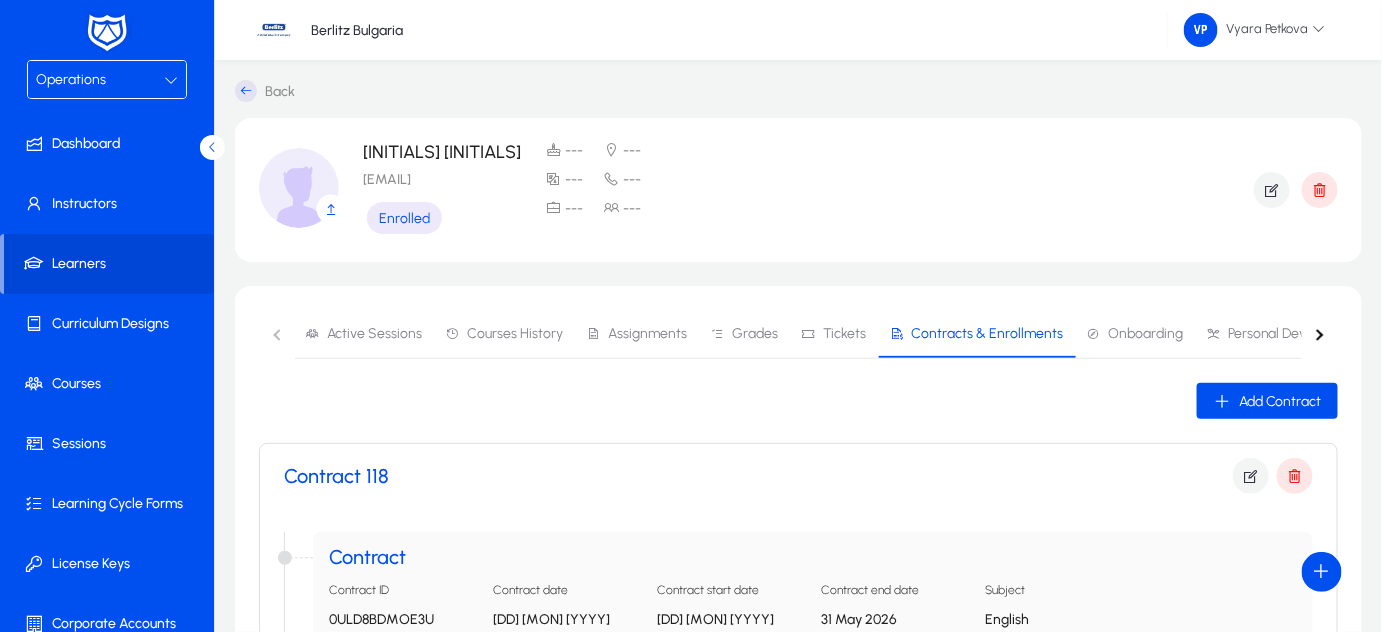 scroll, scrollTop: 552, scrollLeft: 0, axis: vertical 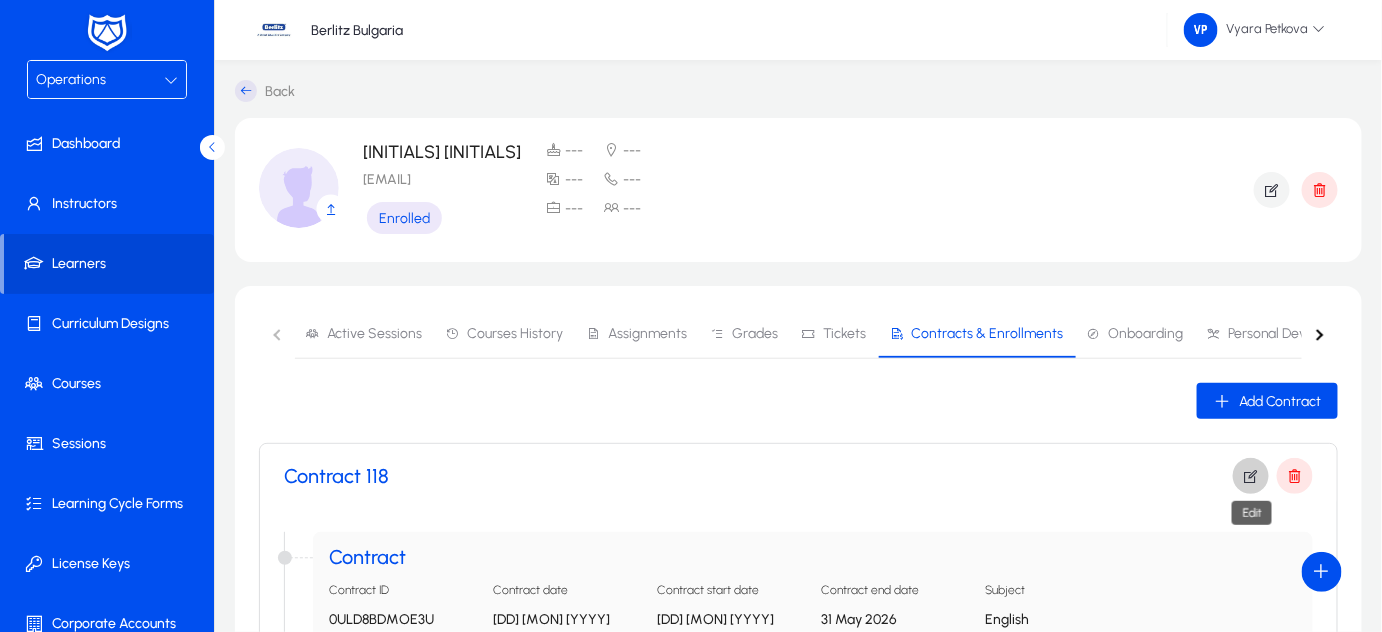 click at bounding box center [1251, 476] 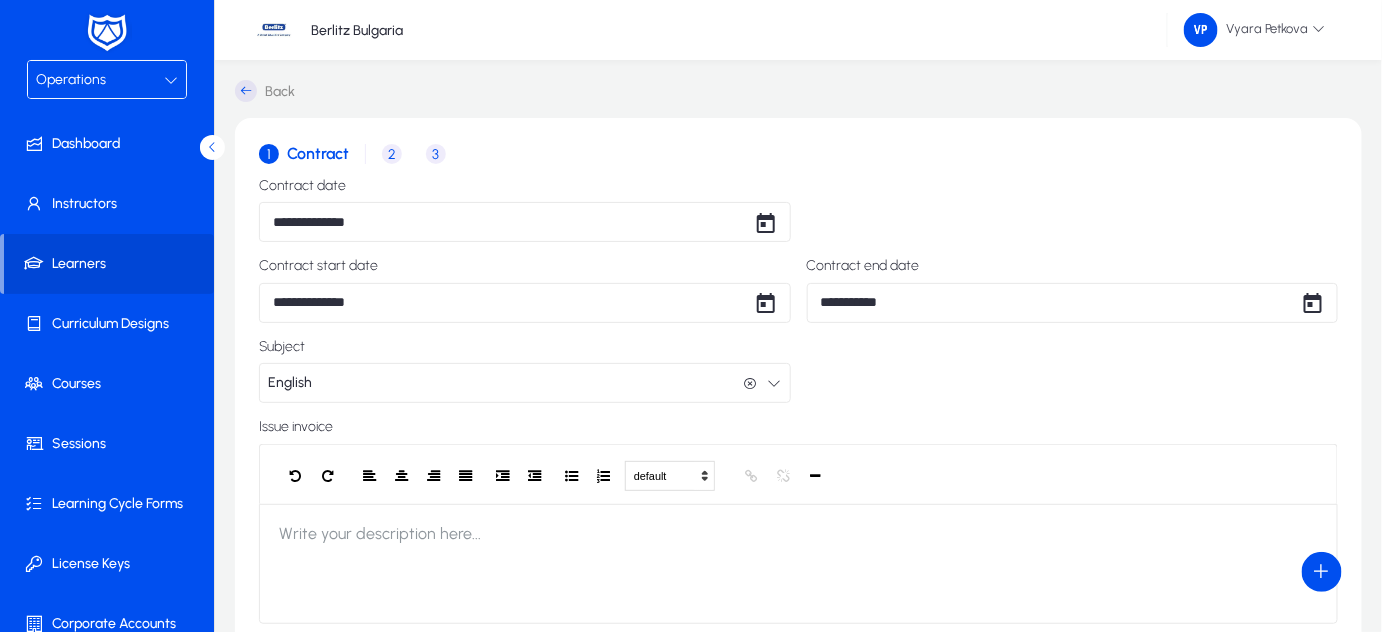 click on "2" at bounding box center [392, 154] 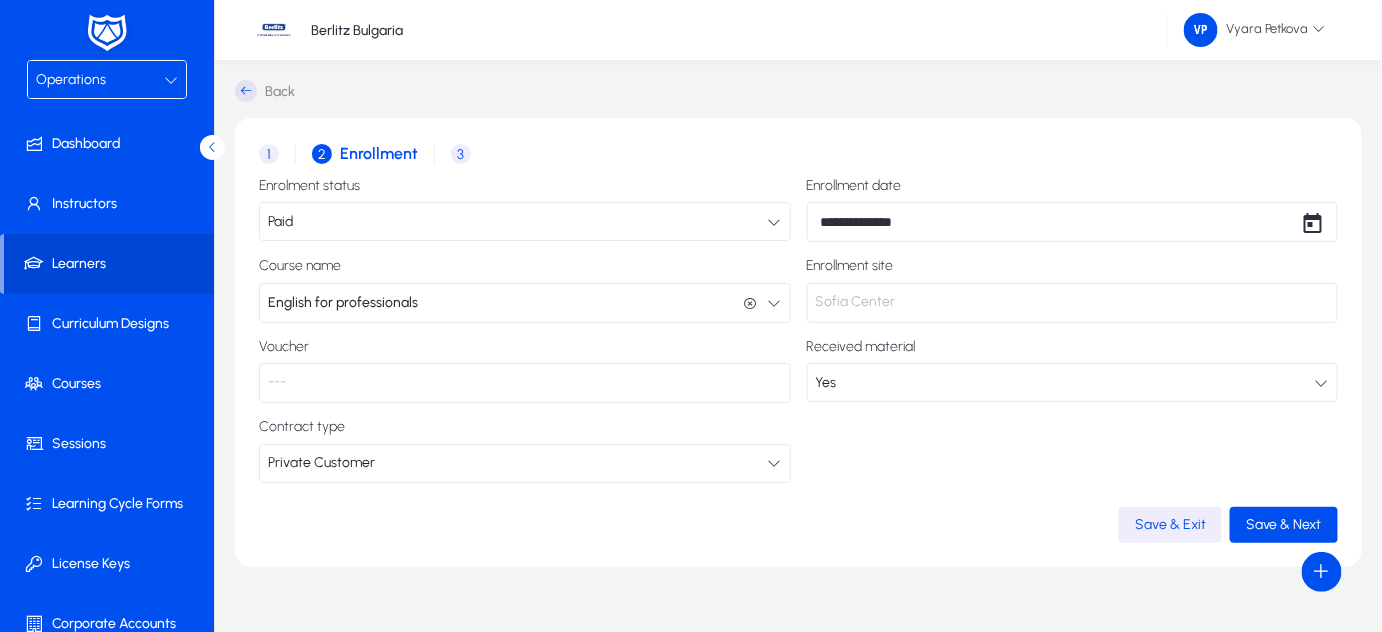 click on "3" at bounding box center (461, 154) 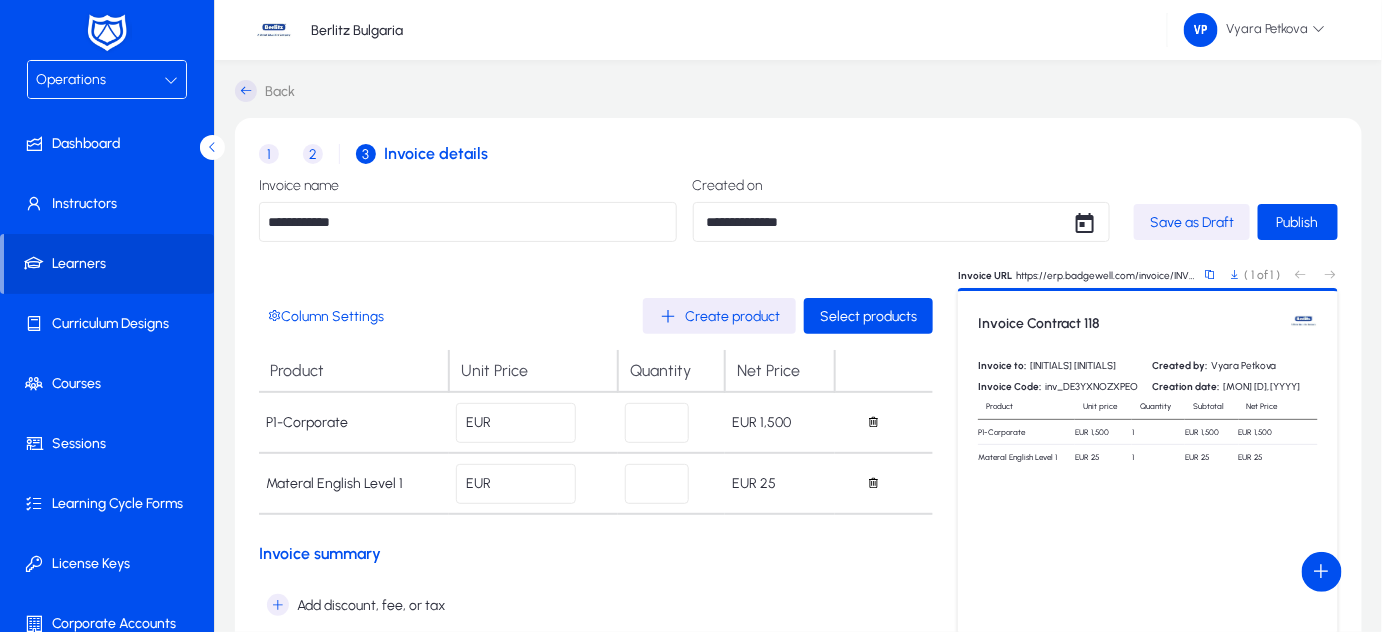 click on "Save as Draft" 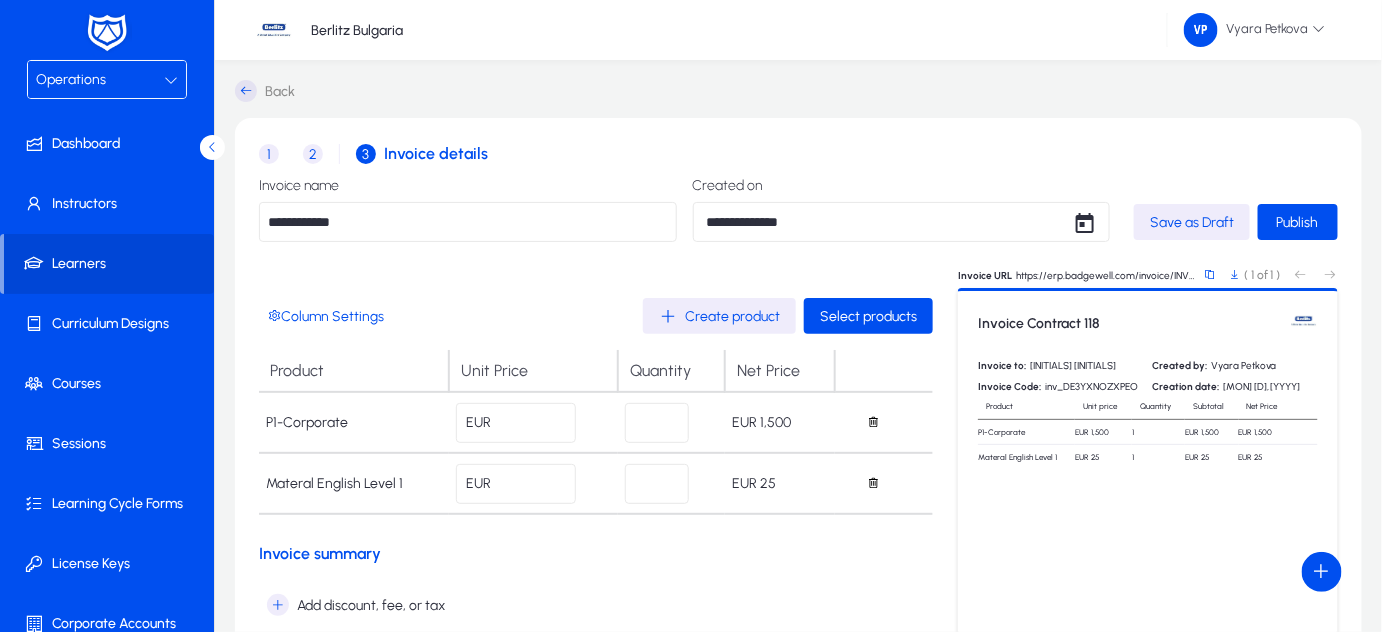 click on "1" at bounding box center [269, 154] 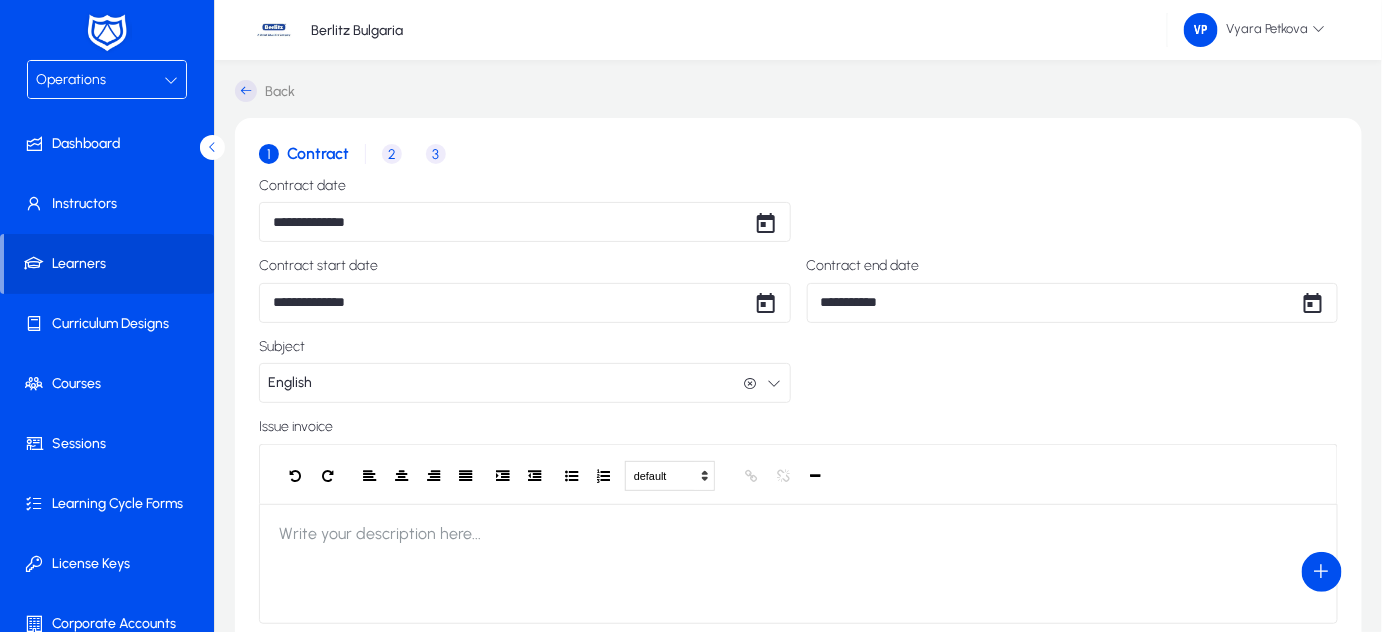 click on "3" at bounding box center (436, 154) 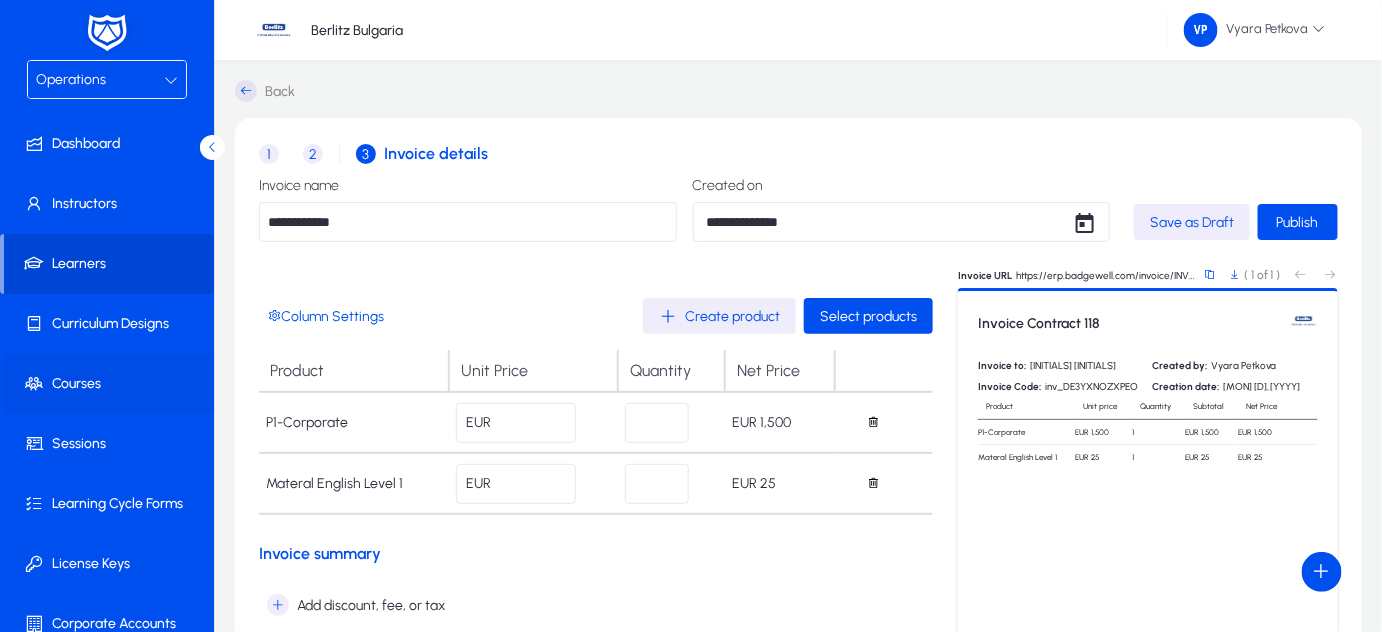 click 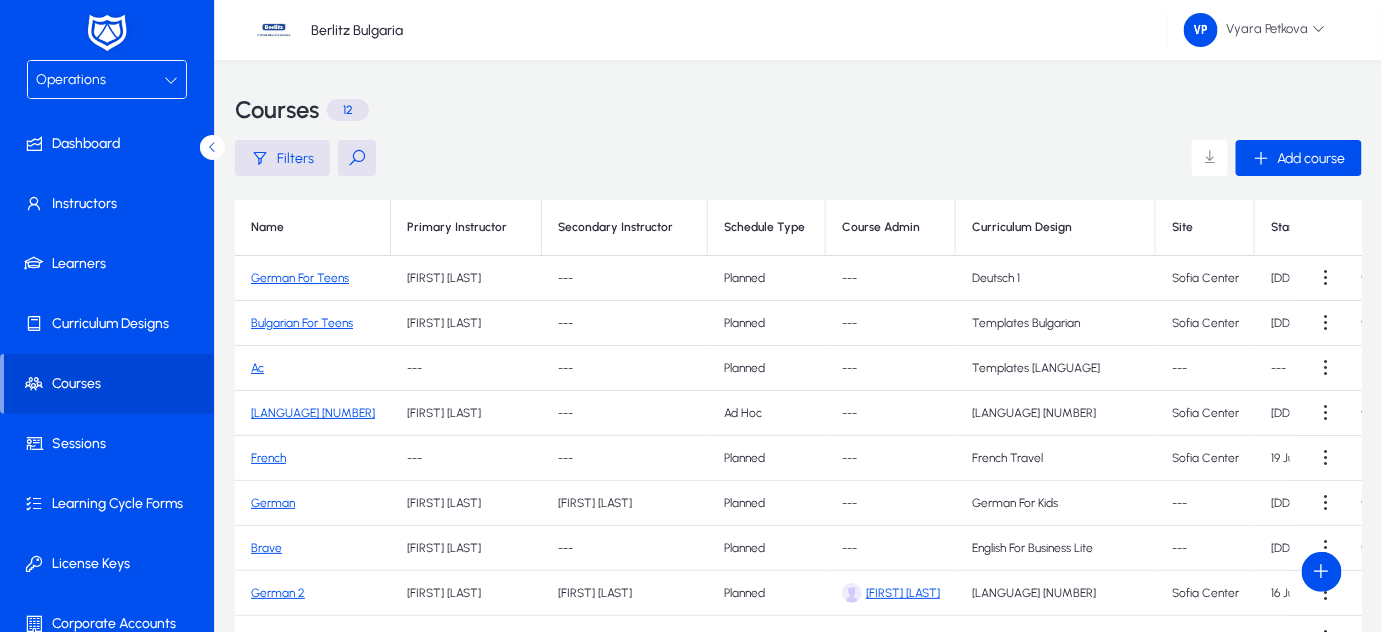 click on "German For Teens" 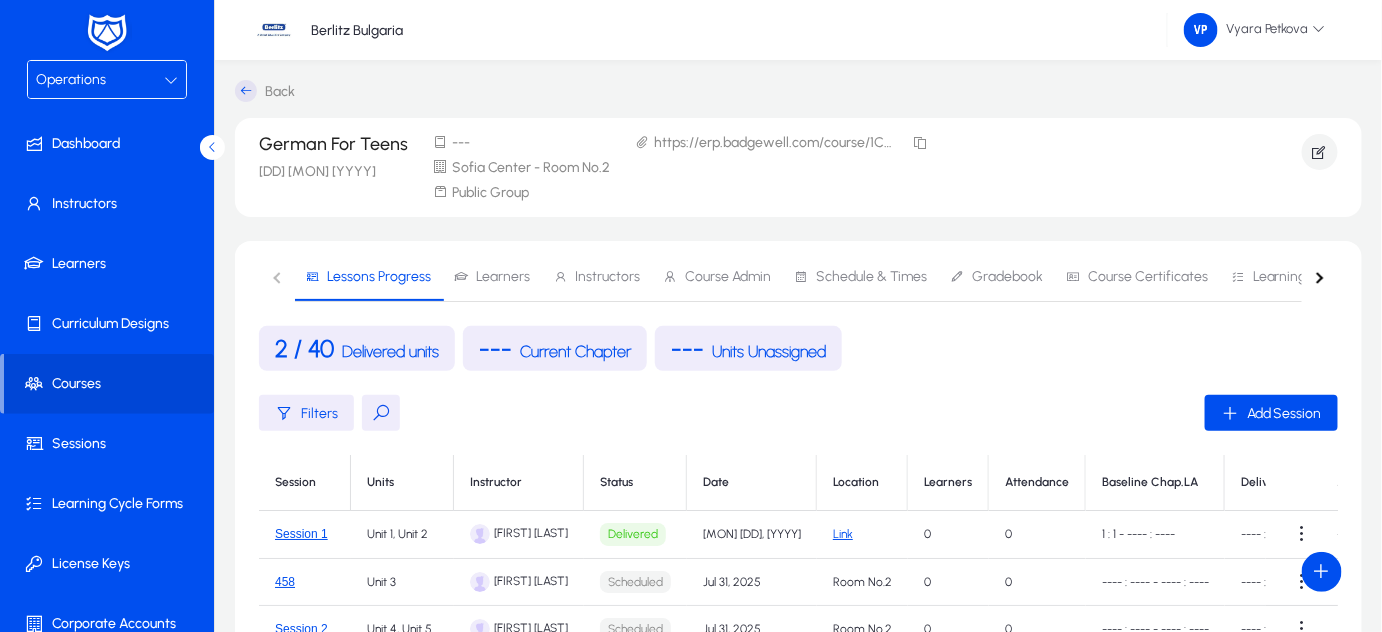 click on "Learners" at bounding box center [503, 277] 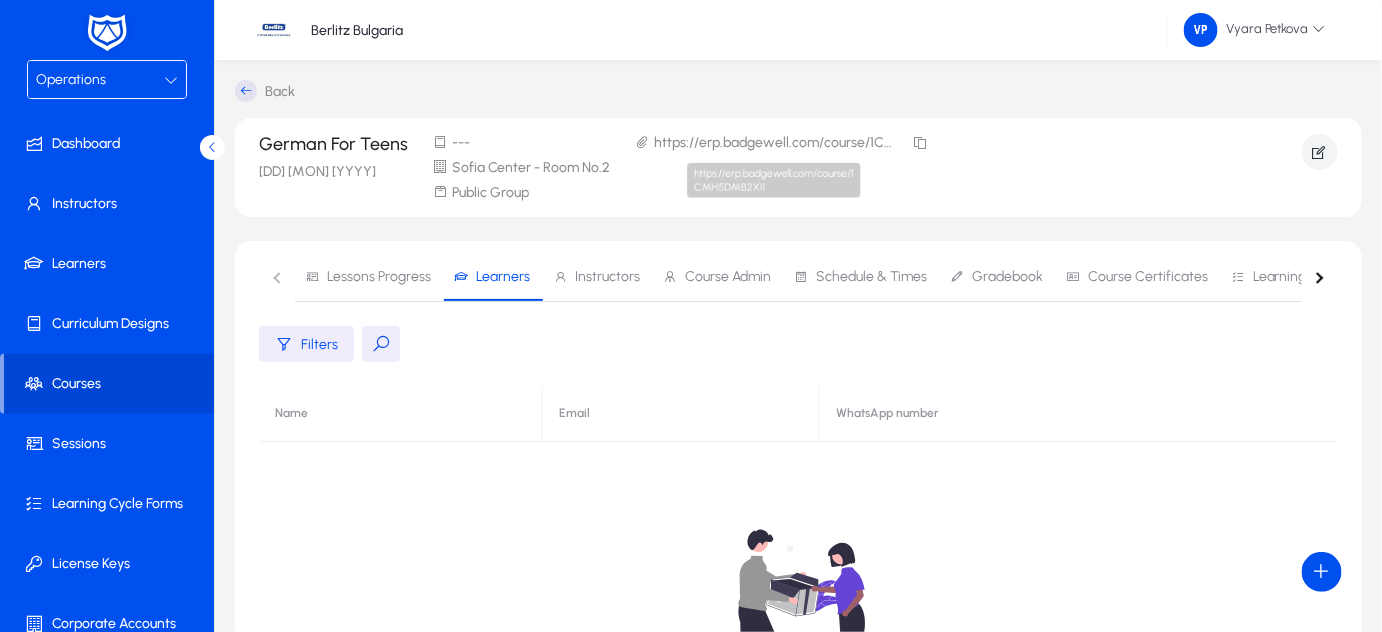 click on "https://erp.badgewell.com/course/1CMH5DMB2XI1" 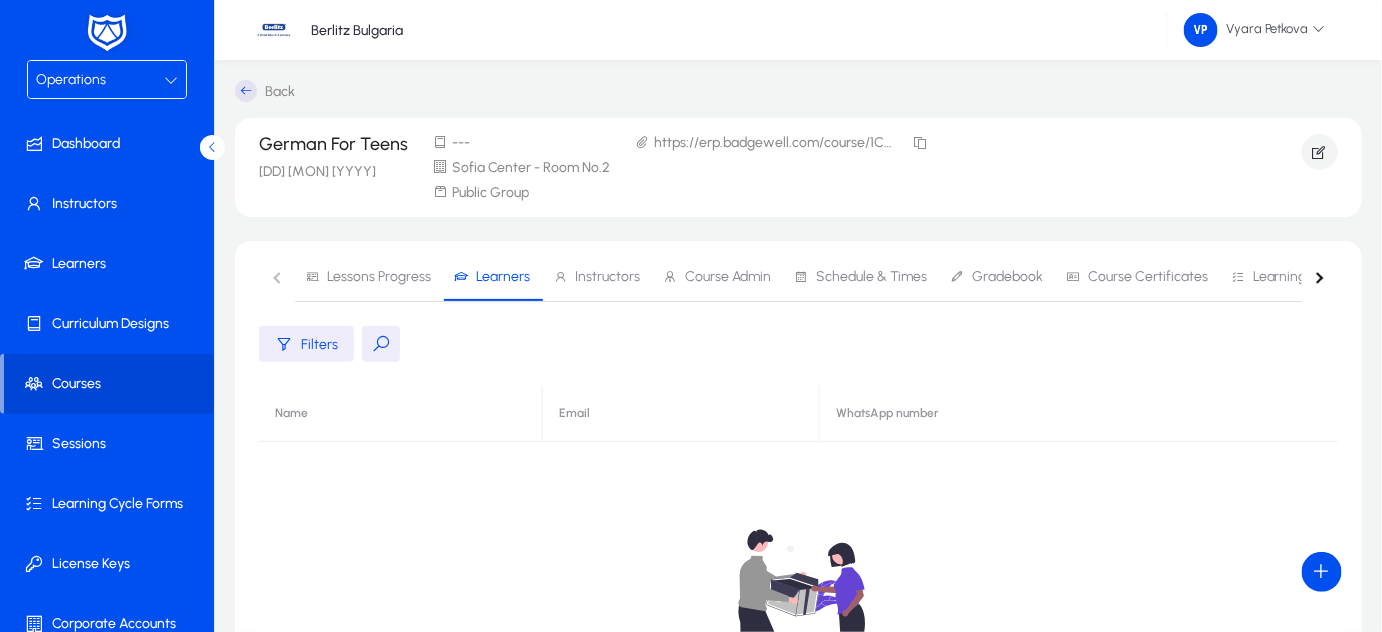 click on "Lessons Progress" at bounding box center [379, 277] 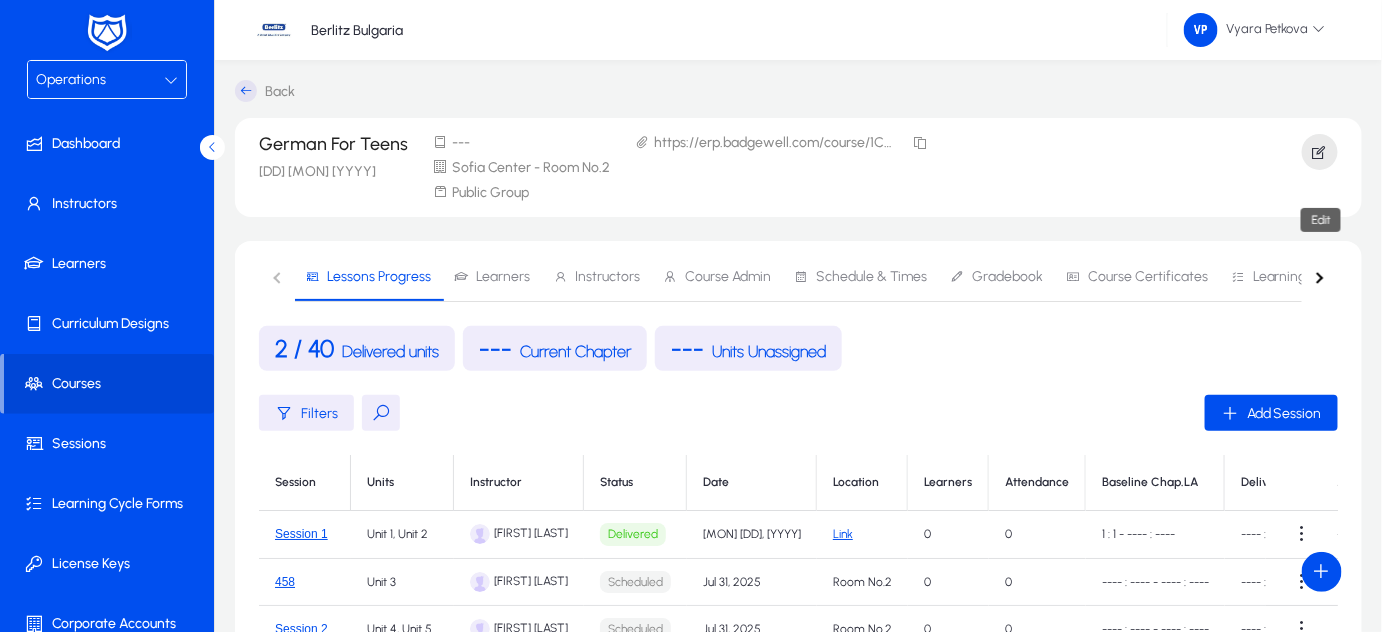 click 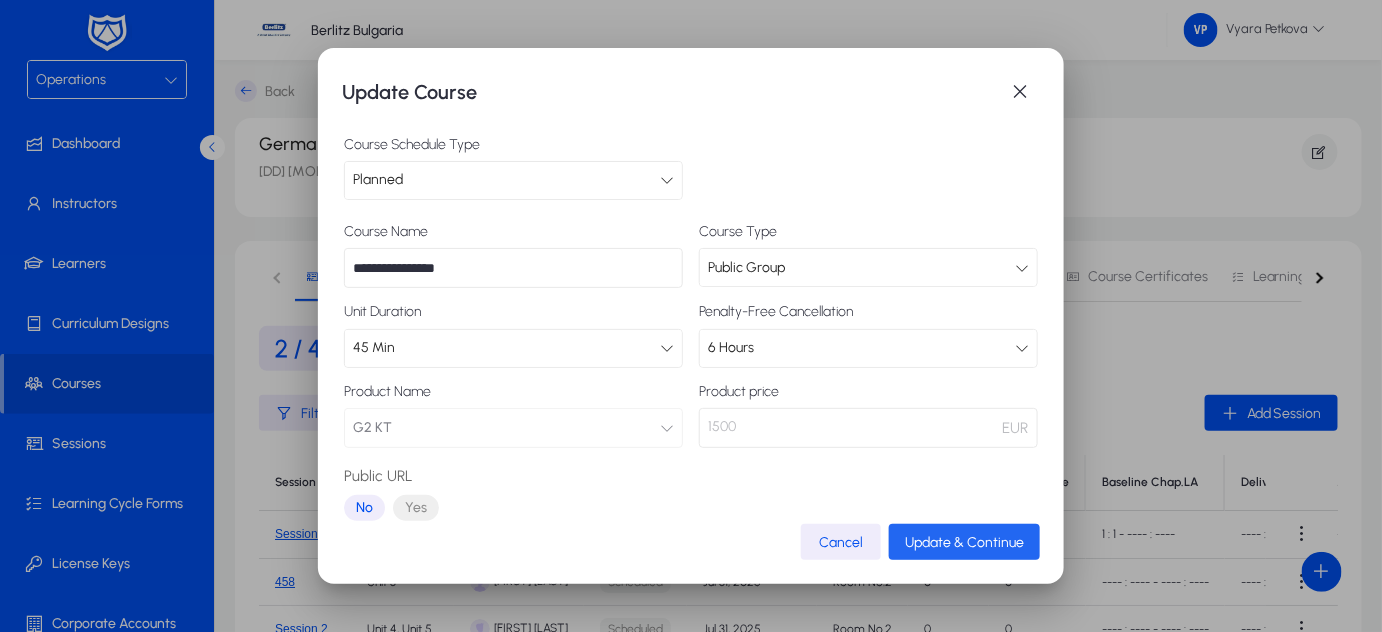 click on "Update & Continue" 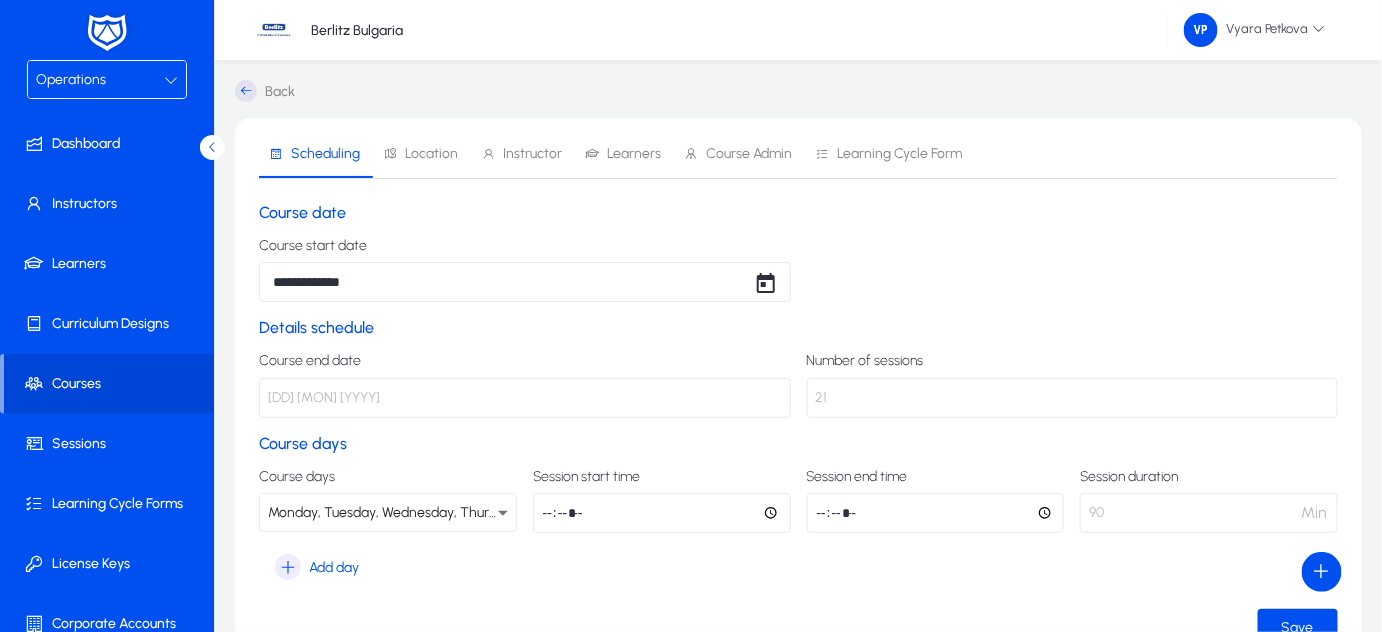 click on "Learners" at bounding box center [634, 154] 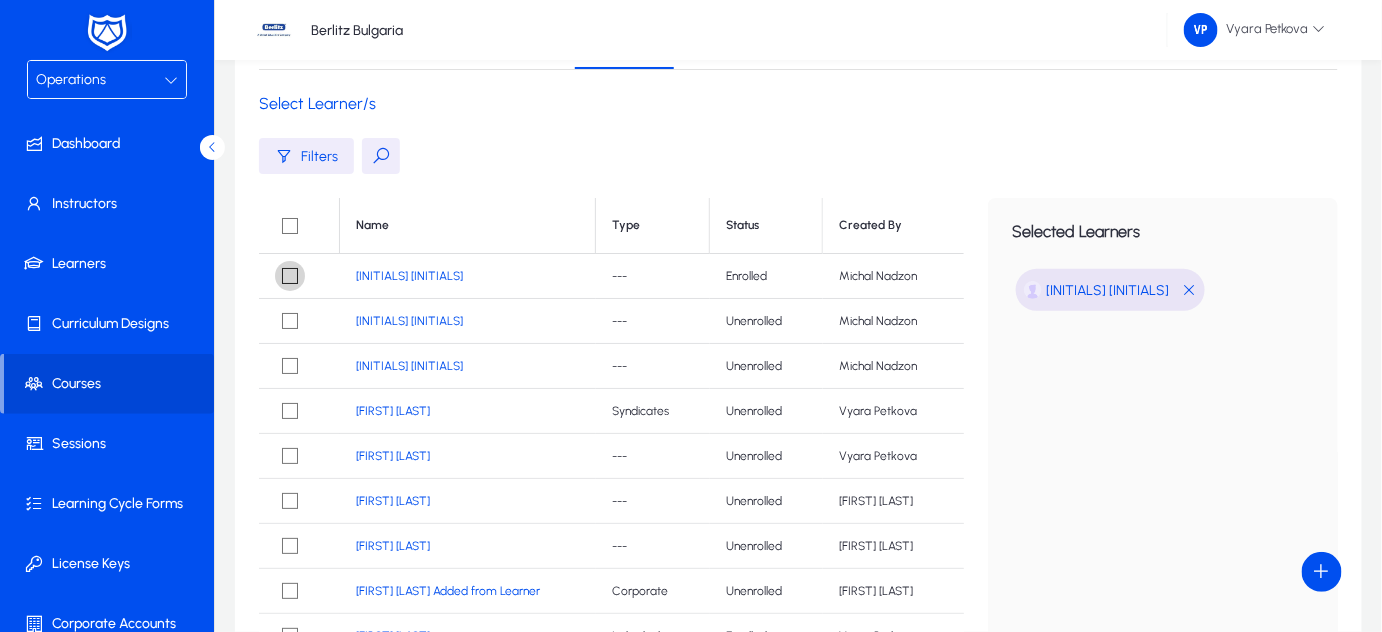 scroll, scrollTop: 415, scrollLeft: 0, axis: vertical 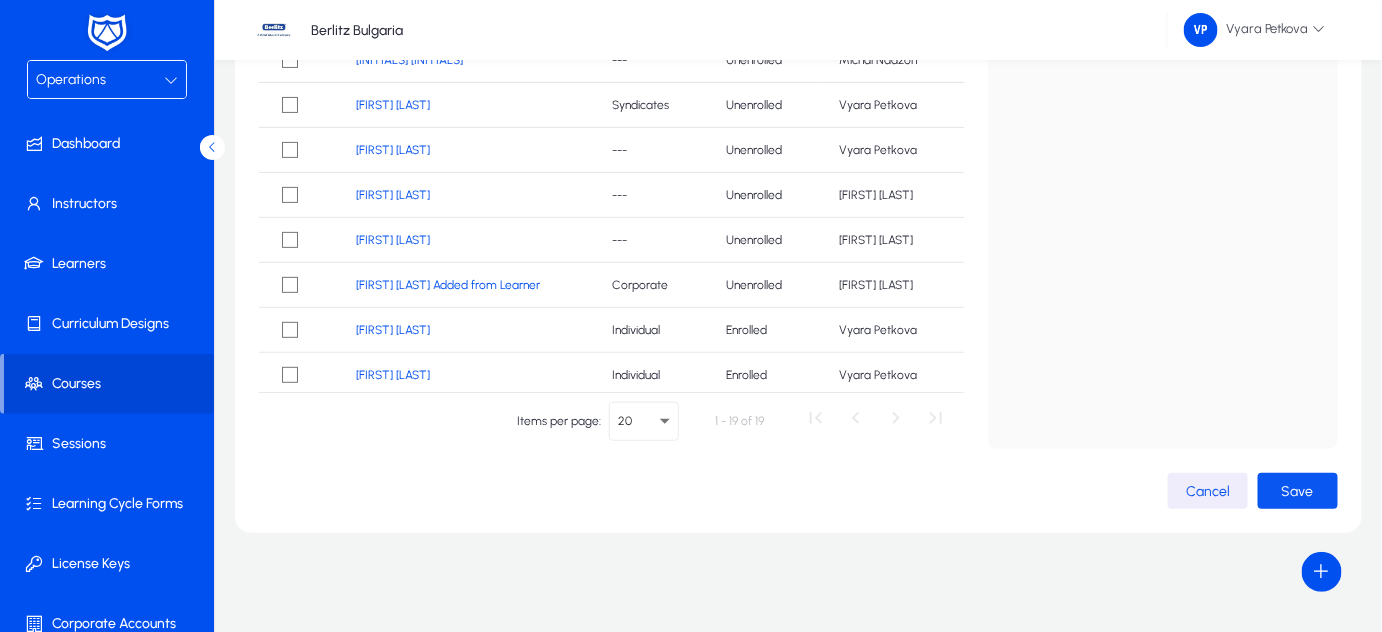 click 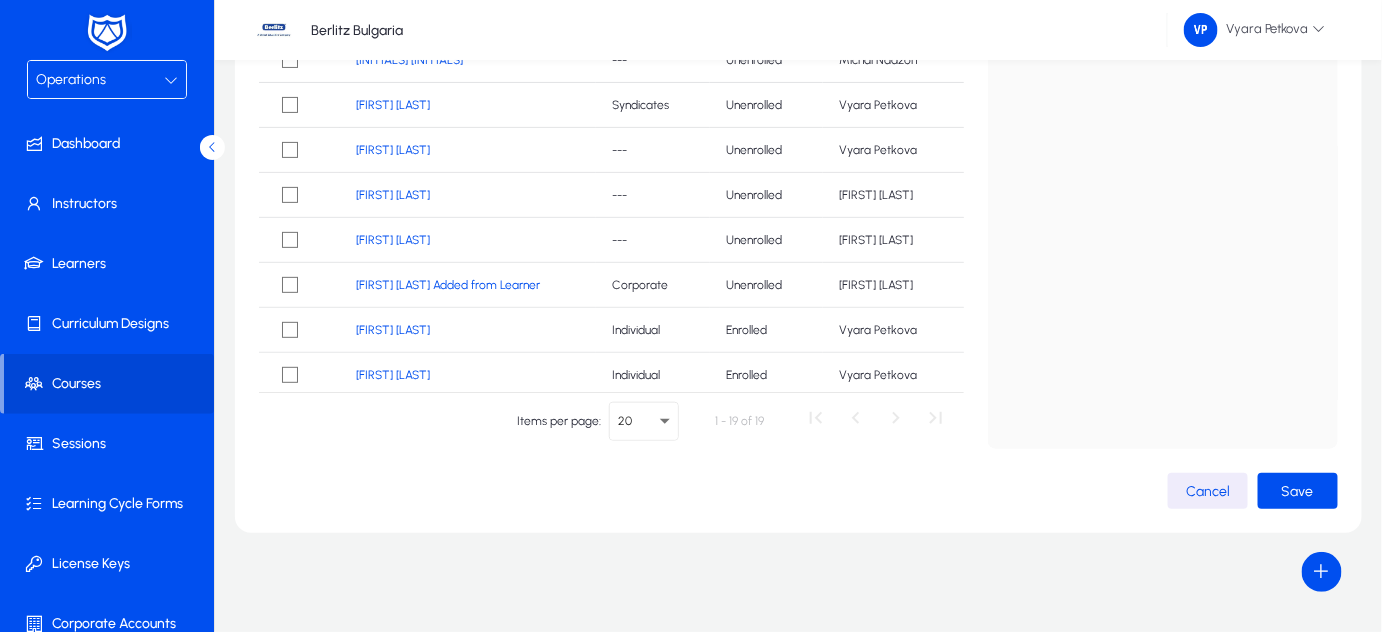 click on "Back   Scheduling   Location   Instructor   Learners   Course Admin   Learning Cycle Form  Select Learner/s  Filters  Name Type Status Created By  [INITIALS] [INITIALS]   ---   Enrolled   [FIRST] [LAST]   [INITIALS] [INITIALS]   ---   Unenrolled   [FIRST] [LAST]   [INITIALS] [INITIALS]   ---   Unenrolled   [FIRST] [LAST]   [FIRST] [LAST]   Syndicates   Unenrolled   [FIRST] [LAST]   [FIRST] [LAST]   ---   Unenrolled   [FIRST] [LAST]   [FIRST] [LAST]   ---   Enrolled   [FIRST] [LAST]   [FIRST] [LAST]   Syndicates   Enrolled   [FIRST] [LAST]   [FIRST] [LAST]   Individual   Unenrolled   [FIRST] [LAST]   Test Test   ---   Enrolled" 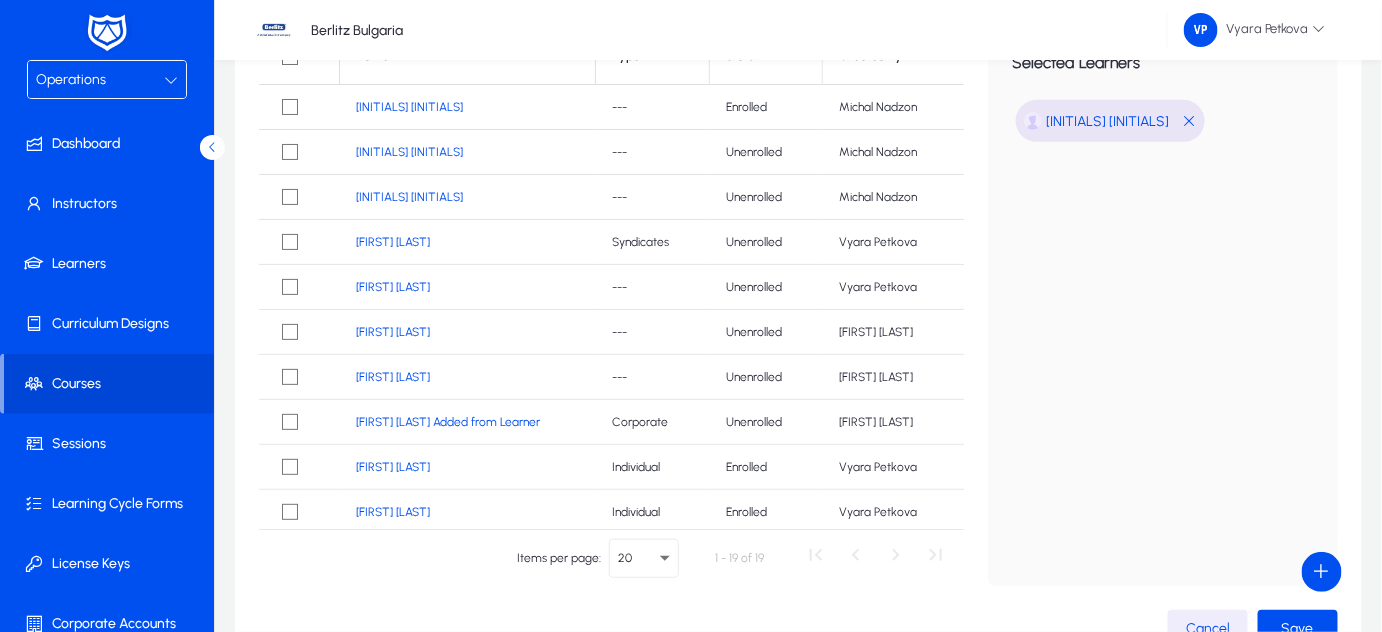 scroll, scrollTop: 142, scrollLeft: 0, axis: vertical 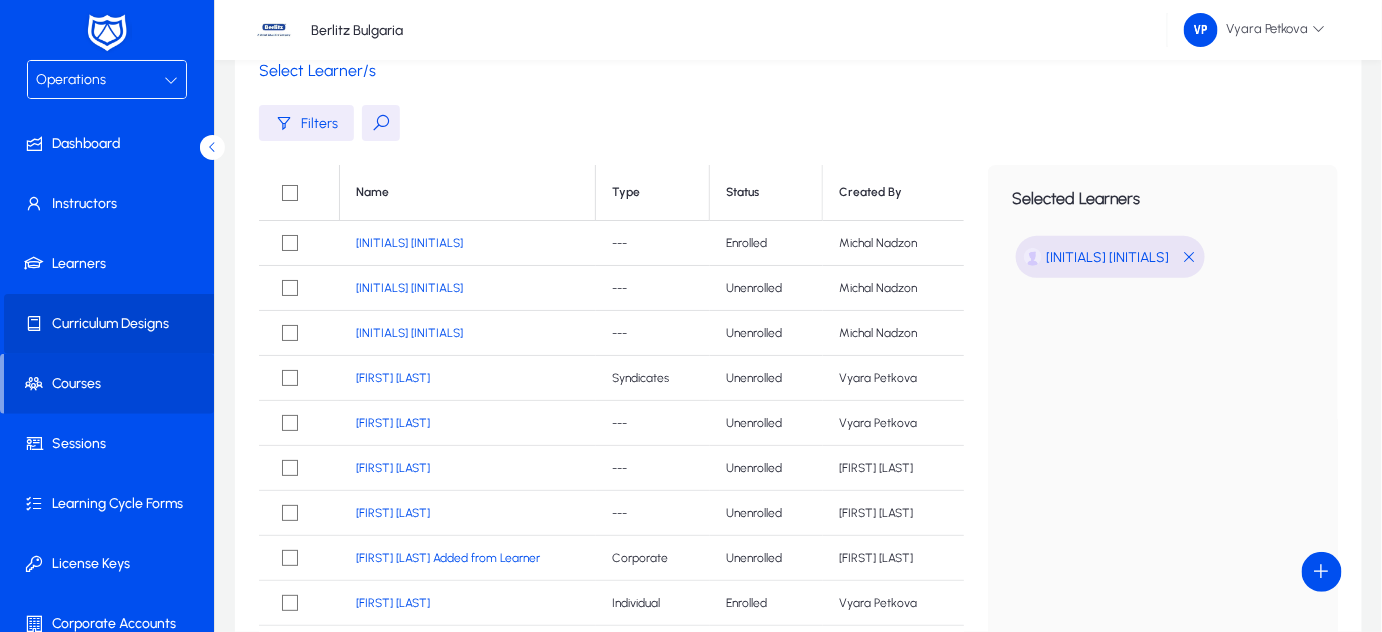 click on "Curriculum Designs" 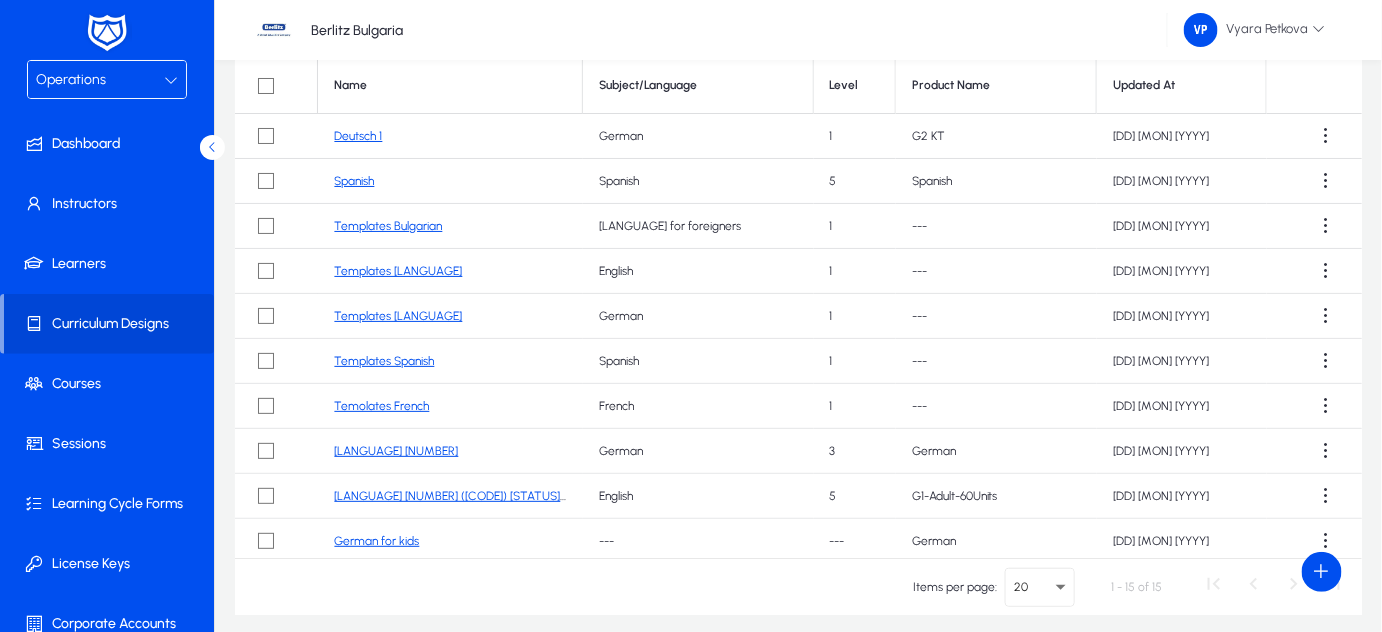 click at bounding box center [171, 80] 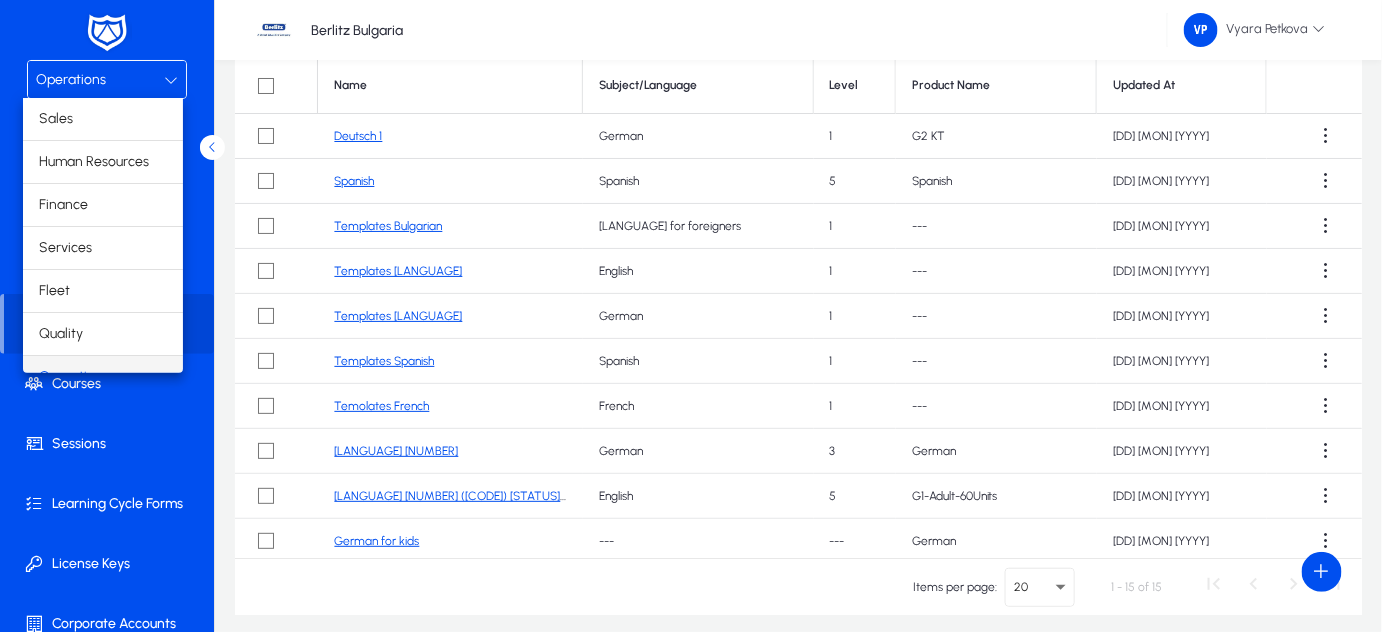 scroll, scrollTop: 23, scrollLeft: 0, axis: vertical 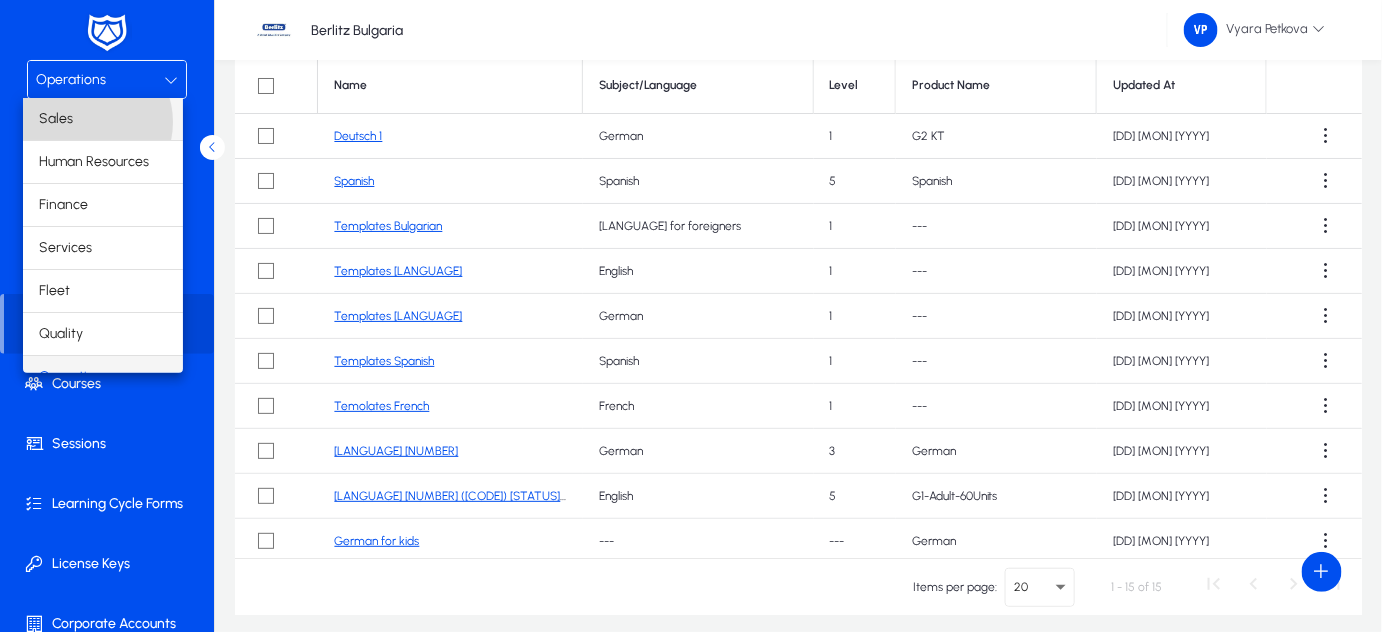 click on "Sales" at bounding box center [103, 119] 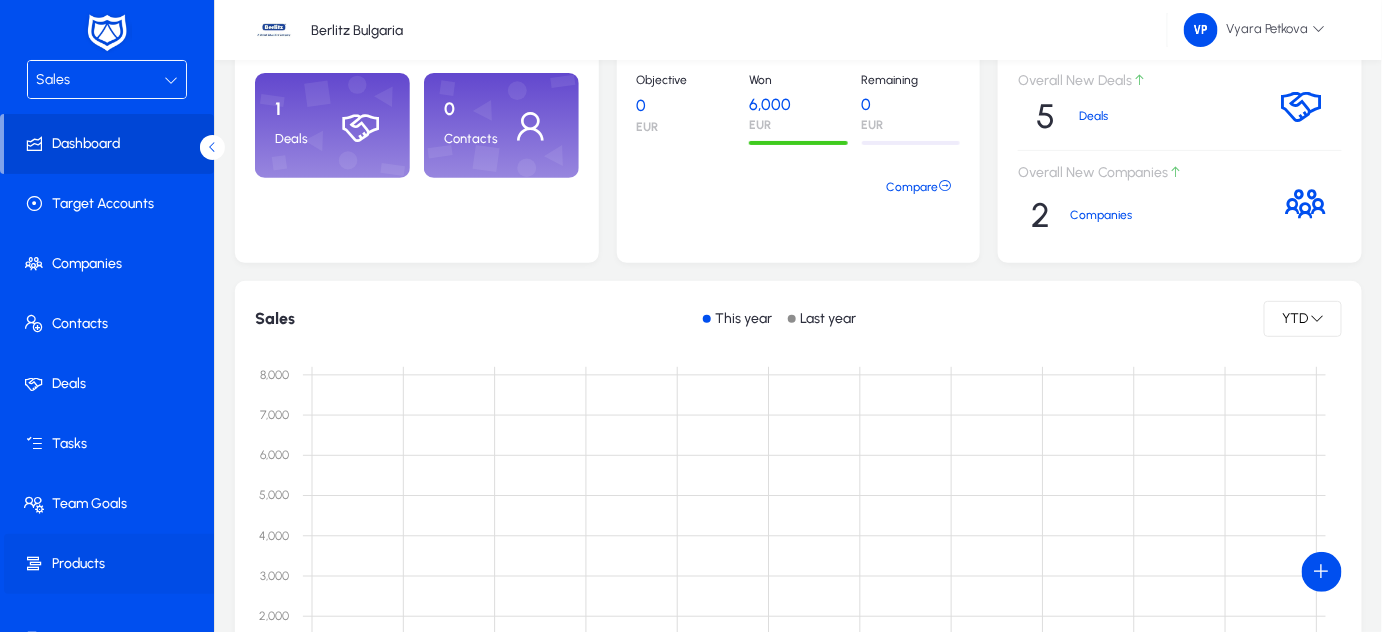 click on "Products" 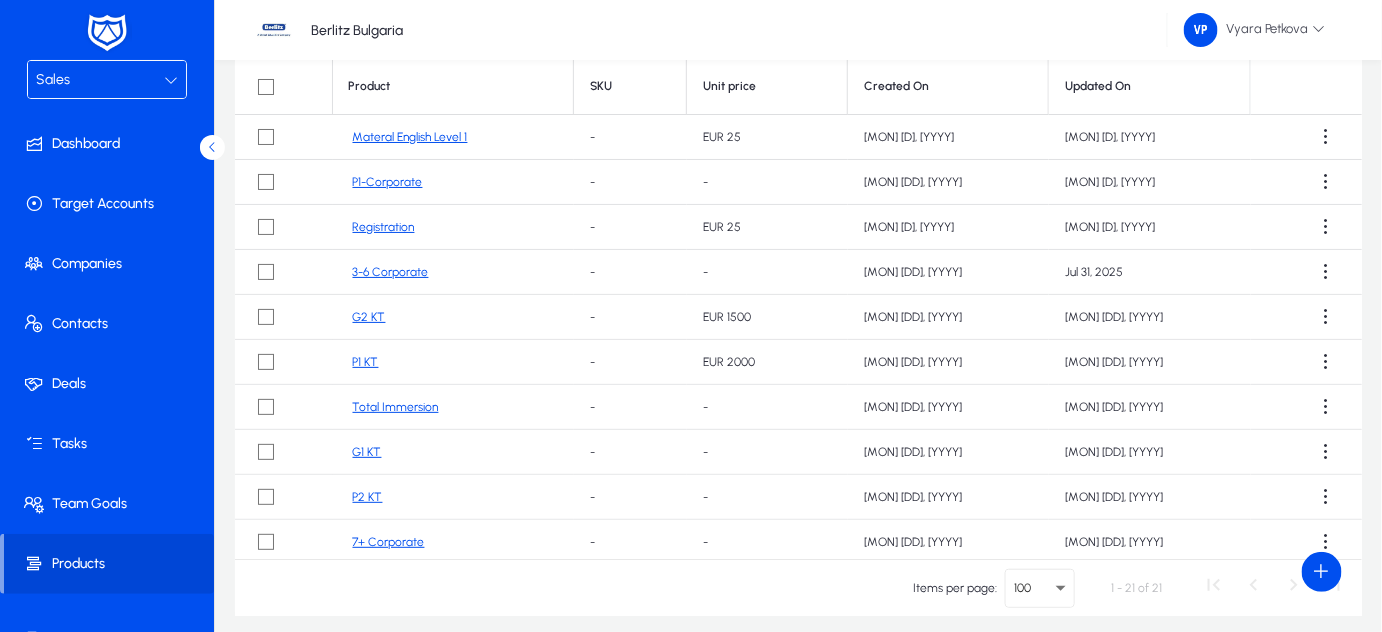 click on "P1-Corporate" 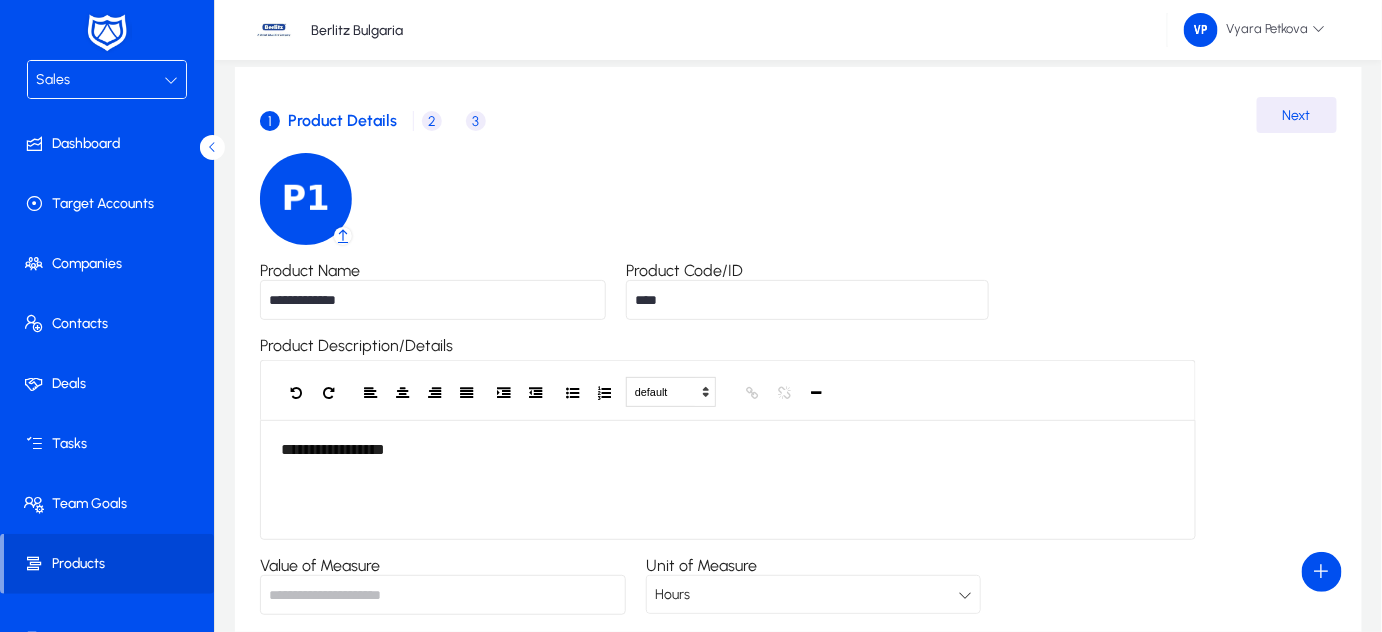 scroll, scrollTop: 0, scrollLeft: 0, axis: both 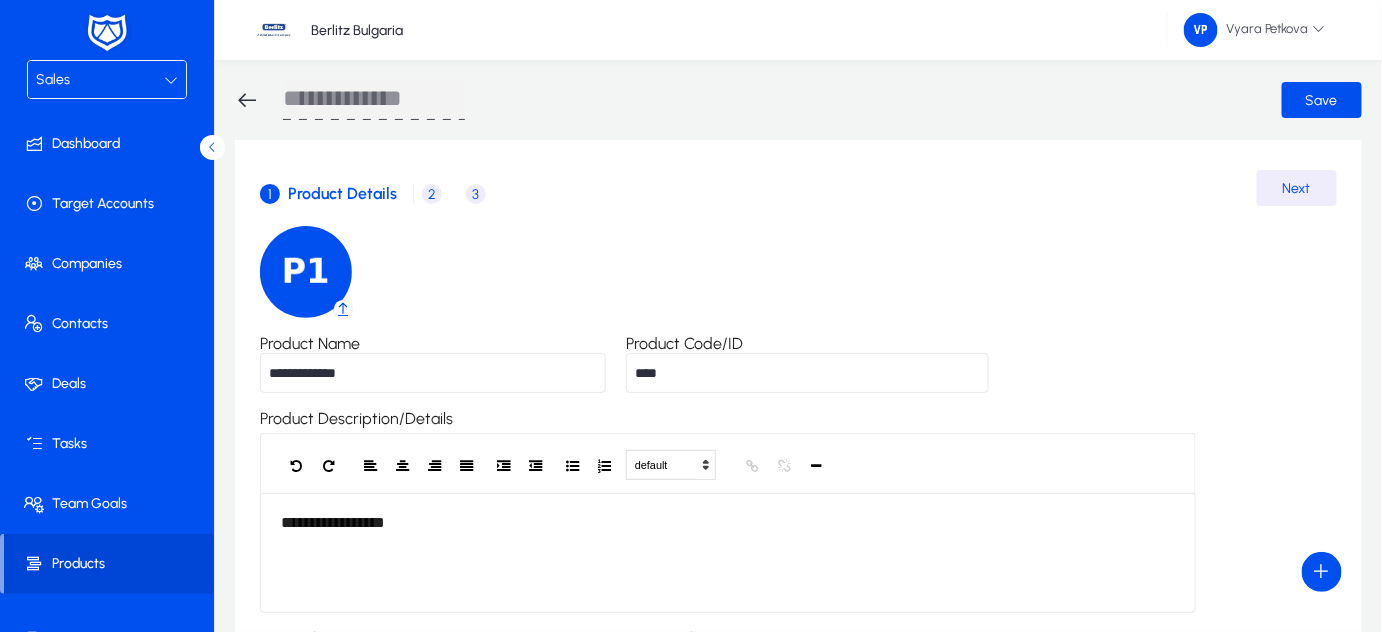 click on "2" at bounding box center (432, 194) 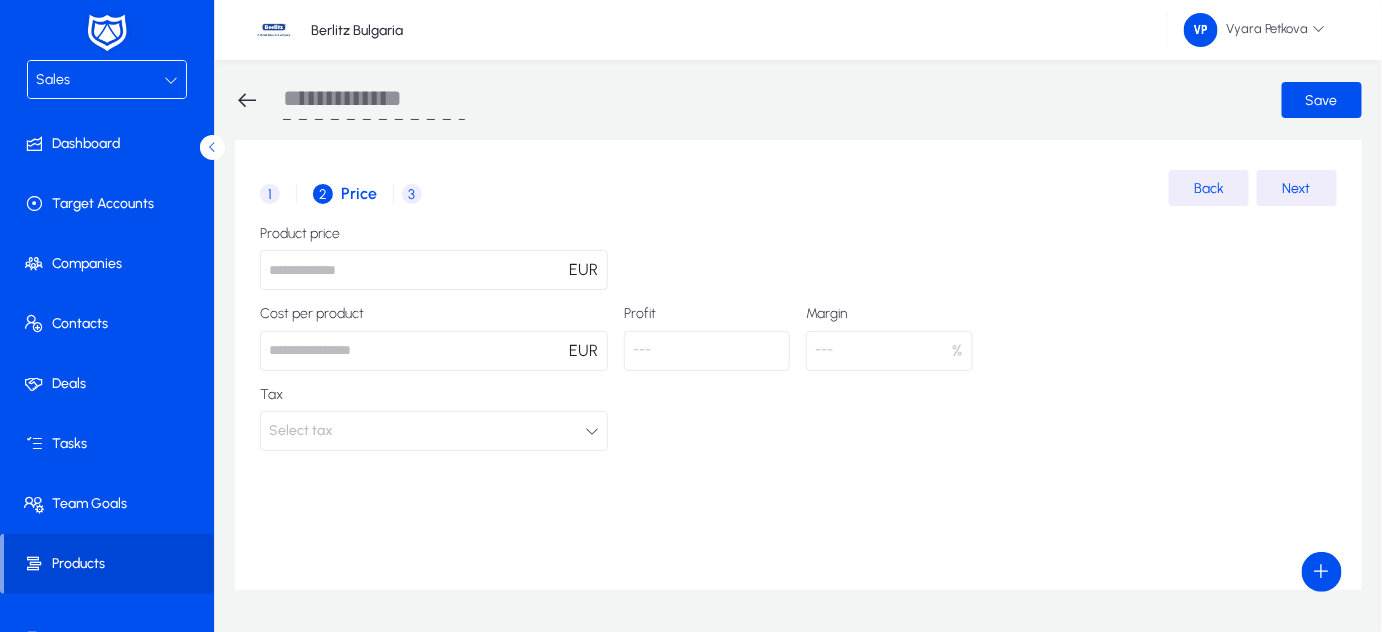 click on "3" at bounding box center [412, 194] 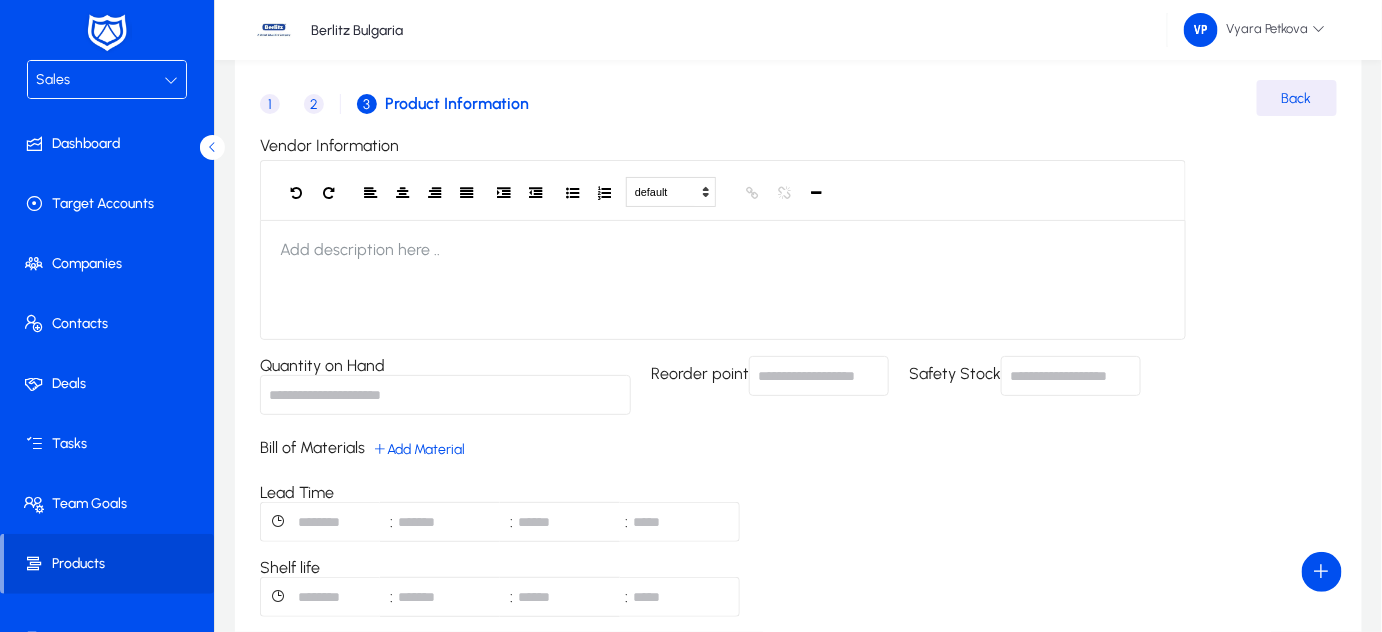 scroll, scrollTop: 0, scrollLeft: 0, axis: both 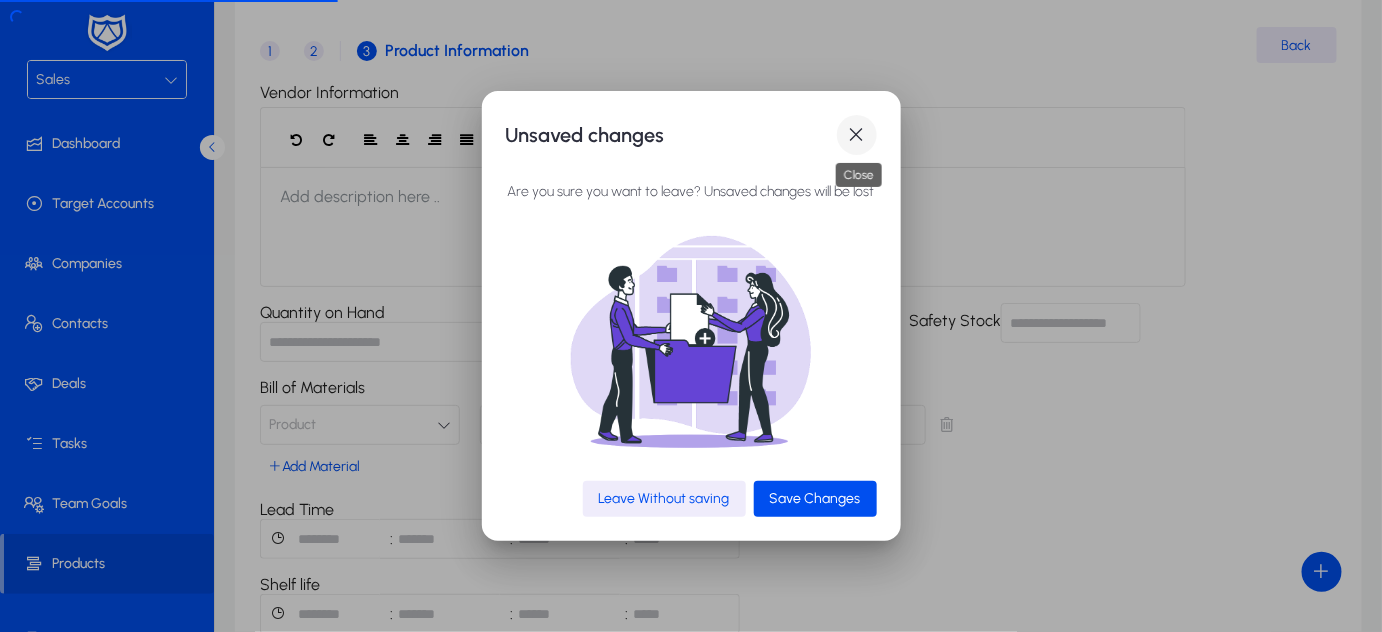 click at bounding box center [857, 135] 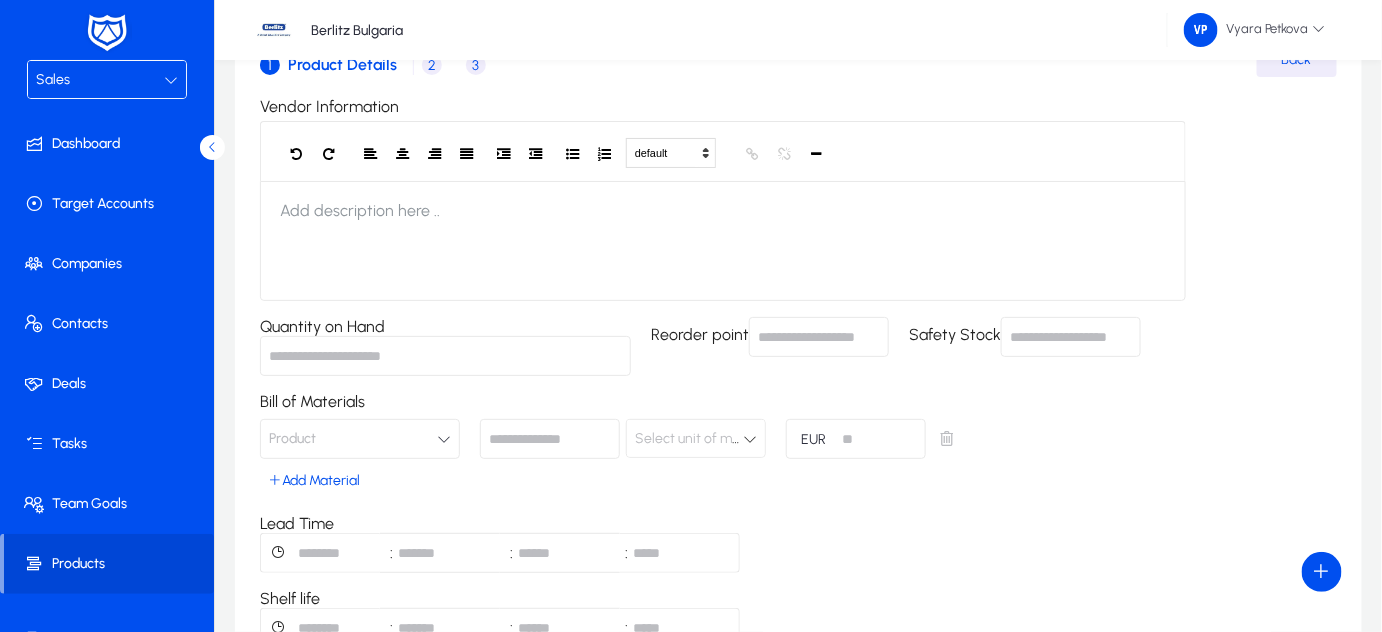 scroll, scrollTop: 0, scrollLeft: 0, axis: both 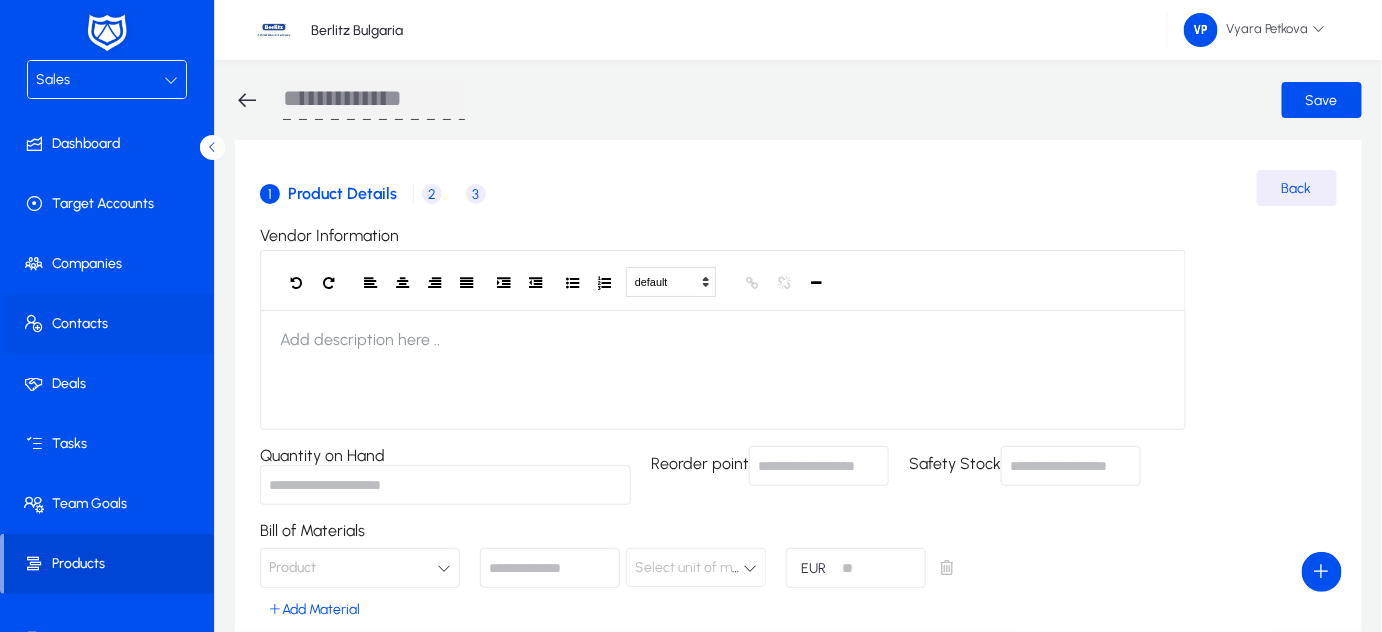 click on "Contacts" 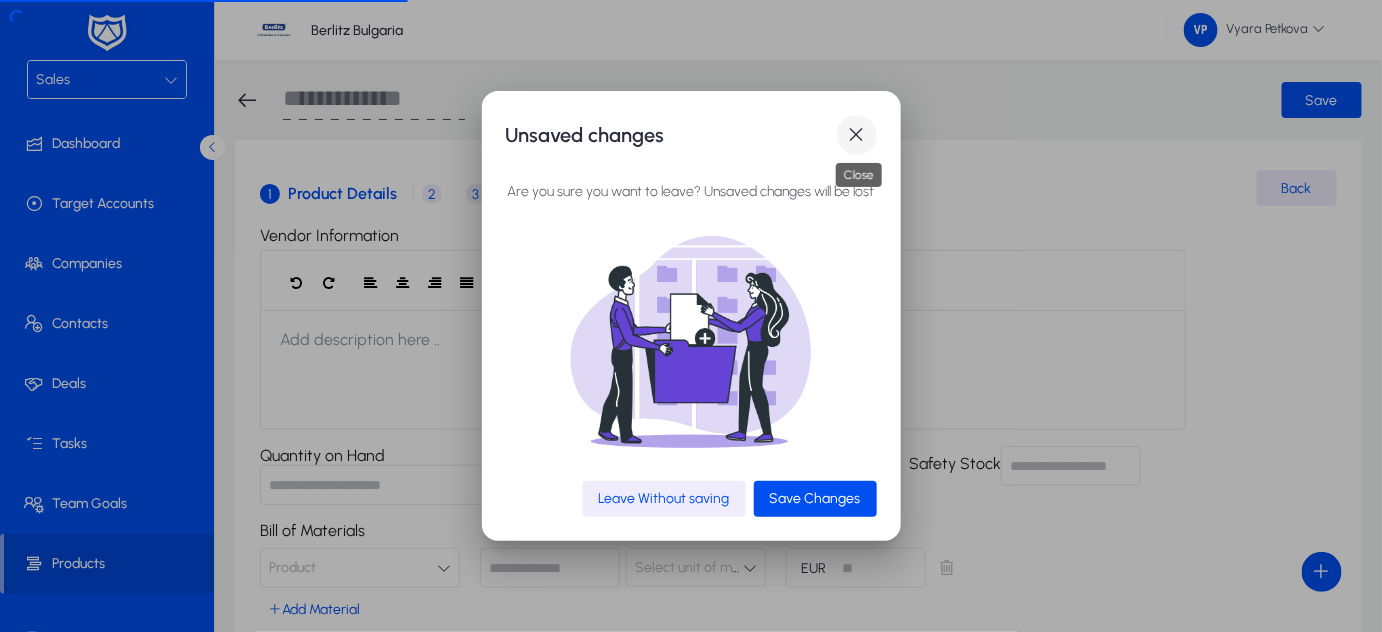click at bounding box center [857, 135] 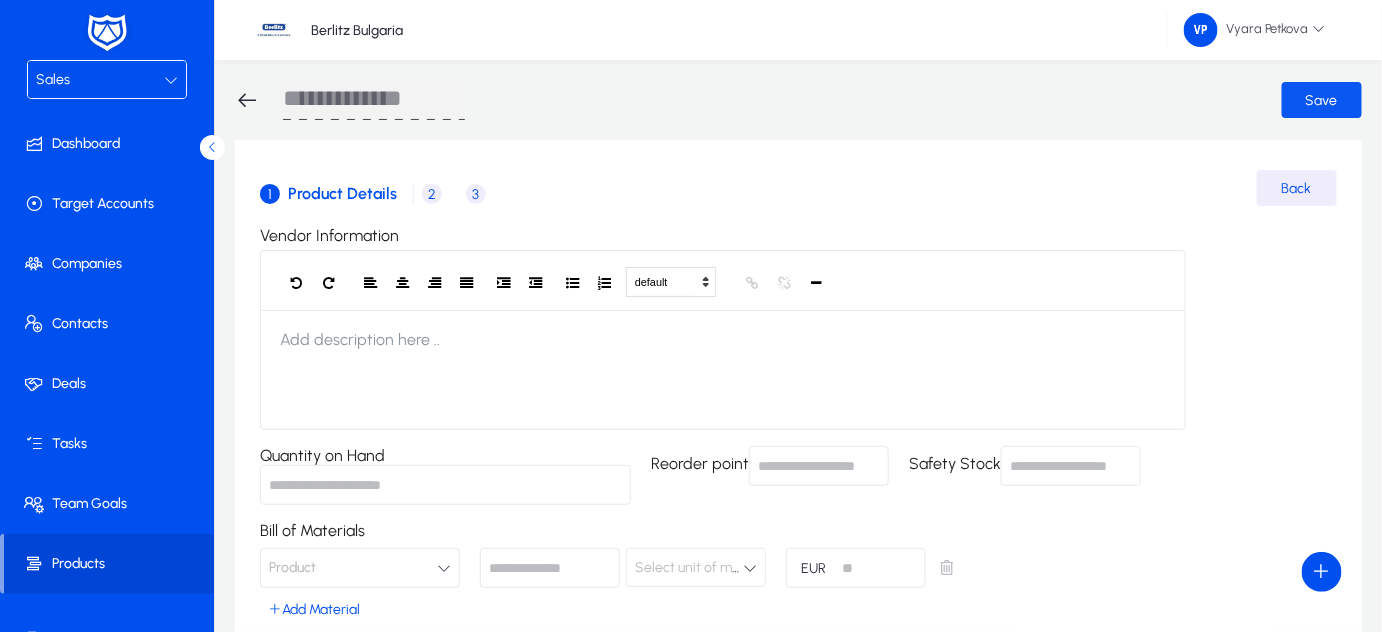 click on "Save" 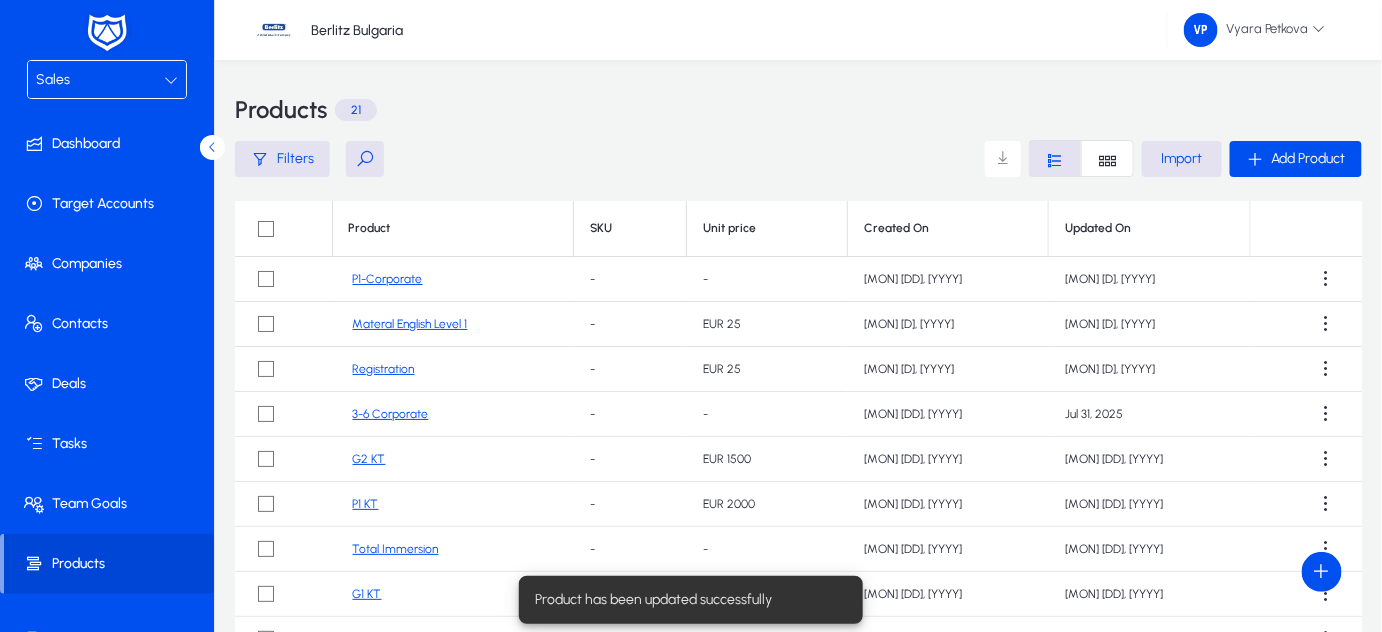 click on "Materal English Level 1" 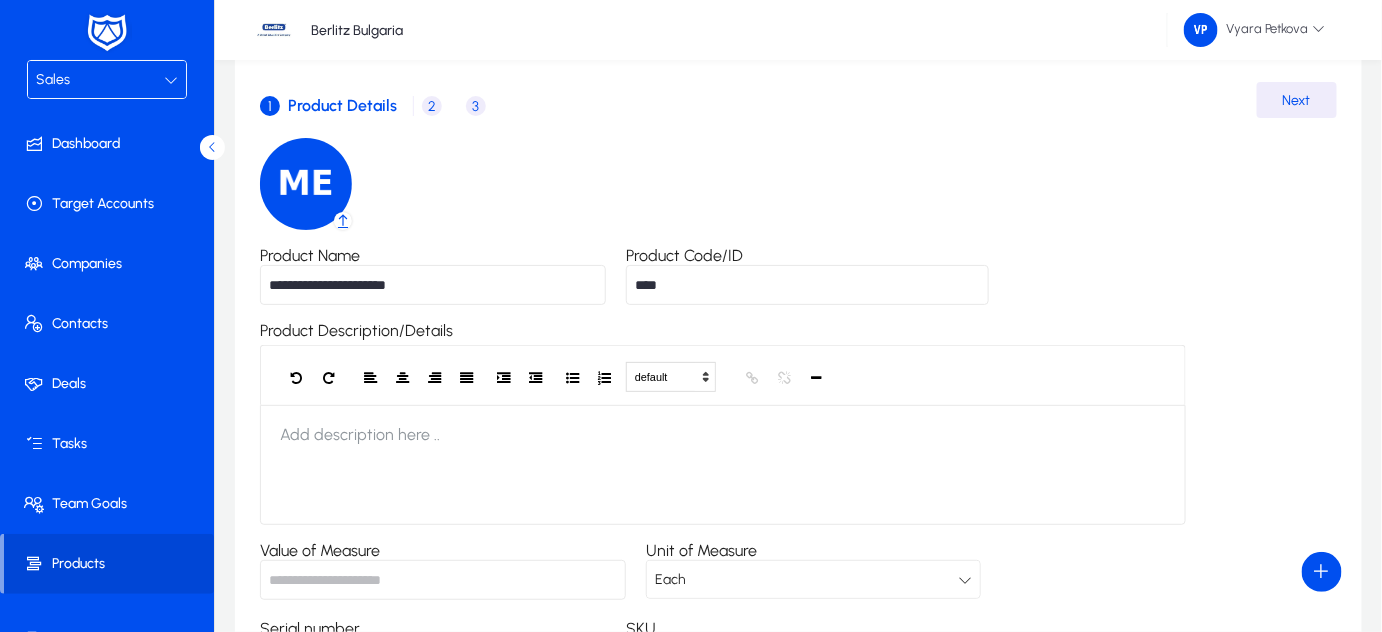 scroll, scrollTop: 0, scrollLeft: 0, axis: both 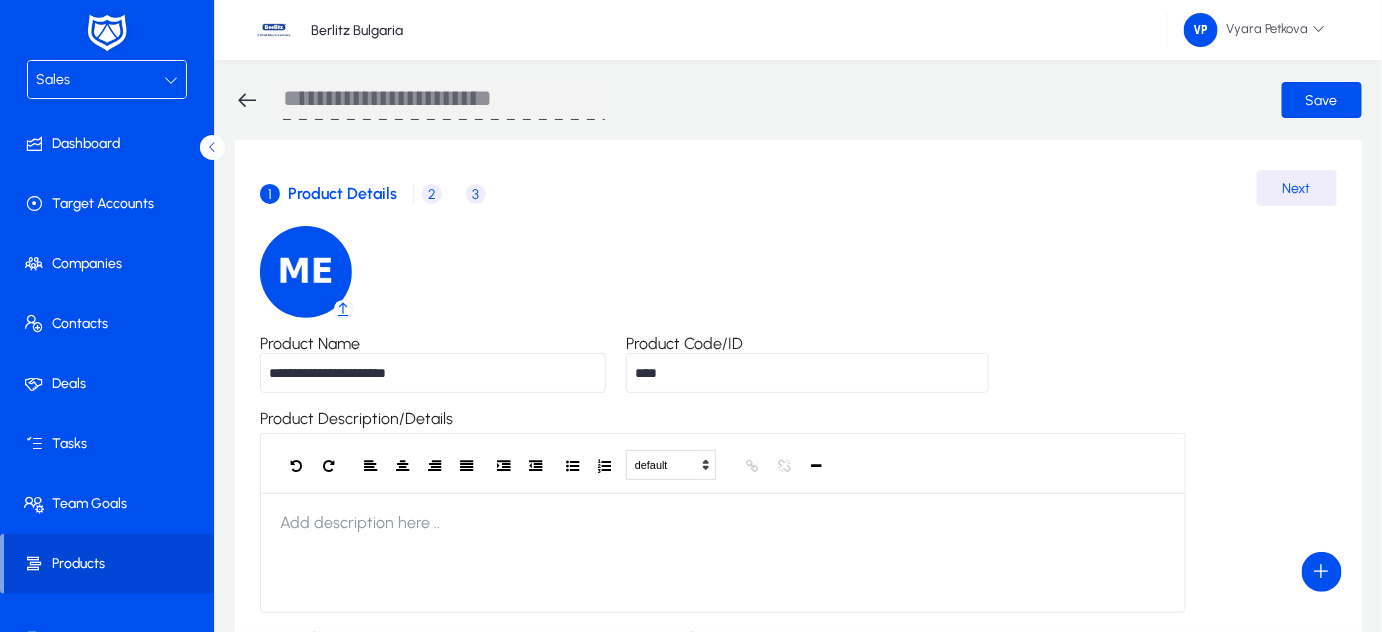 click on "2" at bounding box center (432, 194) 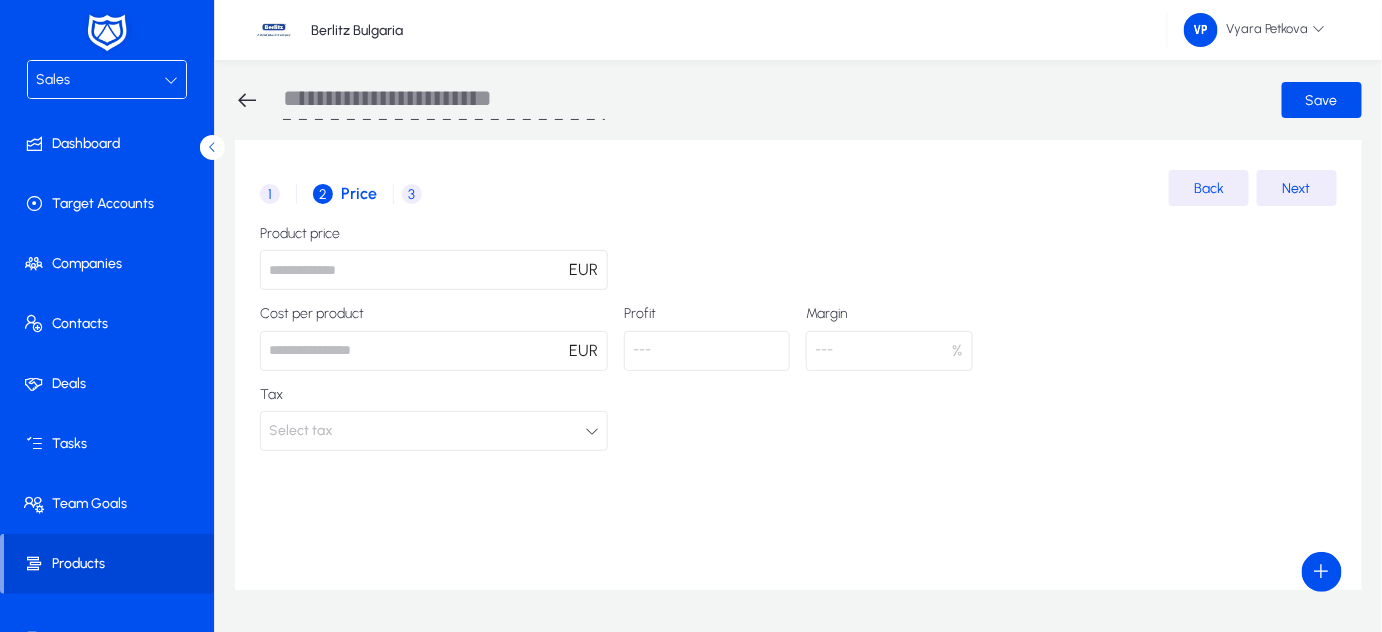 click on "3" at bounding box center [412, 194] 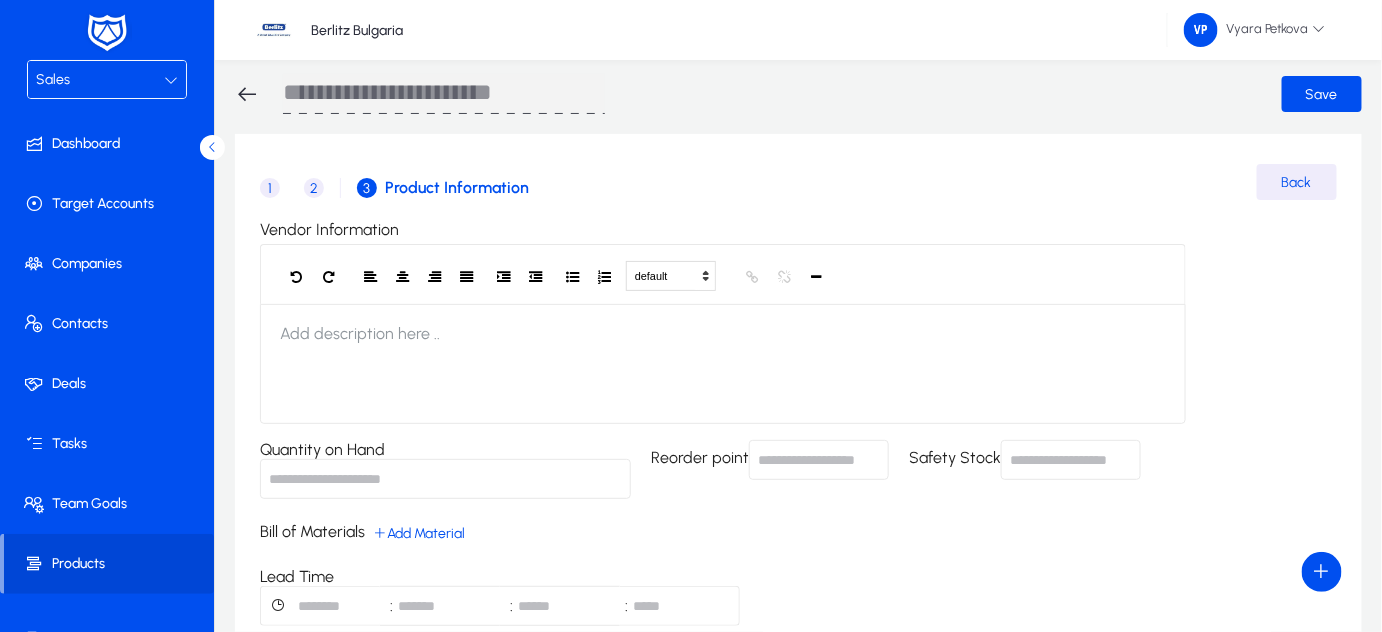 scroll, scrollTop: 0, scrollLeft: 0, axis: both 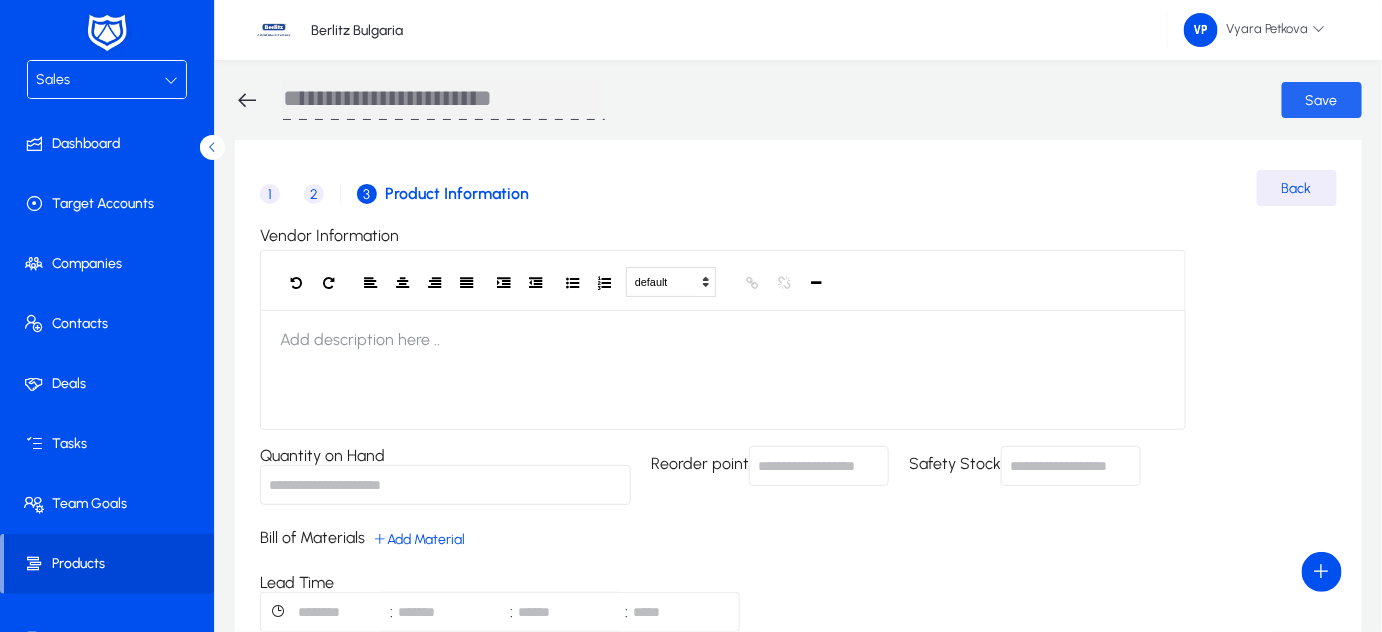 click 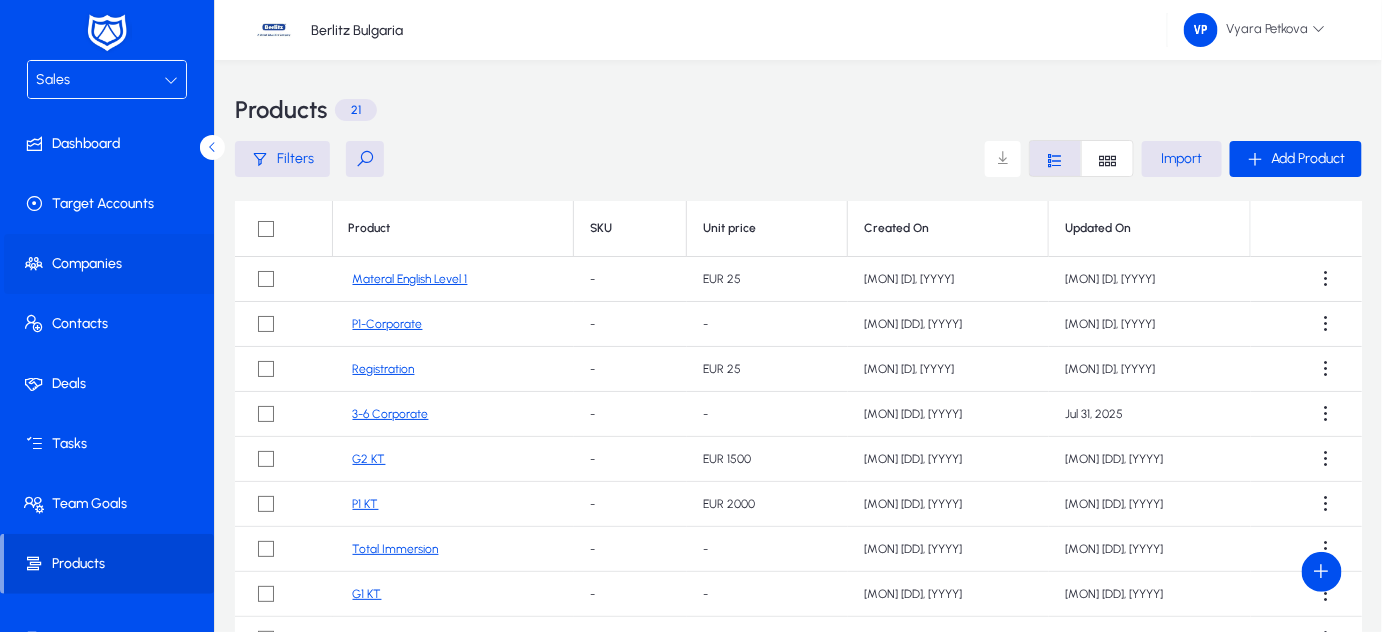 click on "Companies" 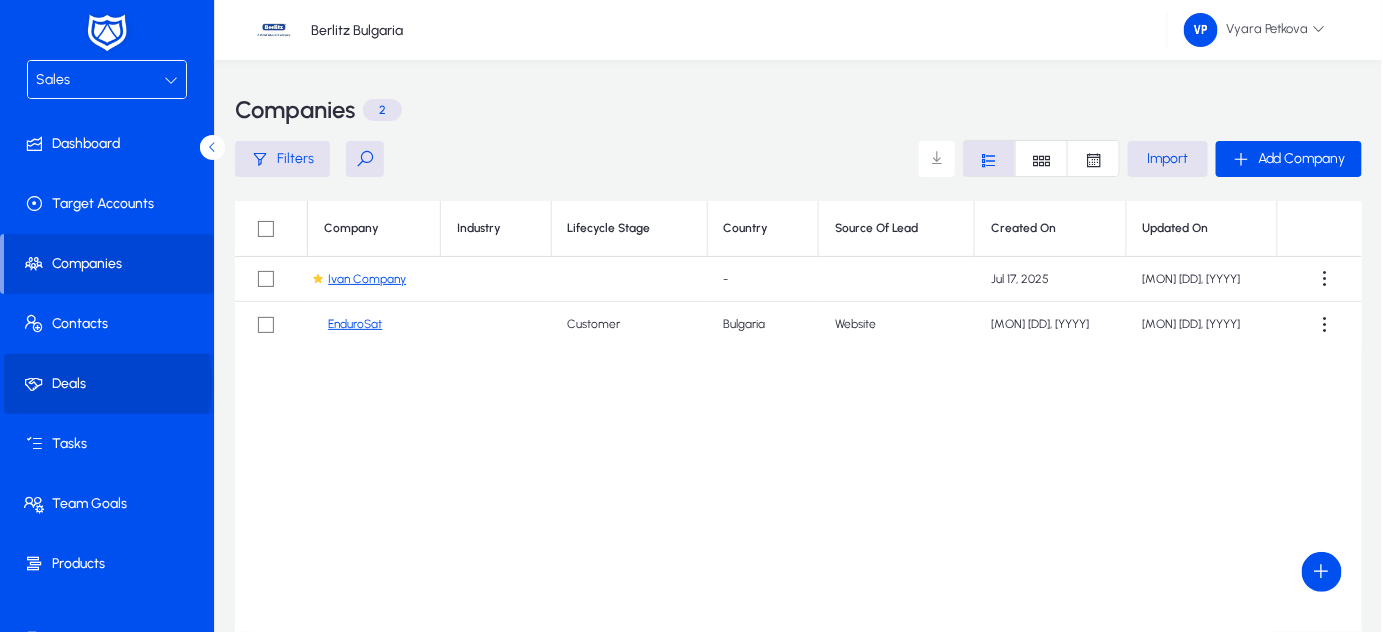 click on "Deals" 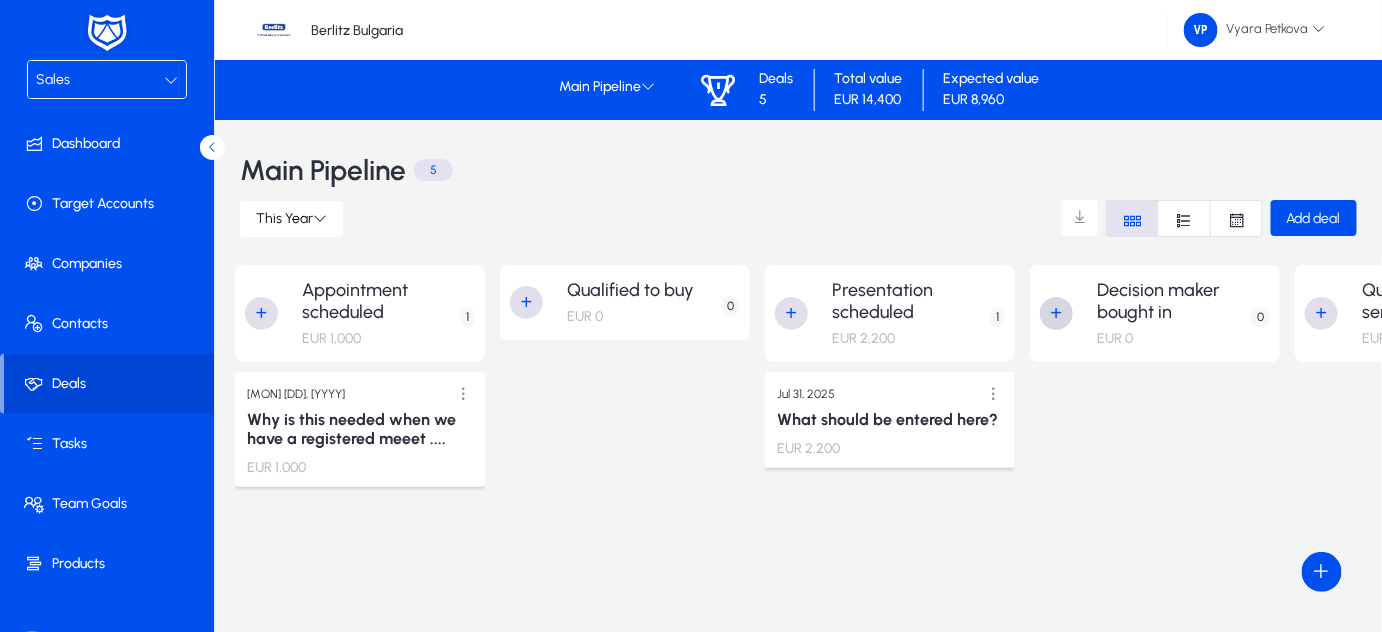 drag, startPoint x: 1170, startPoint y: 325, endPoint x: 1064, endPoint y: 324, distance: 106.004715 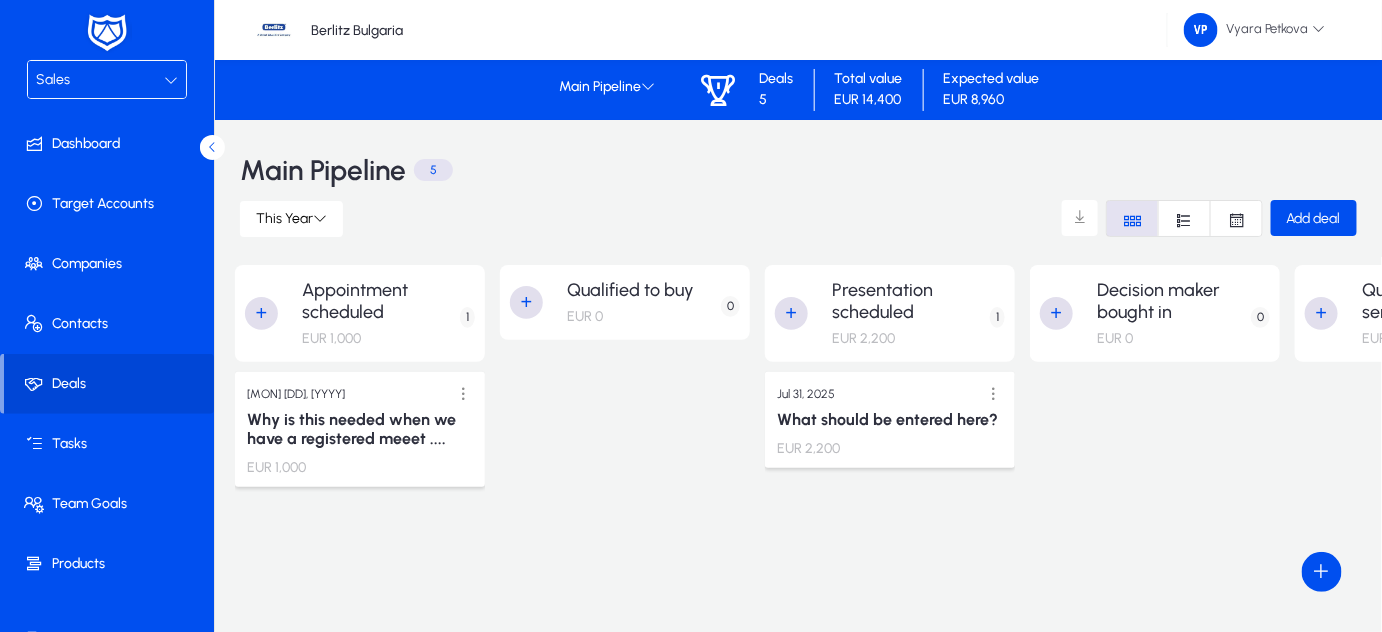 click on "Decision maker bought in" 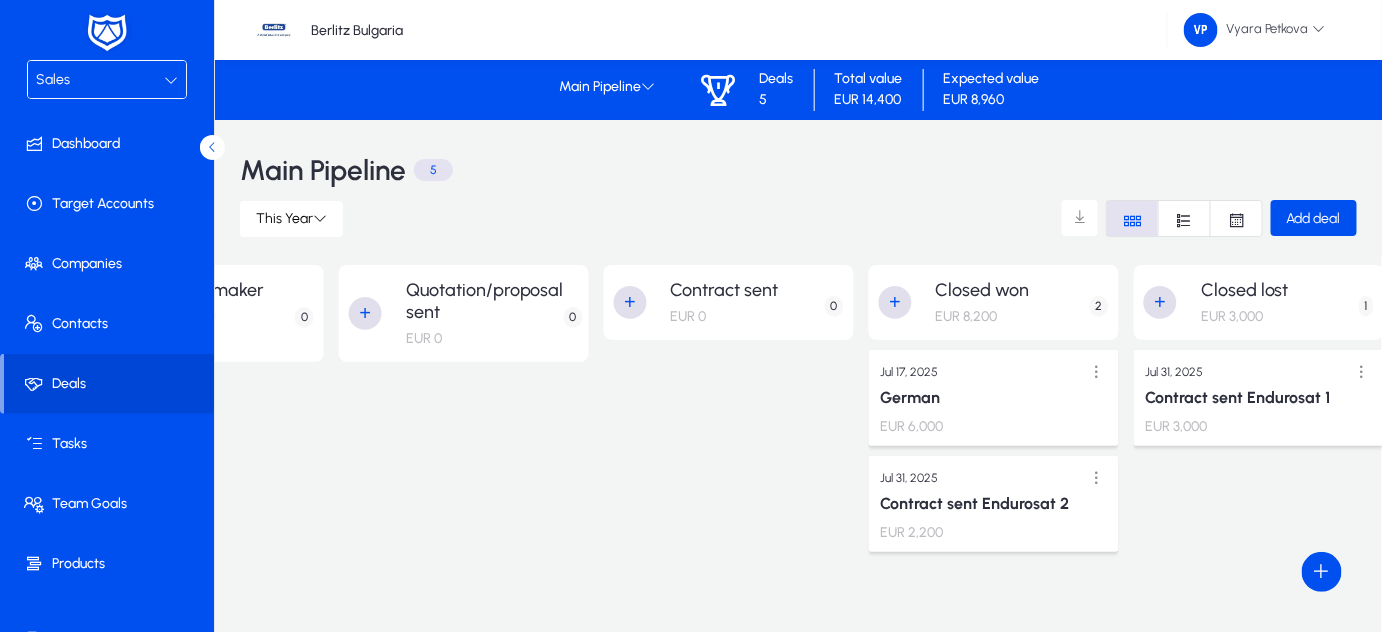scroll, scrollTop: 0, scrollLeft: 992, axis: horizontal 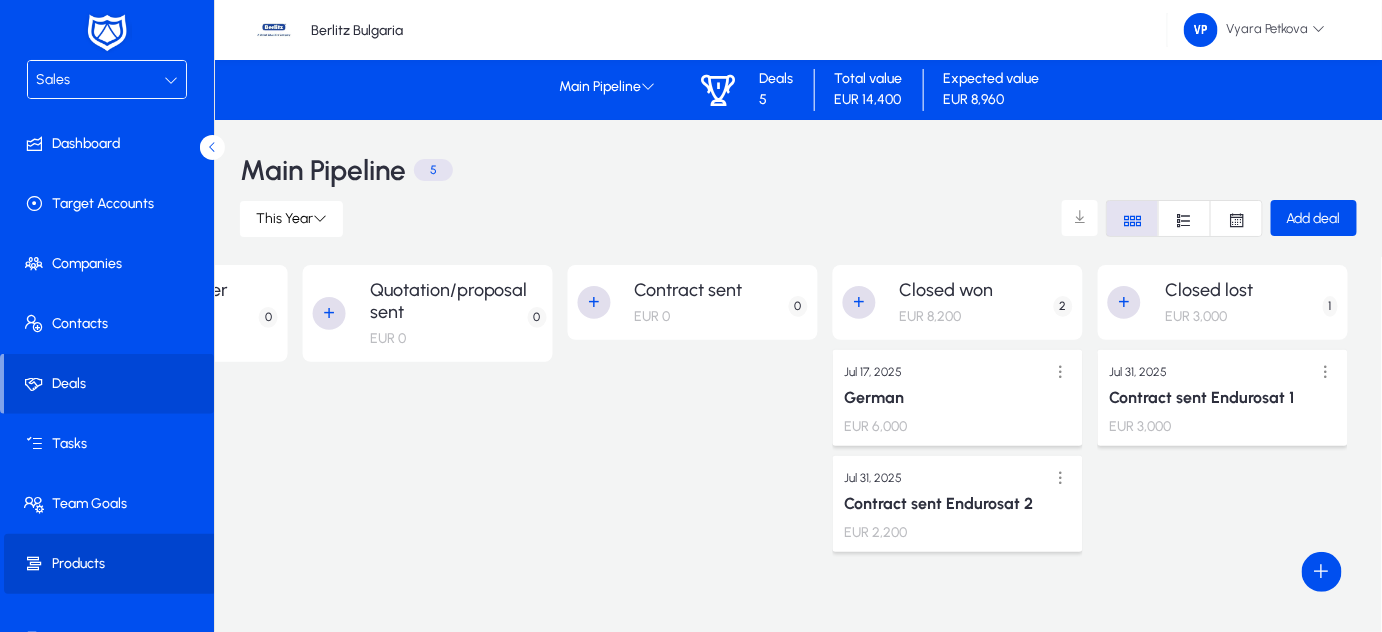 click on "Products" 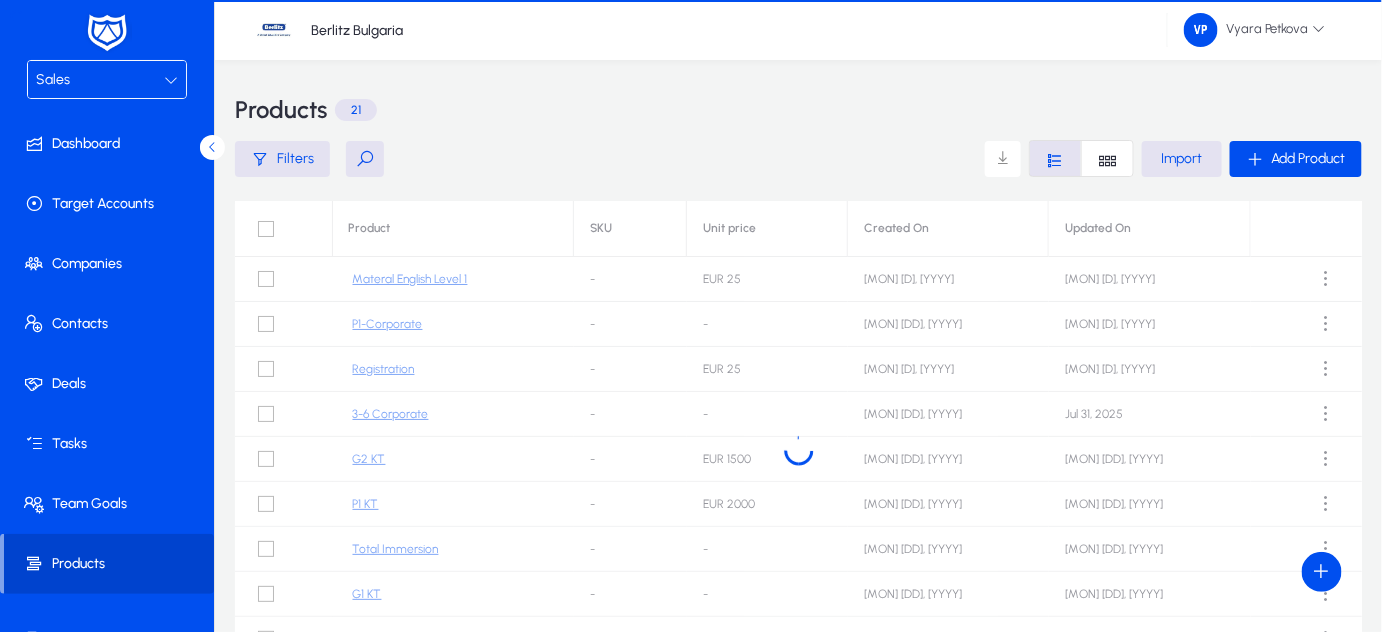 scroll, scrollTop: 0, scrollLeft: 0, axis: both 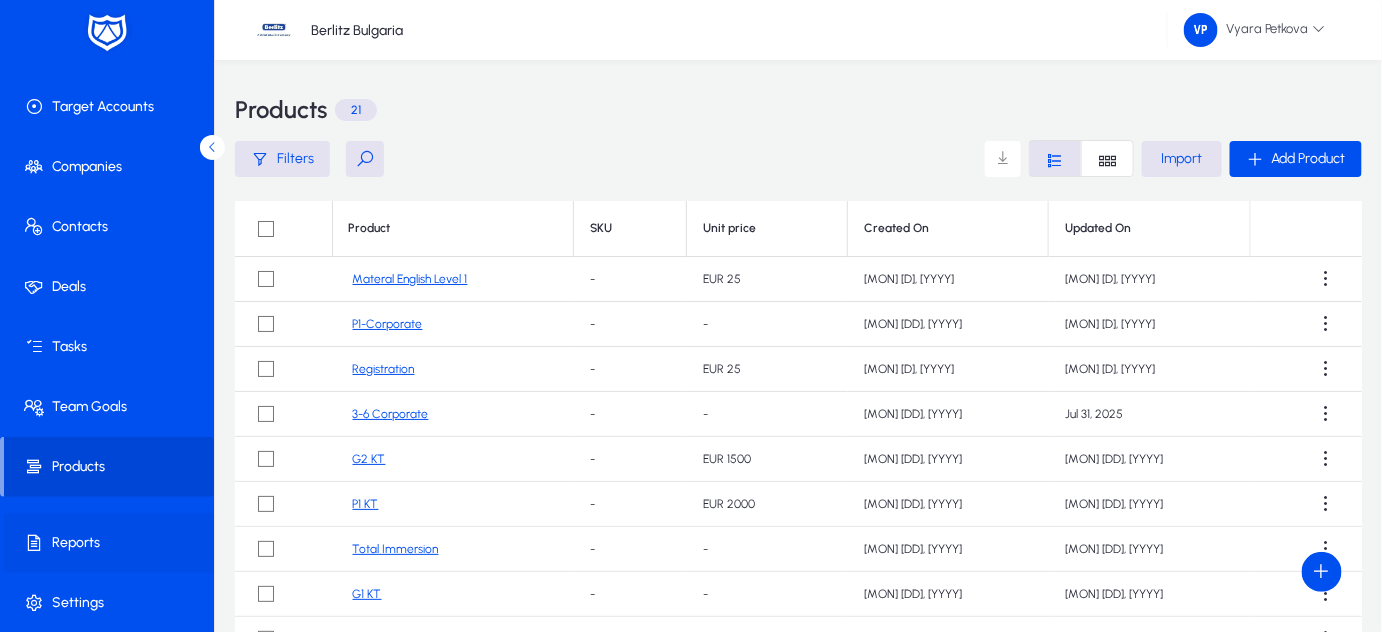 click on "Reports" 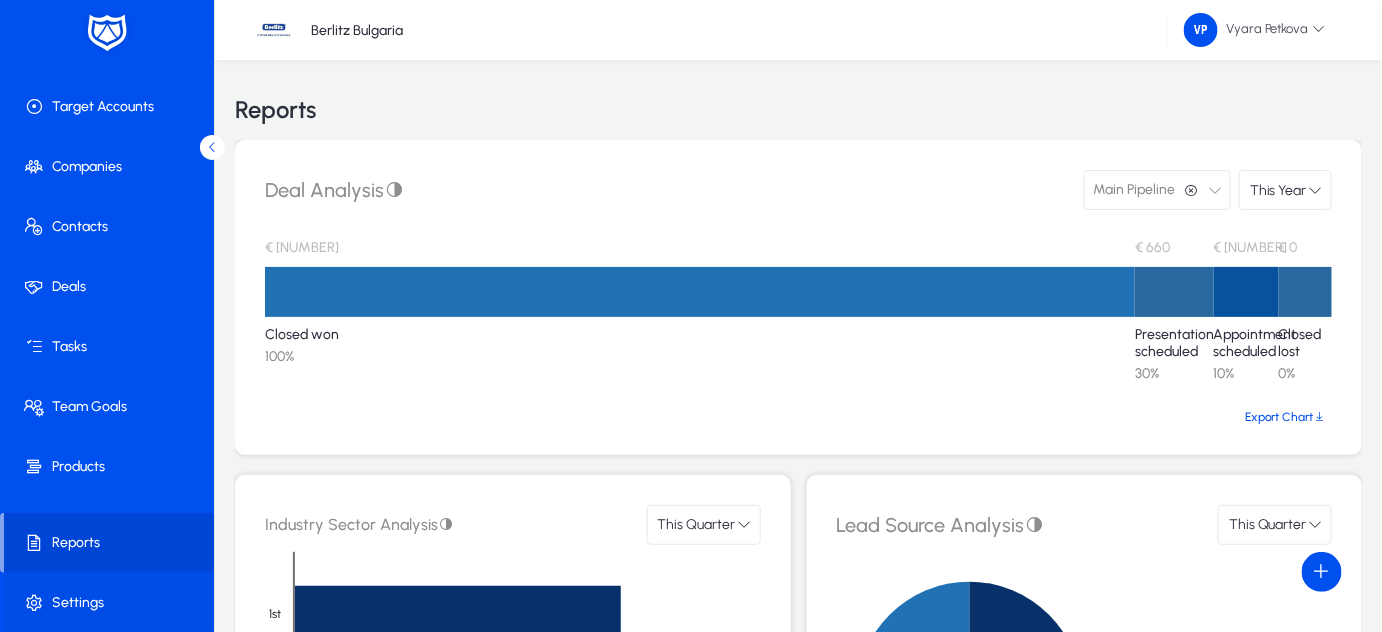 click on "Settings" 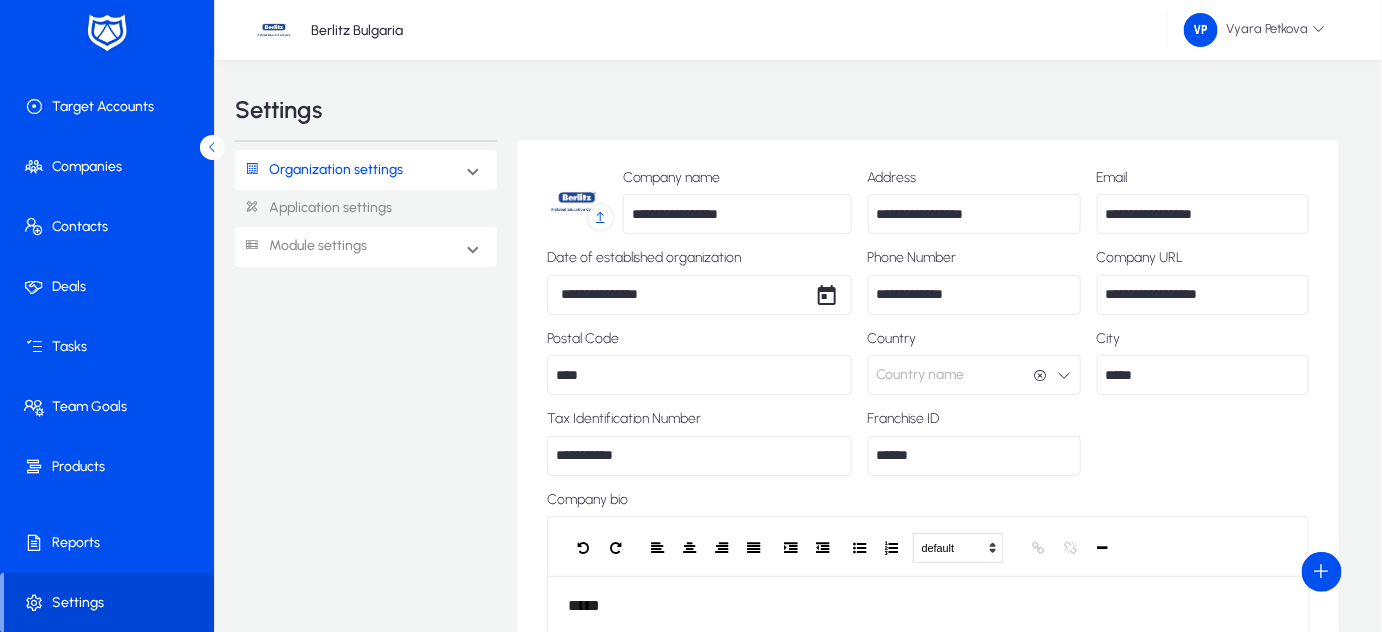 click on "Module settings" at bounding box center (366, 247) 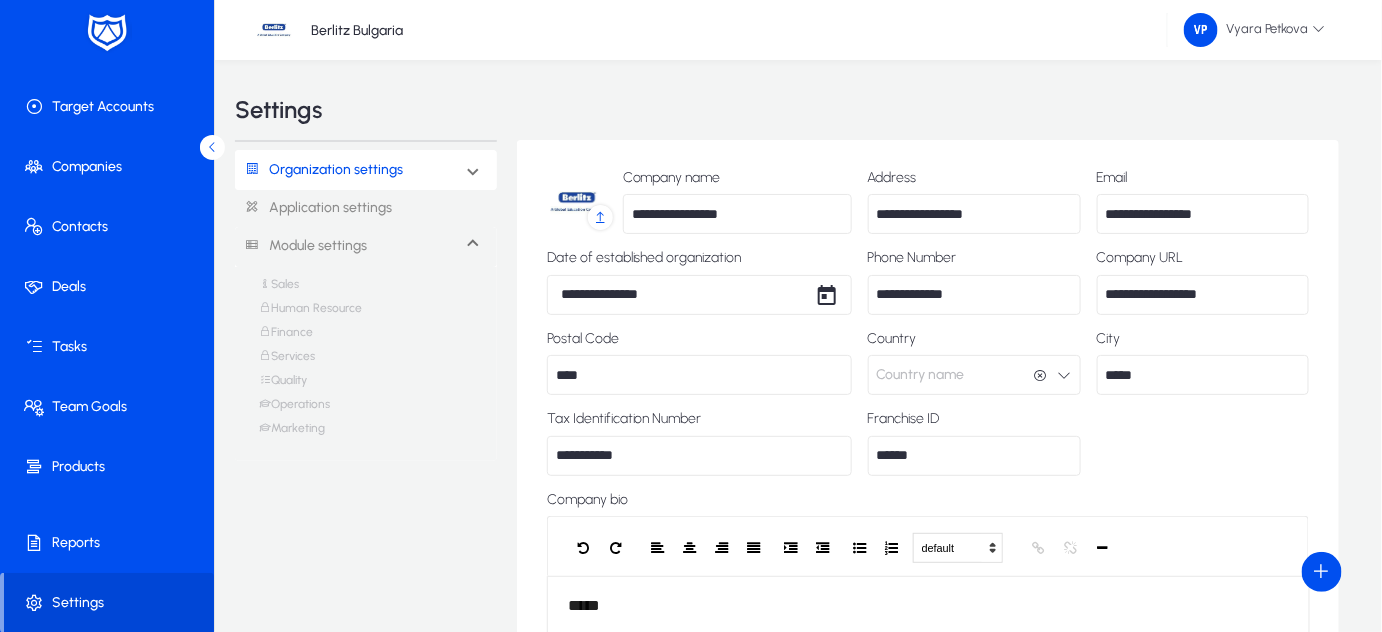 click on "Finance" at bounding box center [286, 337] 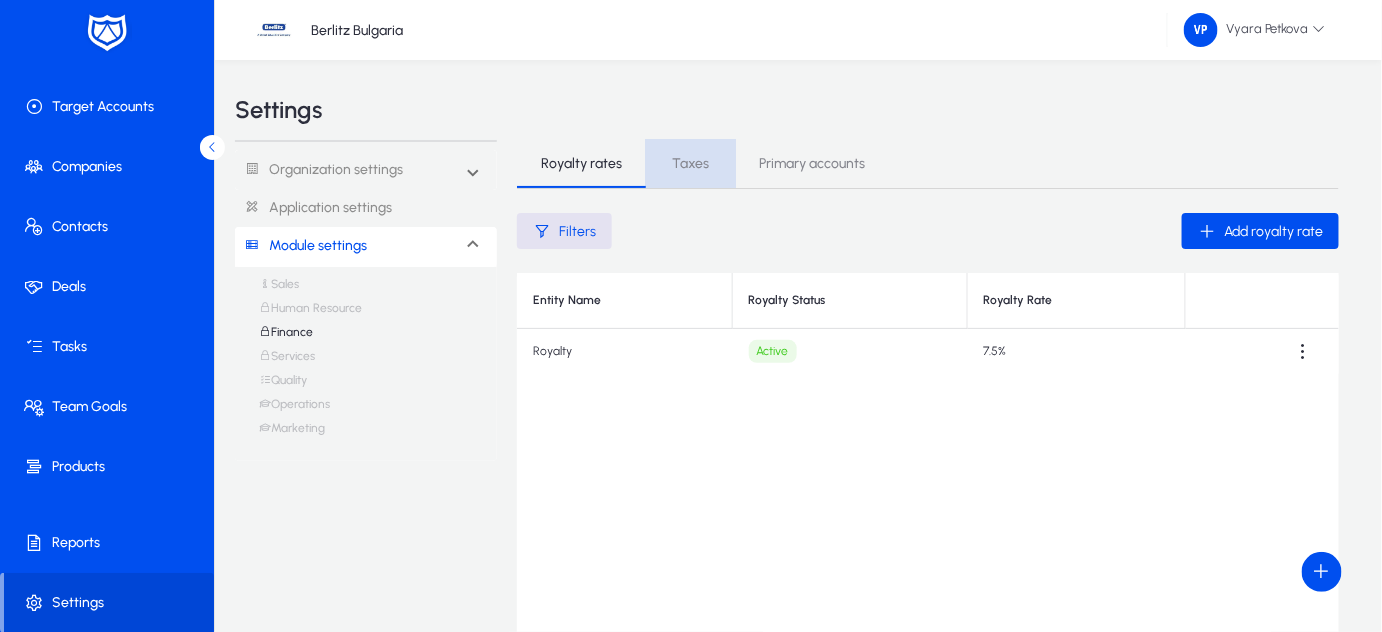 click on "Taxes" at bounding box center [690, 164] 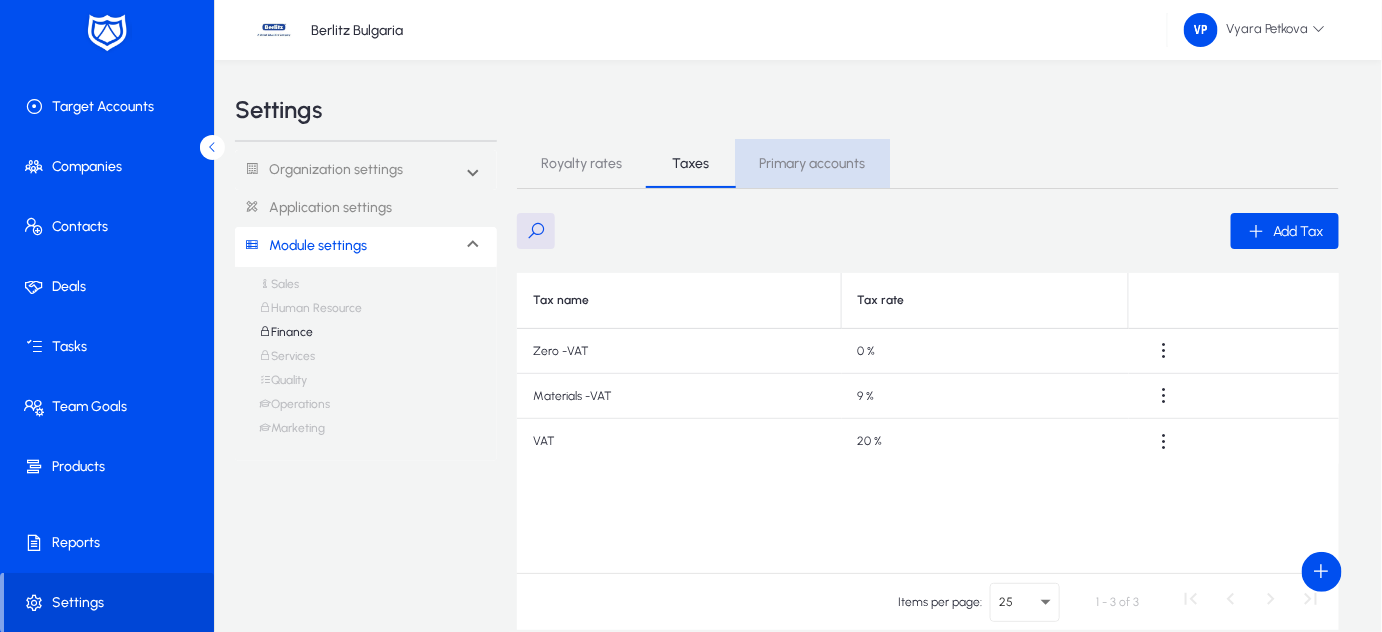 click on "Primary accounts" at bounding box center [813, 164] 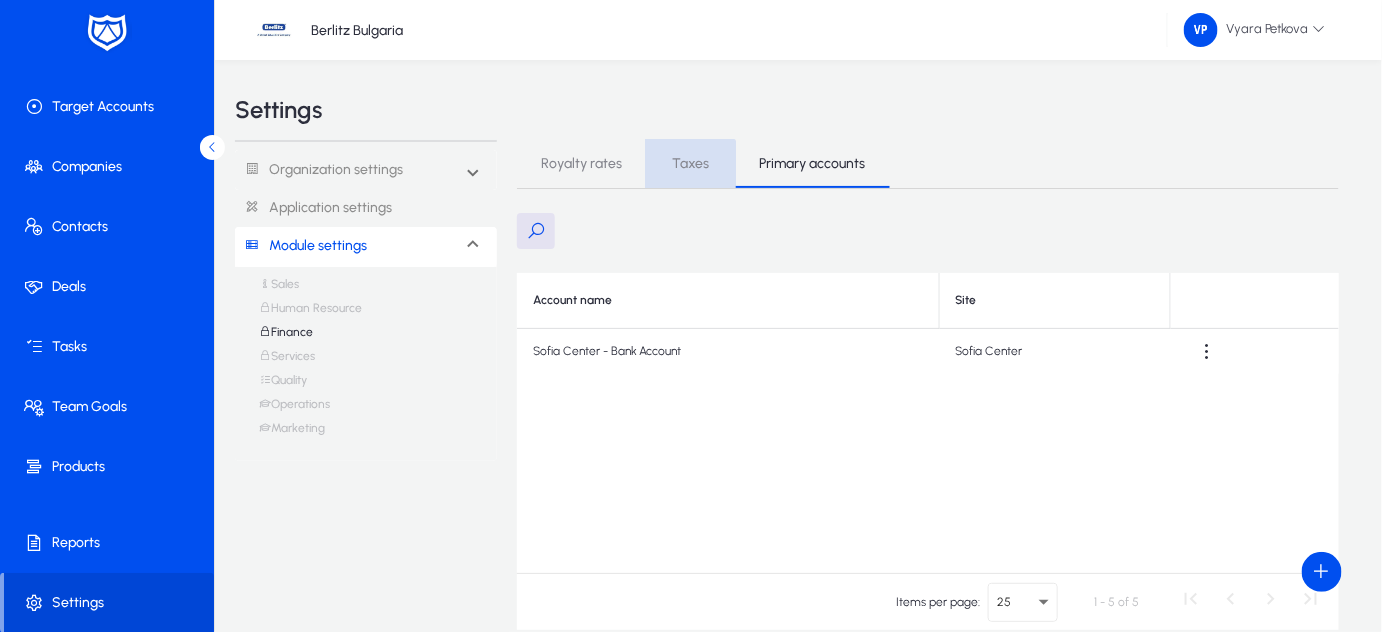 click on "Taxes" at bounding box center [690, 164] 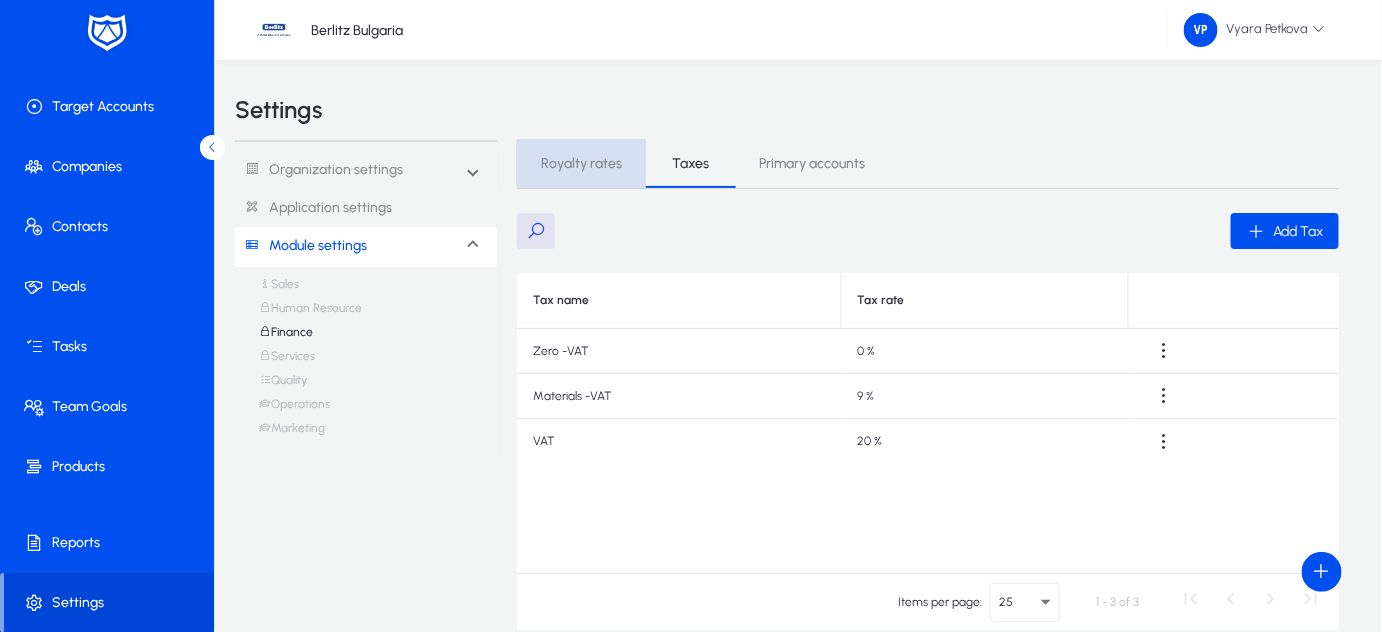 click on "Royalty rates" at bounding box center [581, 164] 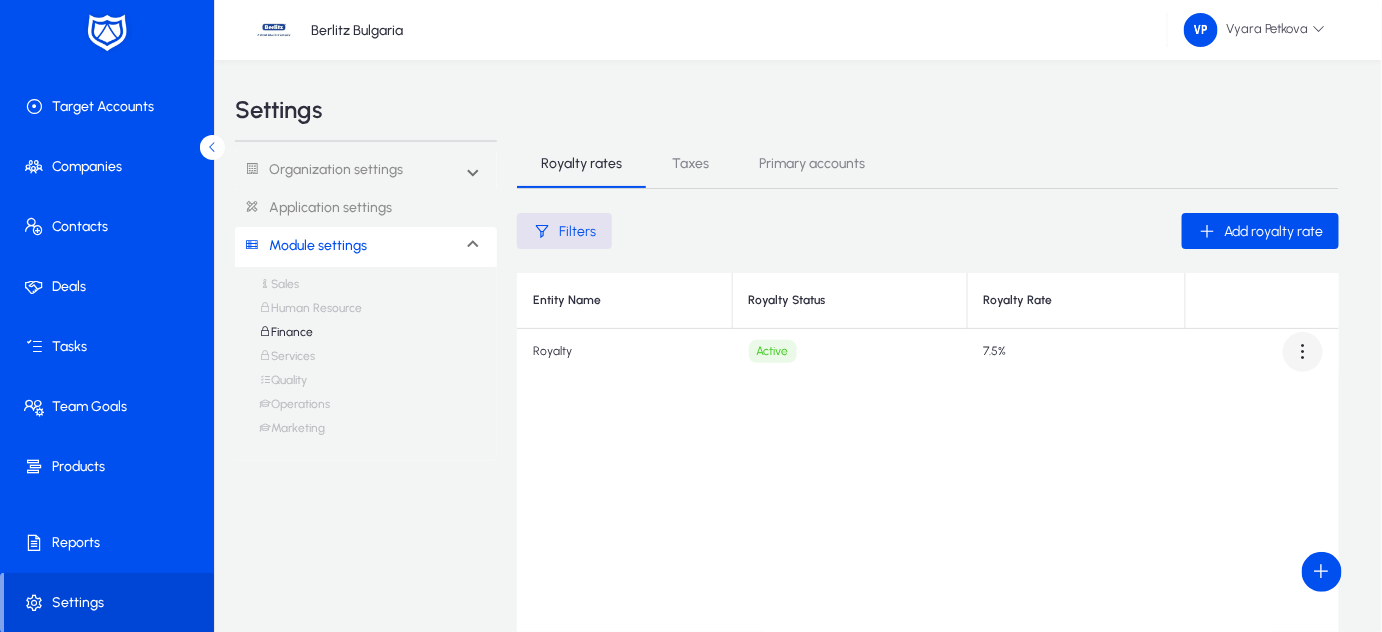 click 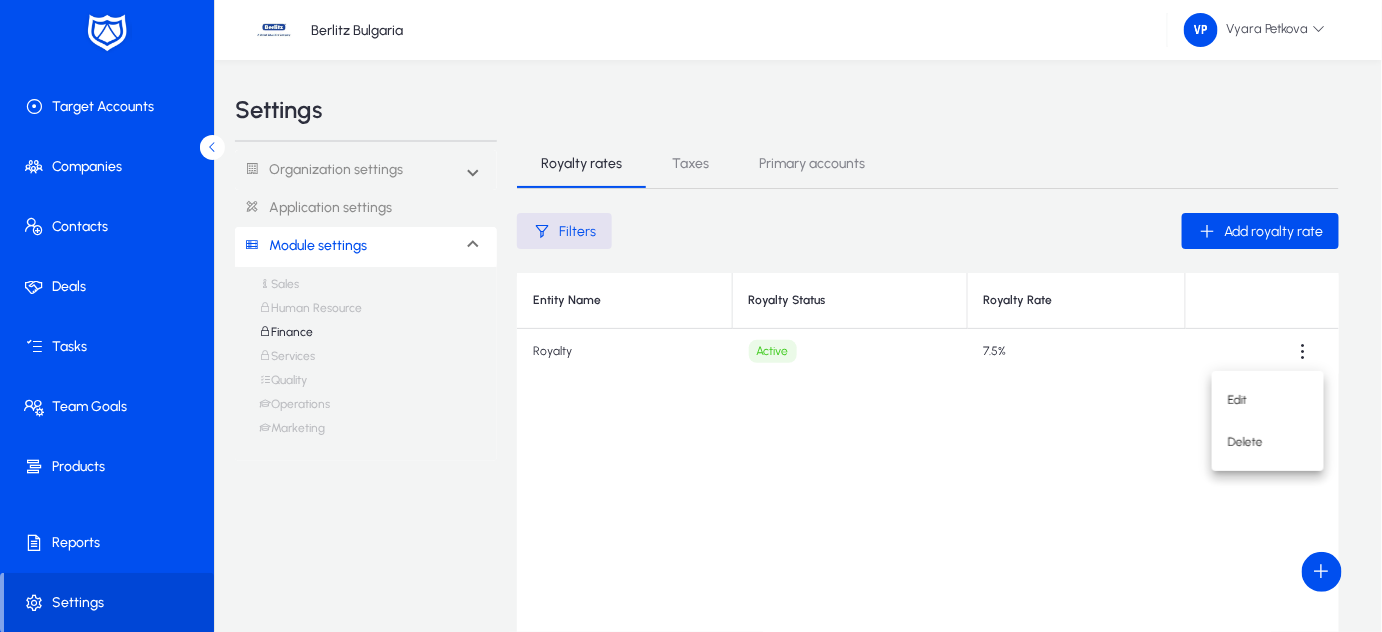 click at bounding box center [691, 316] 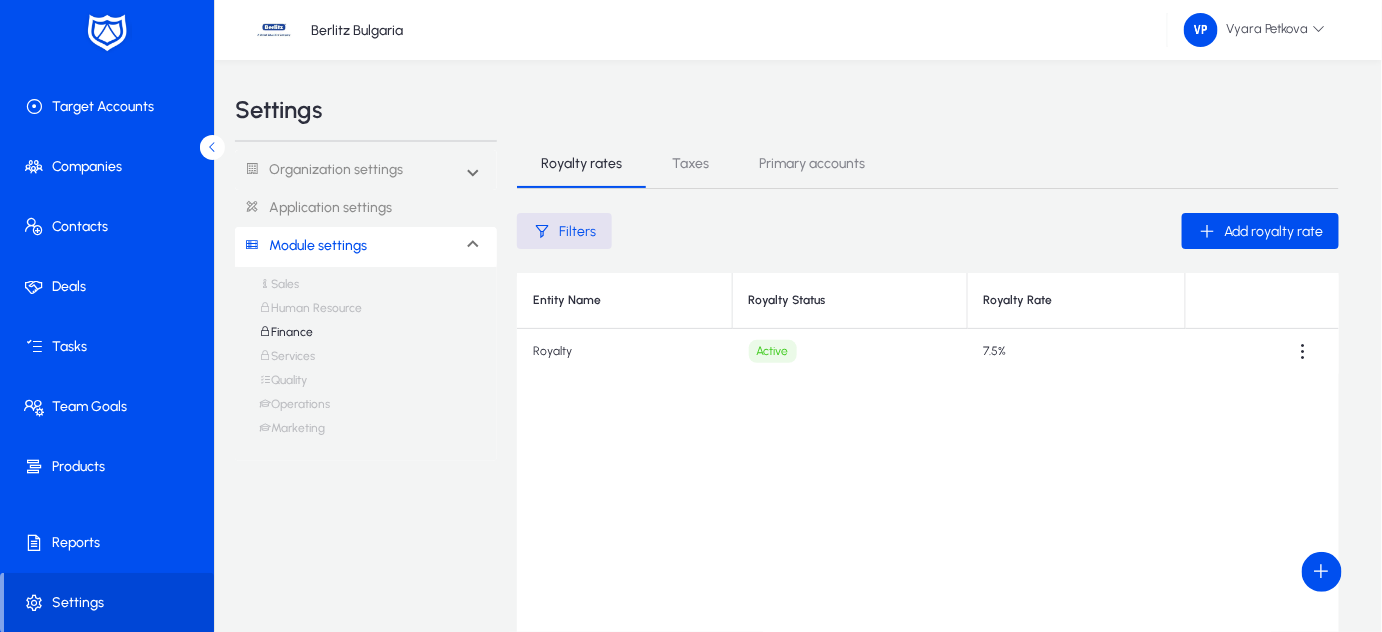 click on "Services" at bounding box center [287, 361] 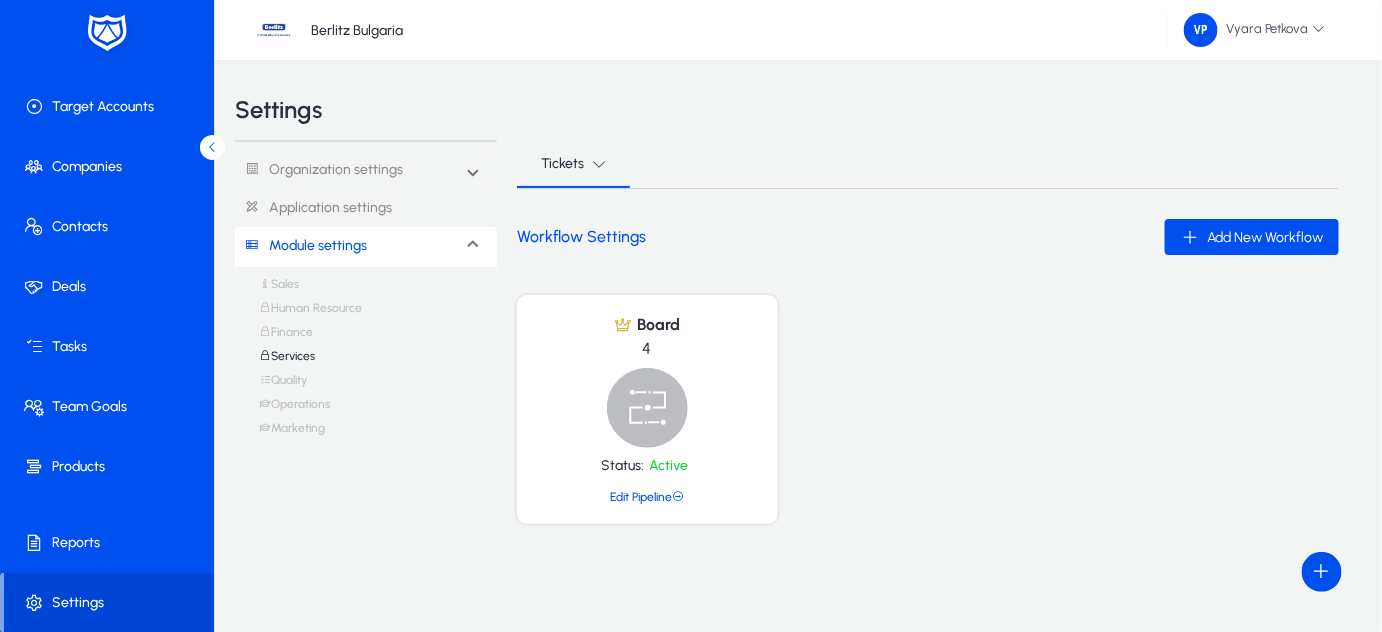 click on "Operations" at bounding box center [294, 409] 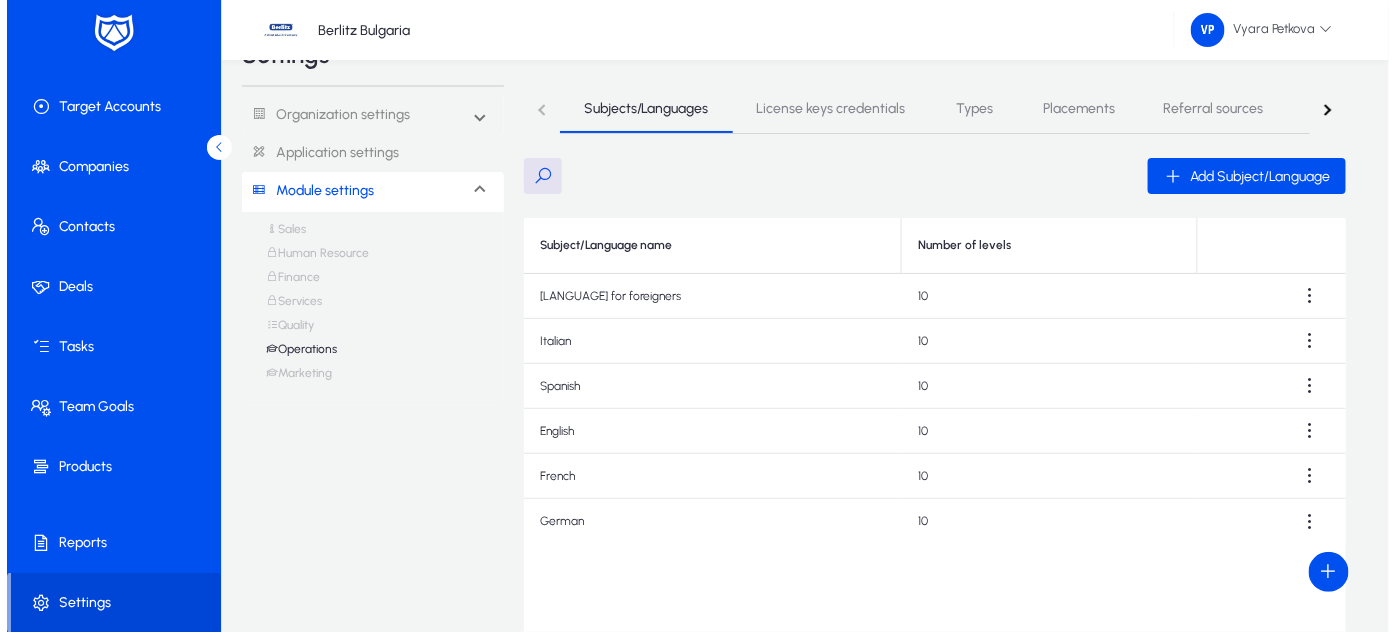 scroll, scrollTop: 0, scrollLeft: 0, axis: both 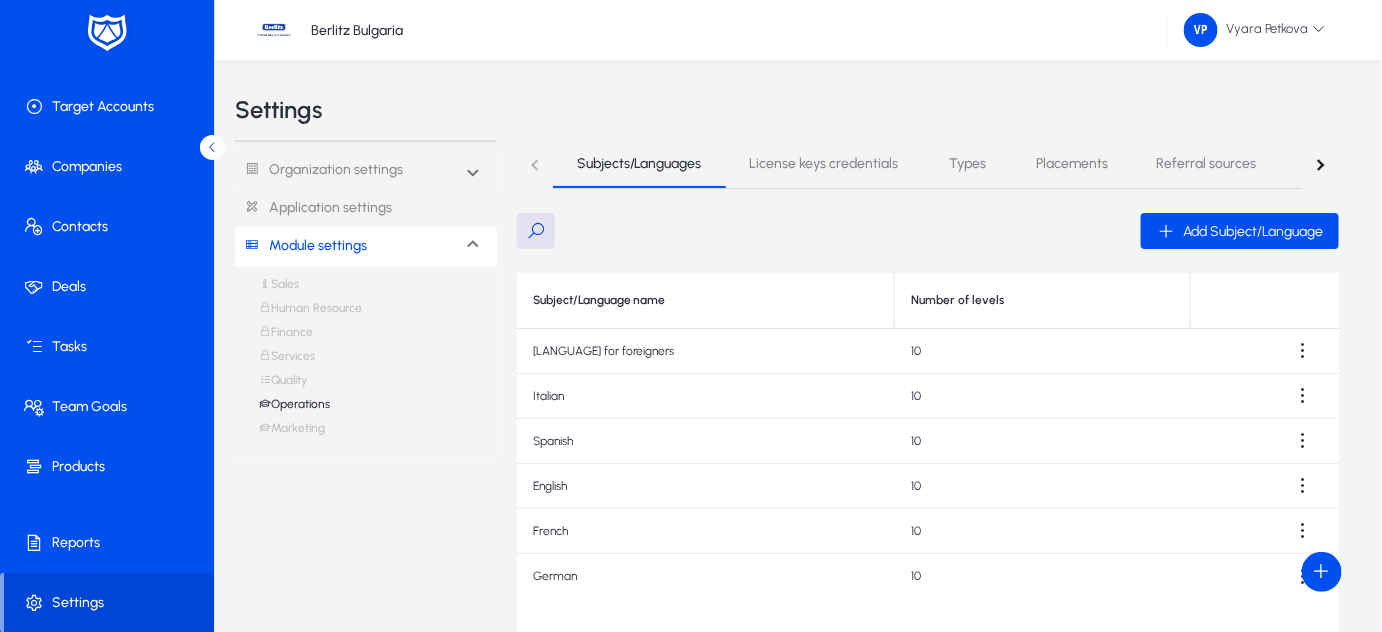 click on "License keys credentials" at bounding box center [824, 164] 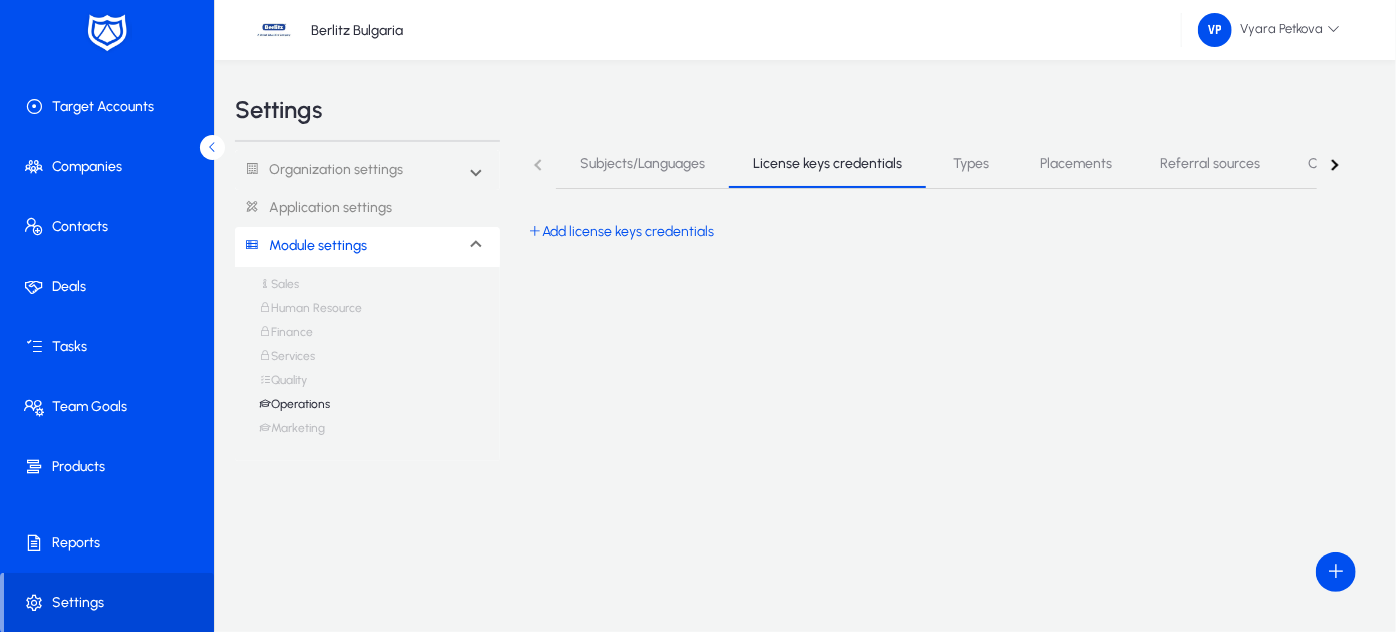 click on "Types" at bounding box center (971, 164) 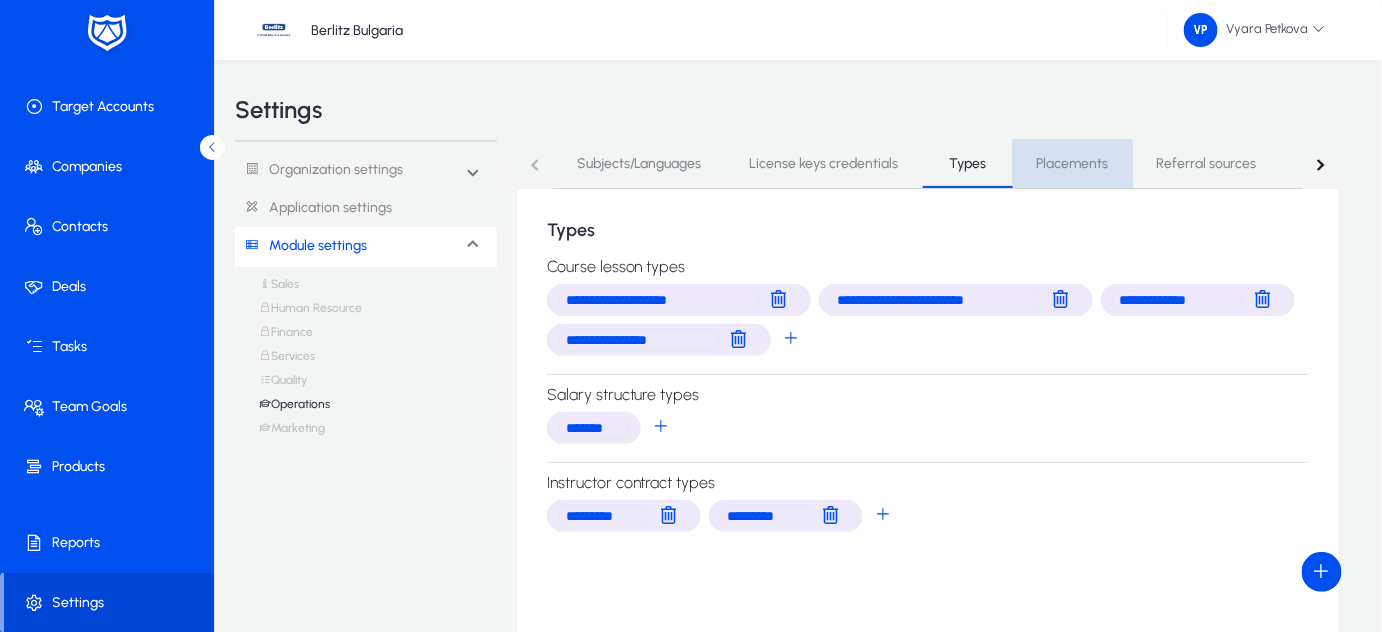 click on "Placements" at bounding box center [1073, 164] 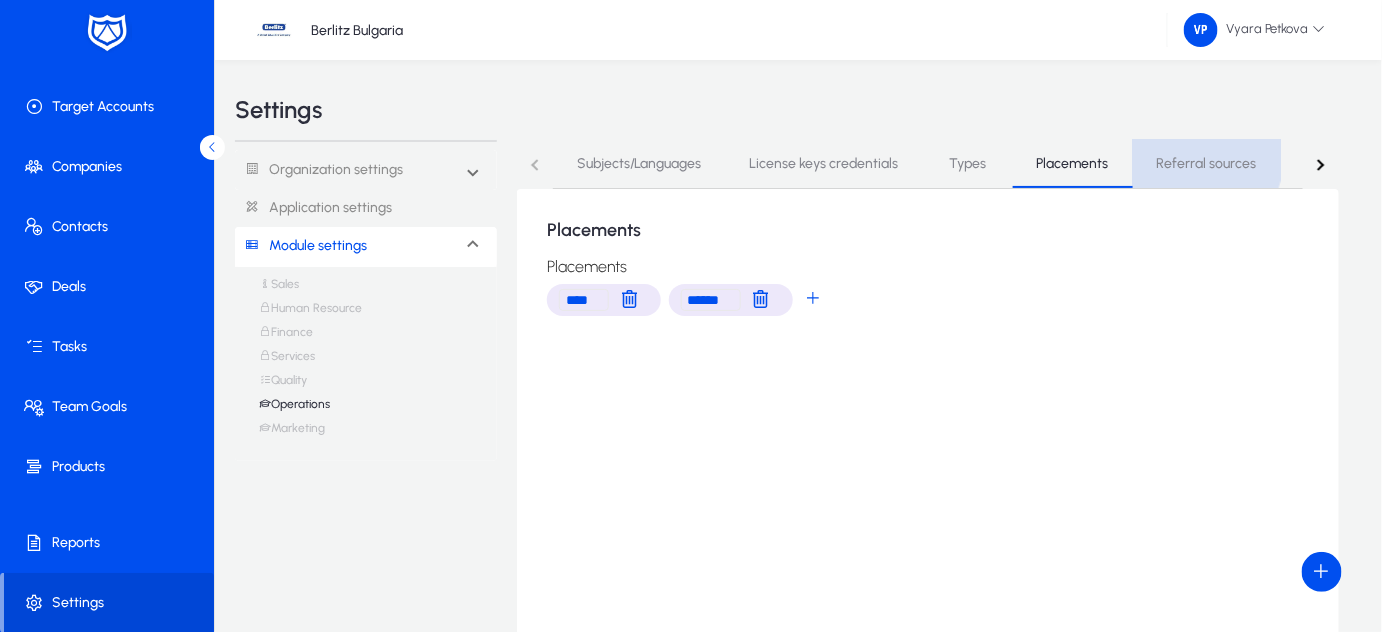 click on "Referral sources" at bounding box center (1207, 164) 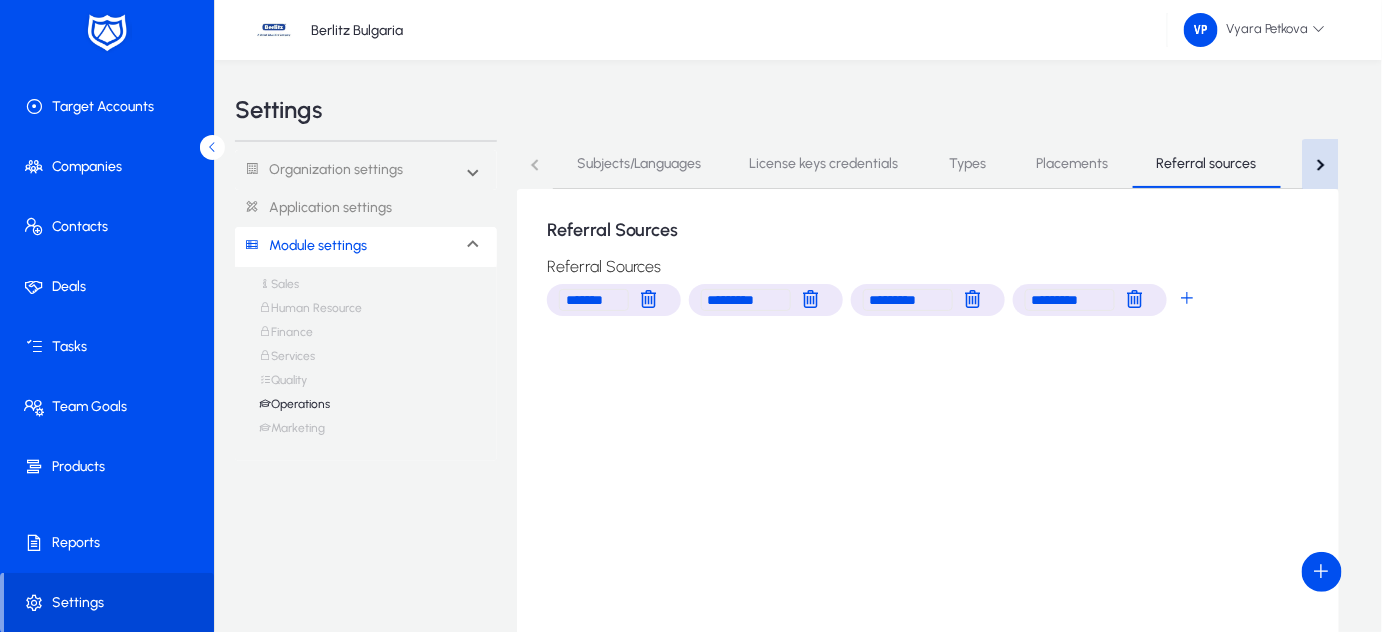 click 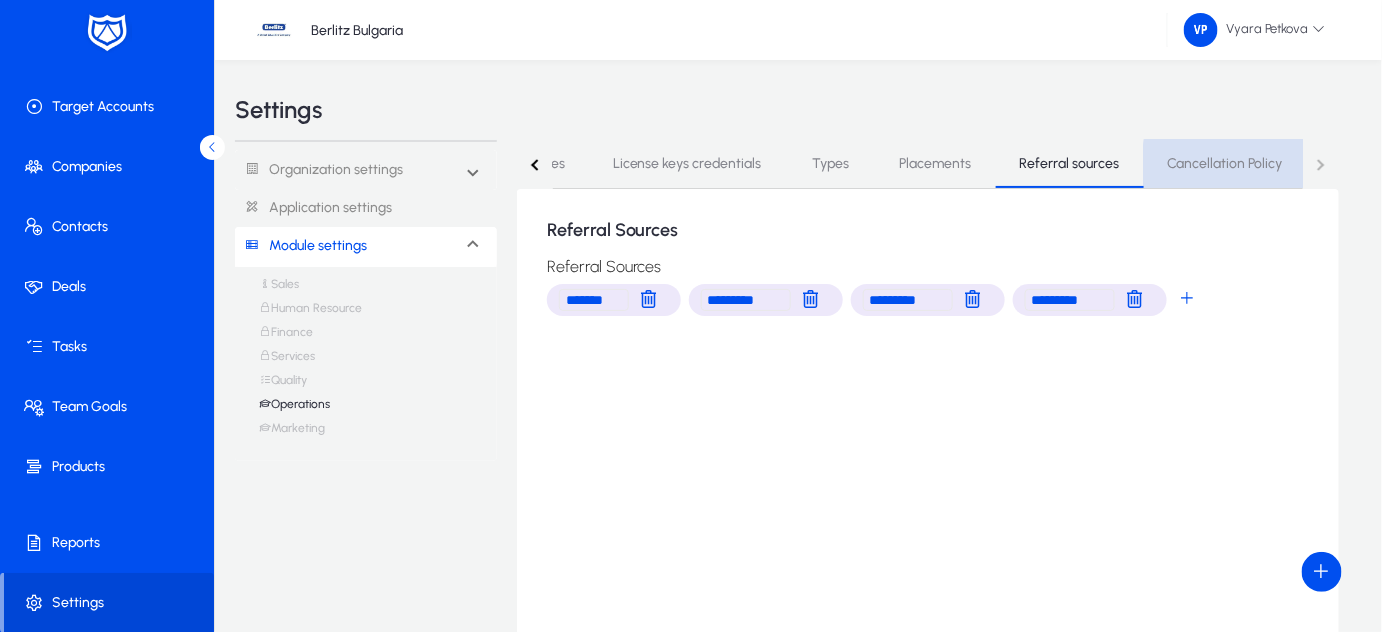click on "Cancellation Policy" at bounding box center (1225, 164) 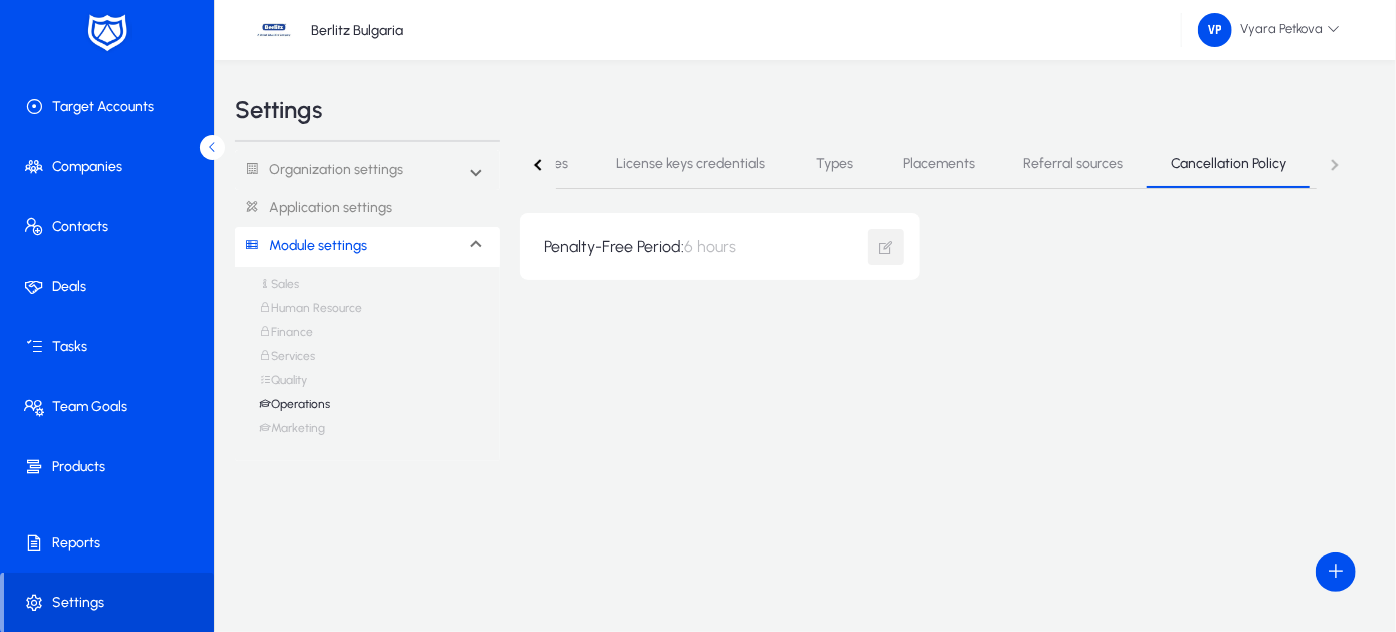 click 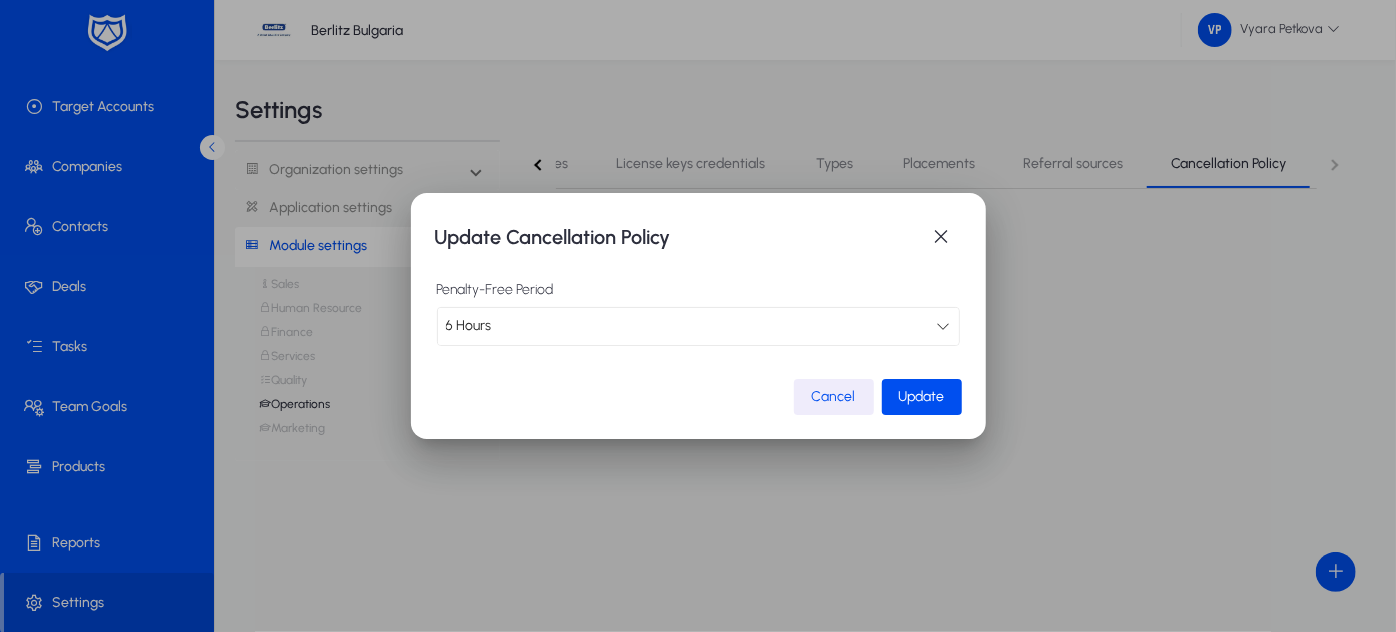 click at bounding box center (944, 326) 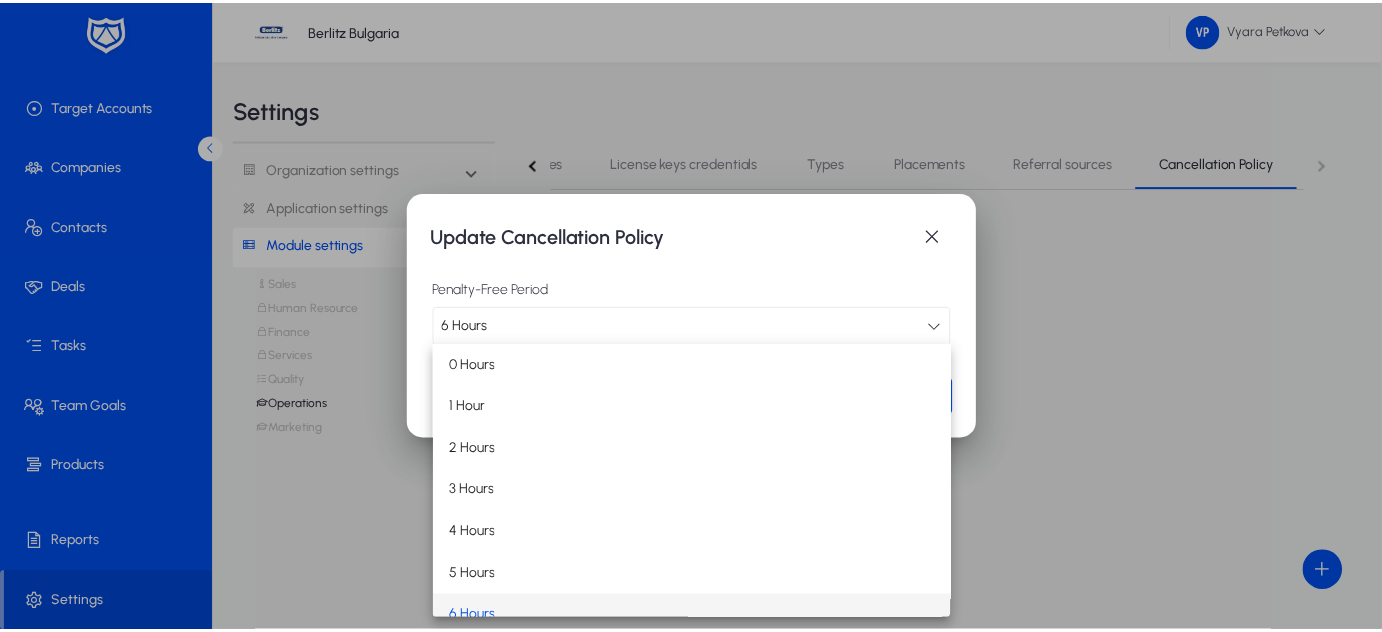 scroll, scrollTop: 18, scrollLeft: 0, axis: vertical 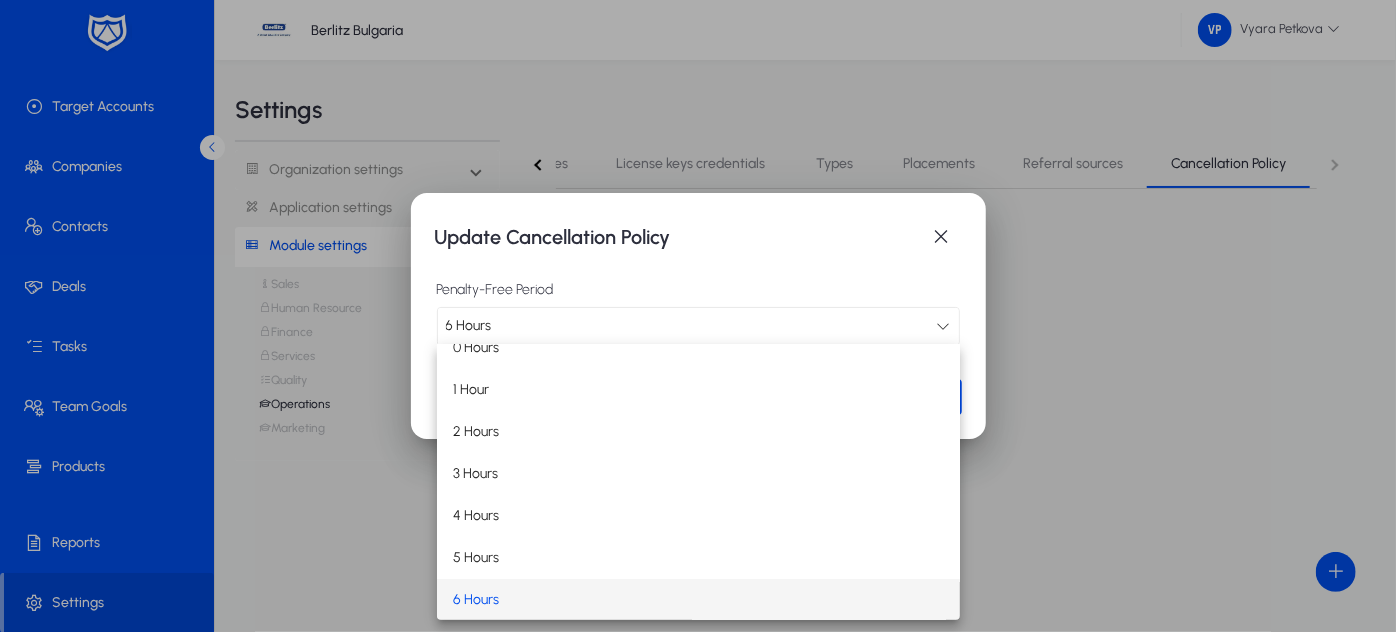 click at bounding box center (698, 316) 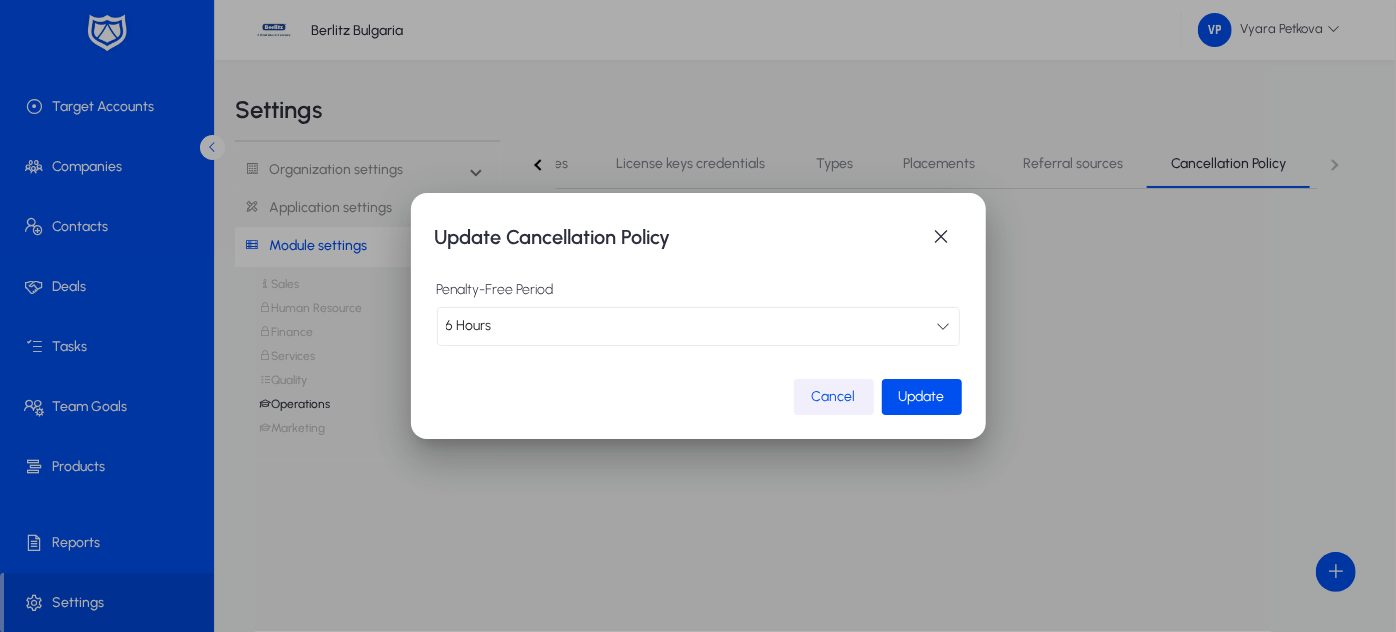 click on "Cancel" 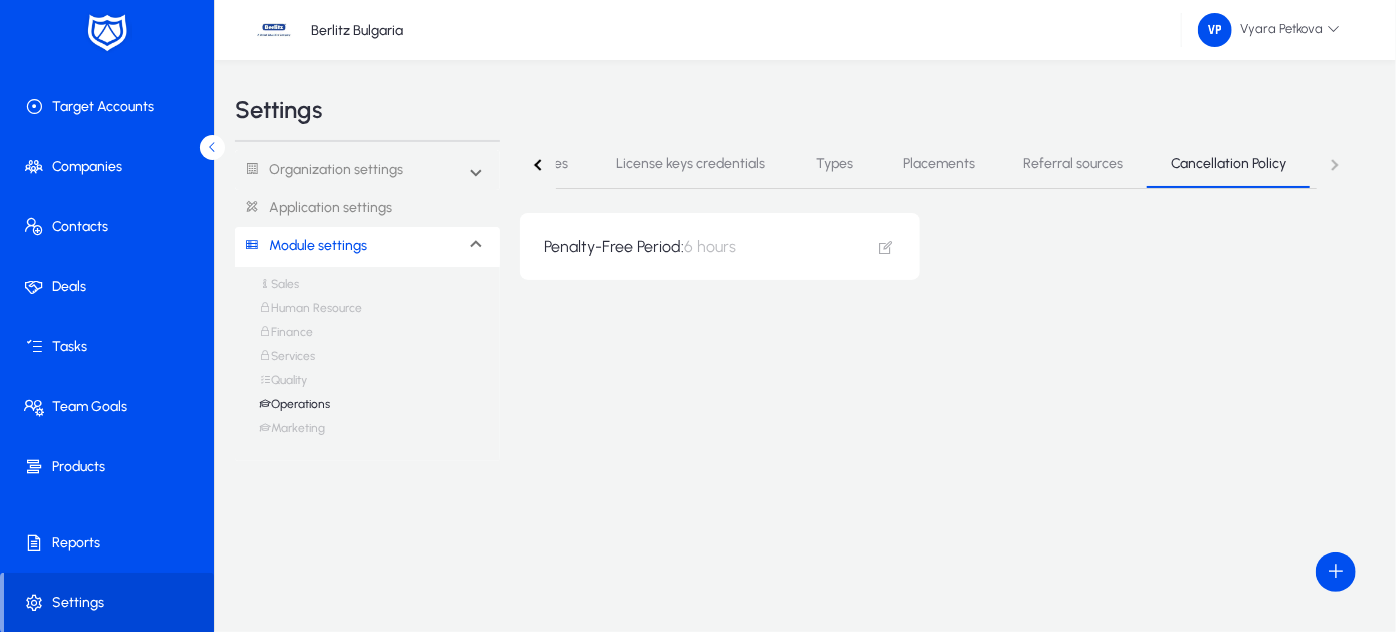 click on "Marketing" at bounding box center [292, 433] 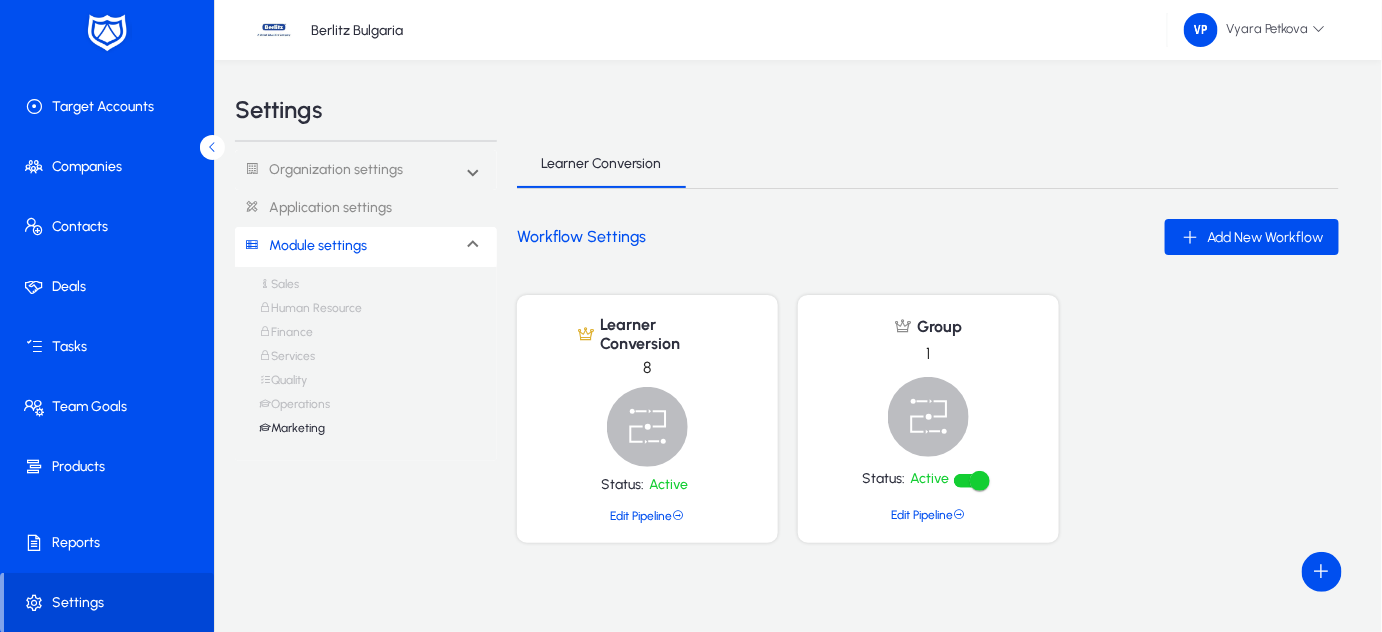 click on "Operations" at bounding box center [294, 409] 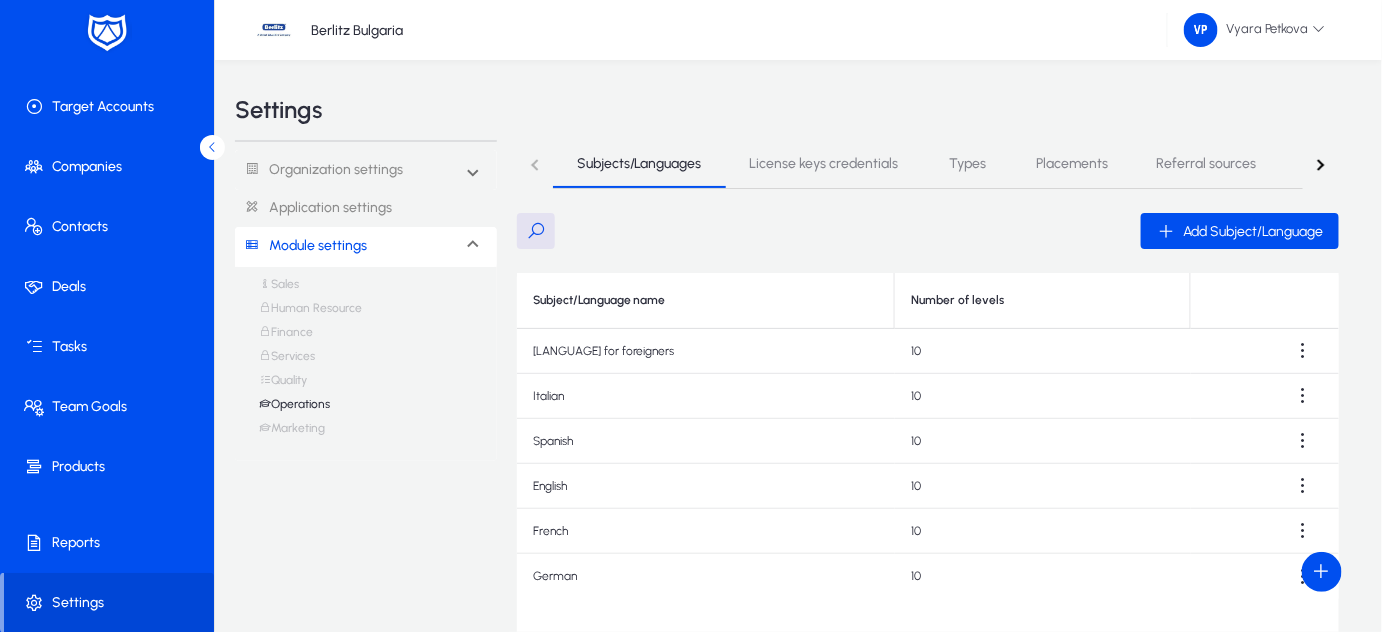 click on "Application settings" 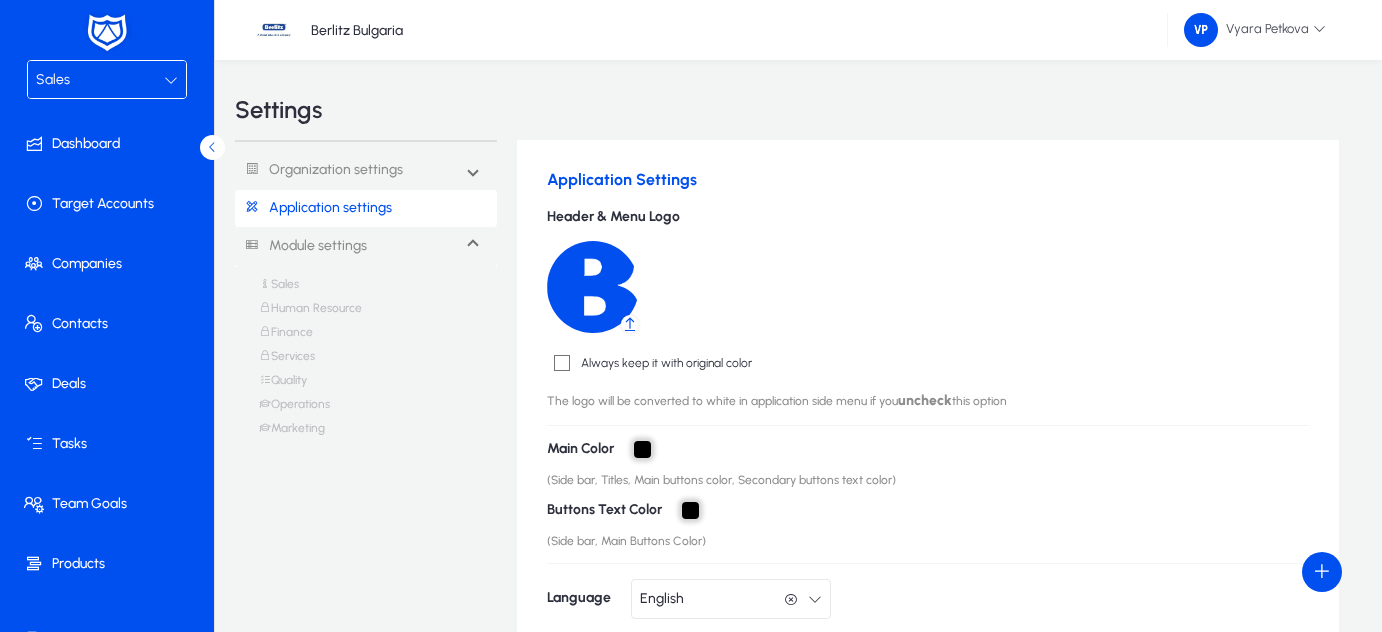 scroll, scrollTop: 0, scrollLeft: 0, axis: both 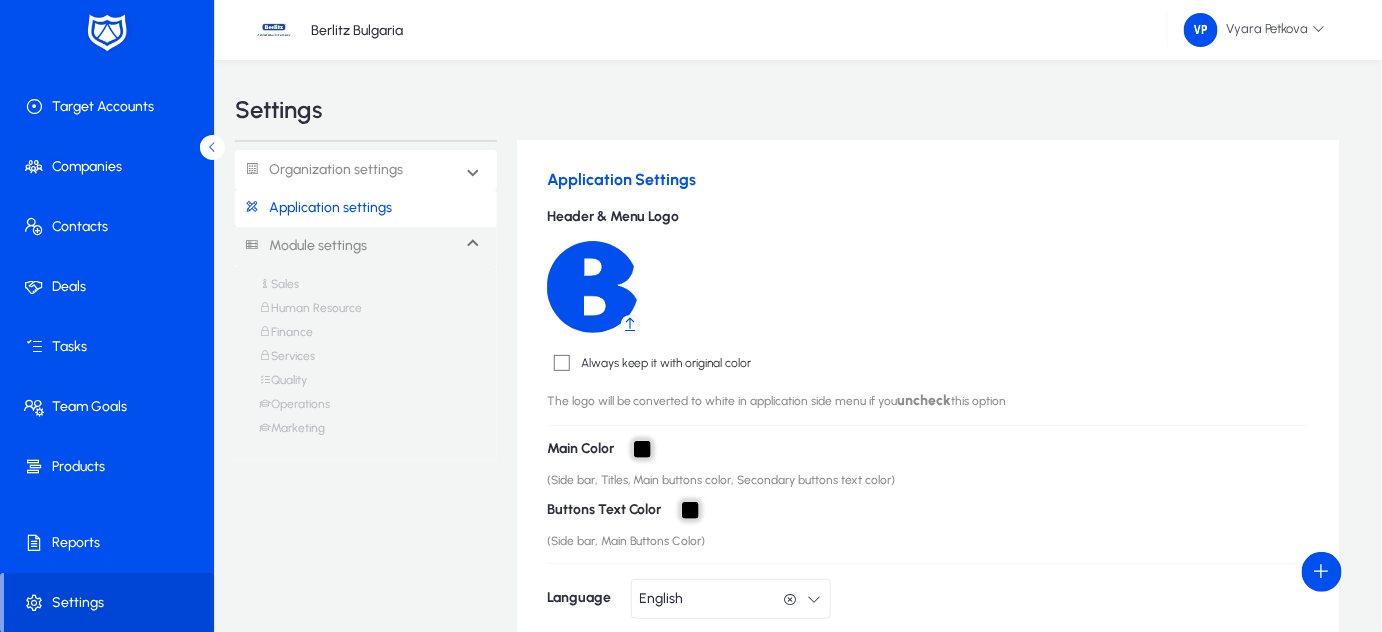 click on "Organization settings" at bounding box center (366, 170) 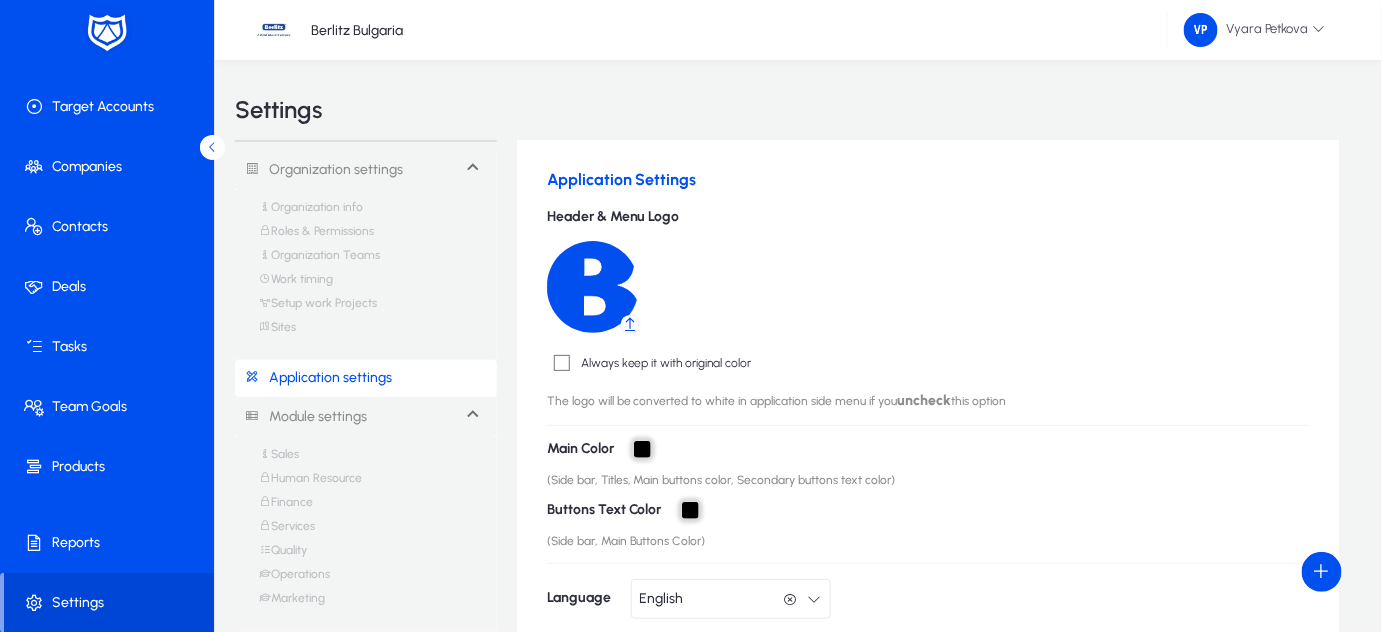click on "Sites" at bounding box center [277, 332] 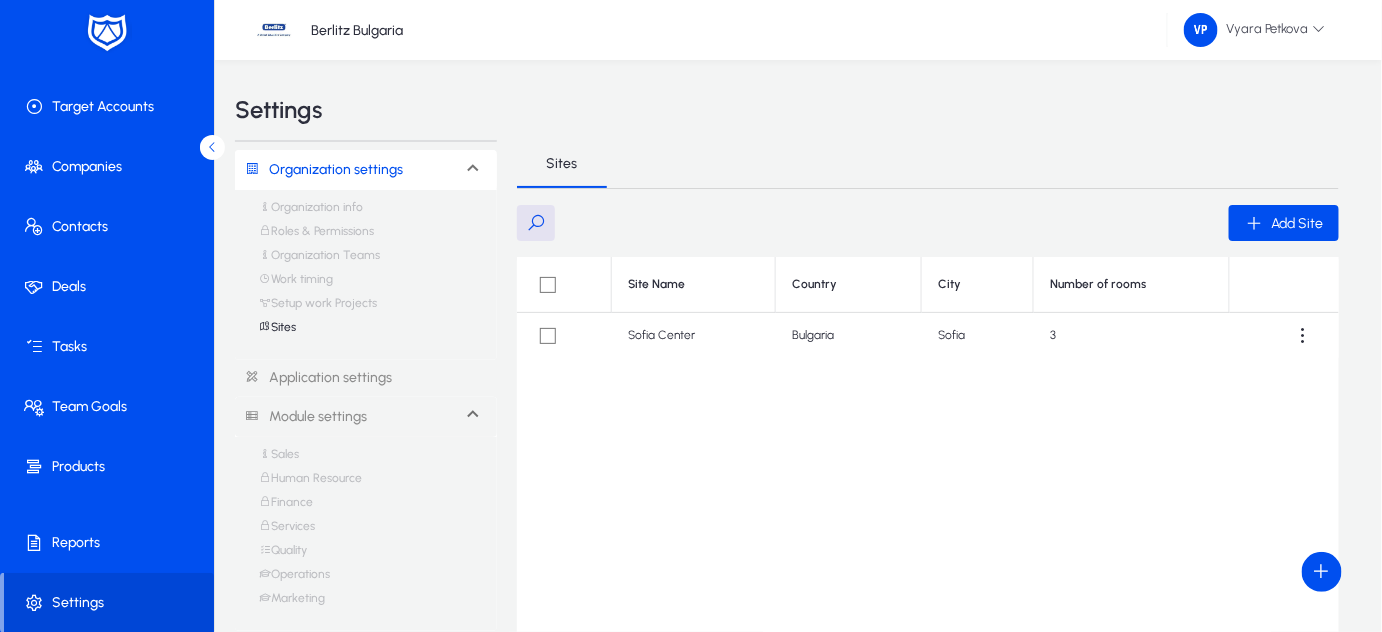 click on "Setup work Projects" at bounding box center [318, 308] 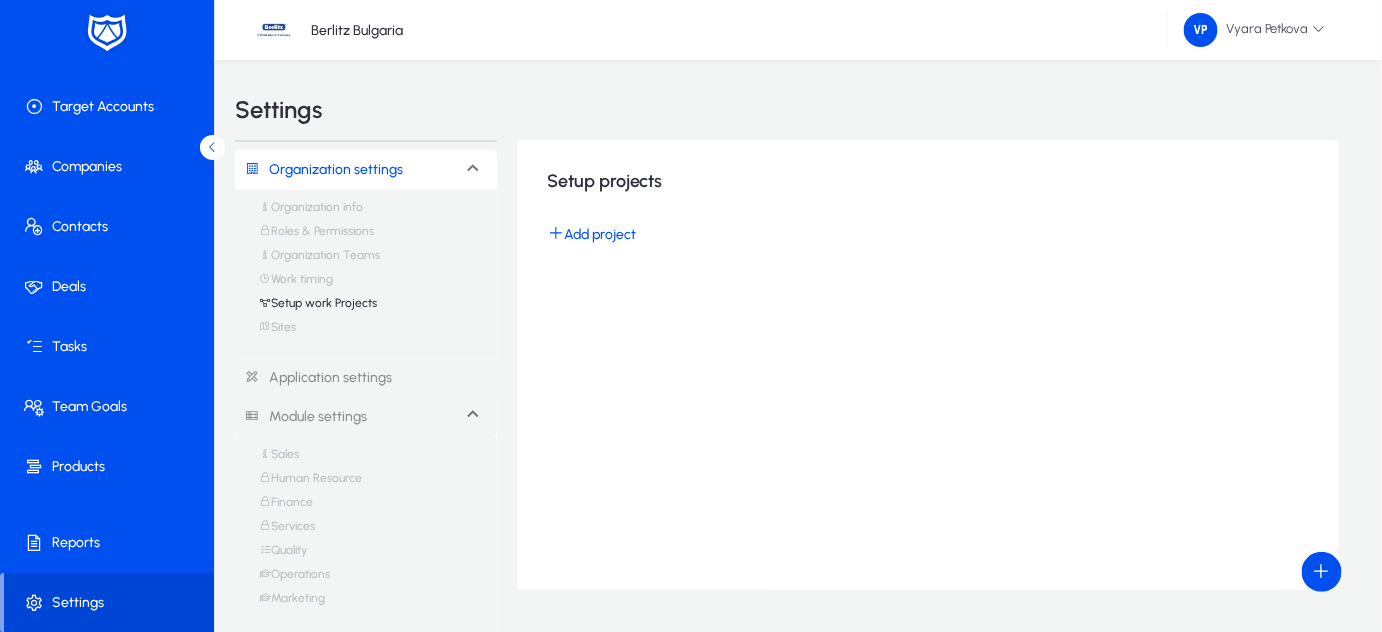 click on "Work timing" at bounding box center [296, 284] 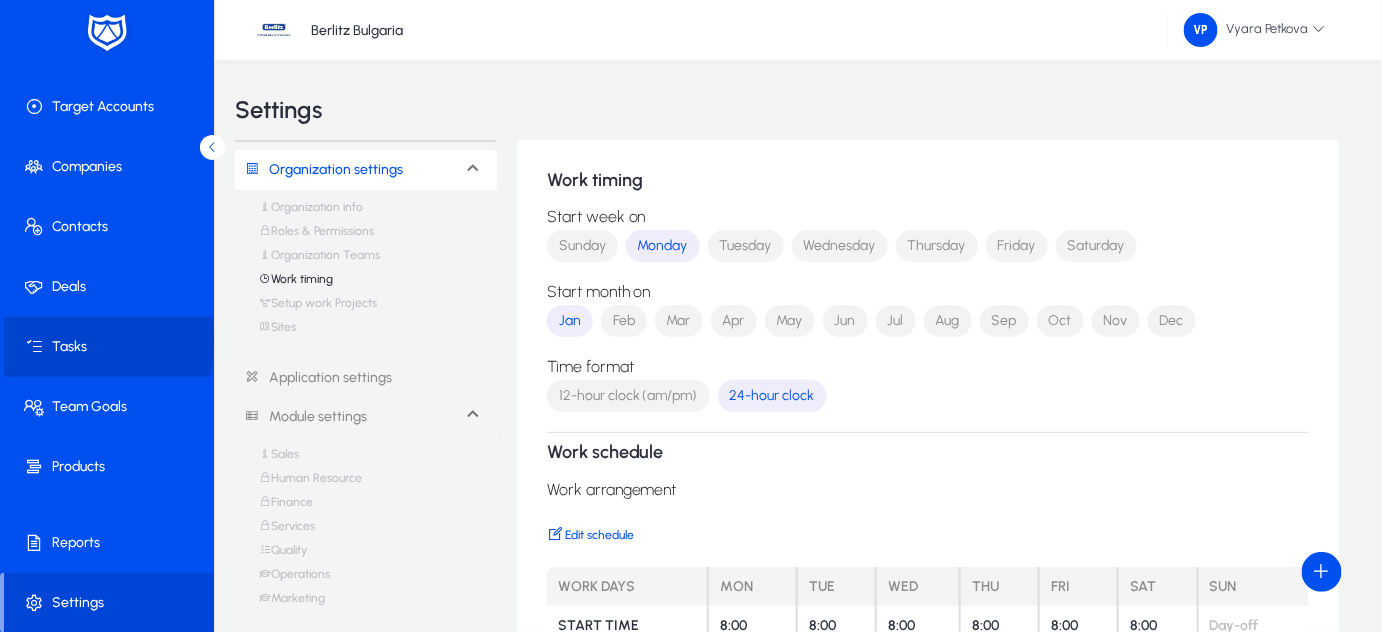 click on "Tasks" 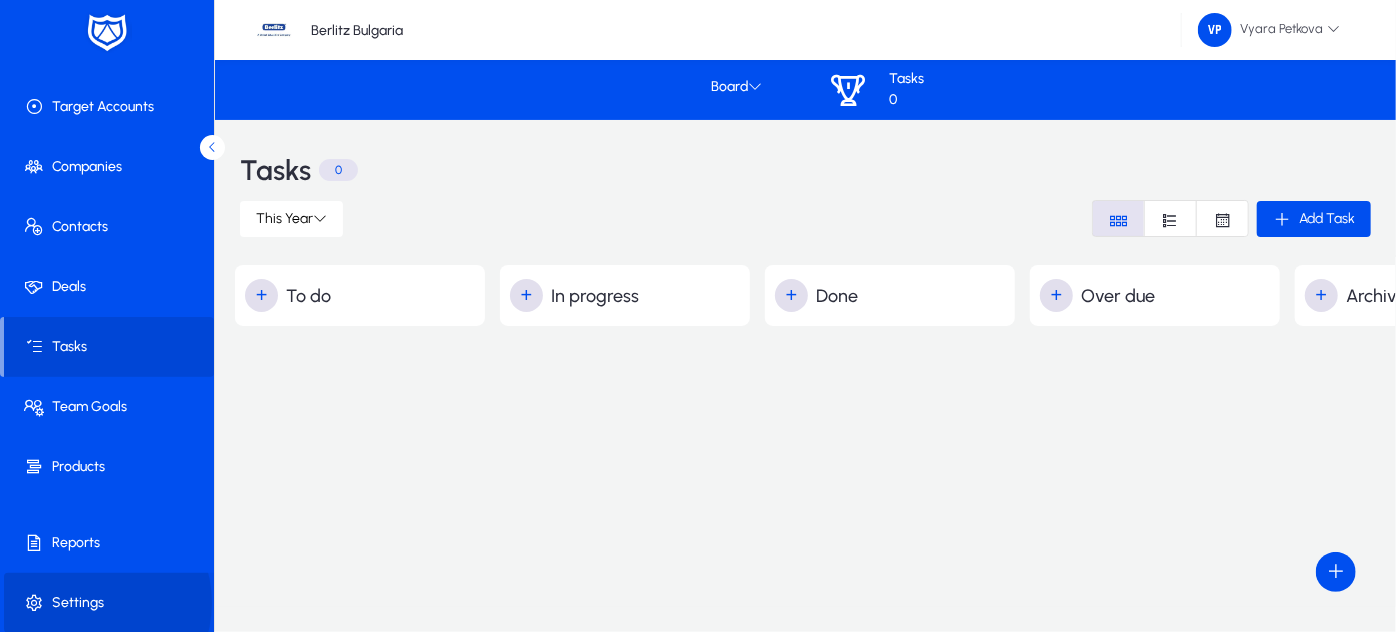 click on "Settings" 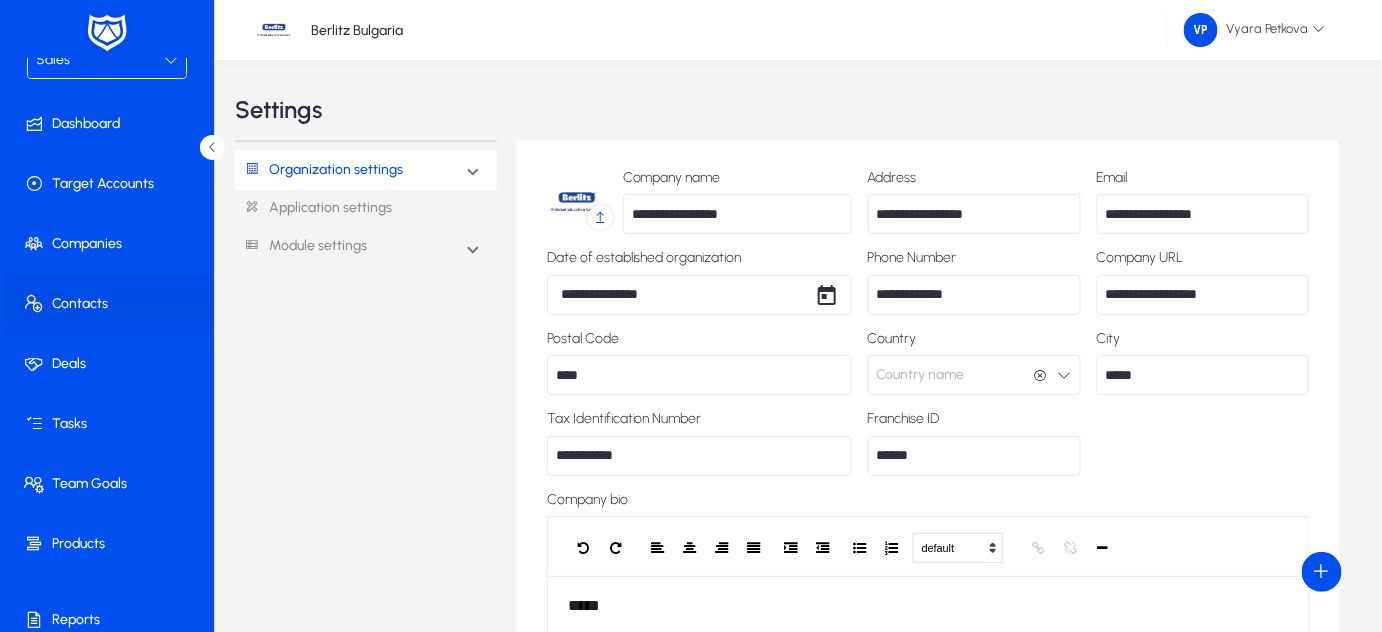 scroll, scrollTop: 0, scrollLeft: 0, axis: both 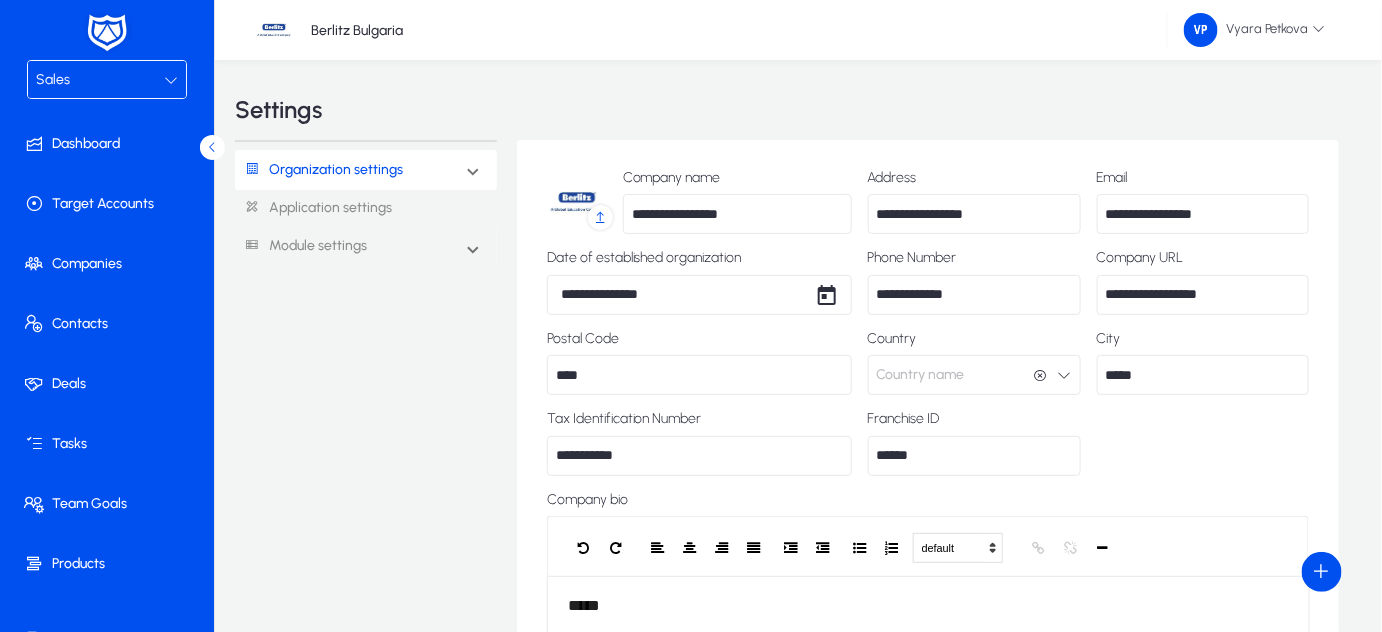 click at bounding box center [171, 80] 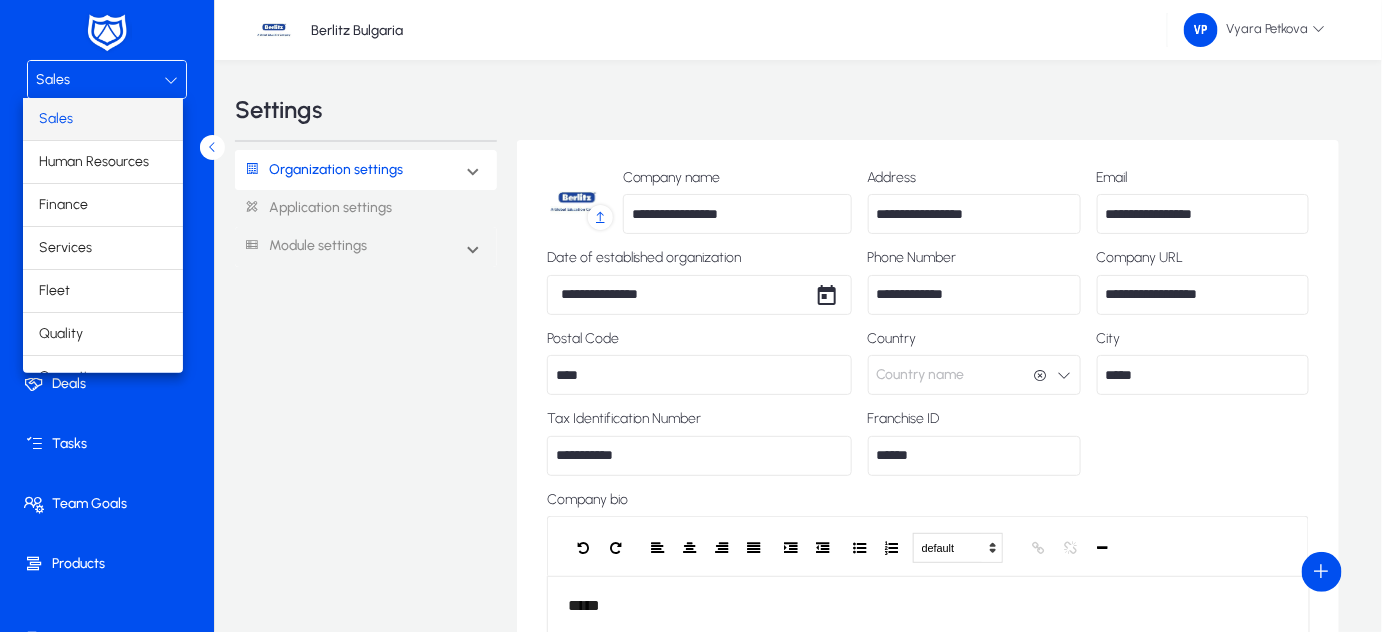 scroll, scrollTop: 65, scrollLeft: 0, axis: vertical 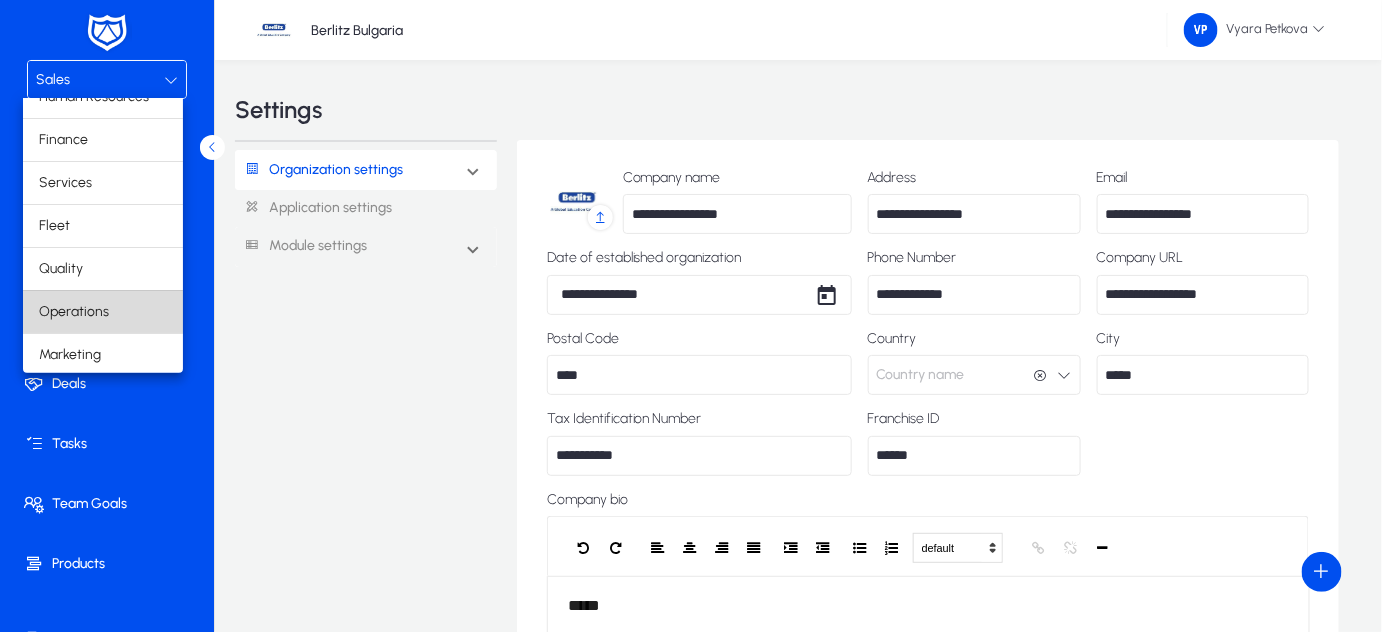 click on "Operations" at bounding box center [103, 312] 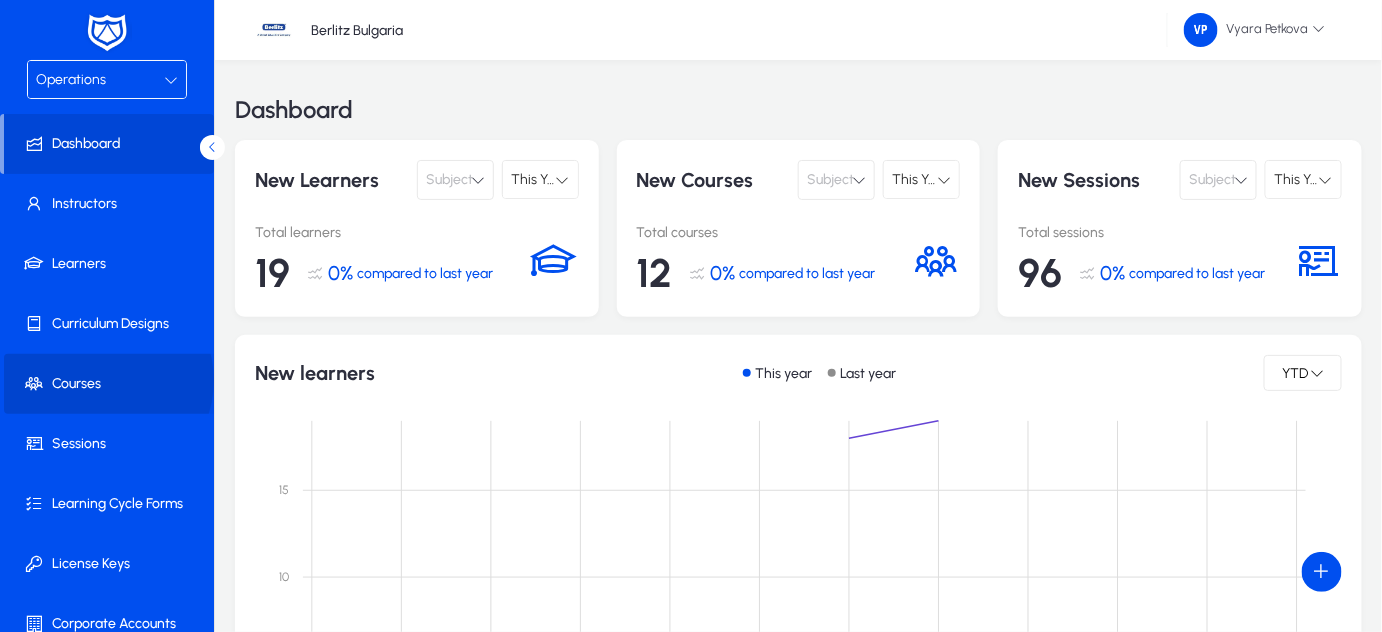 click on "Courses" 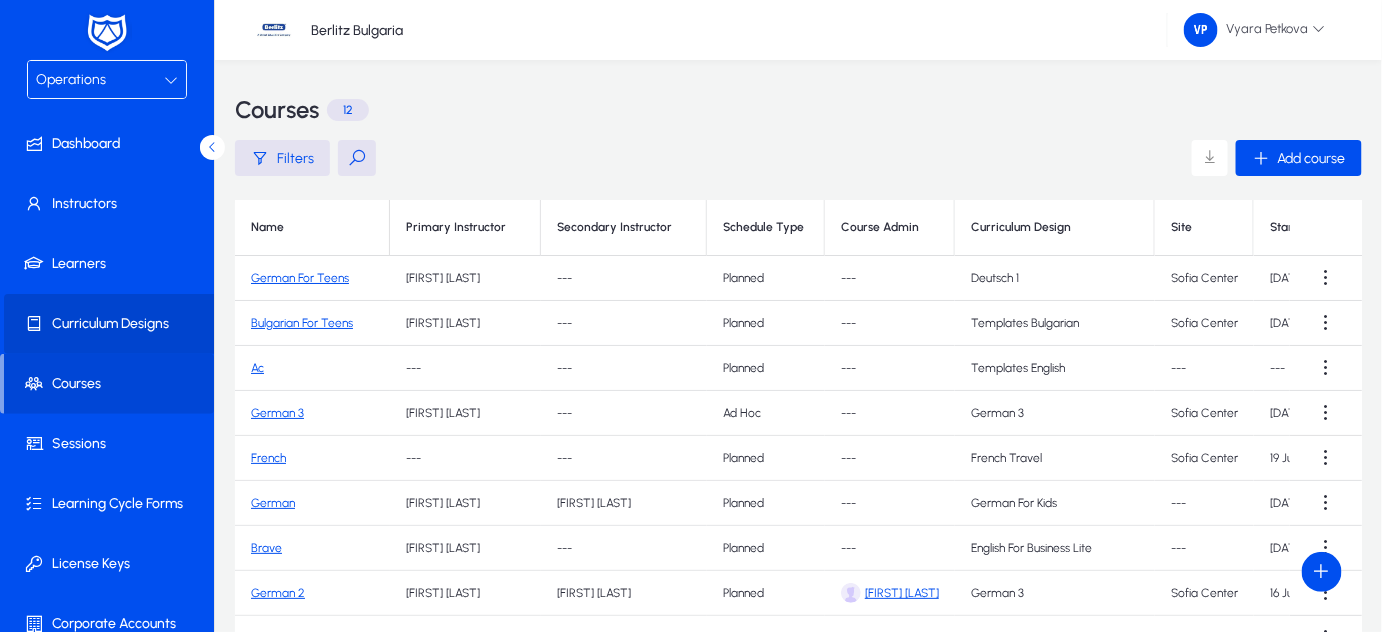 click on "Curriculum Designs" 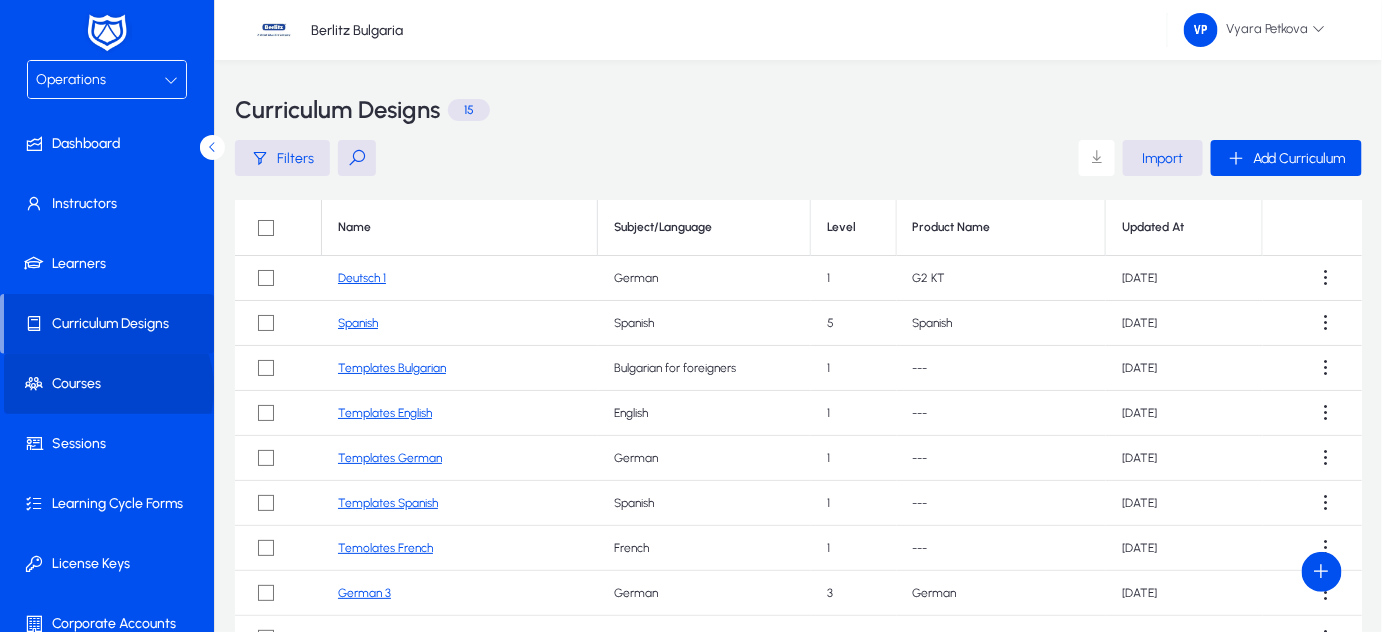 click on "Courses" 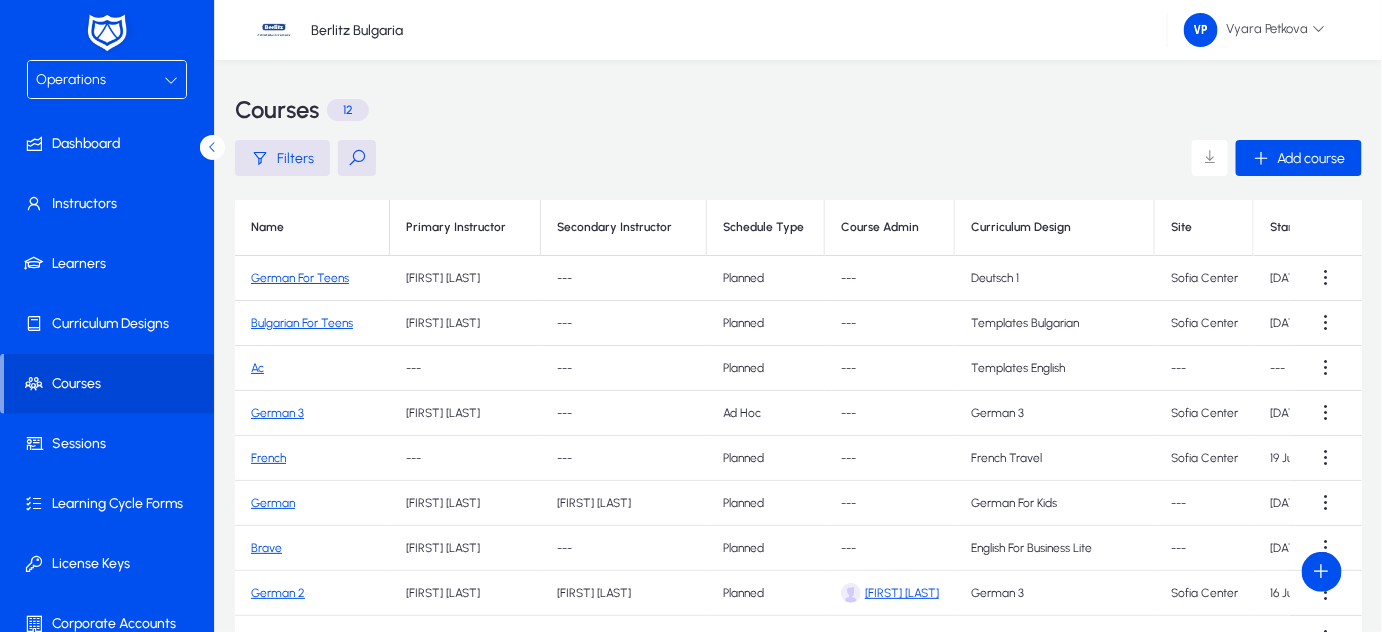 click on "Bulgarian For Teens" 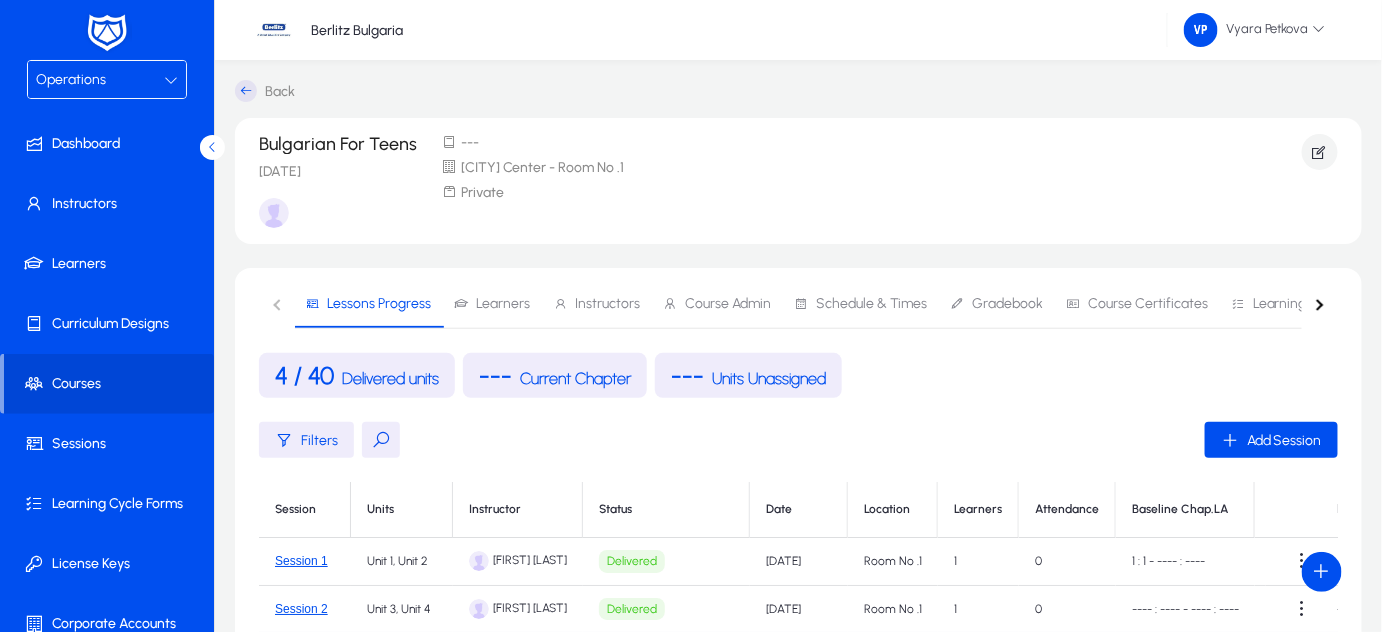 scroll, scrollTop: 517, scrollLeft: 0, axis: vertical 